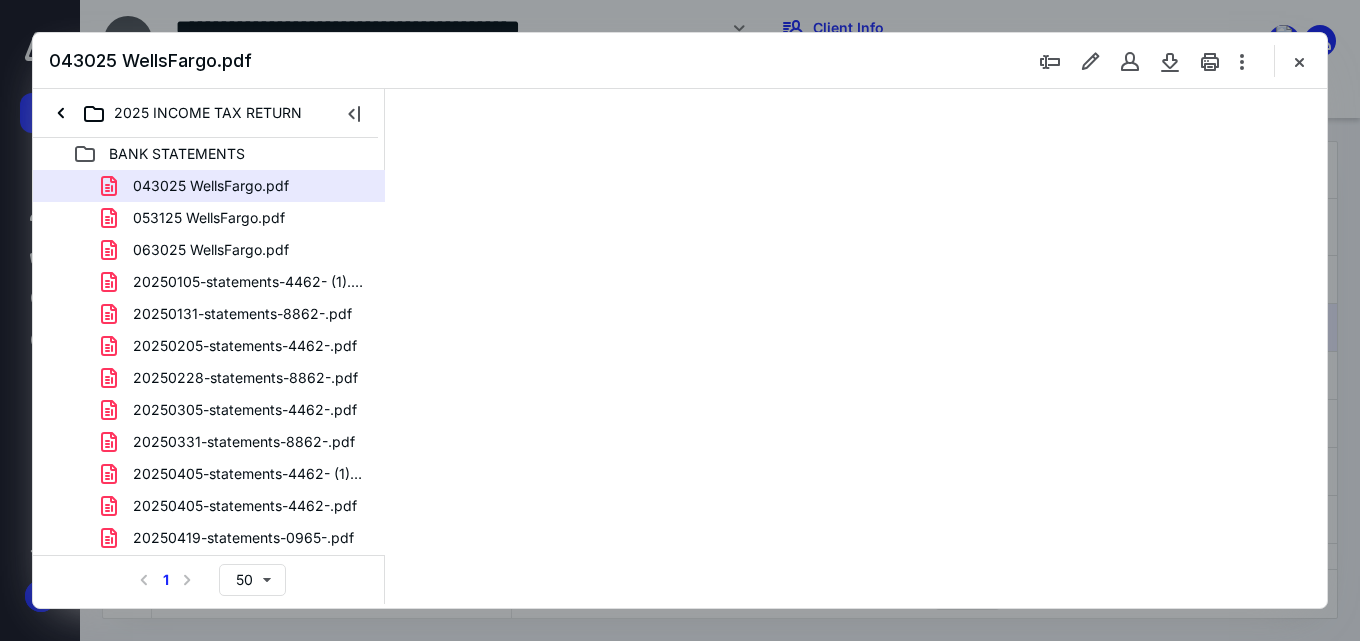 scroll, scrollTop: 0, scrollLeft: 0, axis: both 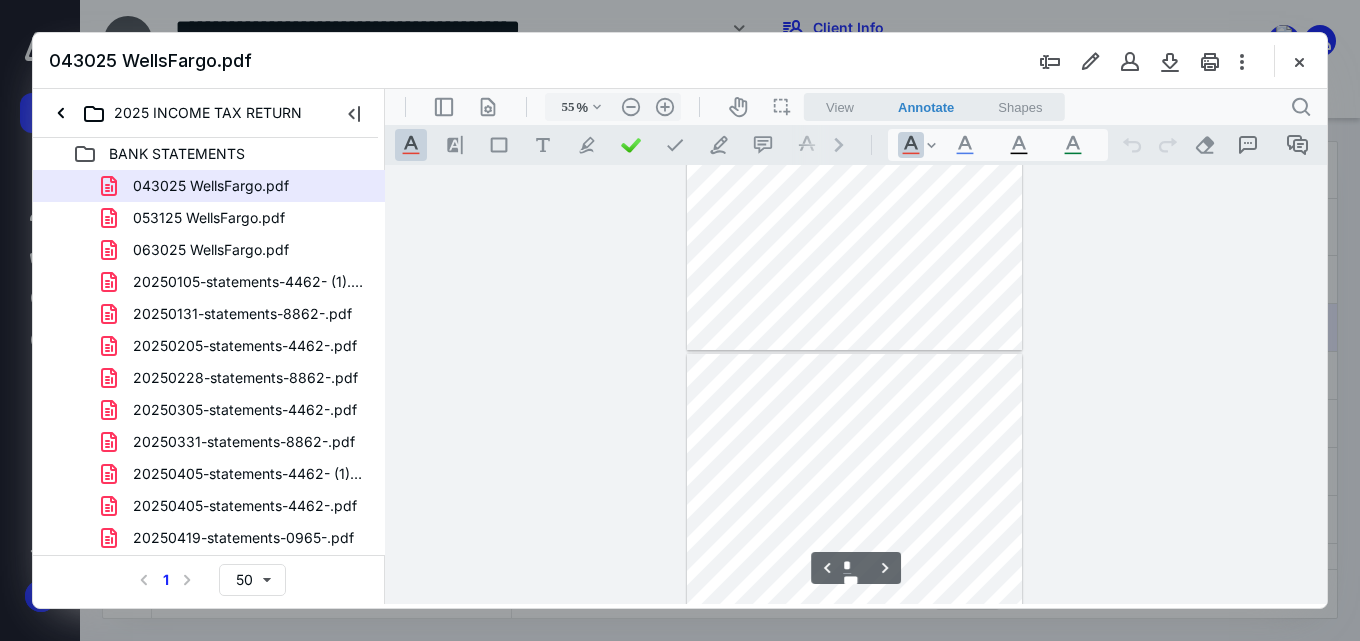 type on "*" 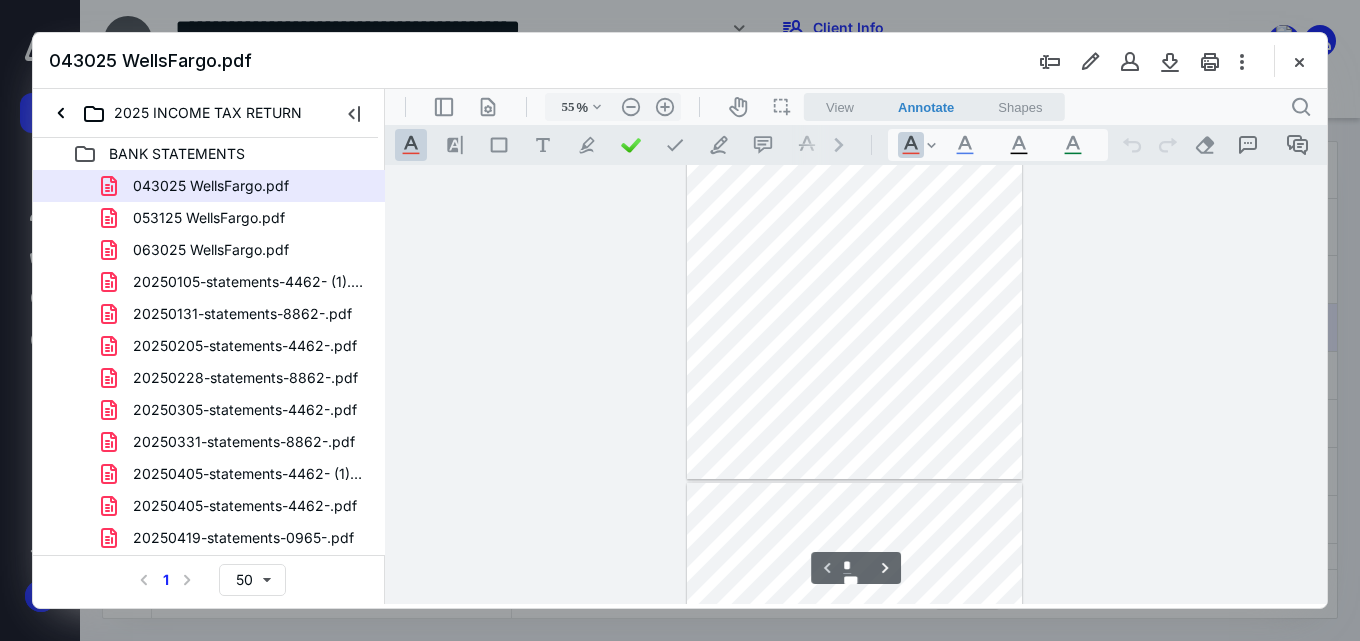 scroll, scrollTop: 0, scrollLeft: 0, axis: both 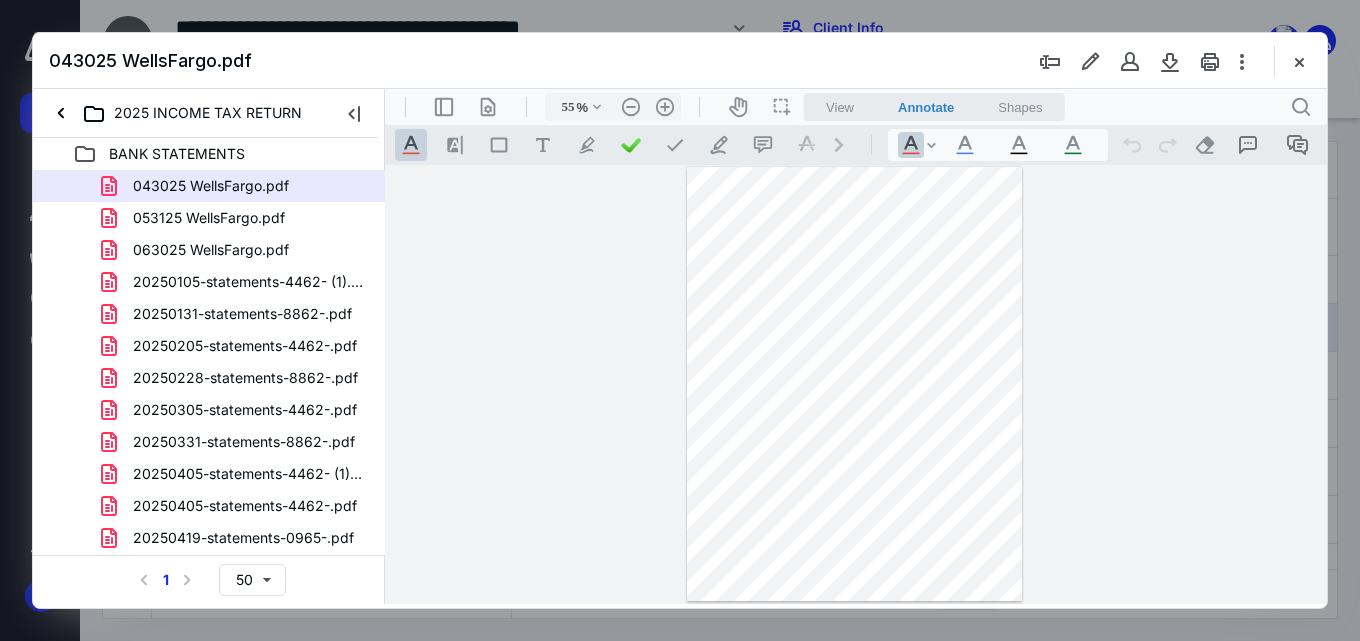 type on "110" 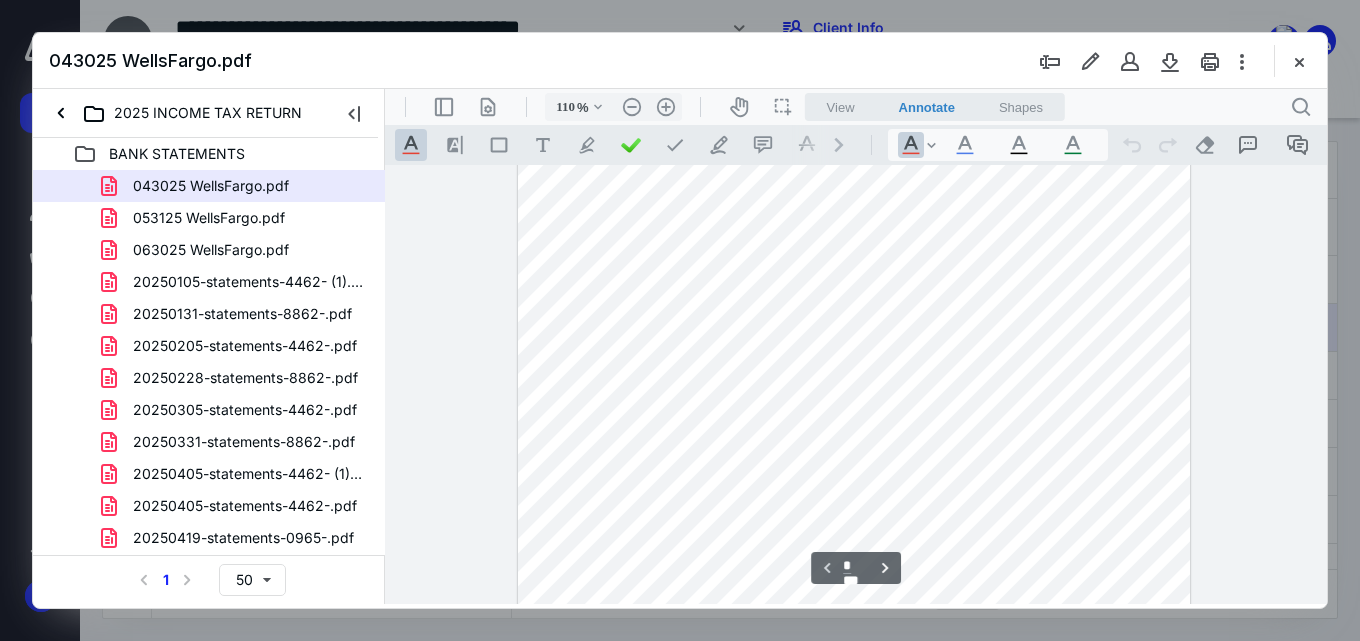 scroll, scrollTop: 0, scrollLeft: 0, axis: both 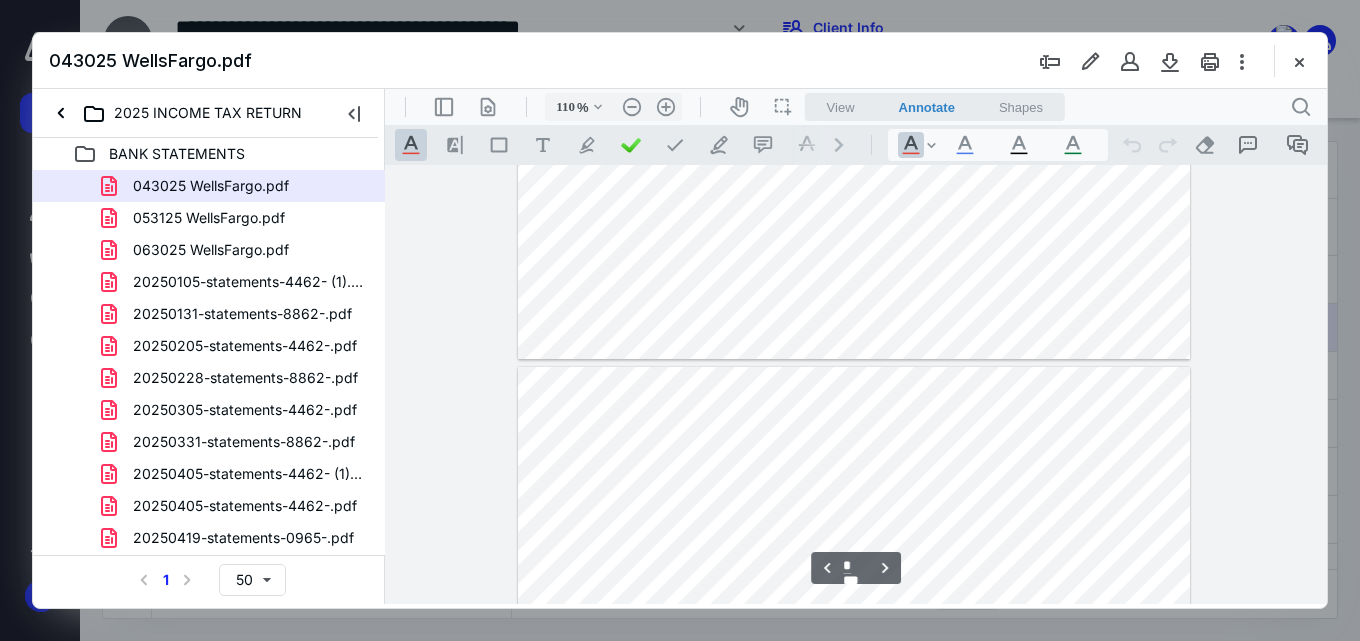 type on "*" 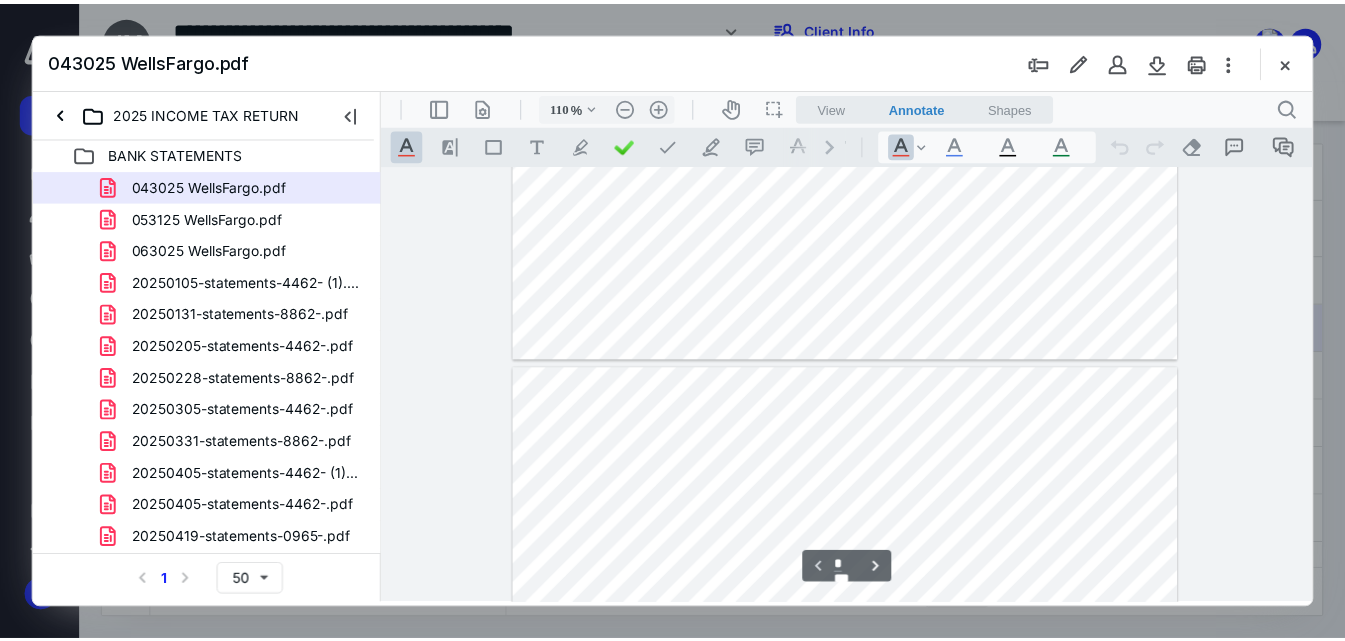 scroll, scrollTop: 600, scrollLeft: 0, axis: vertical 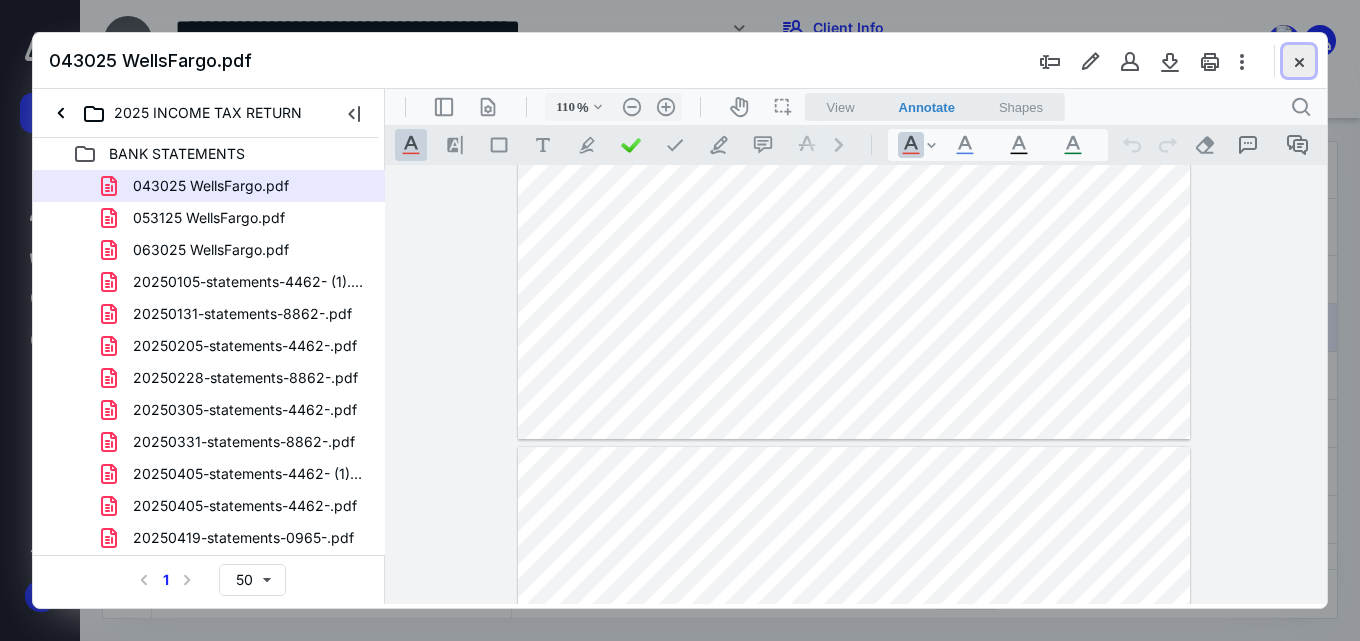 drag, startPoint x: 1300, startPoint y: 58, endPoint x: 847, endPoint y: 79, distance: 453.48648 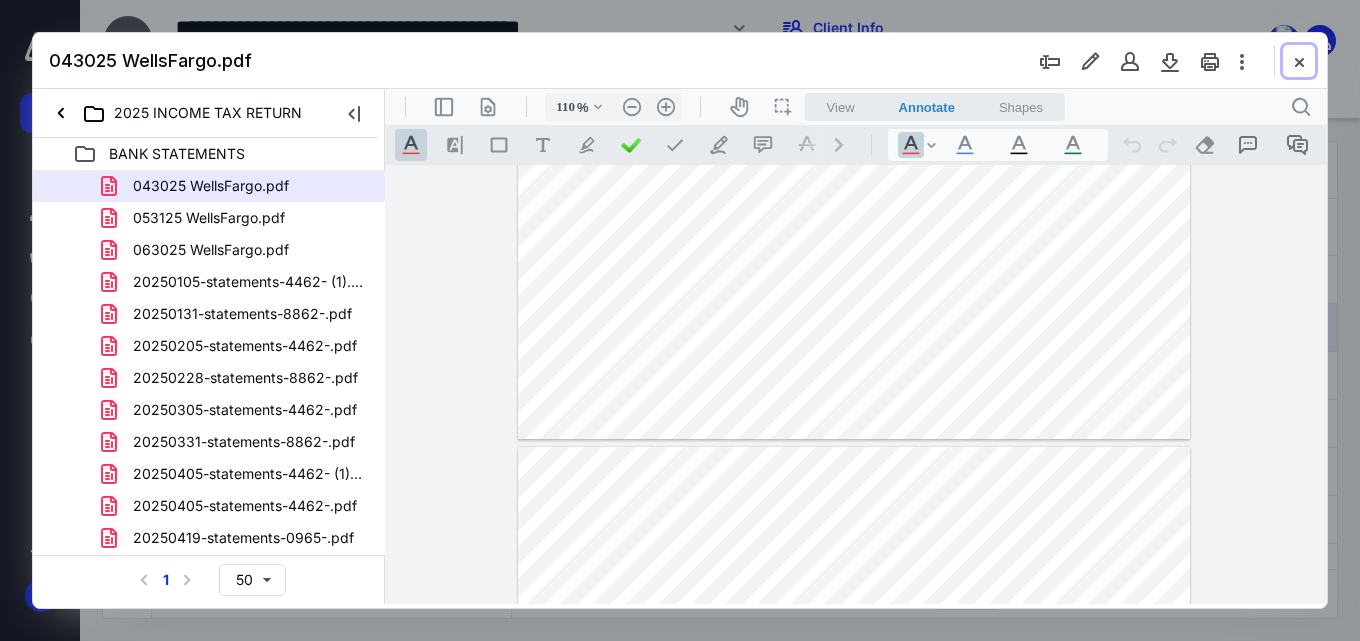 click at bounding box center (1299, 61) 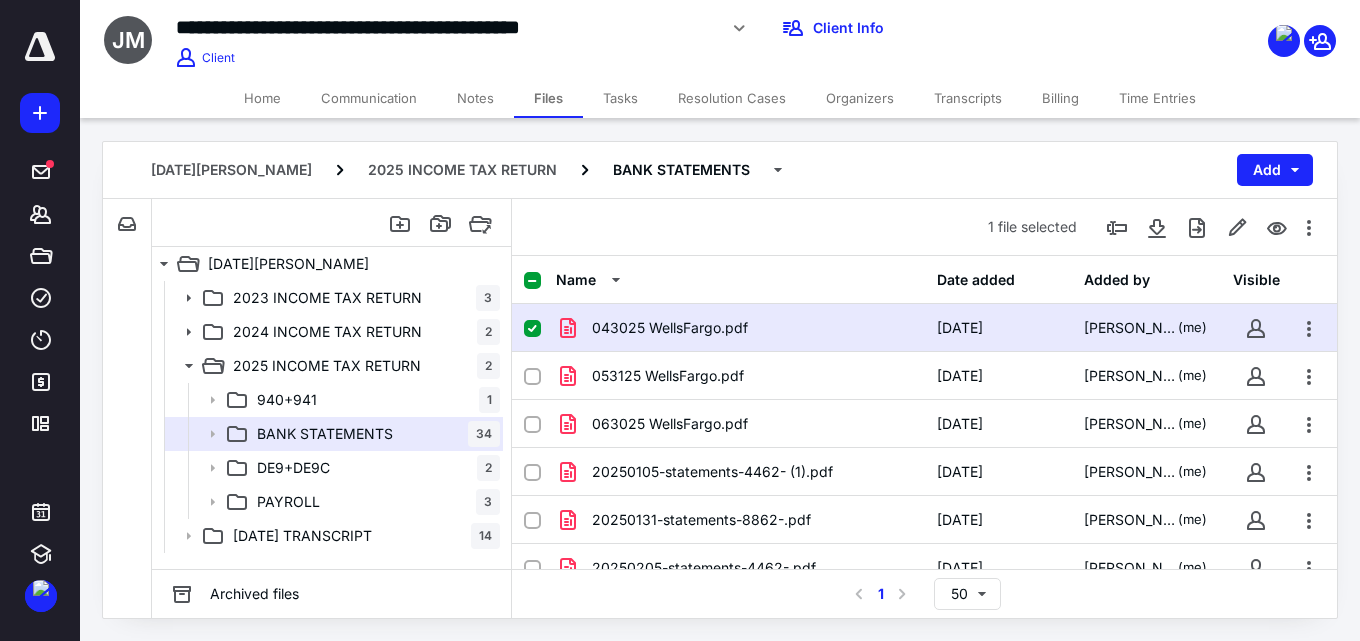 click on "Notes" at bounding box center (475, 98) 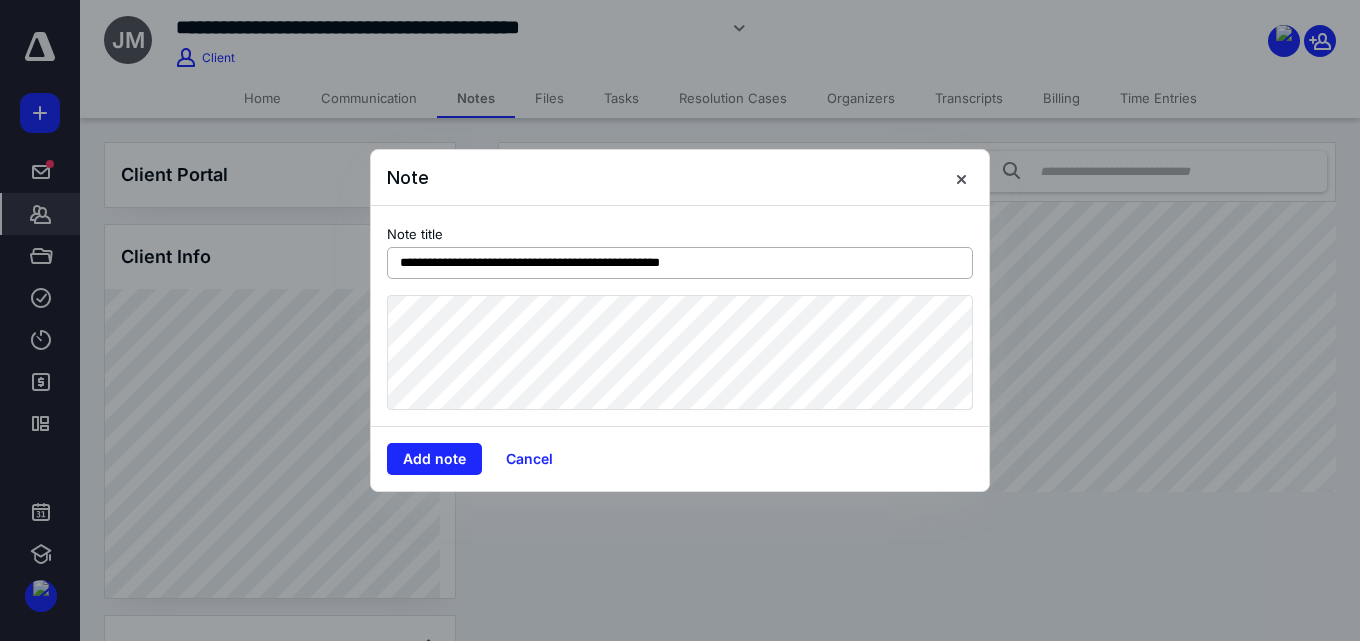 drag, startPoint x: 444, startPoint y: 264, endPoint x: 882, endPoint y: 262, distance: 438.00458 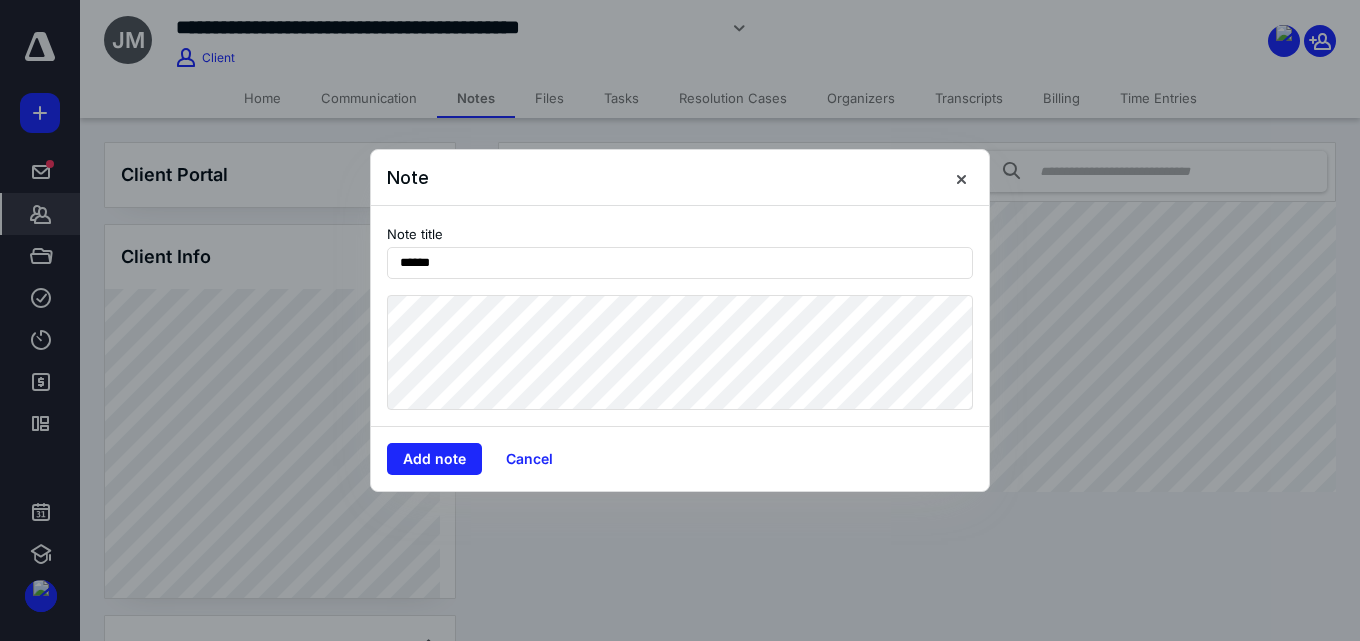 type on "*****" 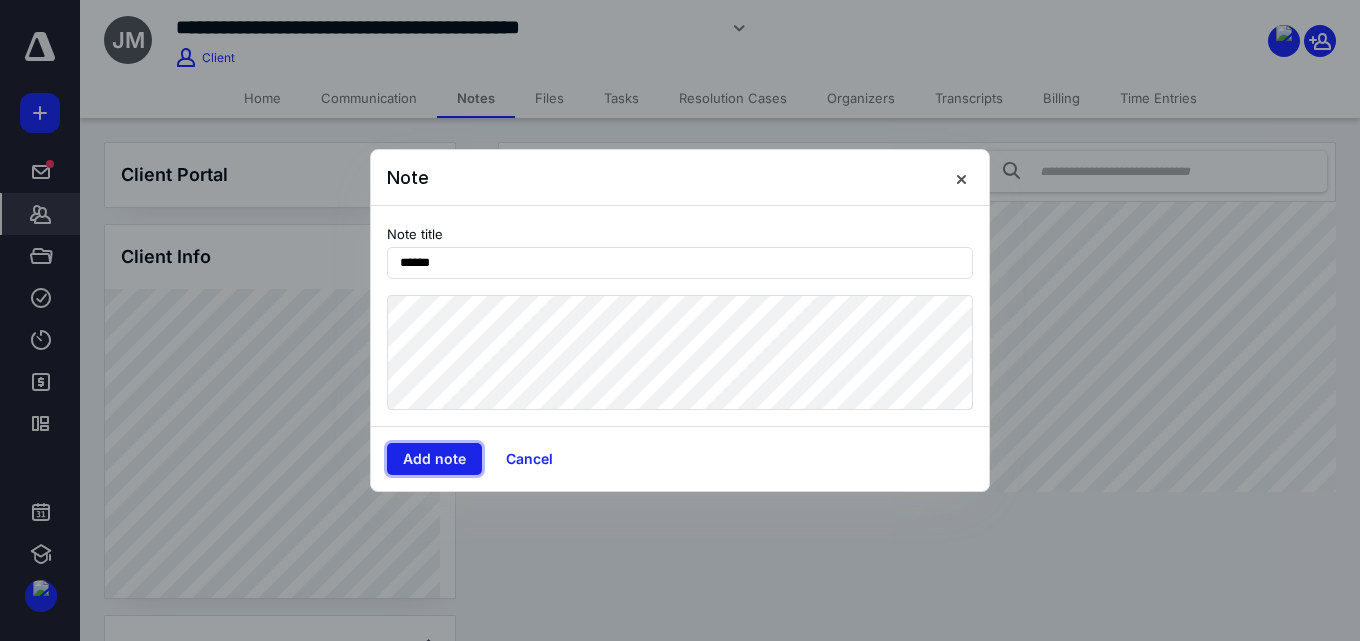 click on "Add note" at bounding box center [434, 459] 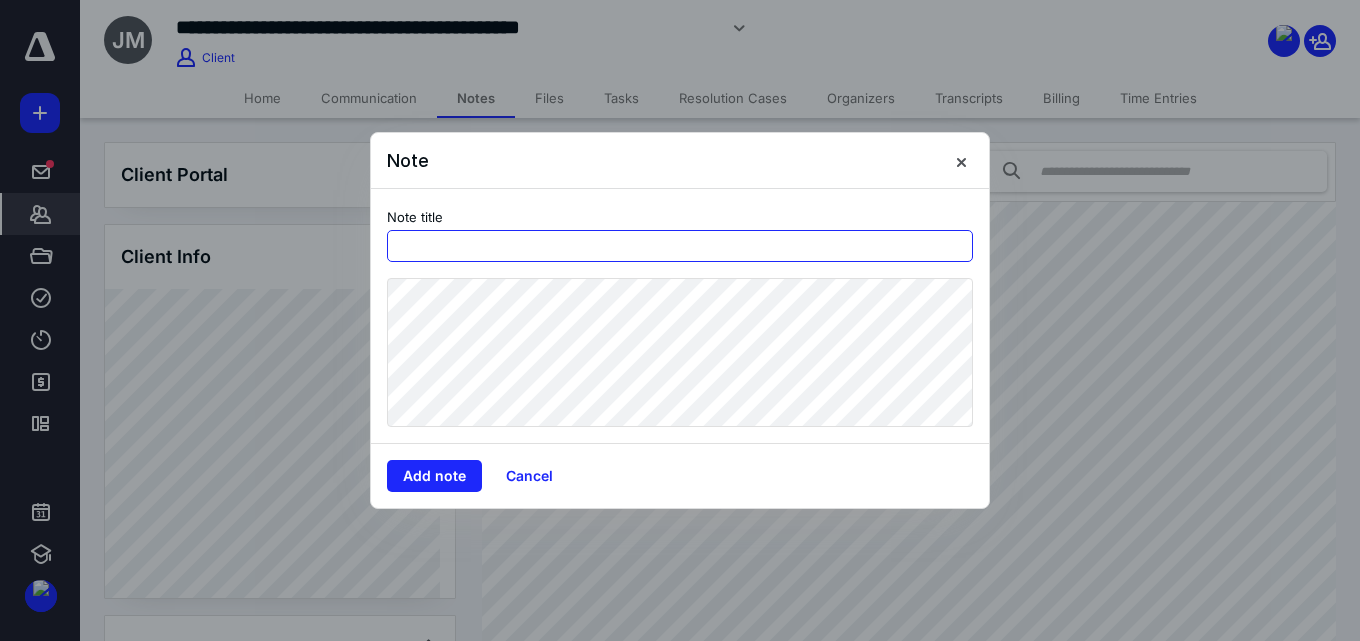 click at bounding box center [680, 246] 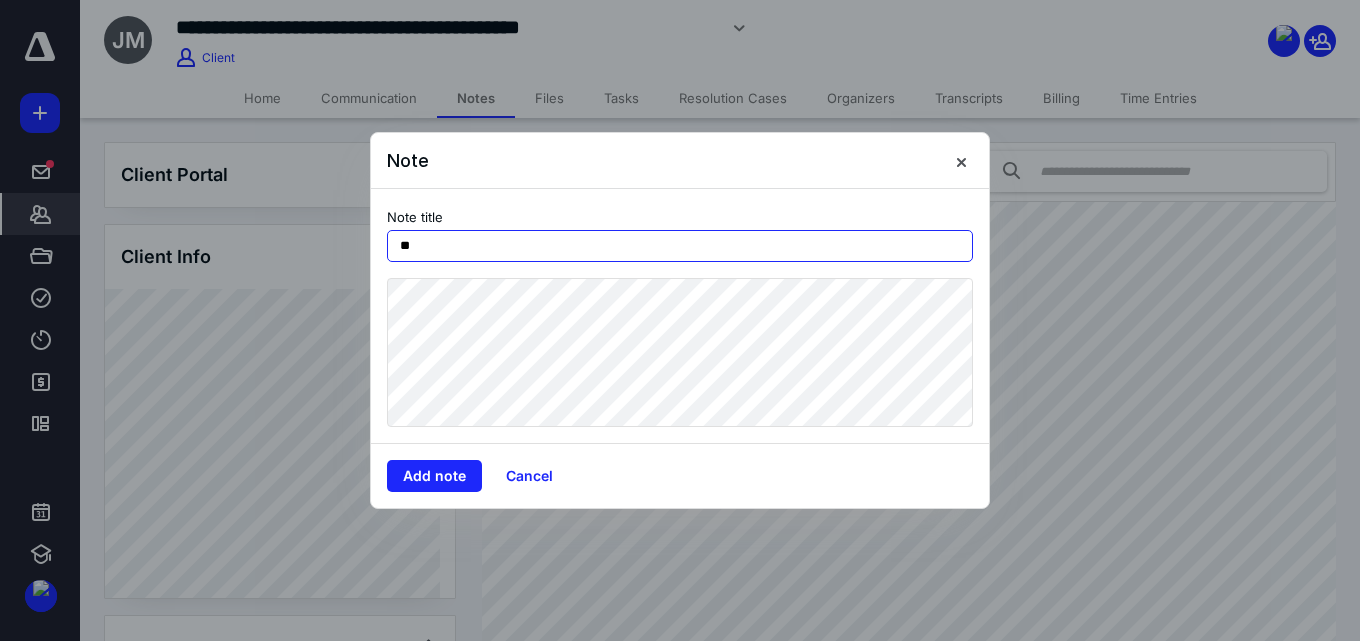 type on "*" 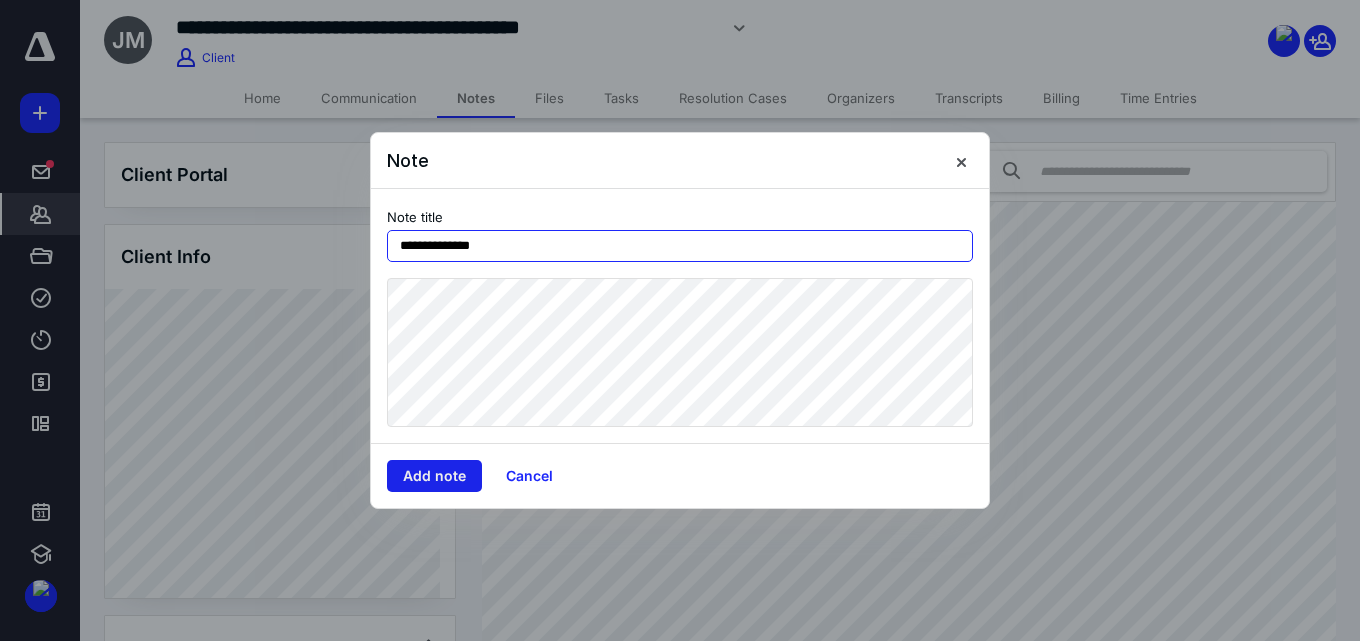 type on "**********" 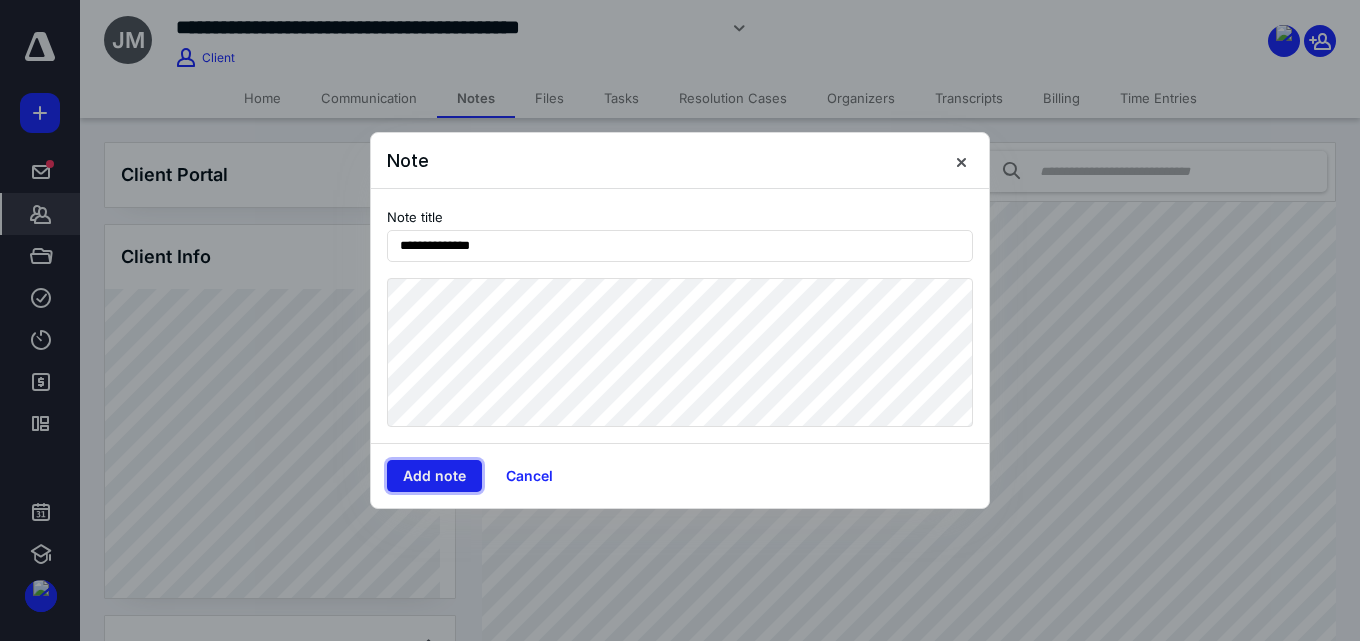 click on "Add note" at bounding box center (434, 476) 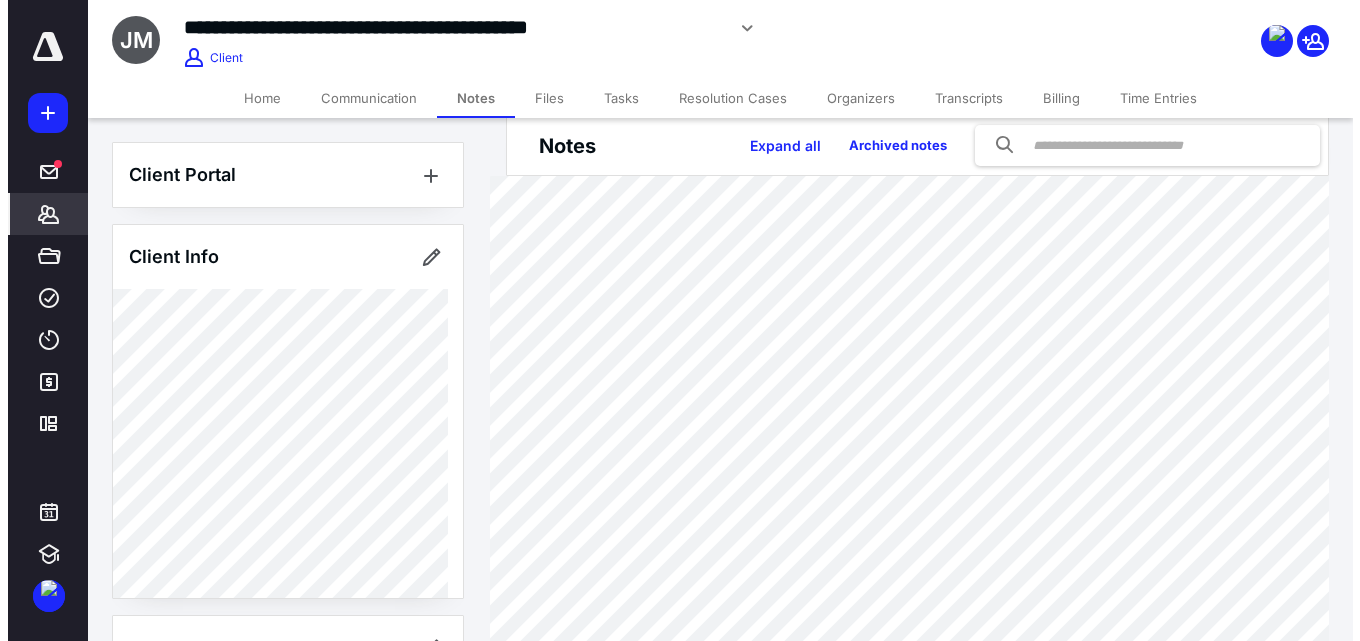 scroll, scrollTop: 0, scrollLeft: 0, axis: both 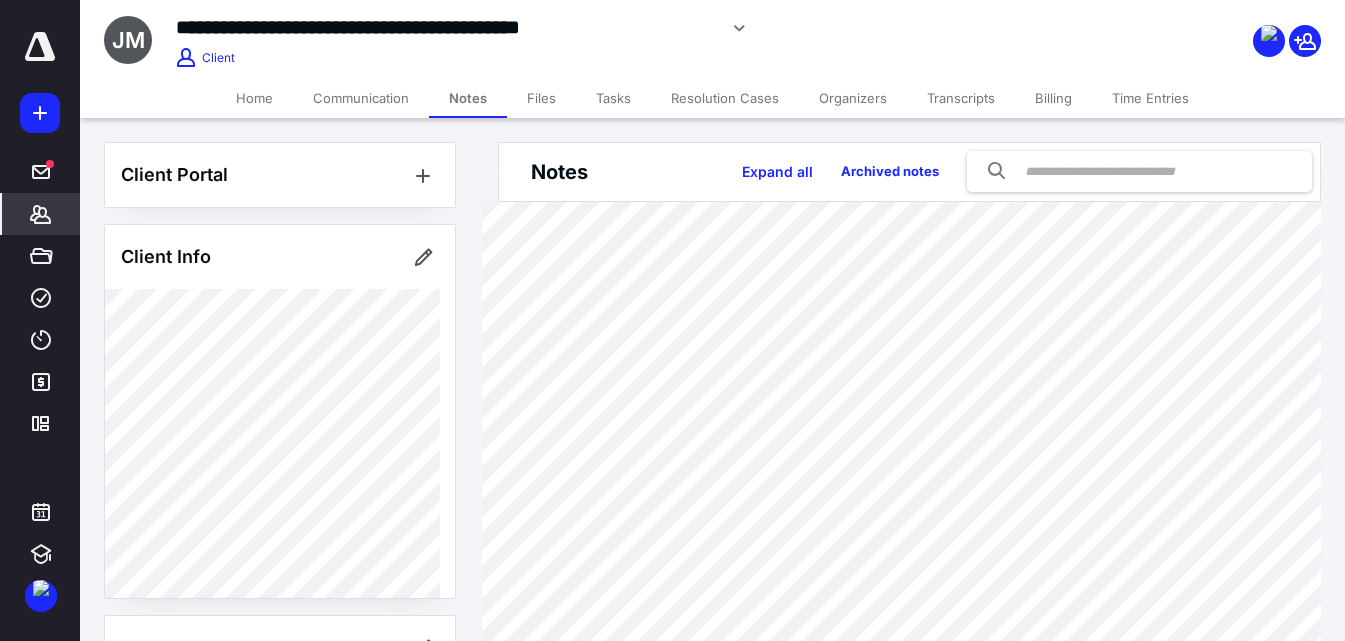 click on "Files" at bounding box center (541, 98) 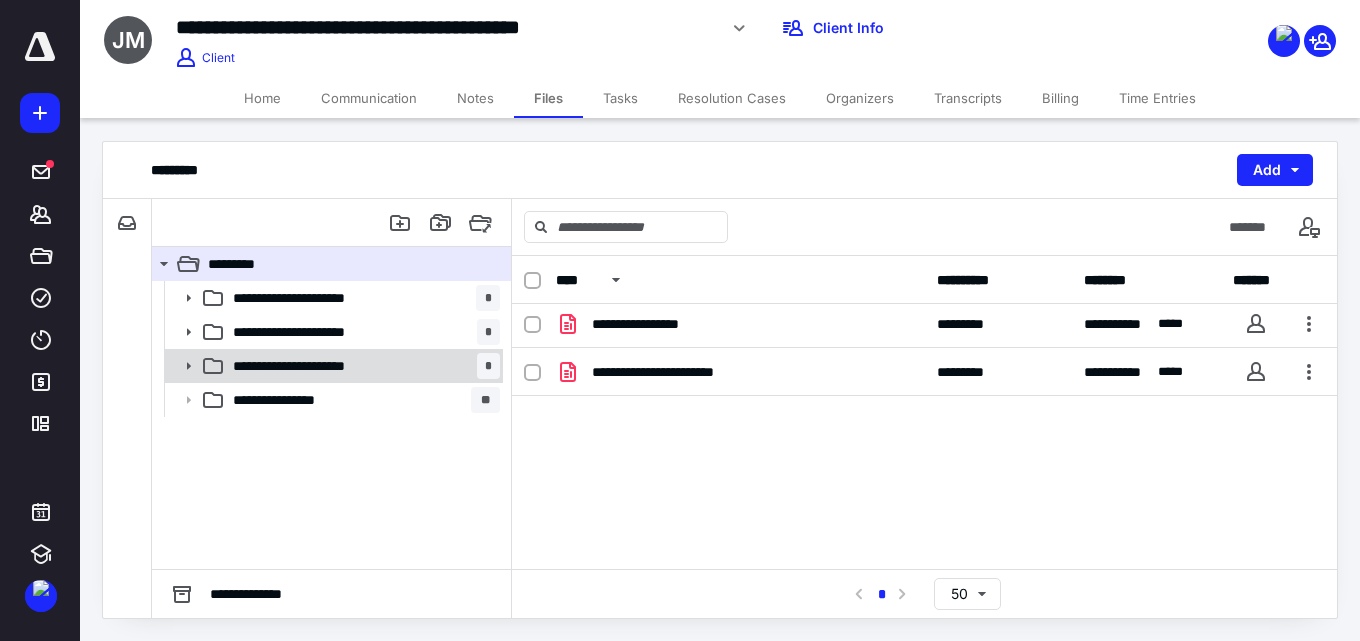 scroll, scrollTop: 200, scrollLeft: 0, axis: vertical 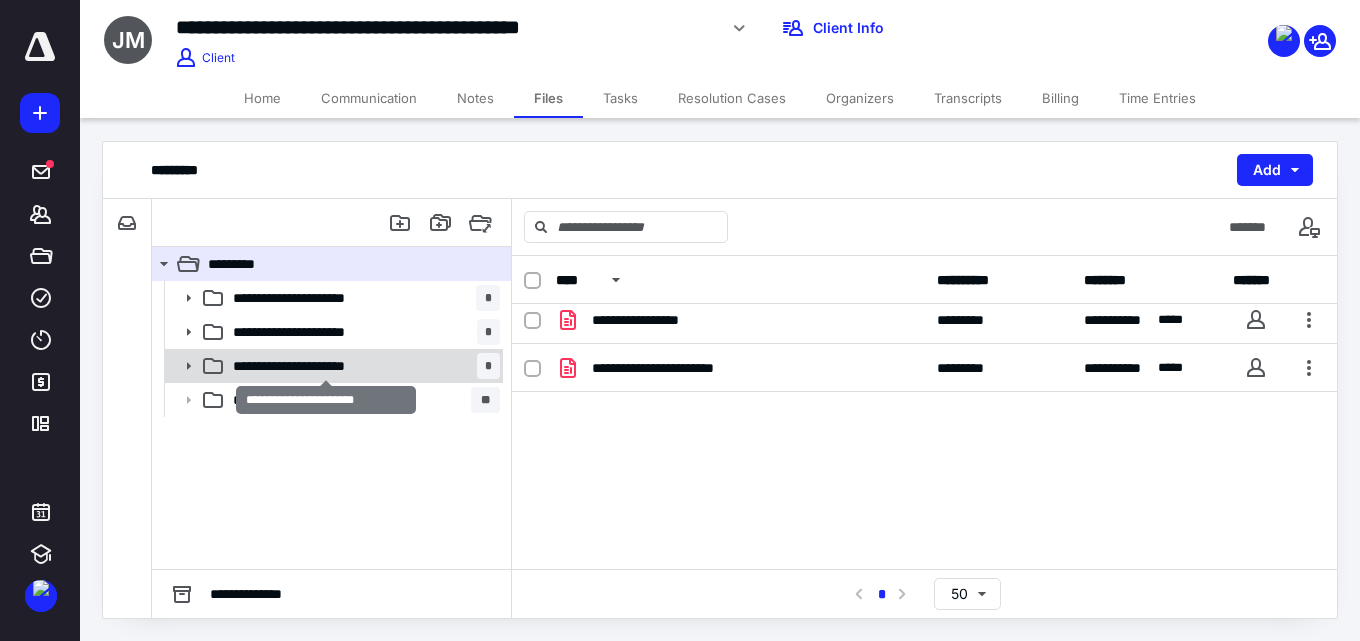 click on "**********" at bounding box center [326, 366] 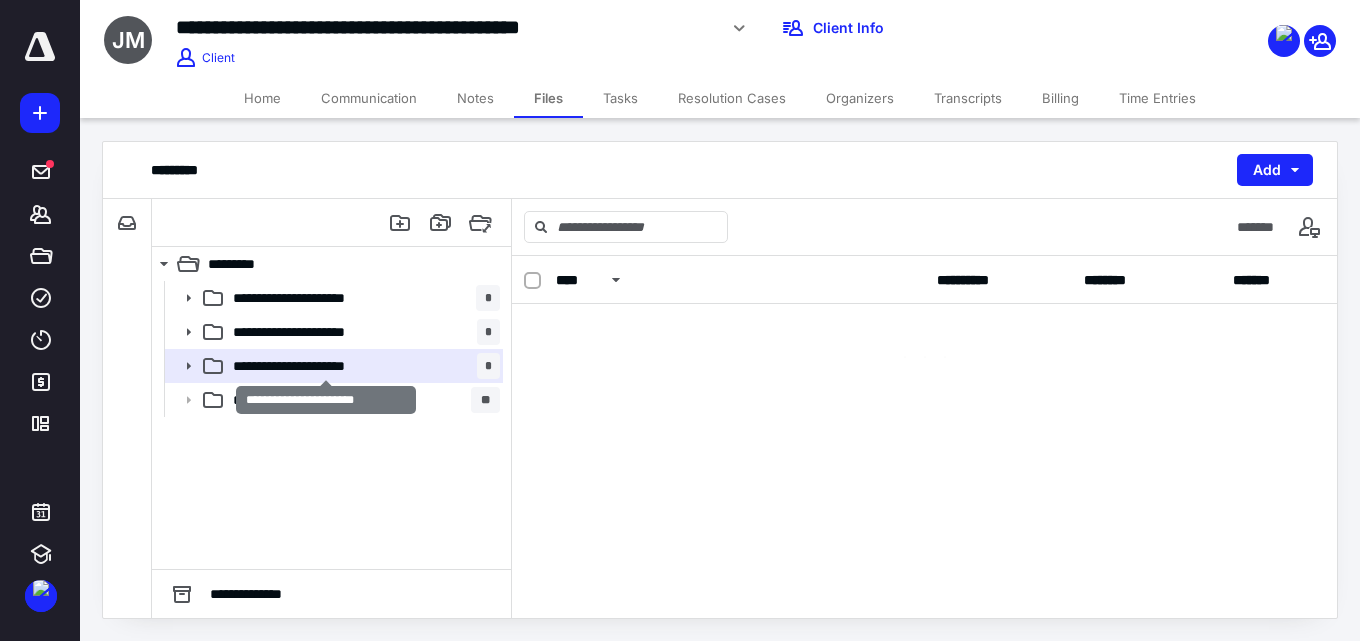 scroll, scrollTop: 0, scrollLeft: 0, axis: both 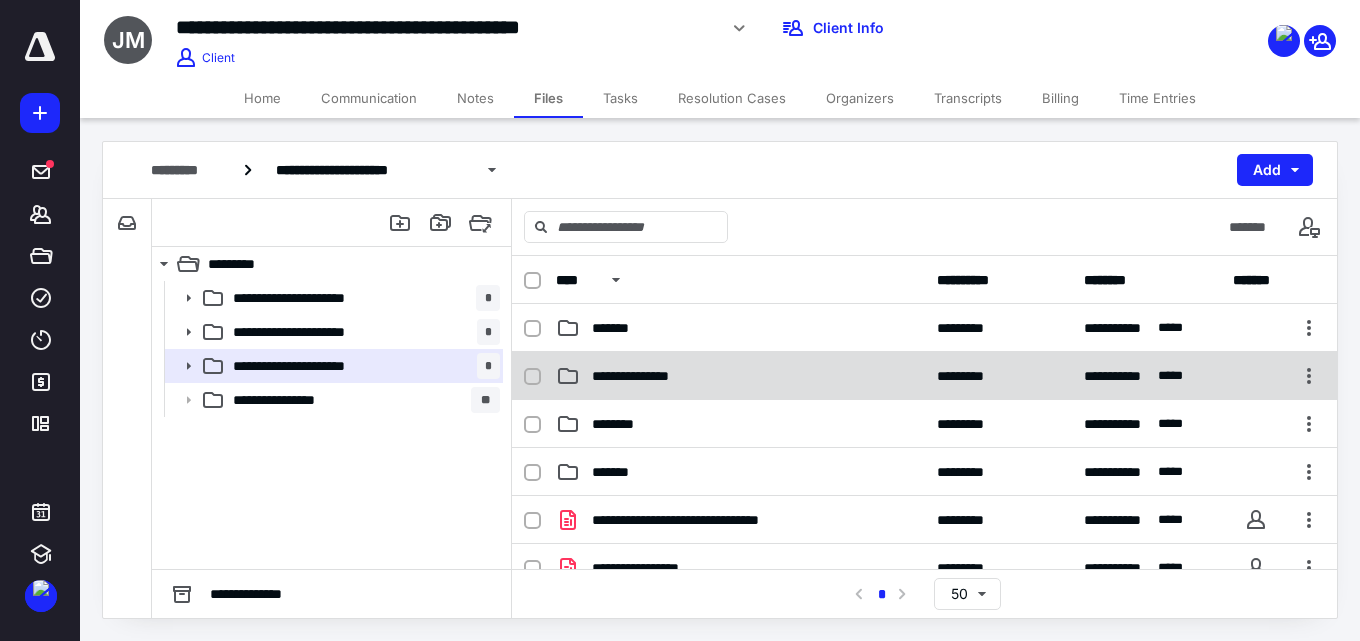 click on "**********" at bounding box center (659, 376) 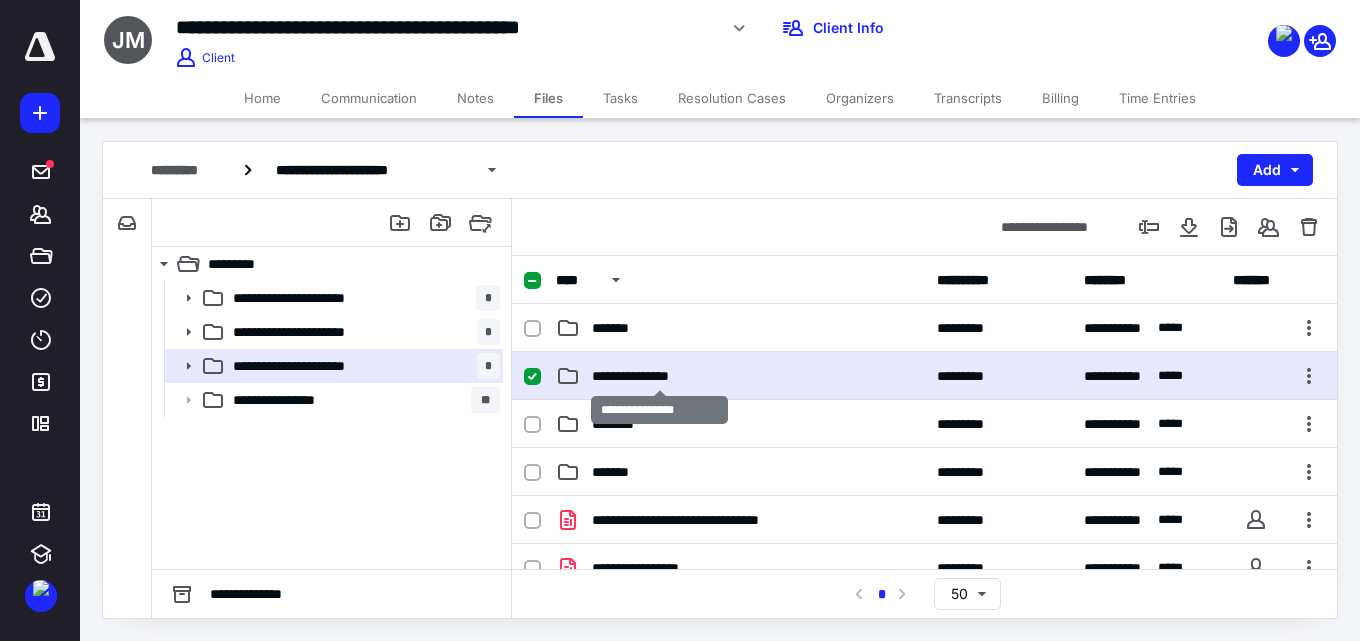 click on "**********" at bounding box center (659, 376) 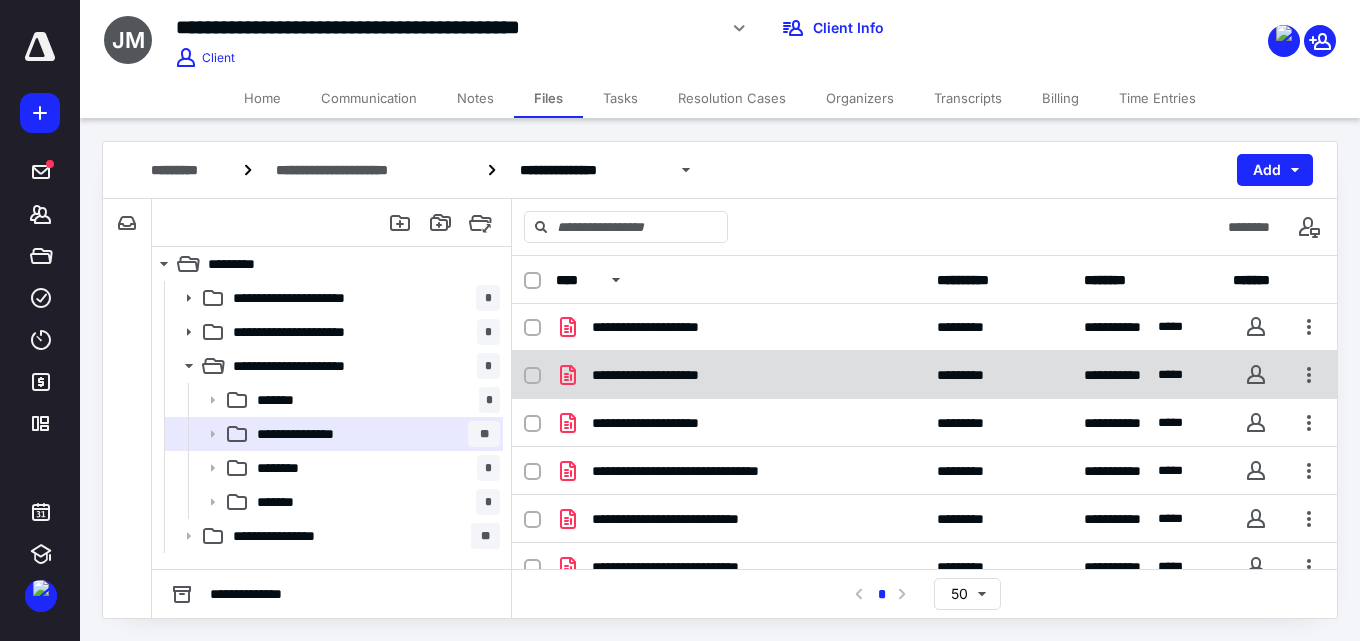 scroll, scrollTop: 0, scrollLeft: 0, axis: both 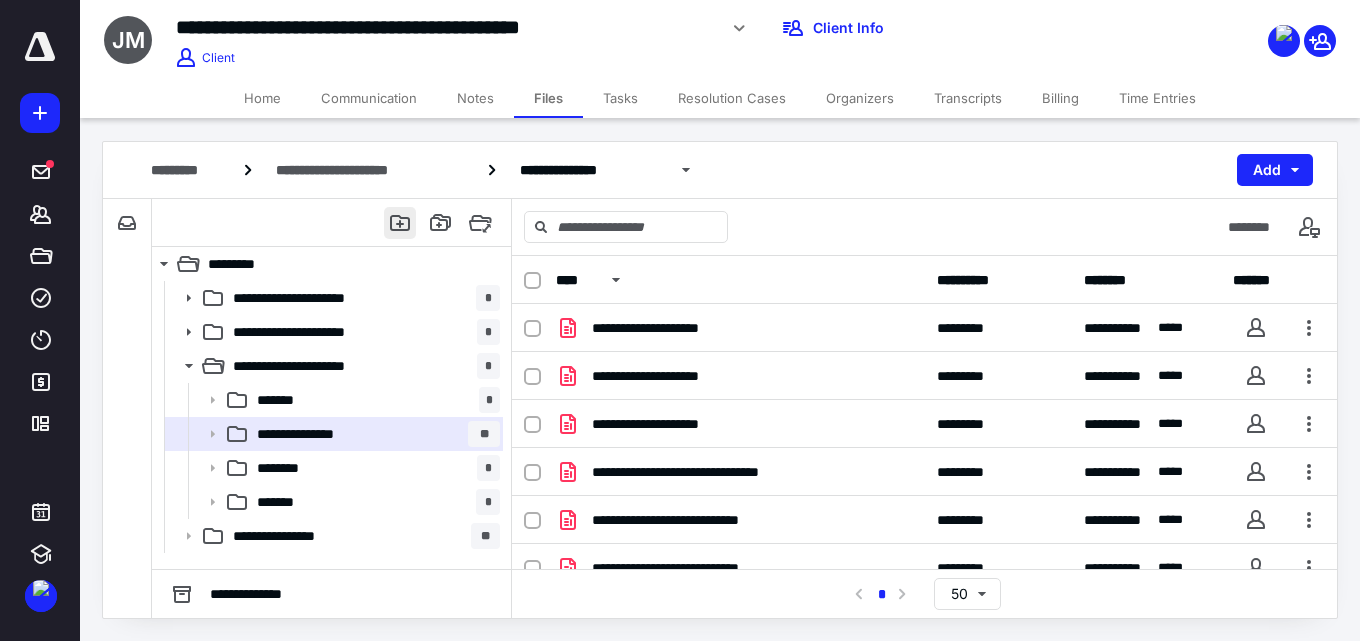 click at bounding box center (400, 223) 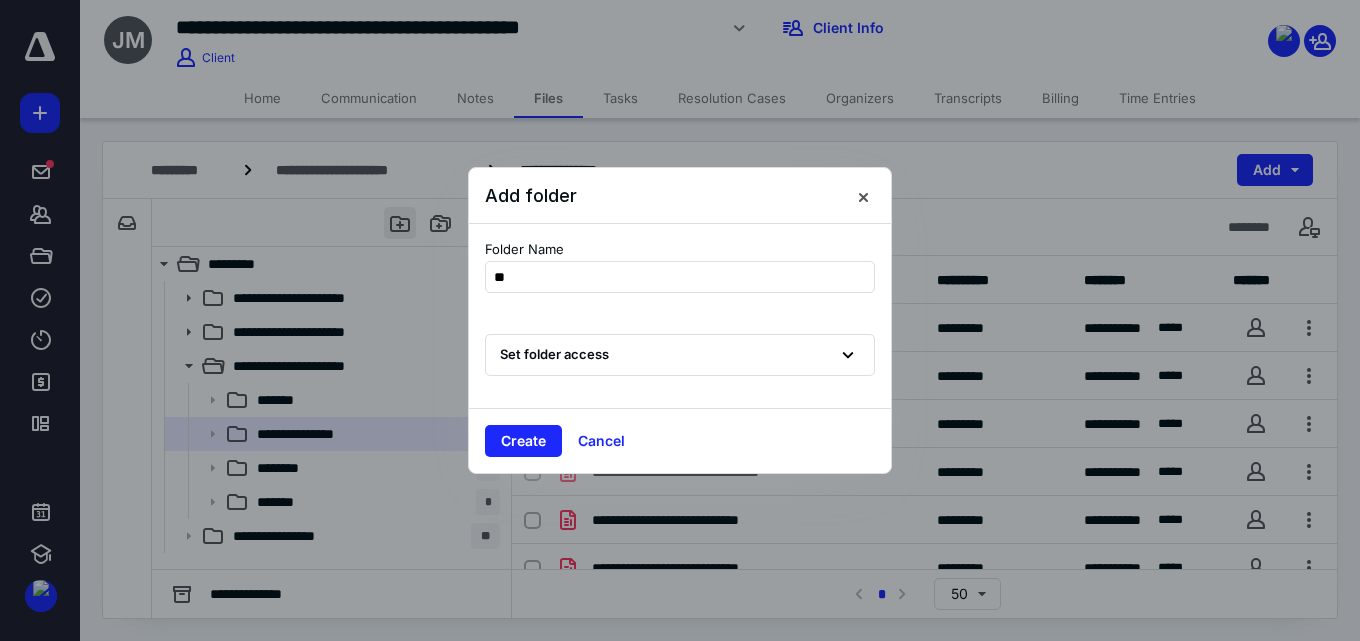 type on "*" 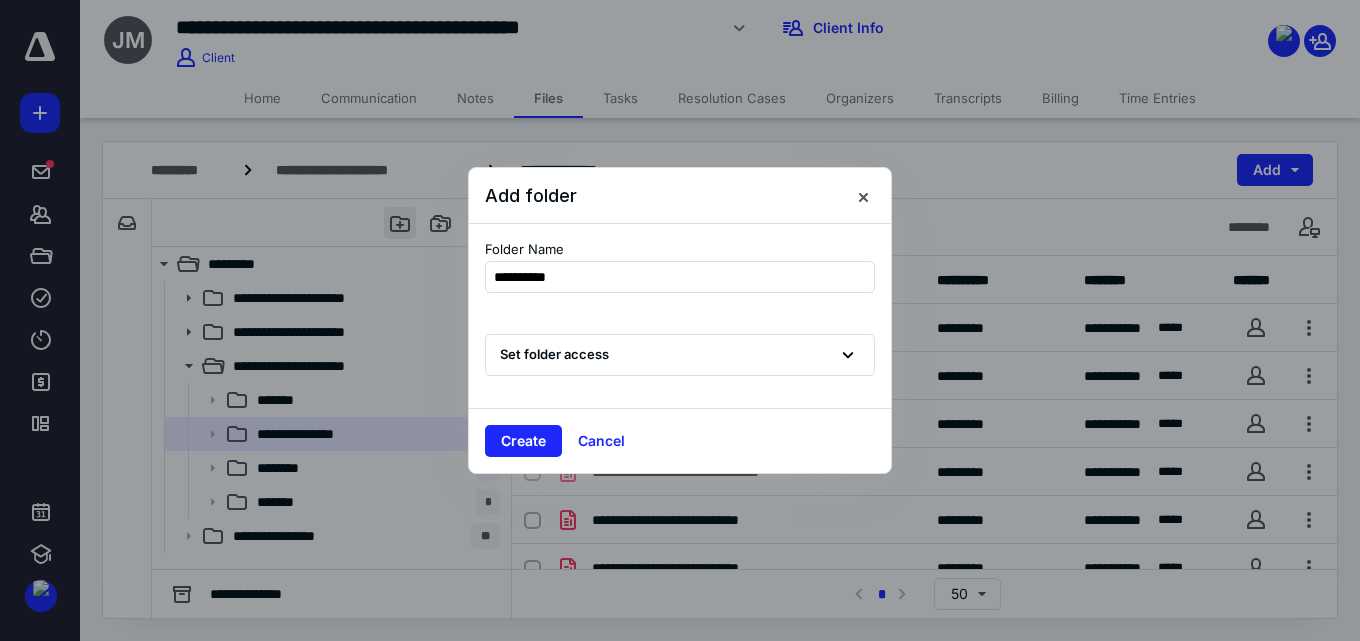 type on "**********" 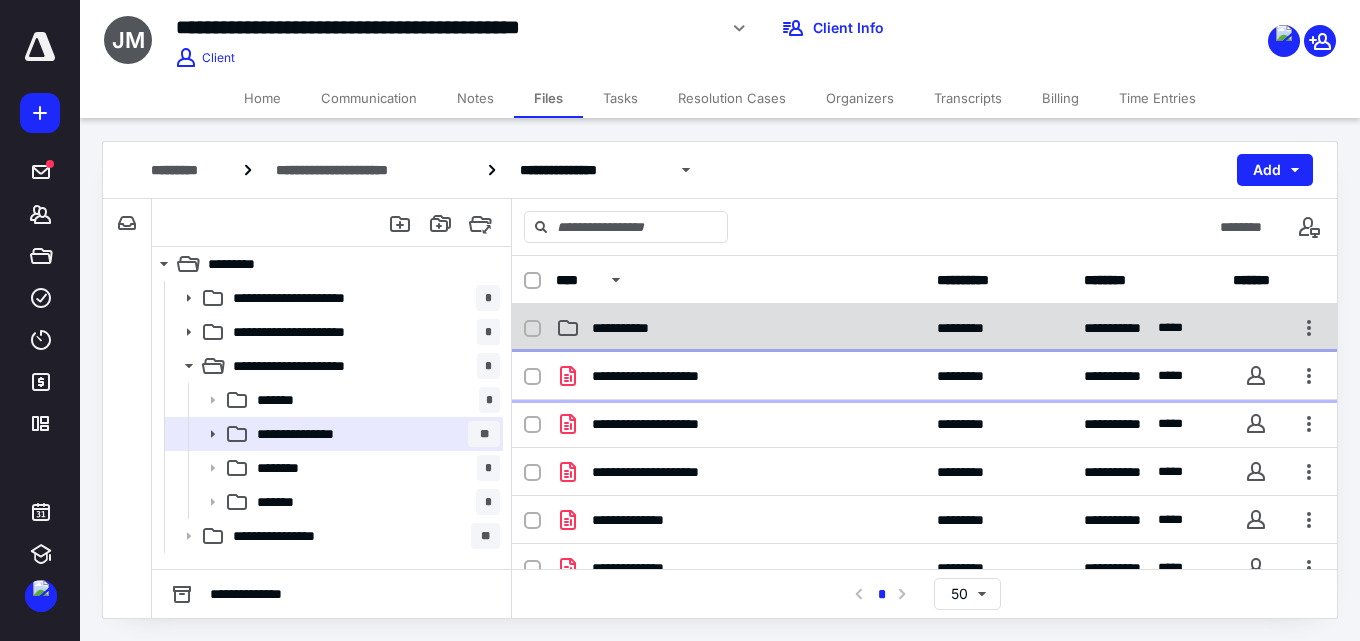 click on "**********" at bounding box center (740, 376) 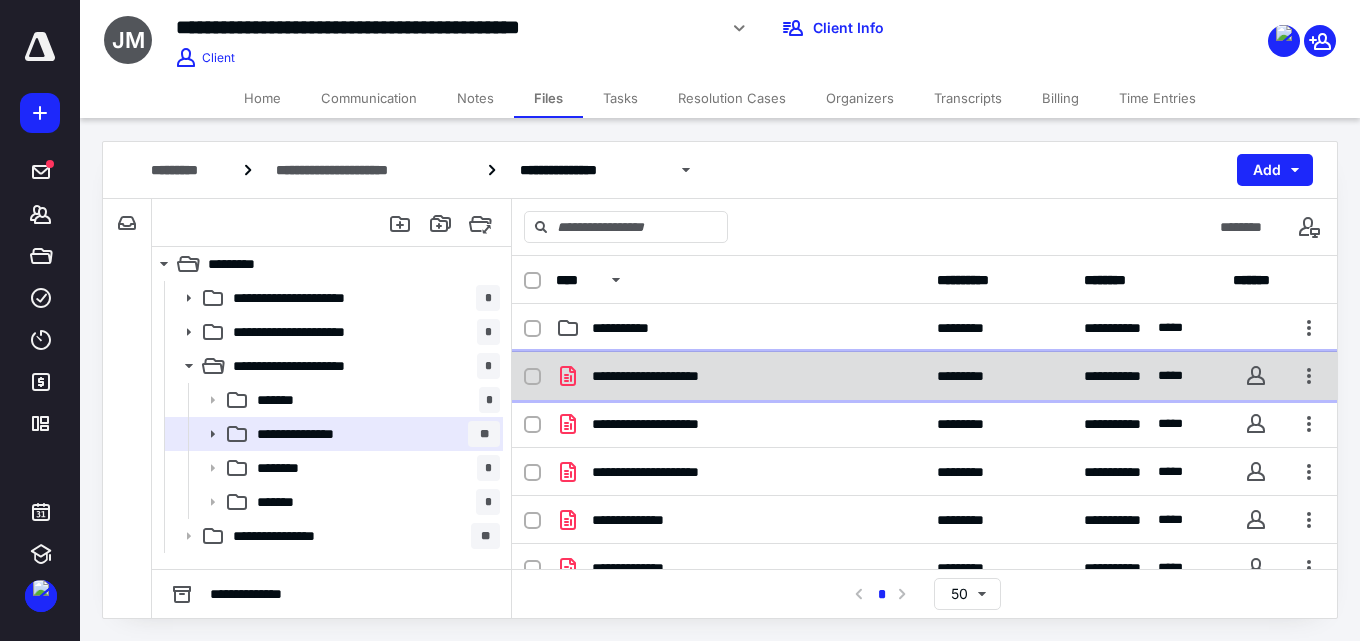 checkbox on "true" 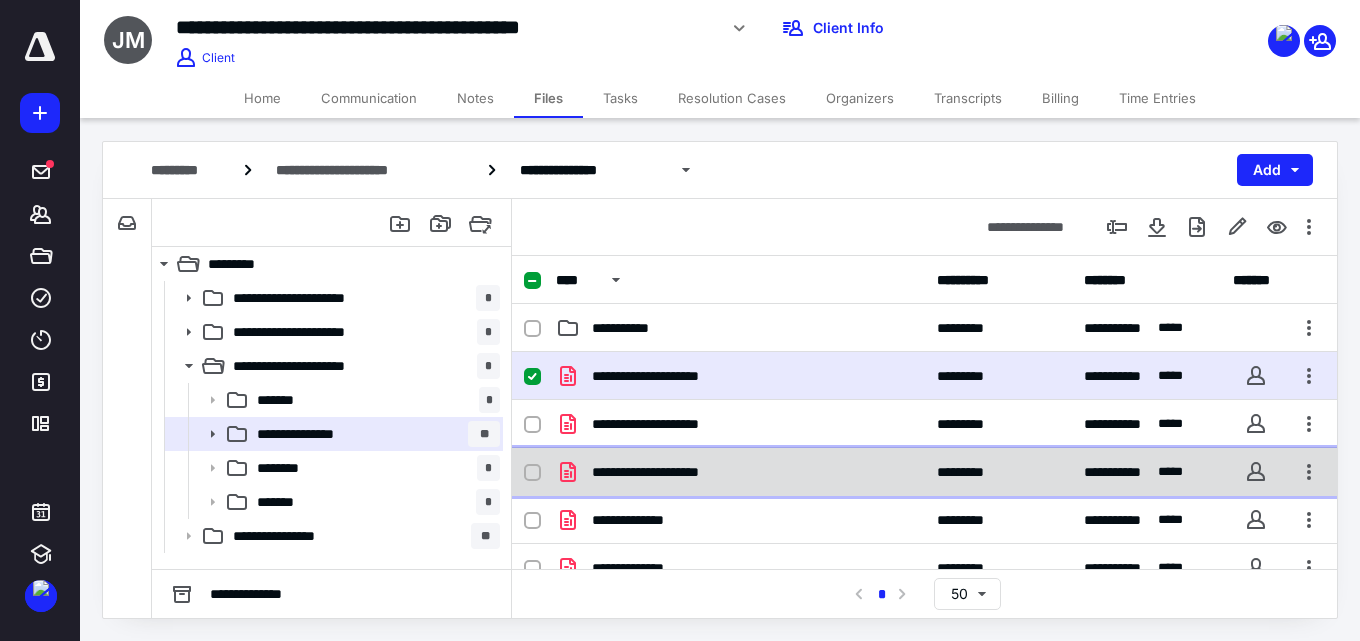 click on "**********" at bounding box center (924, 472) 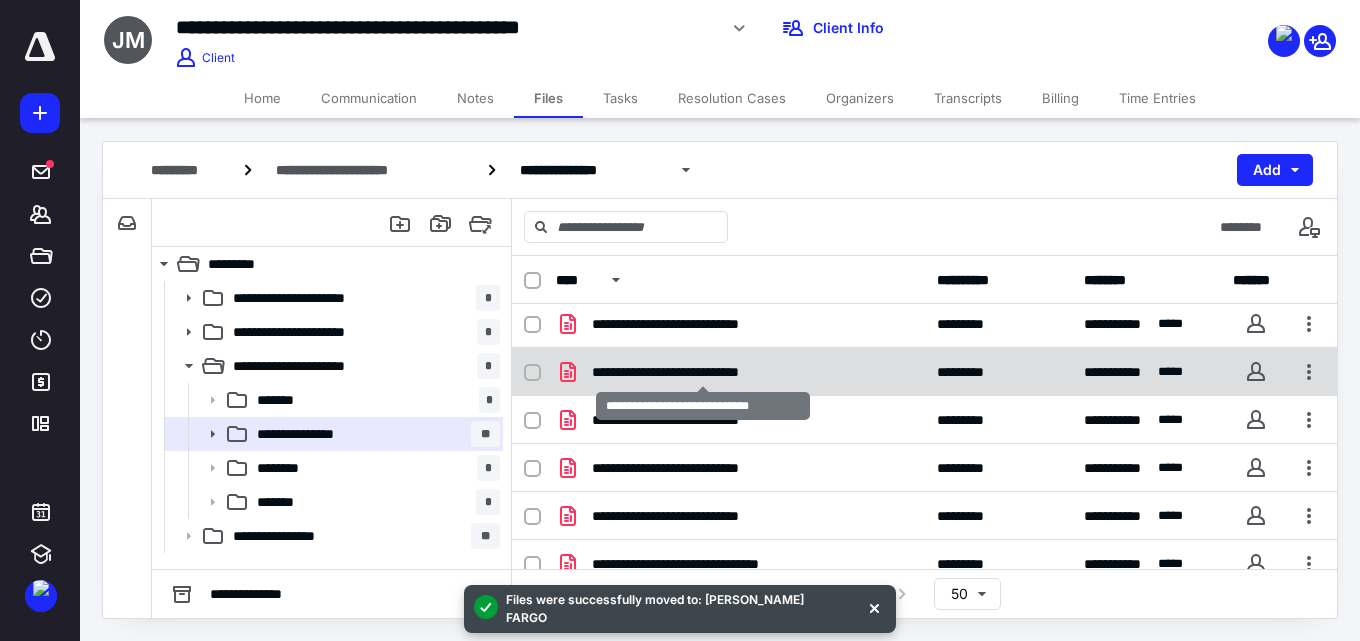 scroll, scrollTop: 0, scrollLeft: 0, axis: both 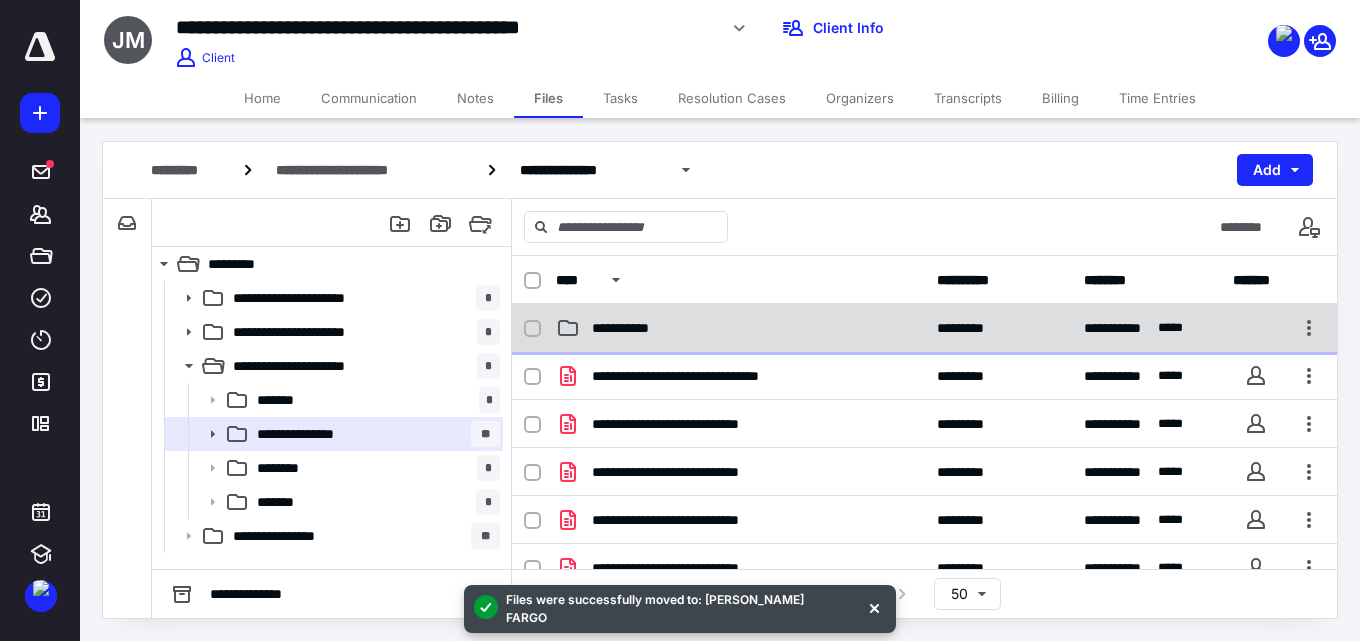 click on "**********" at bounding box center [740, 328] 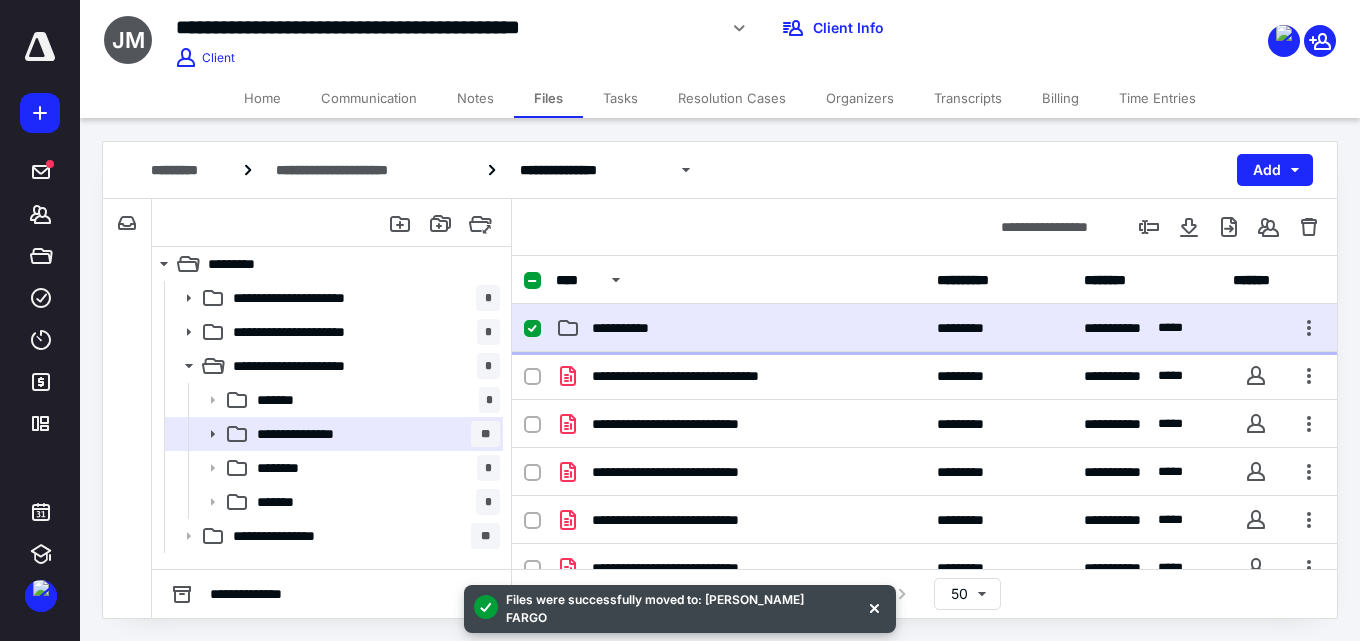 click on "**********" at bounding box center (740, 328) 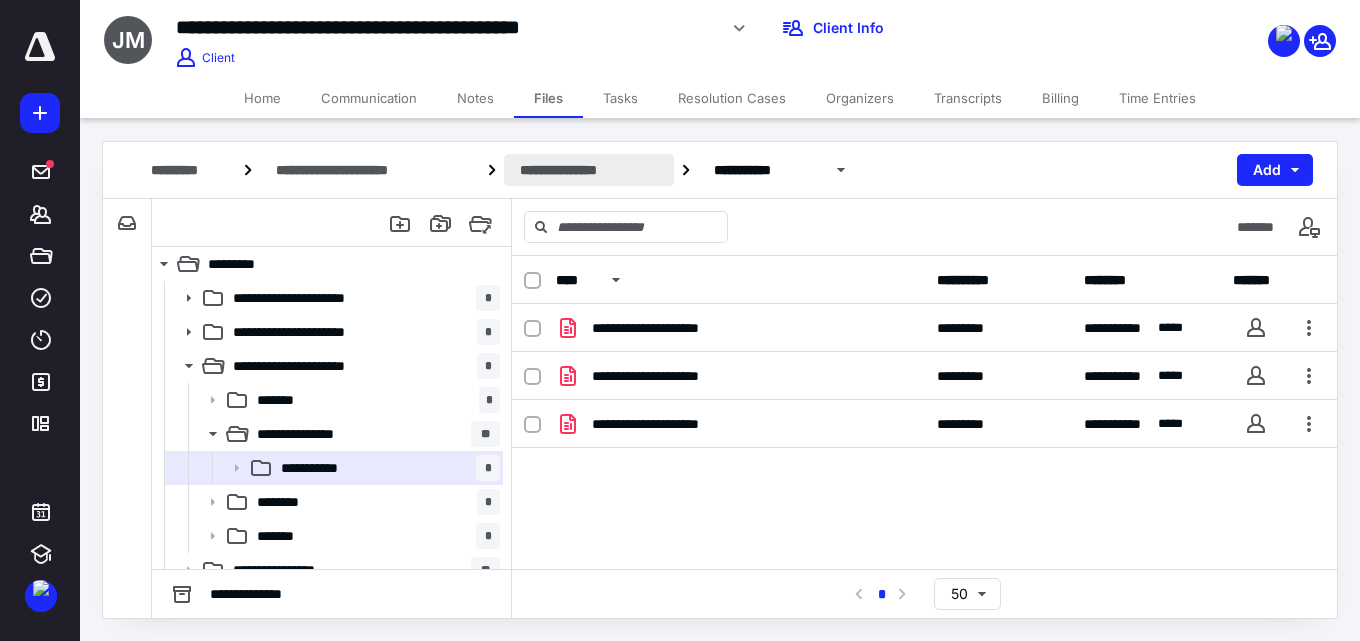 click on "**********" at bounding box center [588, 170] 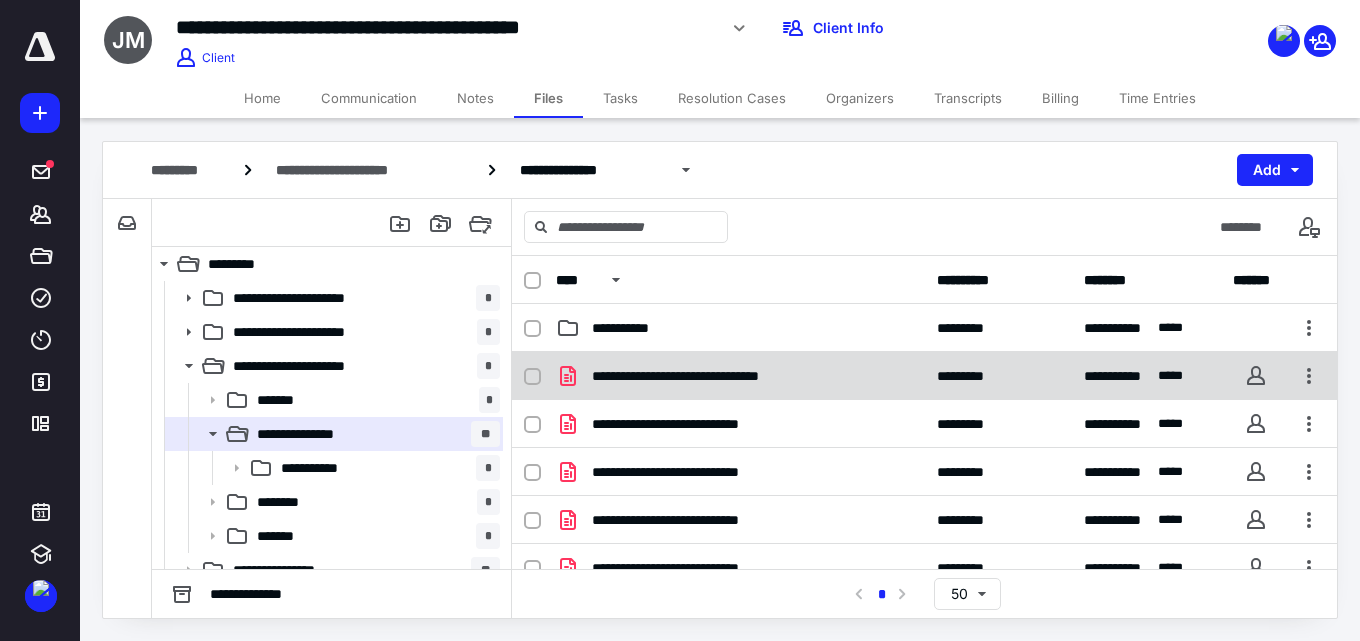 click on "**********" at bounding box center [924, 376] 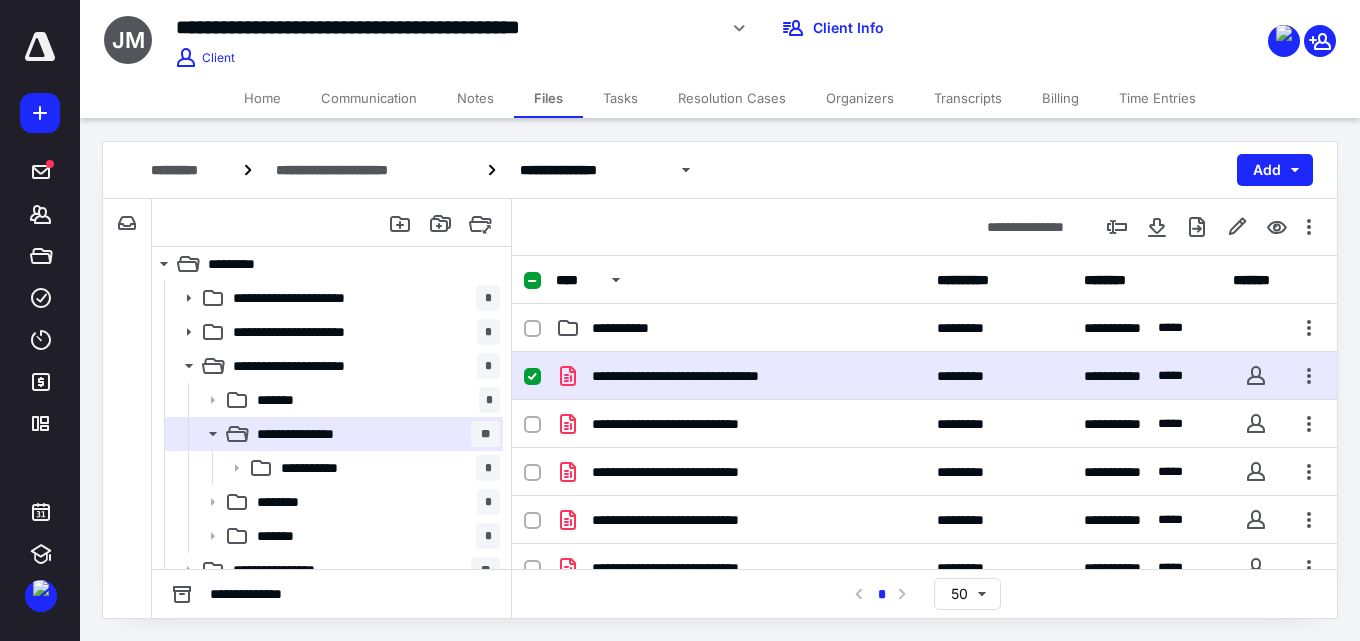 click on "**********" at bounding box center (924, 376) 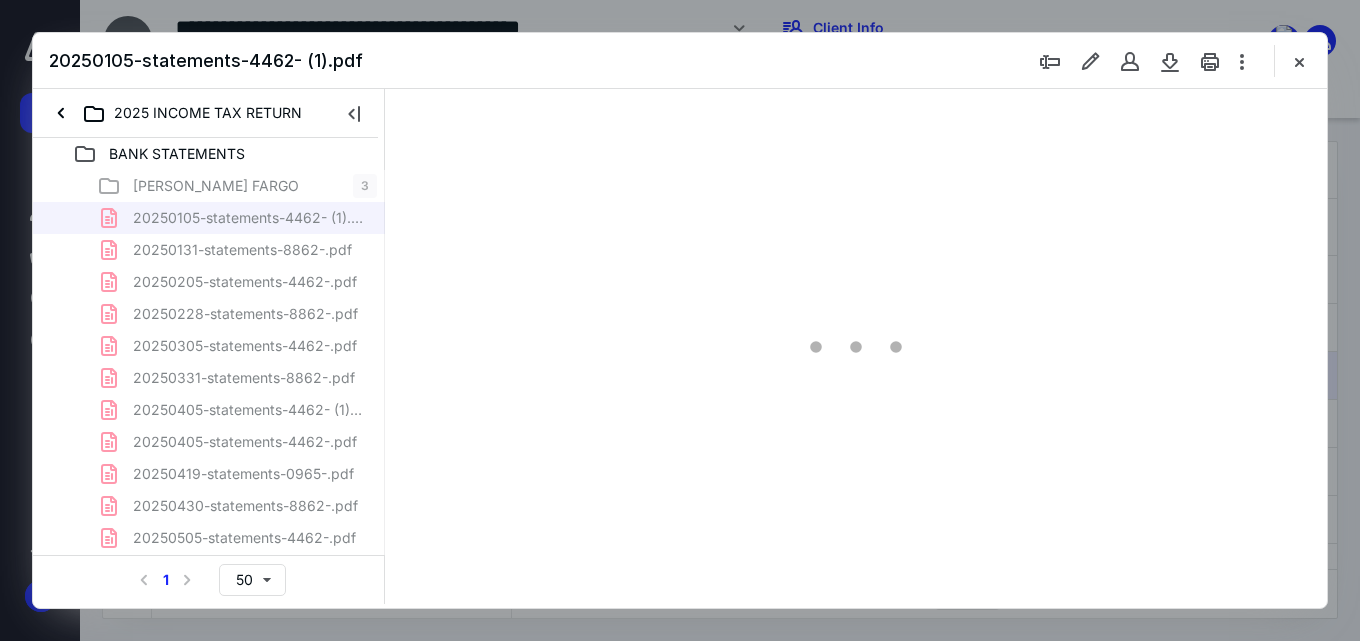 scroll, scrollTop: 0, scrollLeft: 0, axis: both 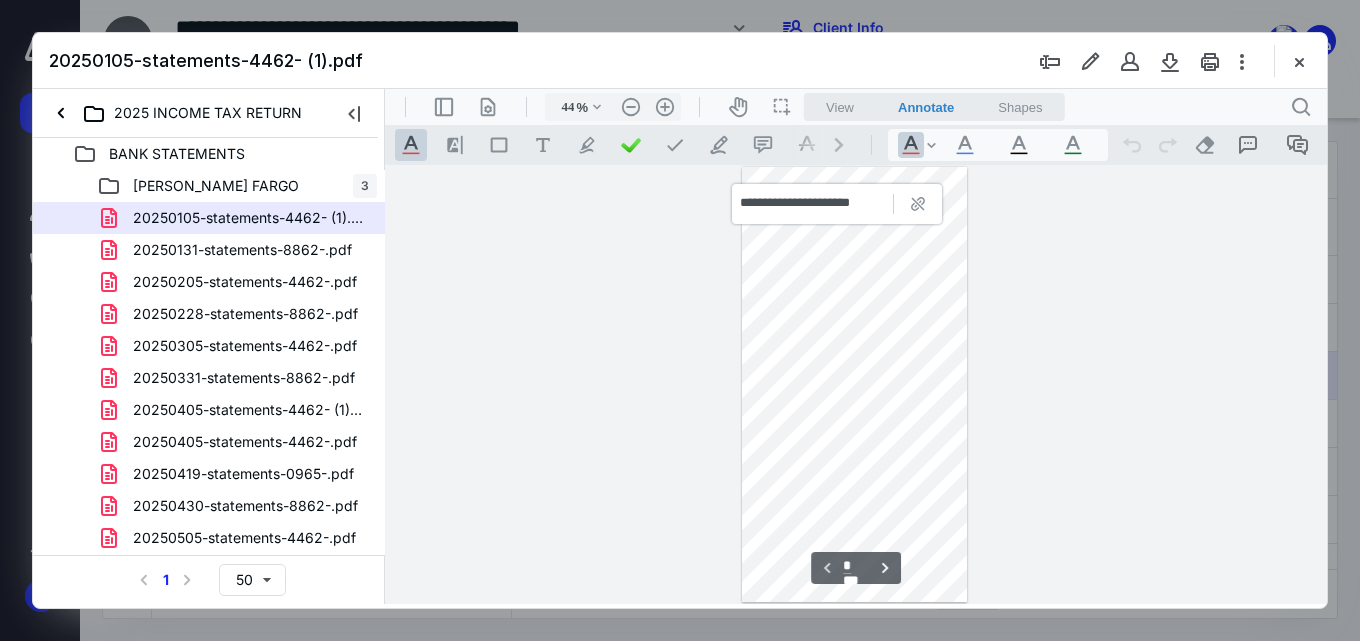 type on "35" 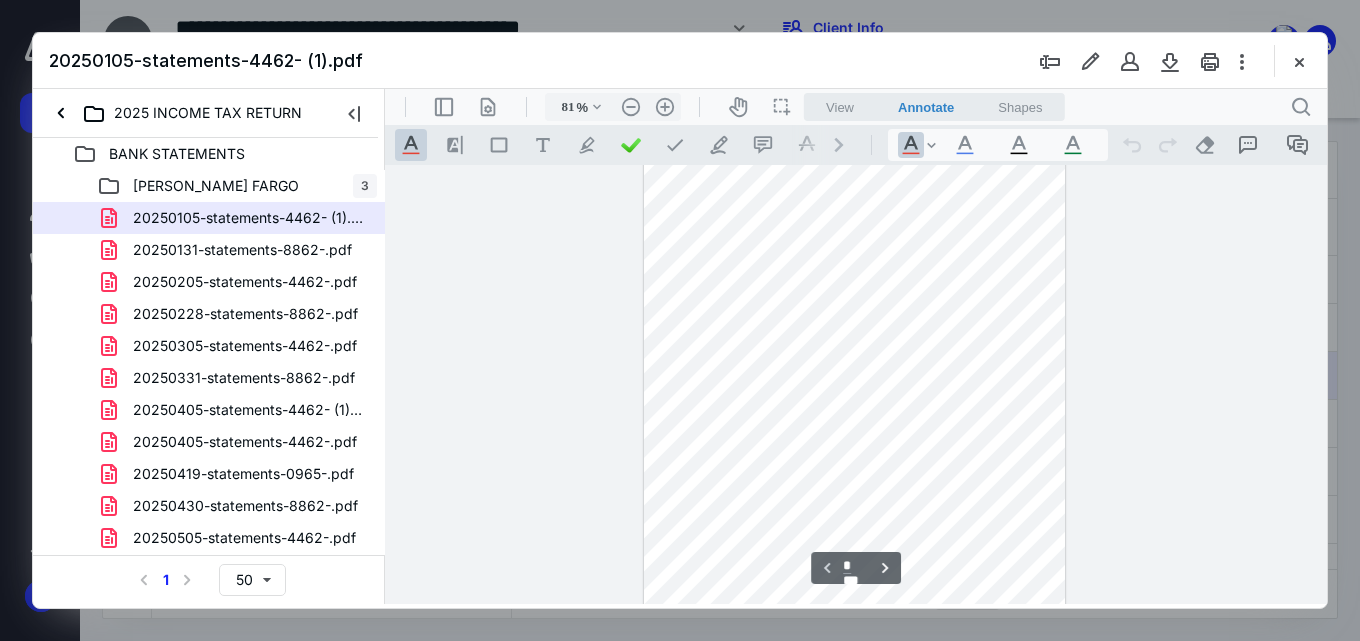 scroll, scrollTop: 0, scrollLeft: 0, axis: both 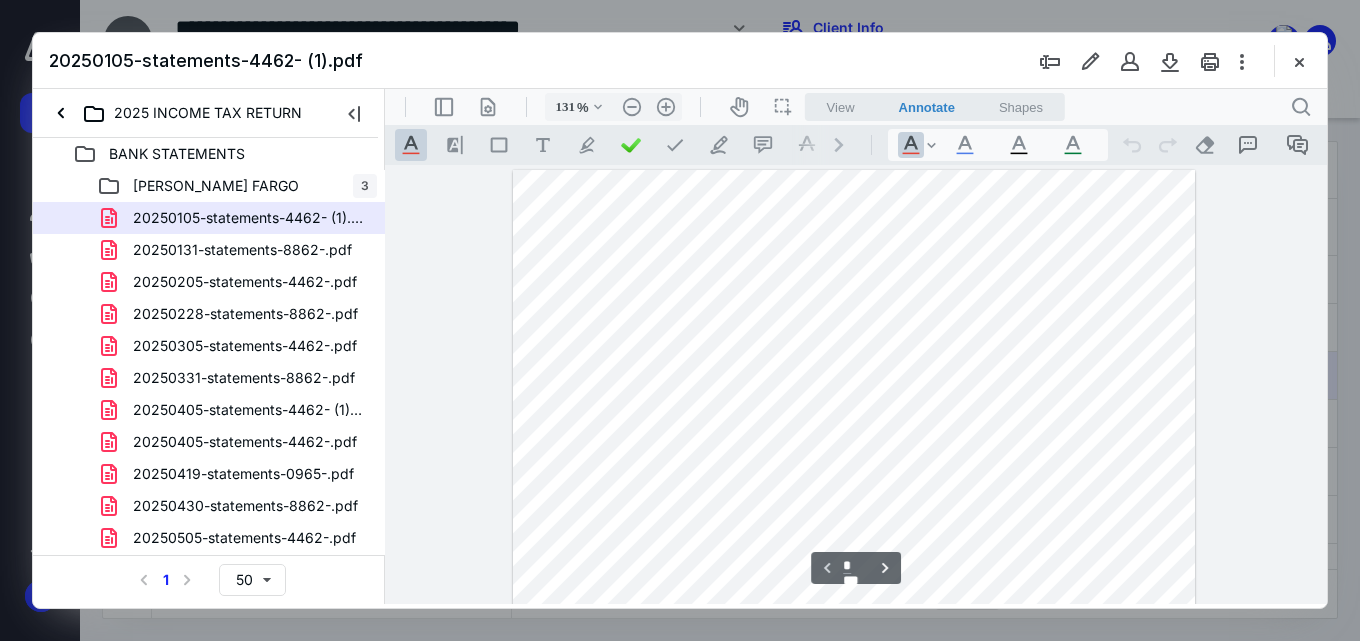 type on "156" 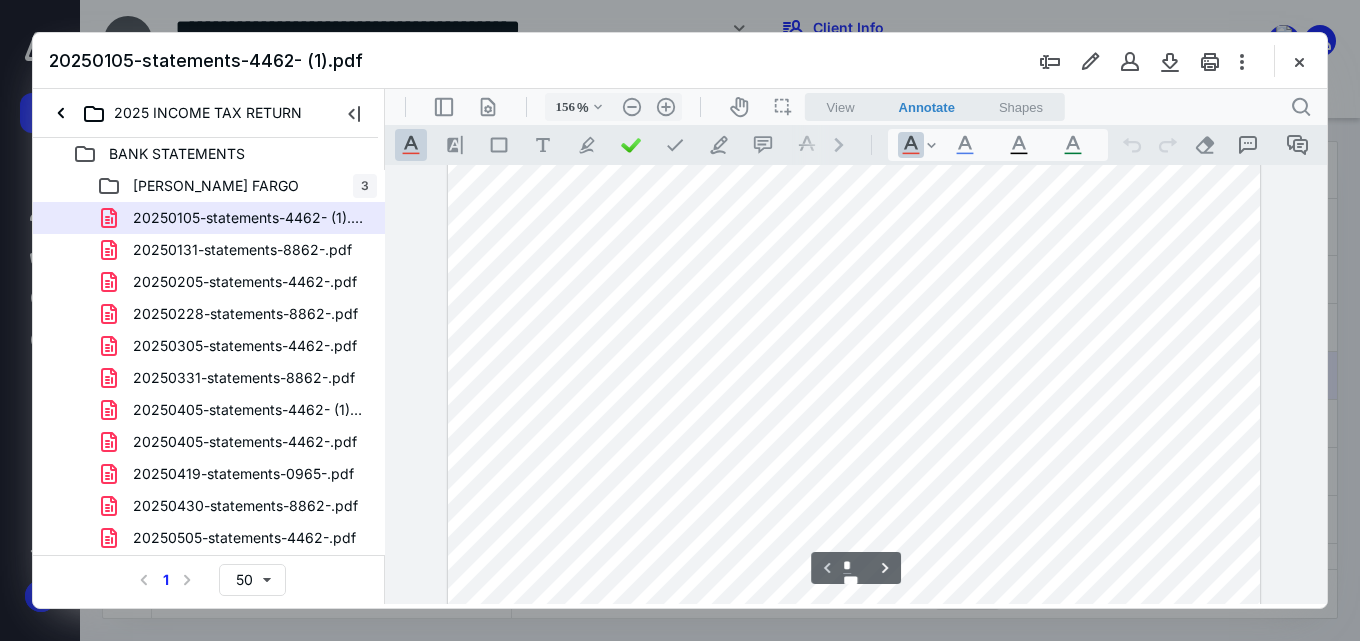 scroll, scrollTop: 0, scrollLeft: 0, axis: both 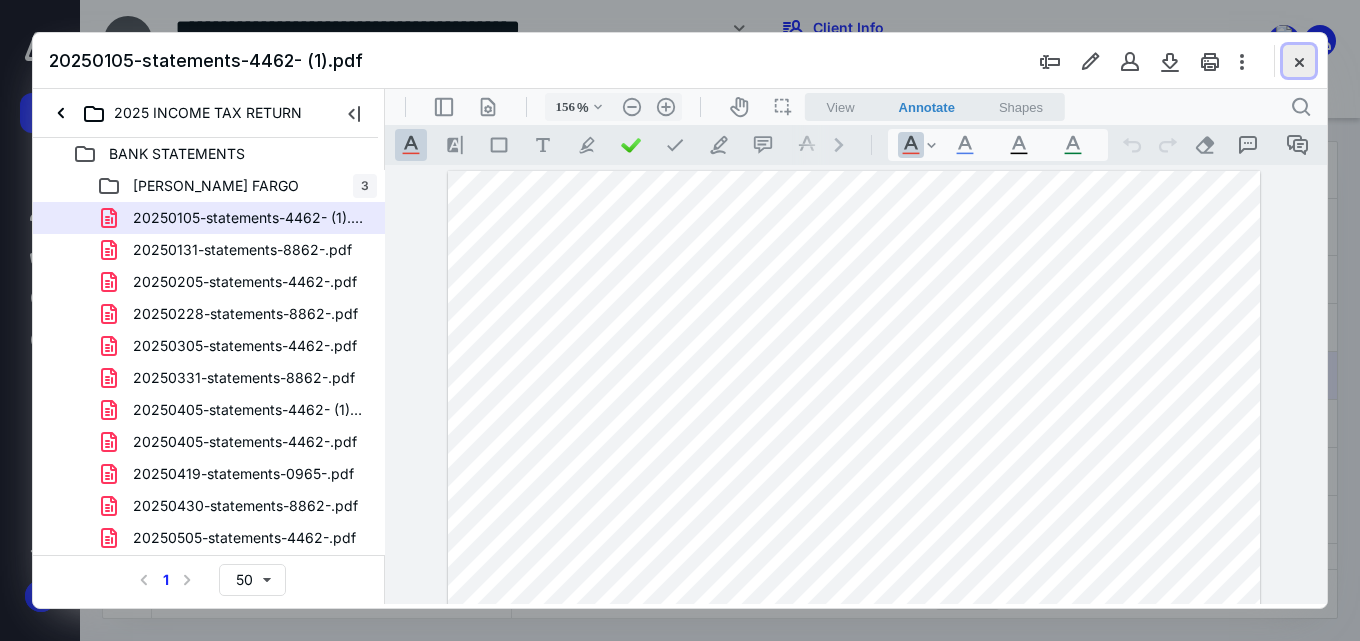 click at bounding box center [1299, 61] 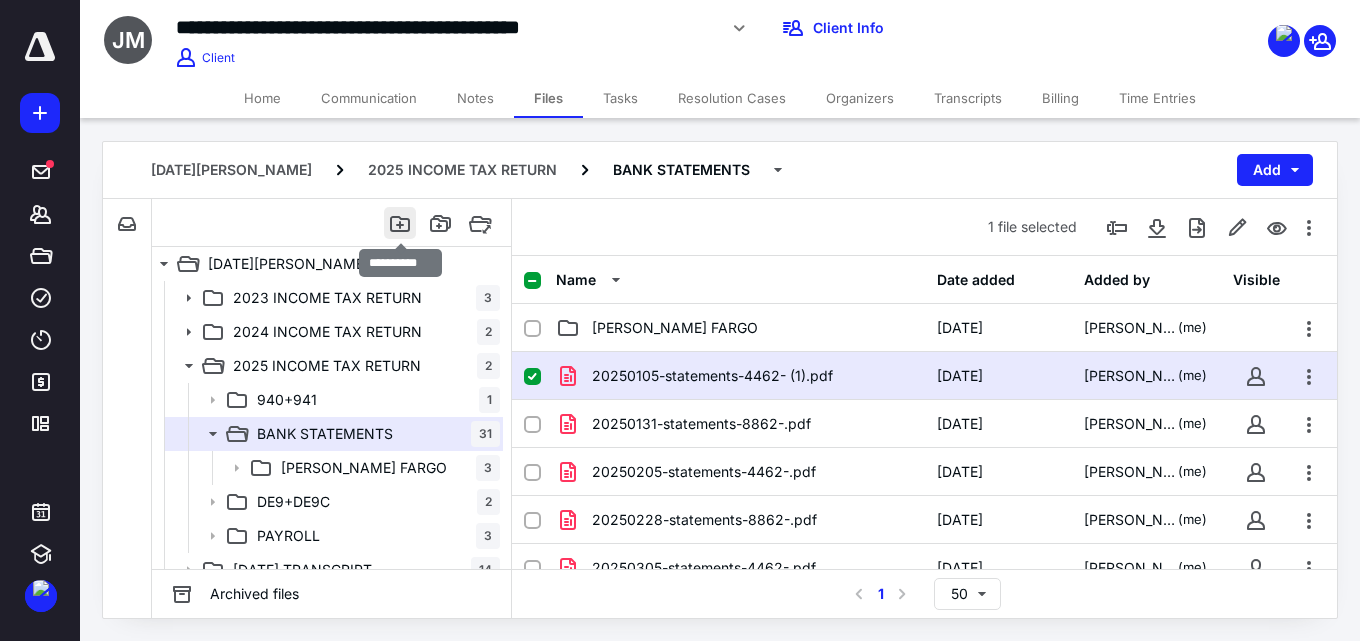 click at bounding box center [400, 223] 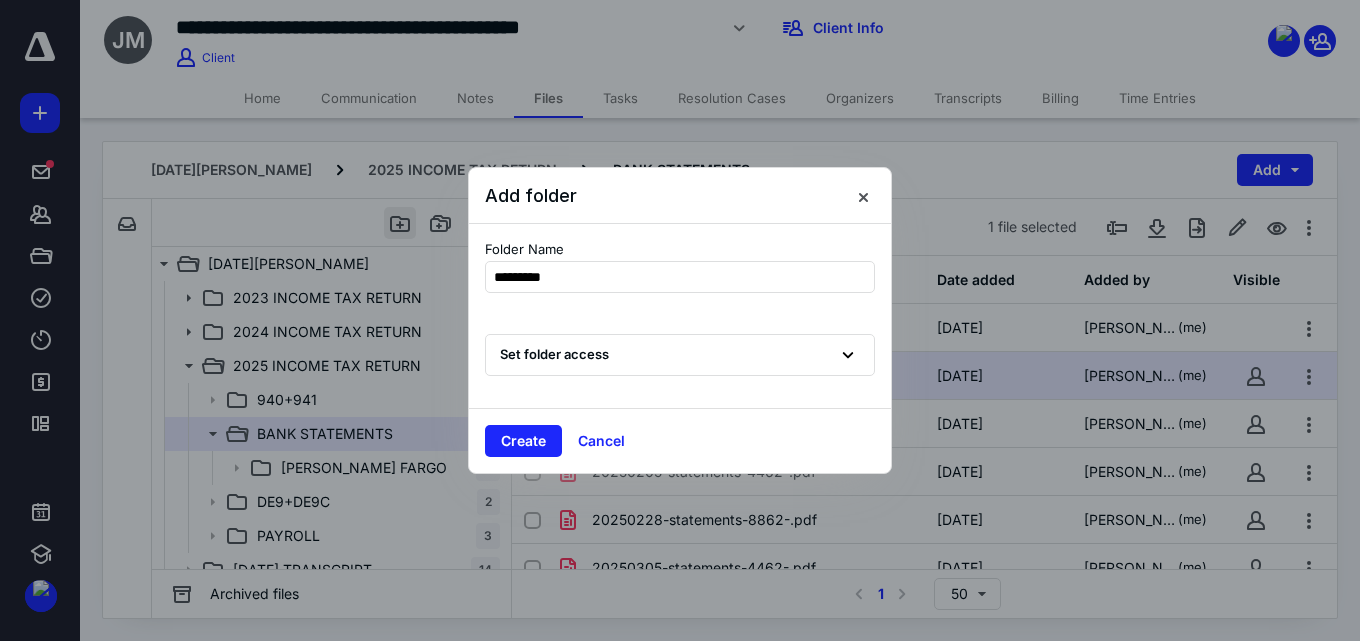 type on "**********" 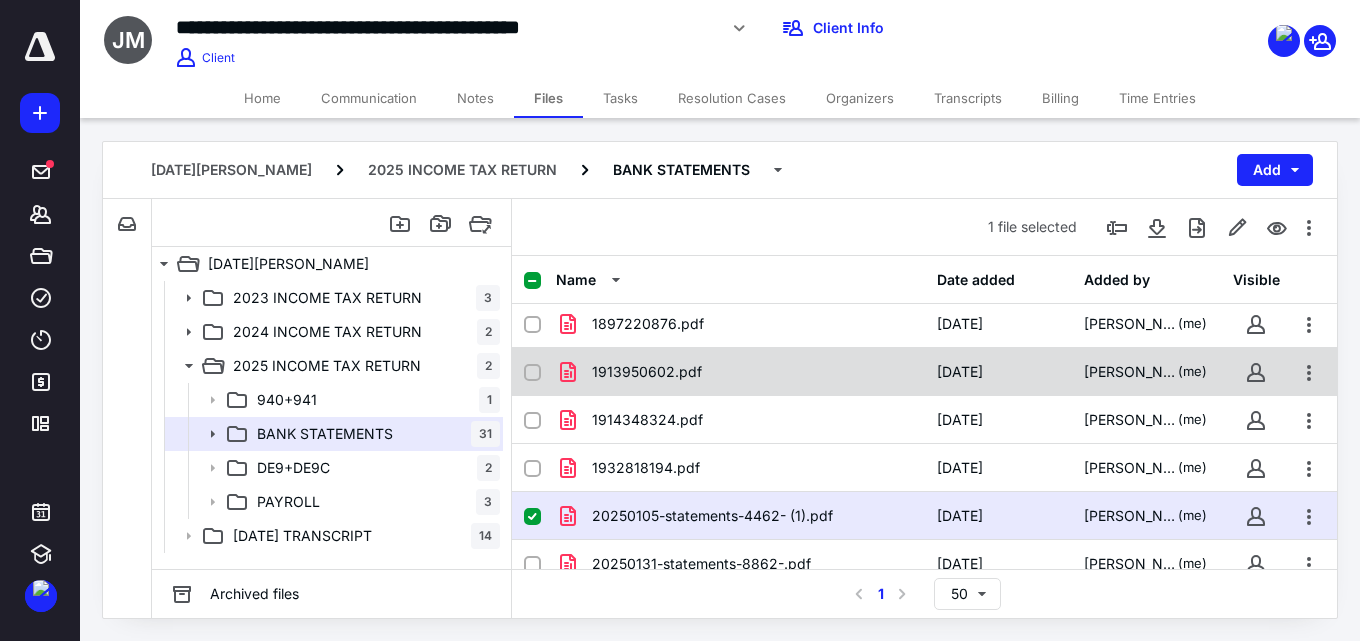 scroll, scrollTop: 200, scrollLeft: 0, axis: vertical 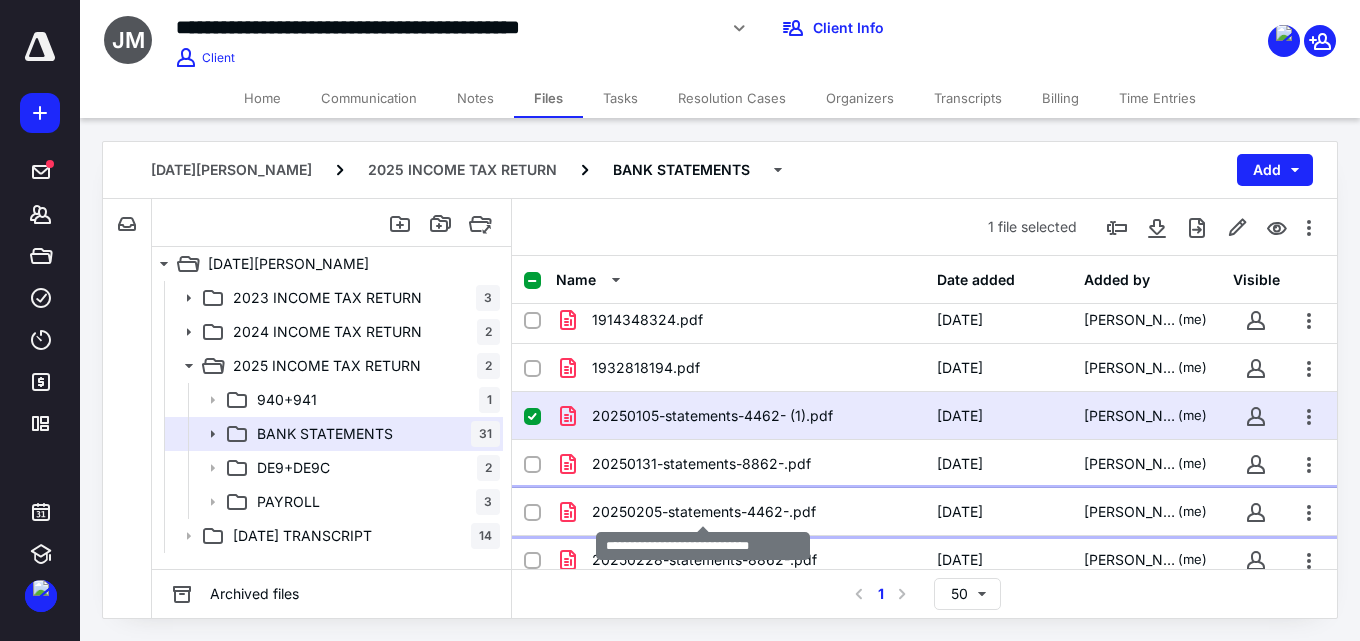 click on "20250205-statements-4462-.pdf" at bounding box center (704, 512) 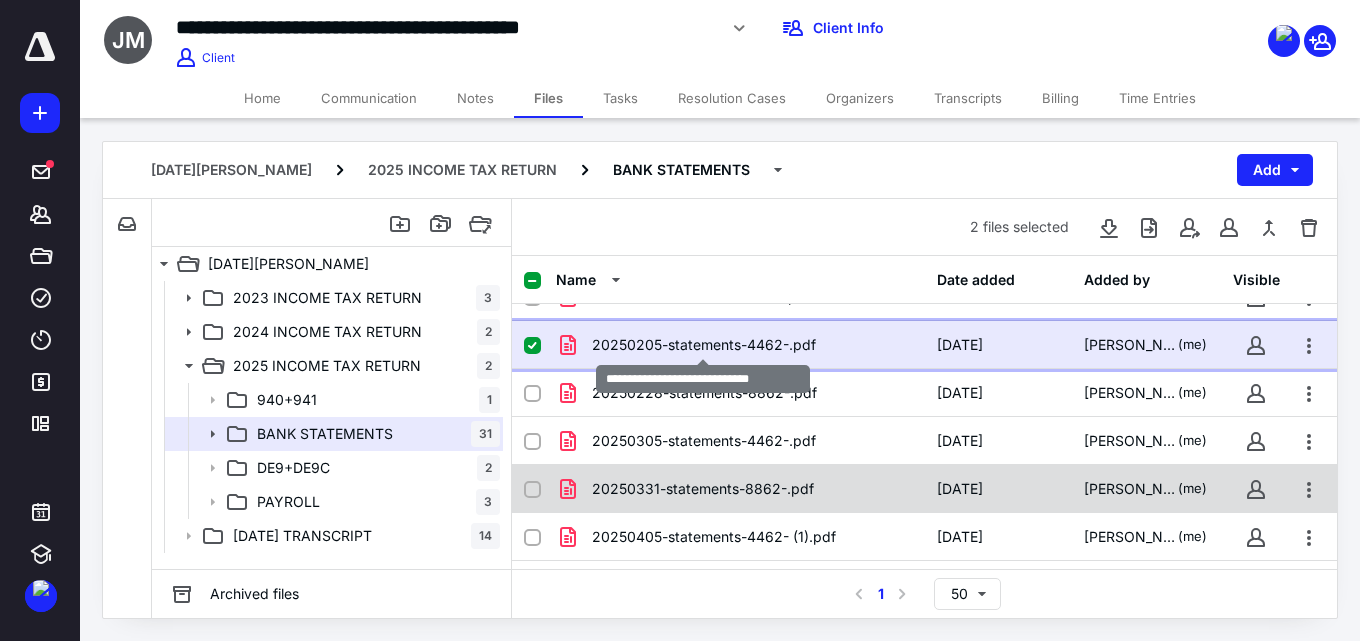 scroll, scrollTop: 400, scrollLeft: 0, axis: vertical 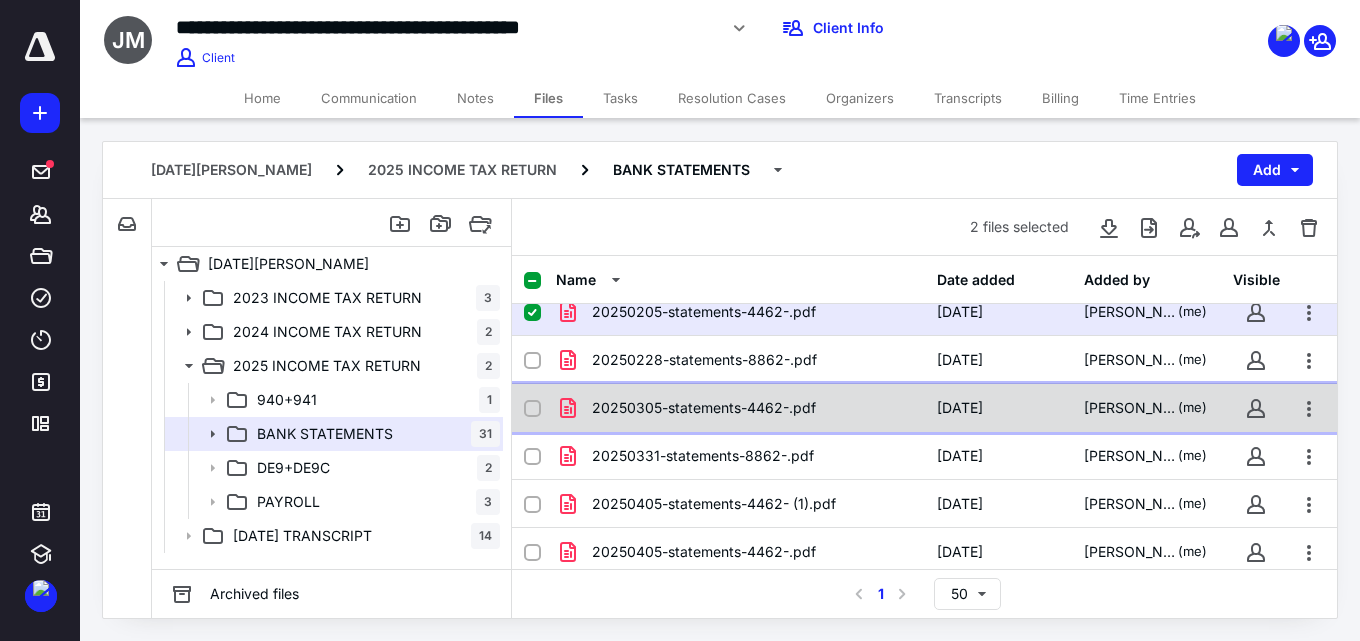click on "20250305-statements-4462-.pdf" at bounding box center [704, 408] 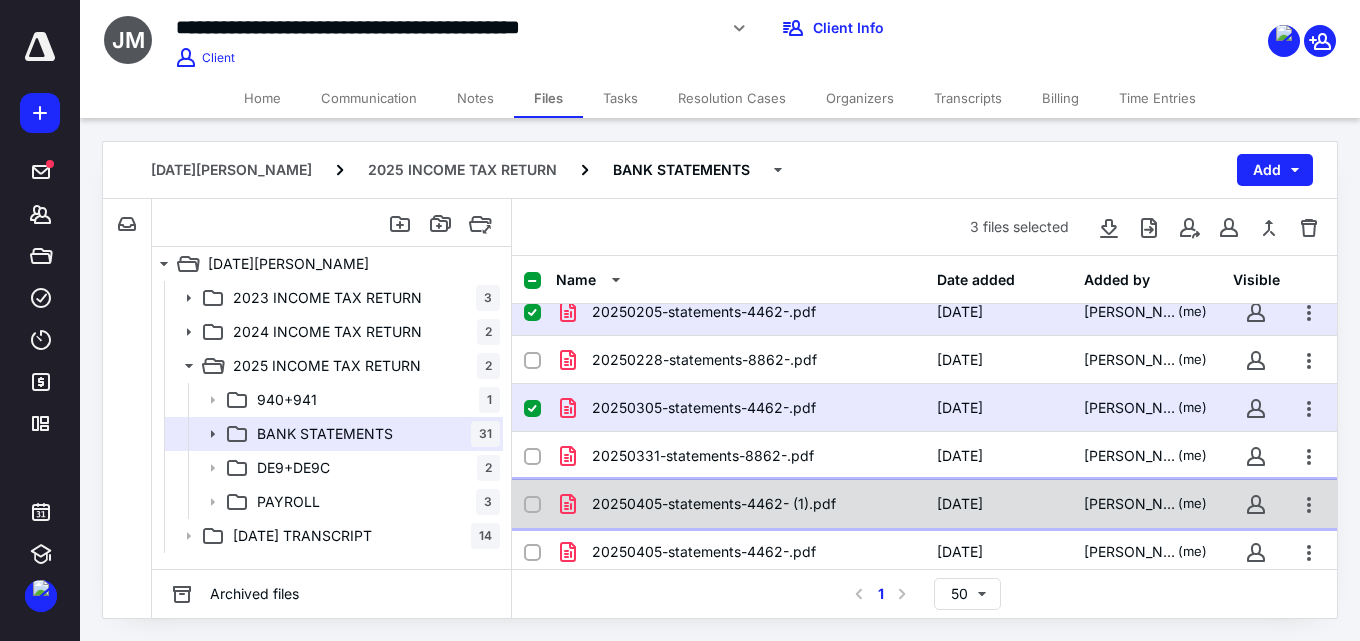 click on "20250405-statements-4462- (1).pdf [DATE] [PERSON_NAME]  (me)" at bounding box center [924, 504] 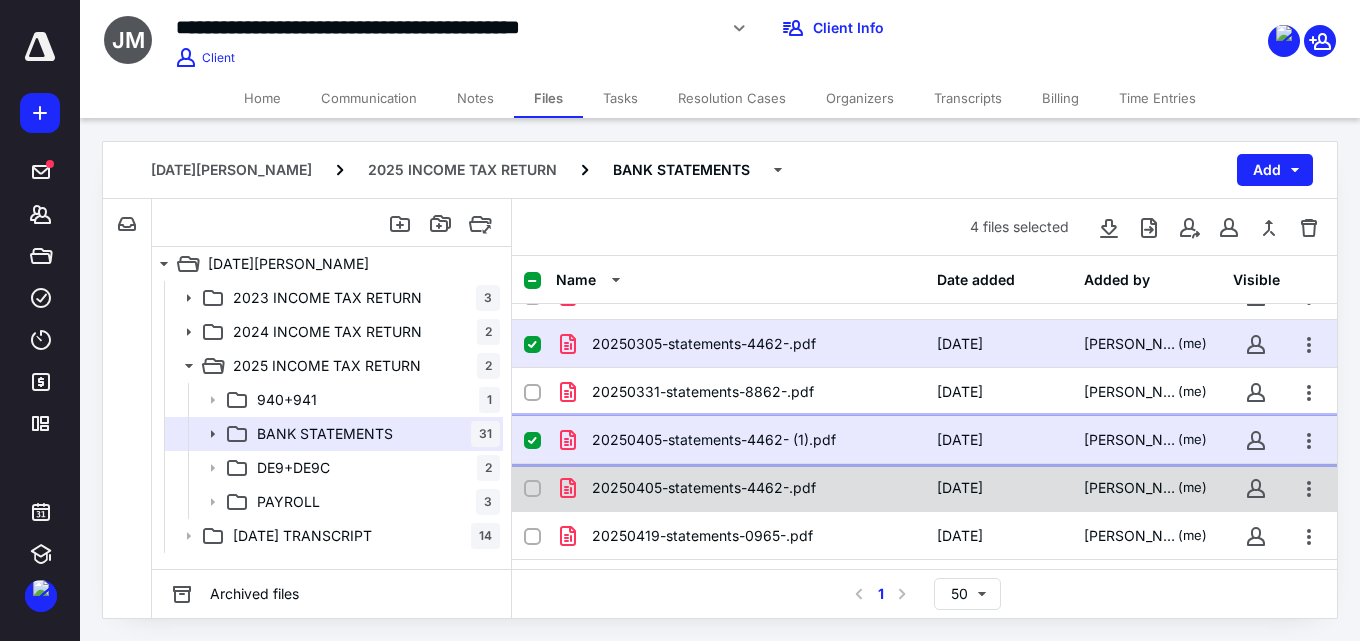 scroll, scrollTop: 500, scrollLeft: 0, axis: vertical 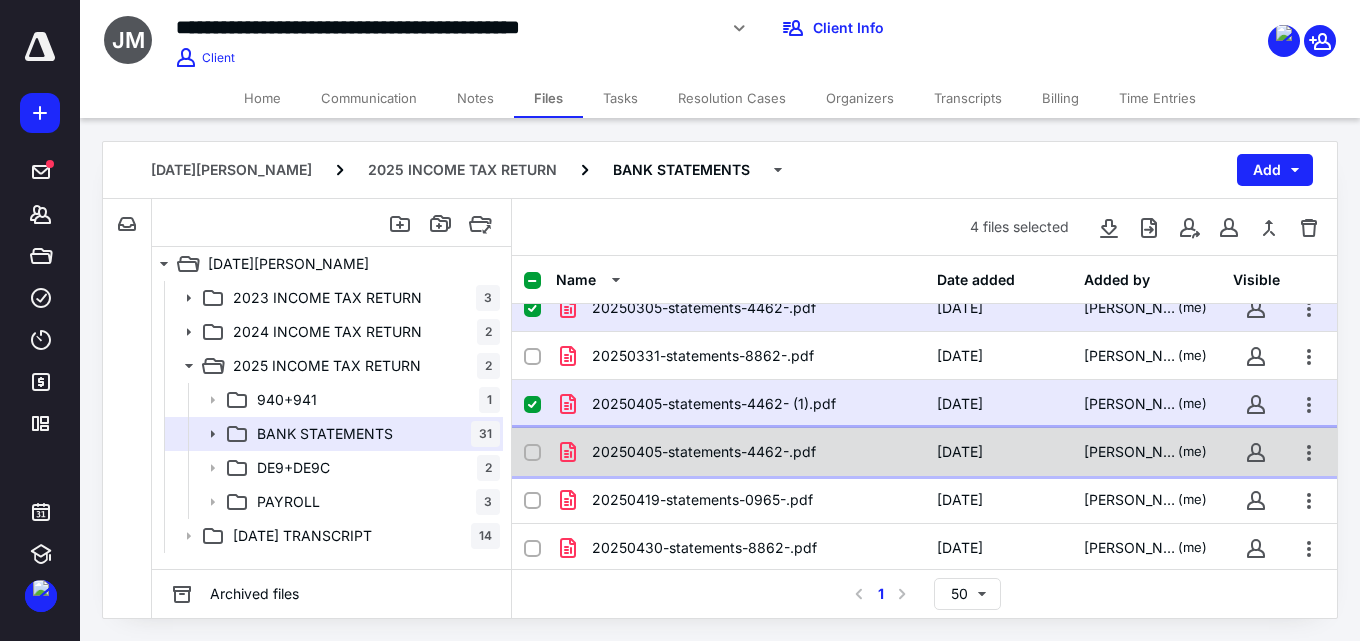 click on "20250405-statements-4462-.pdf" at bounding box center [740, 452] 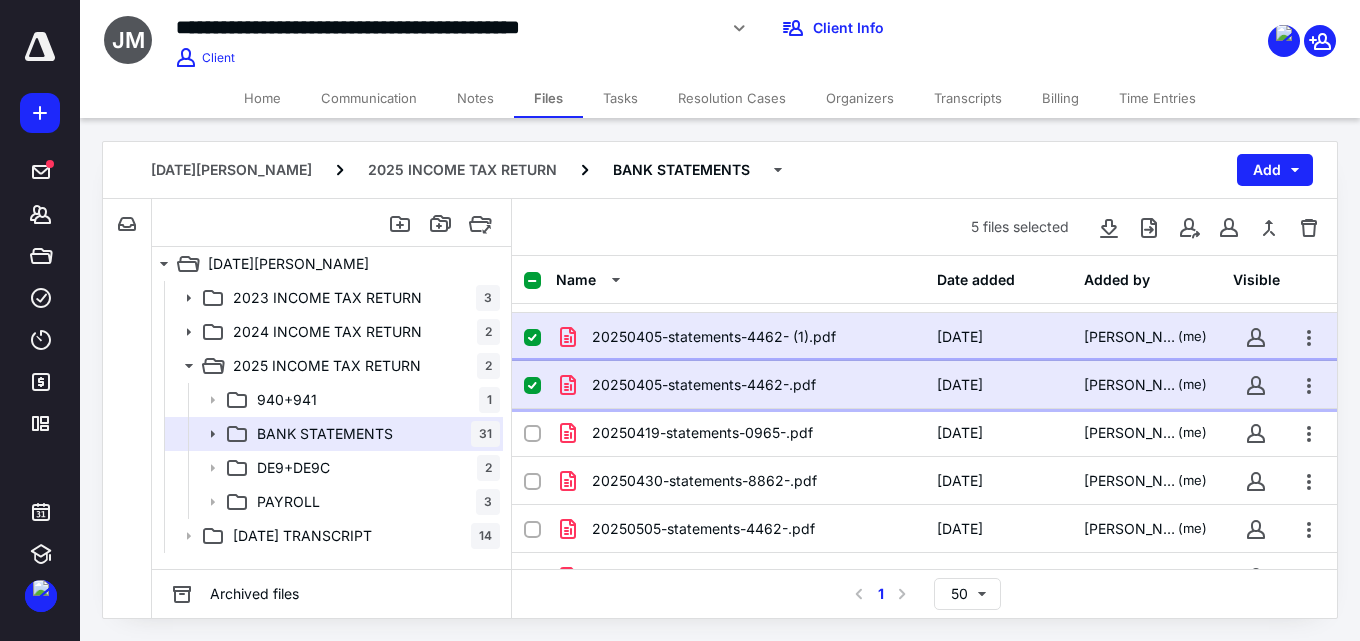 scroll, scrollTop: 600, scrollLeft: 0, axis: vertical 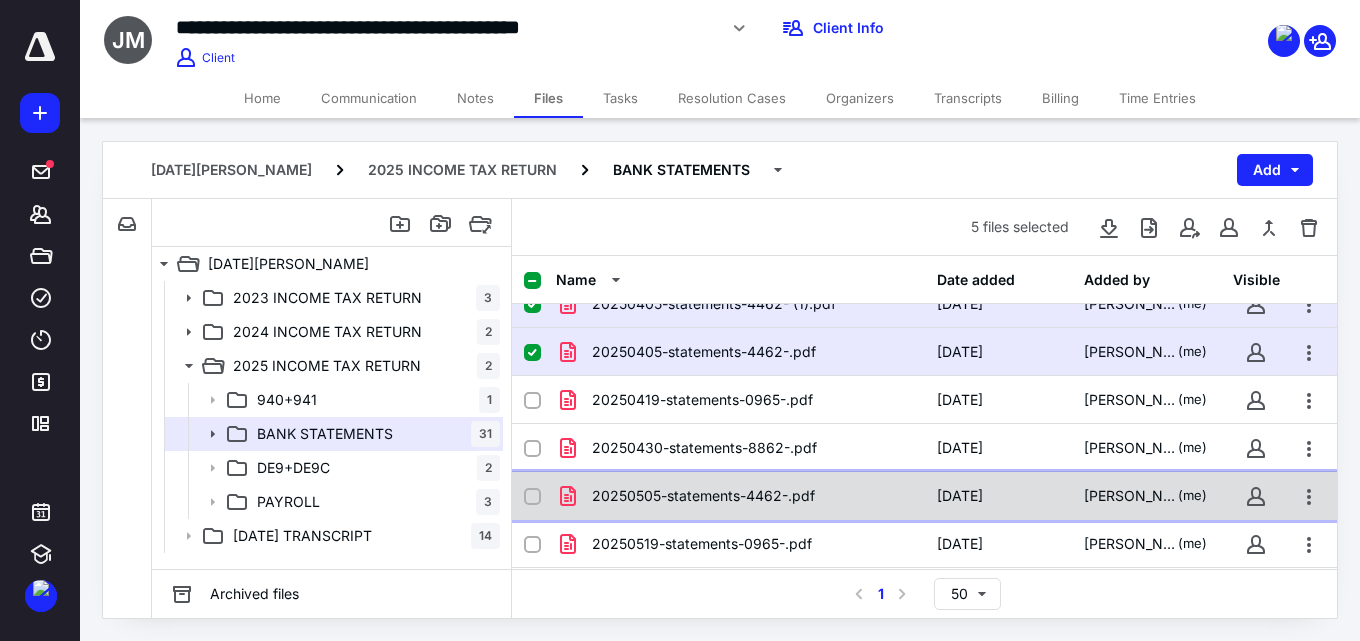 click on "20250505-statements-4462-.pdf" at bounding box center (703, 496) 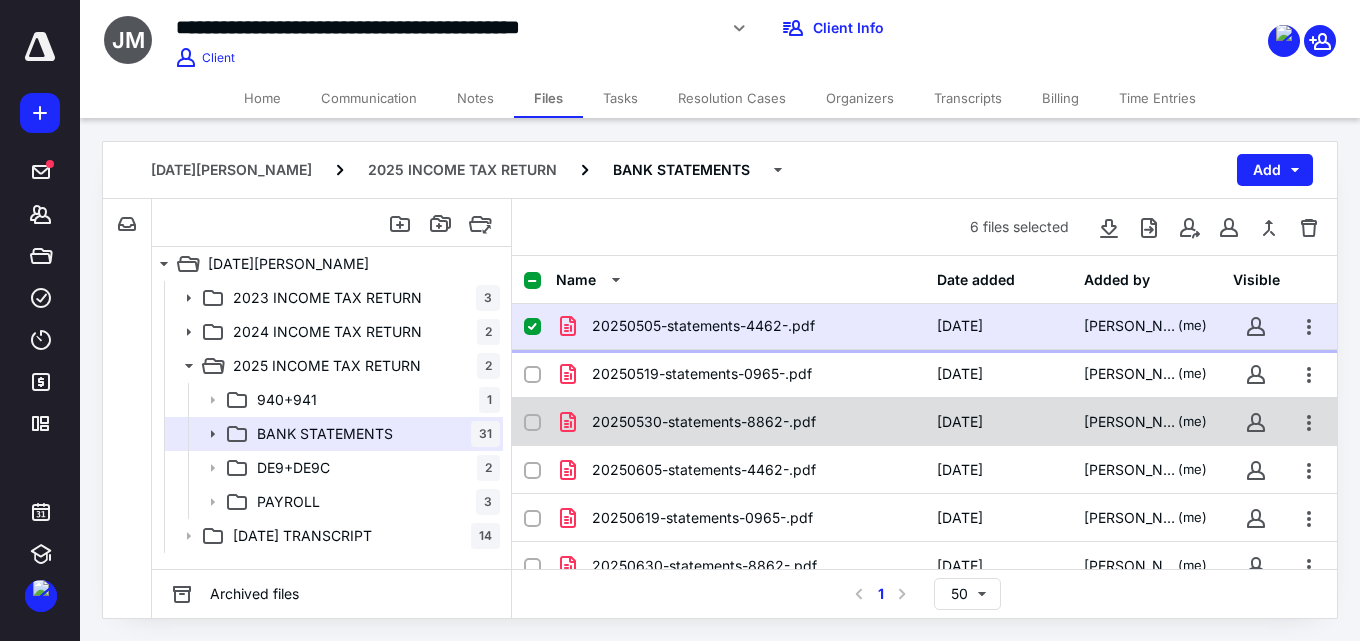 scroll, scrollTop: 800, scrollLeft: 0, axis: vertical 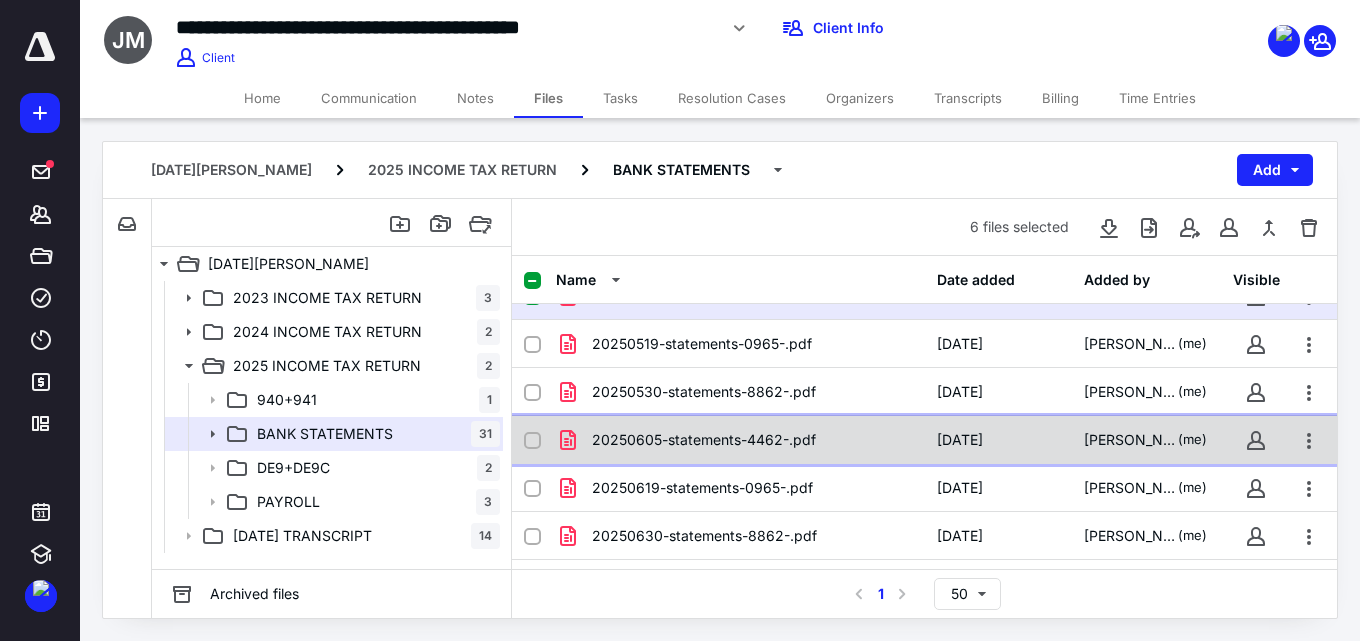 click on "20250605-statements-4462-.pdf" at bounding box center (740, 440) 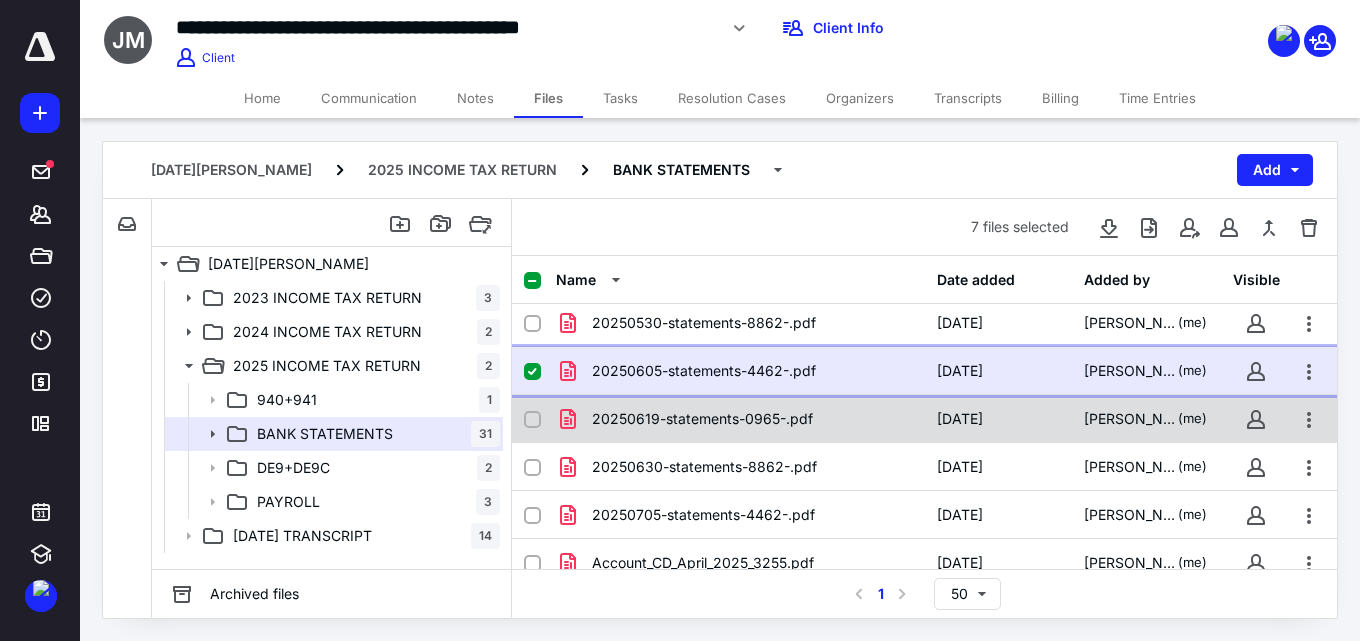 scroll, scrollTop: 900, scrollLeft: 0, axis: vertical 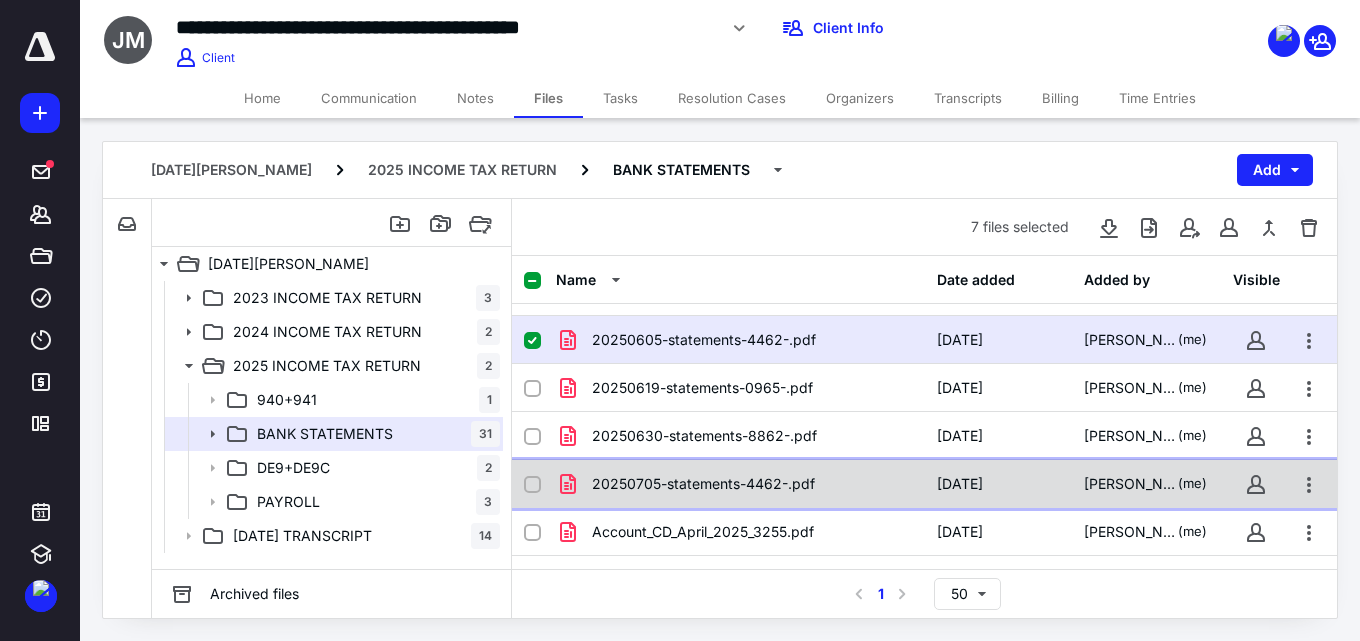 click on "20250705-statements-4462-.pdf" at bounding box center [740, 484] 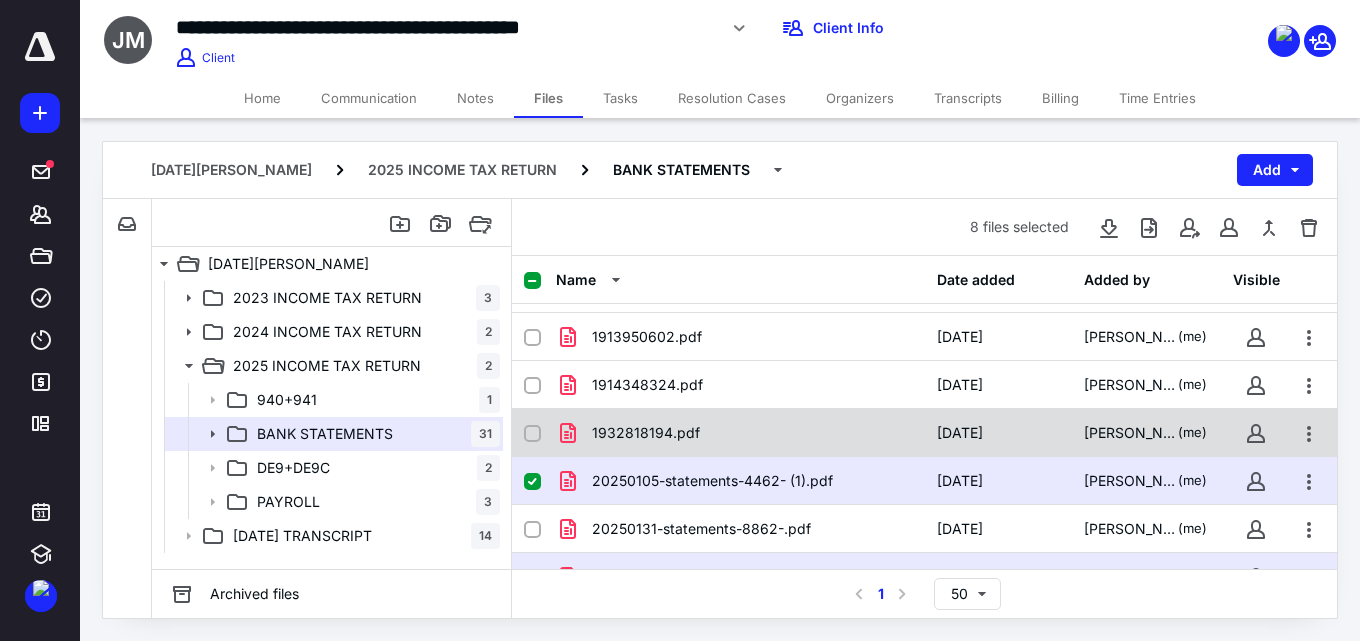 scroll, scrollTop: 100, scrollLeft: 0, axis: vertical 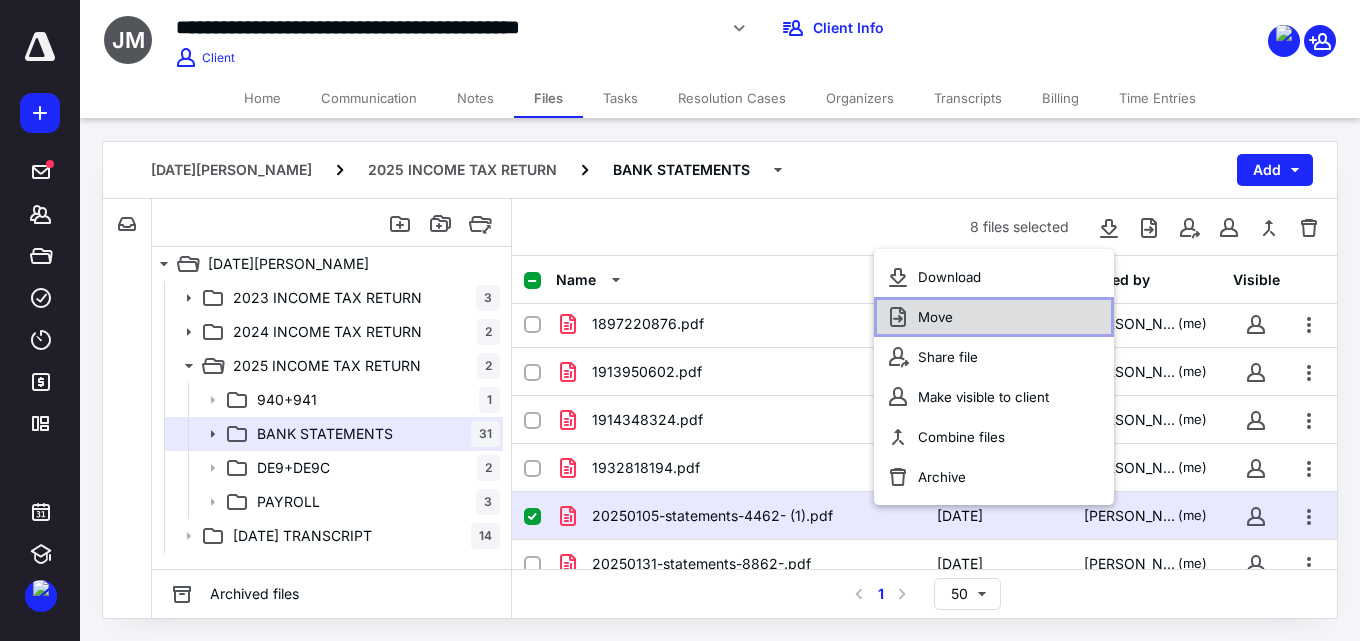 click on "Move" at bounding box center [994, 317] 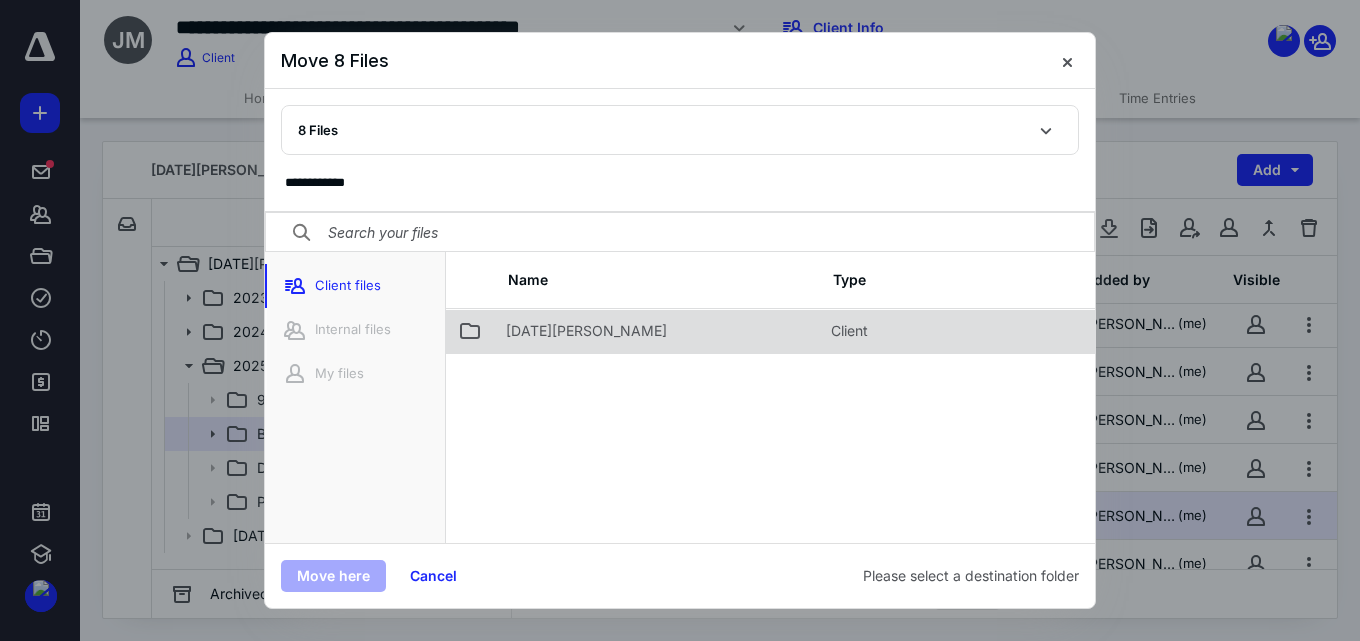 click on "[DATE][PERSON_NAME]" at bounding box center [586, 331] 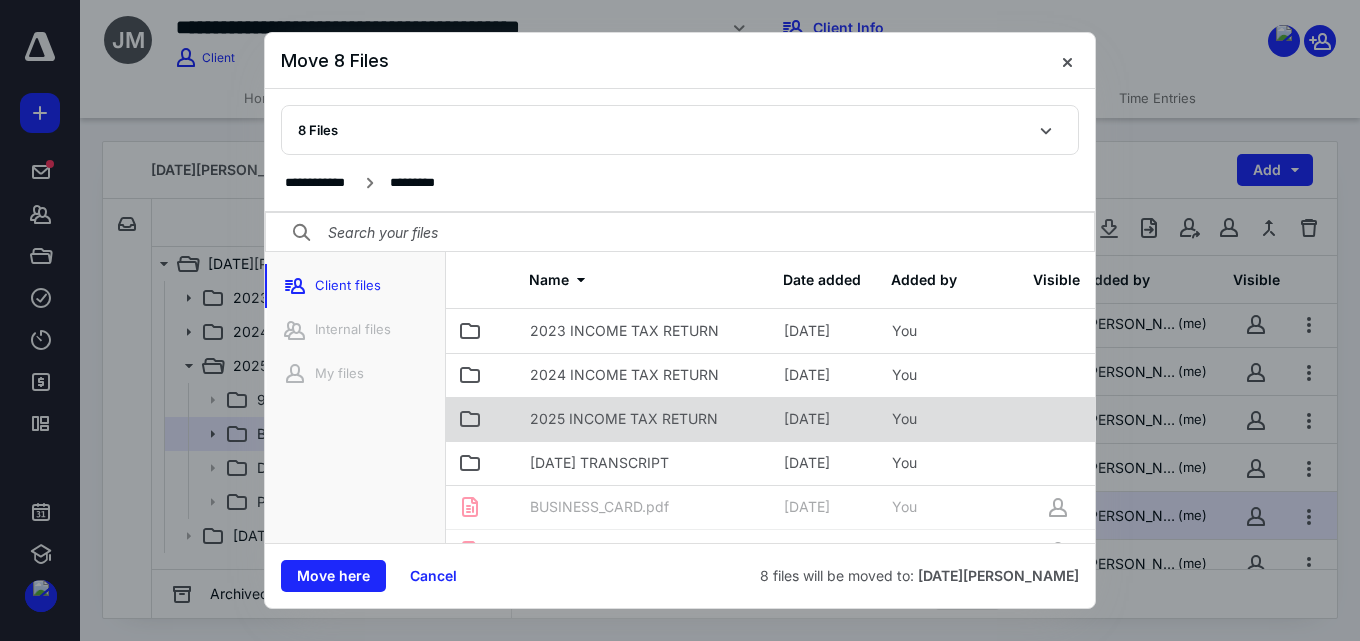 scroll, scrollTop: 57, scrollLeft: 0, axis: vertical 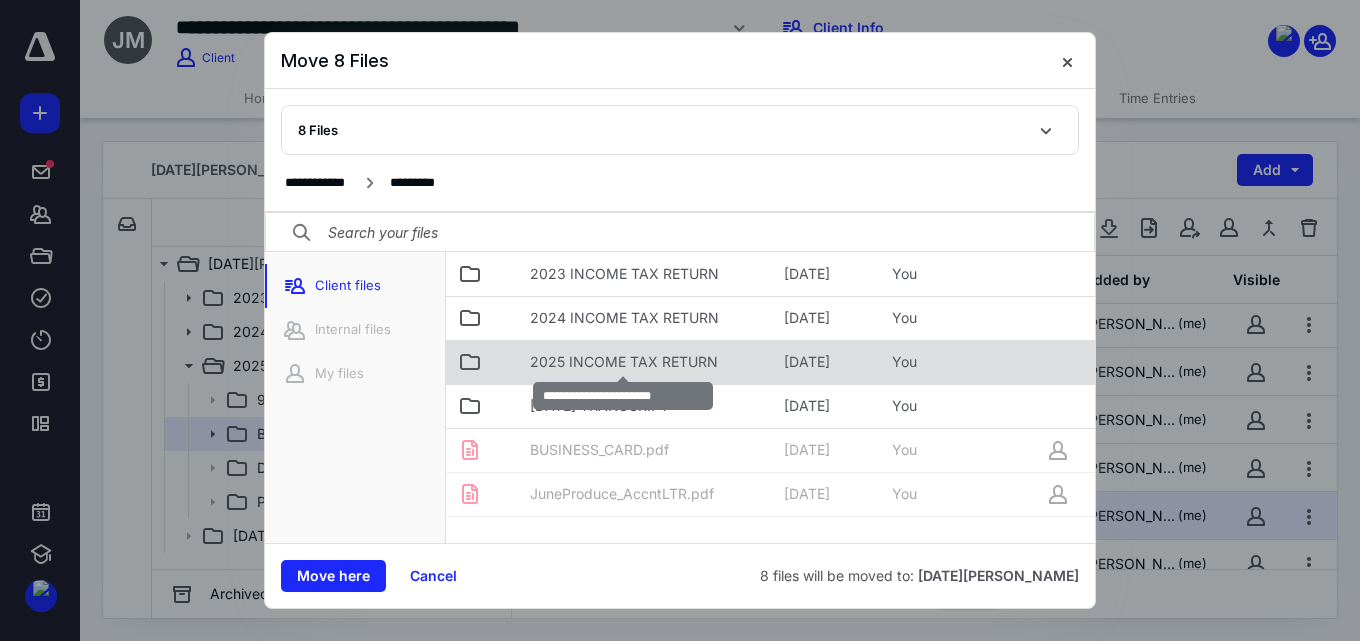 click on "2025 INCOME TAX RETURN" at bounding box center [624, 362] 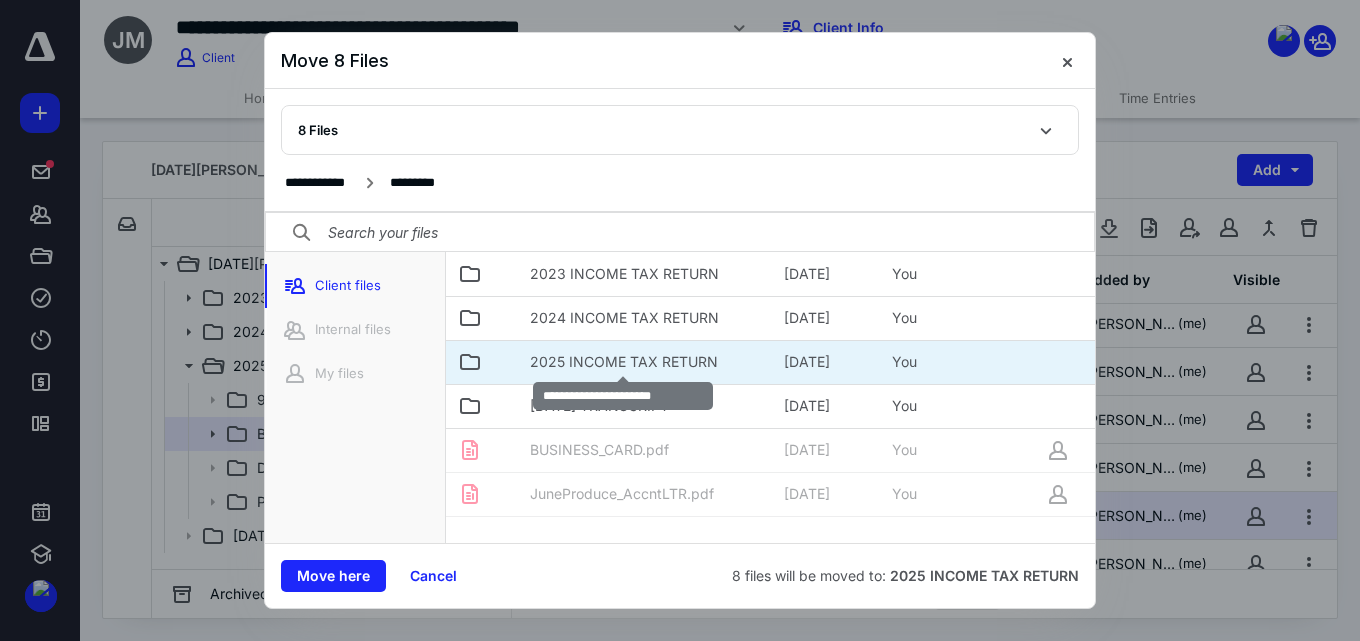 click on "2025 INCOME TAX RETURN" at bounding box center (624, 362) 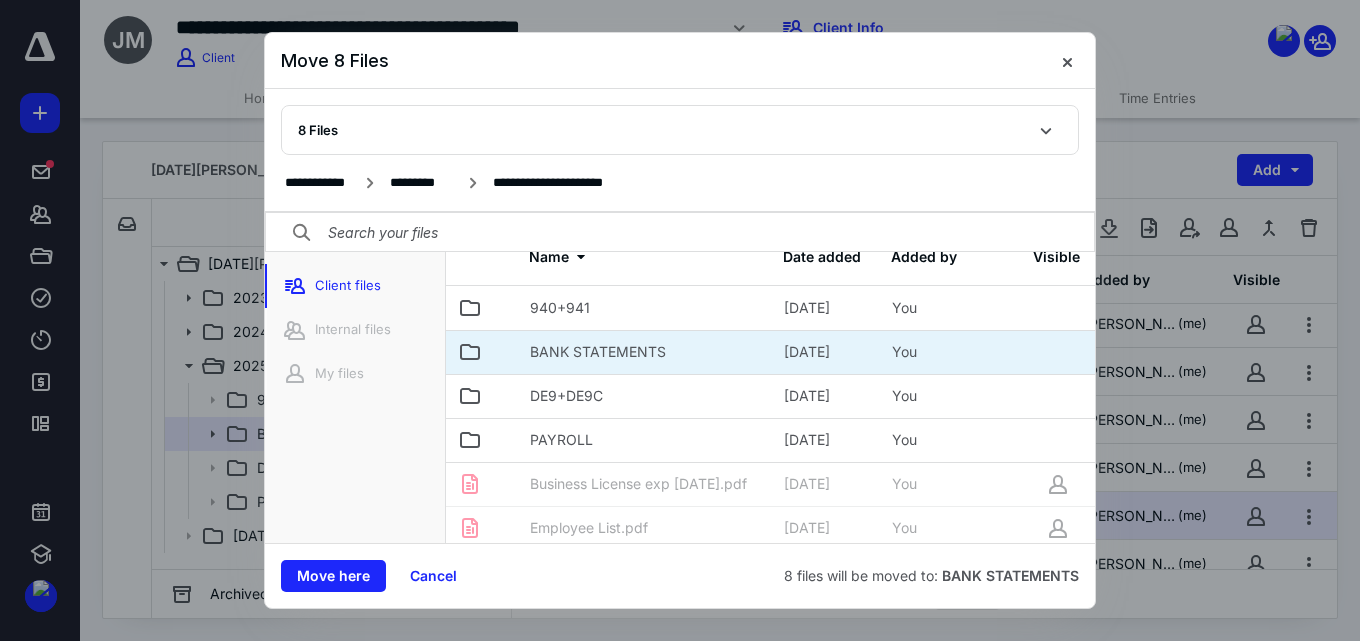 click on "BANK STATEMENTS" at bounding box center [598, 352] 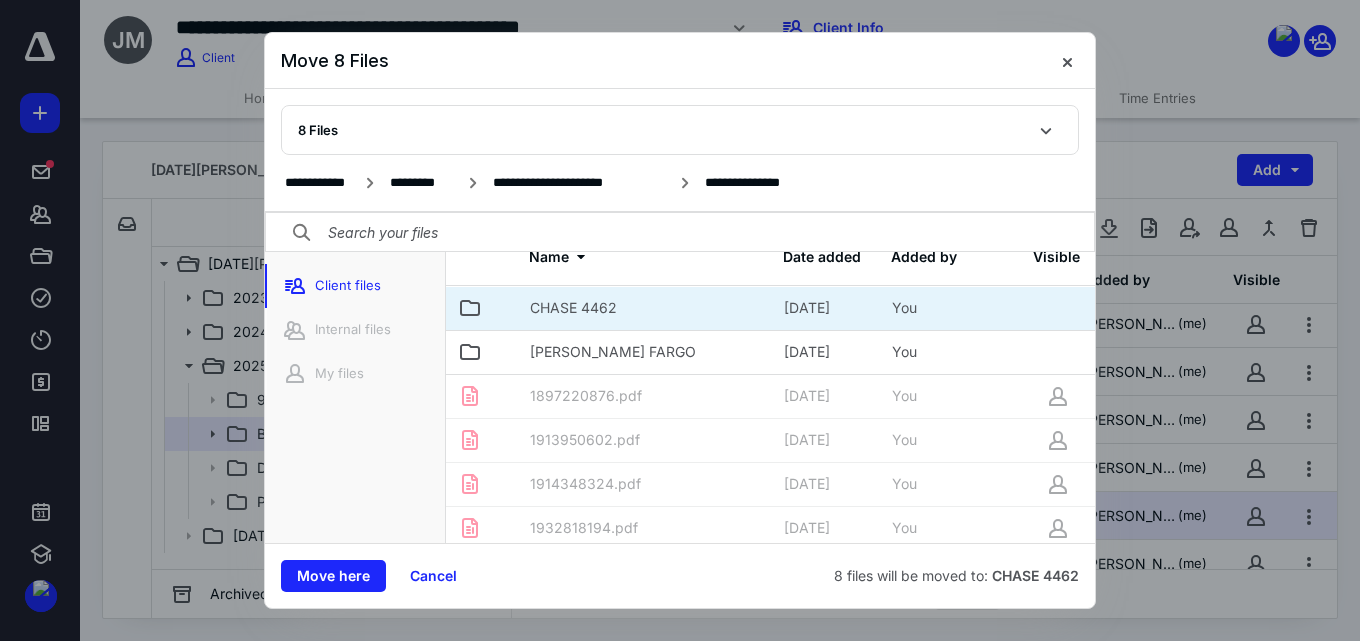 click on "CHASE 4462" at bounding box center (573, 308) 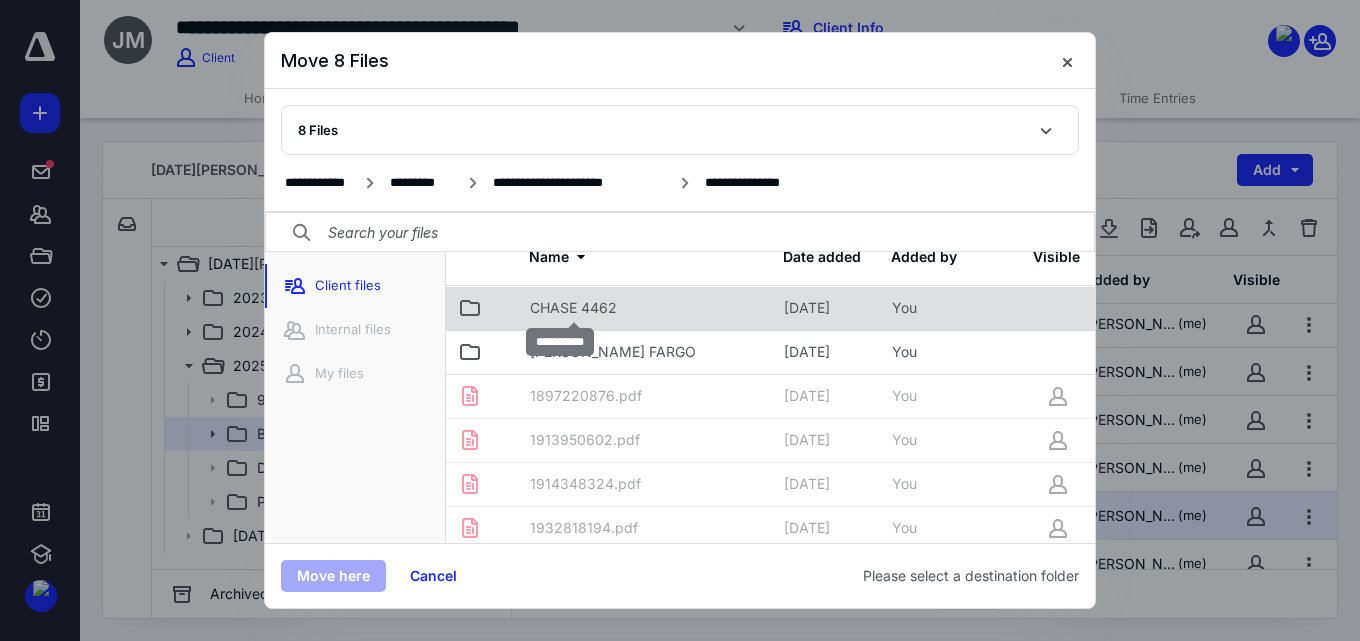 click on "CHASE 4462" at bounding box center (573, 308) 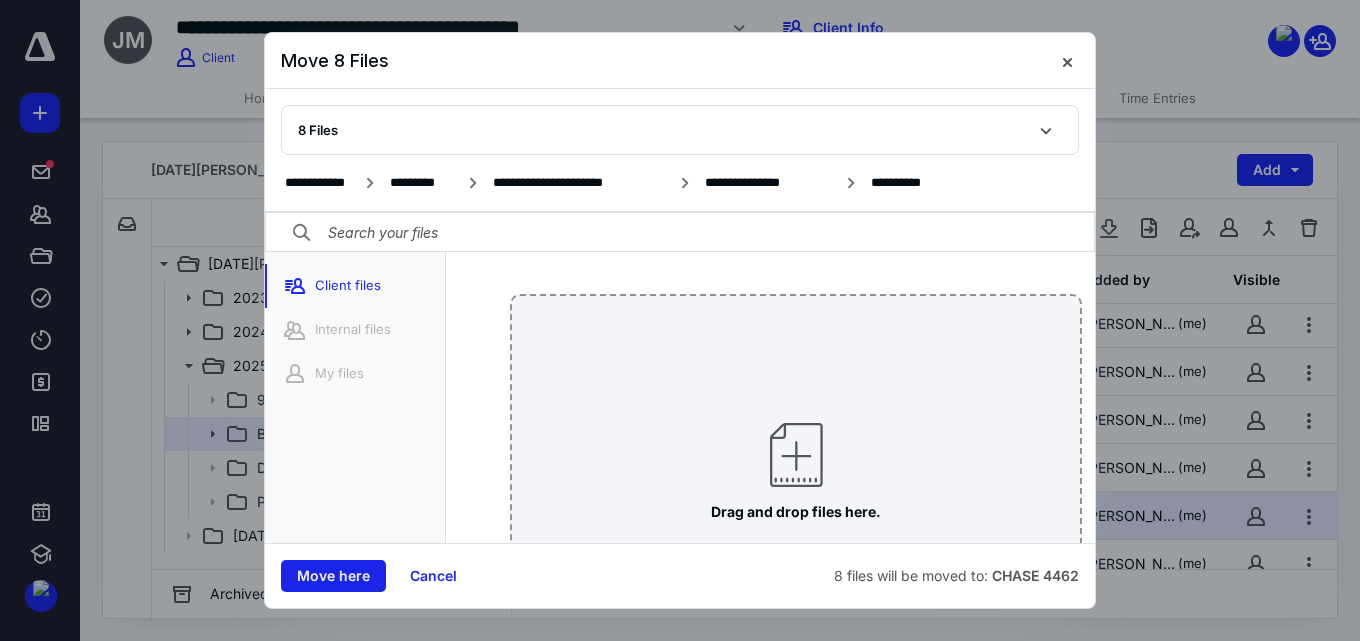 click on "Move here" at bounding box center [333, 576] 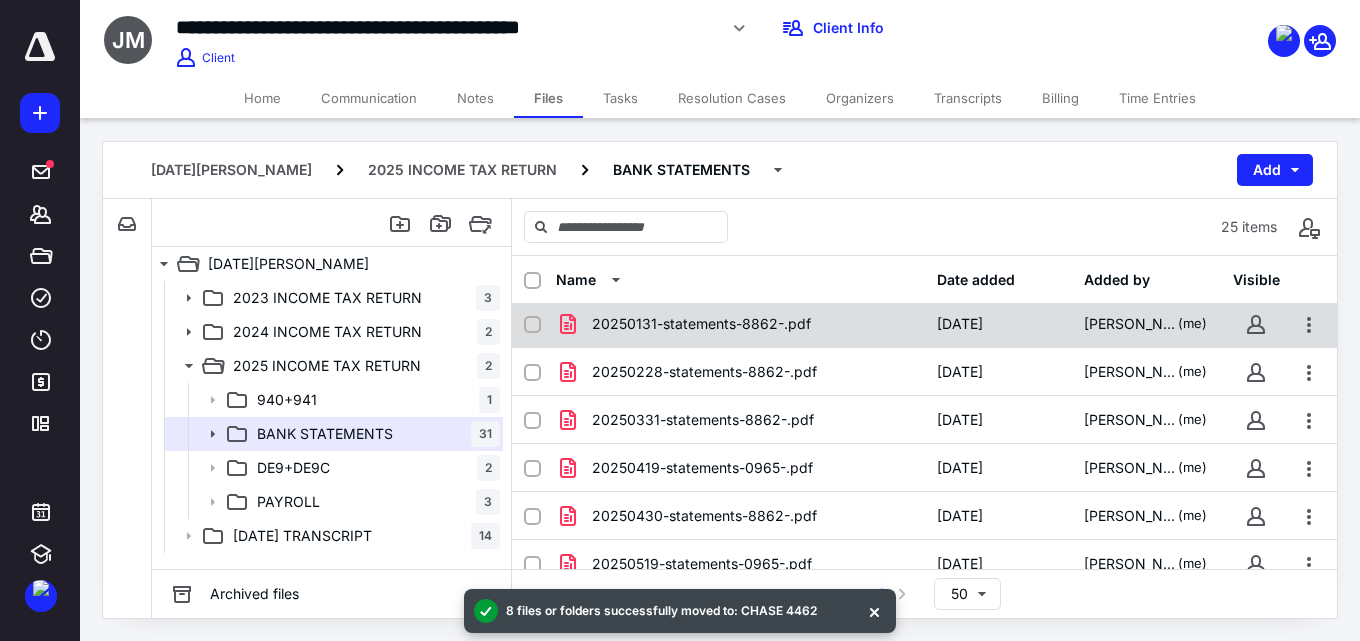 scroll, scrollTop: 0, scrollLeft: 0, axis: both 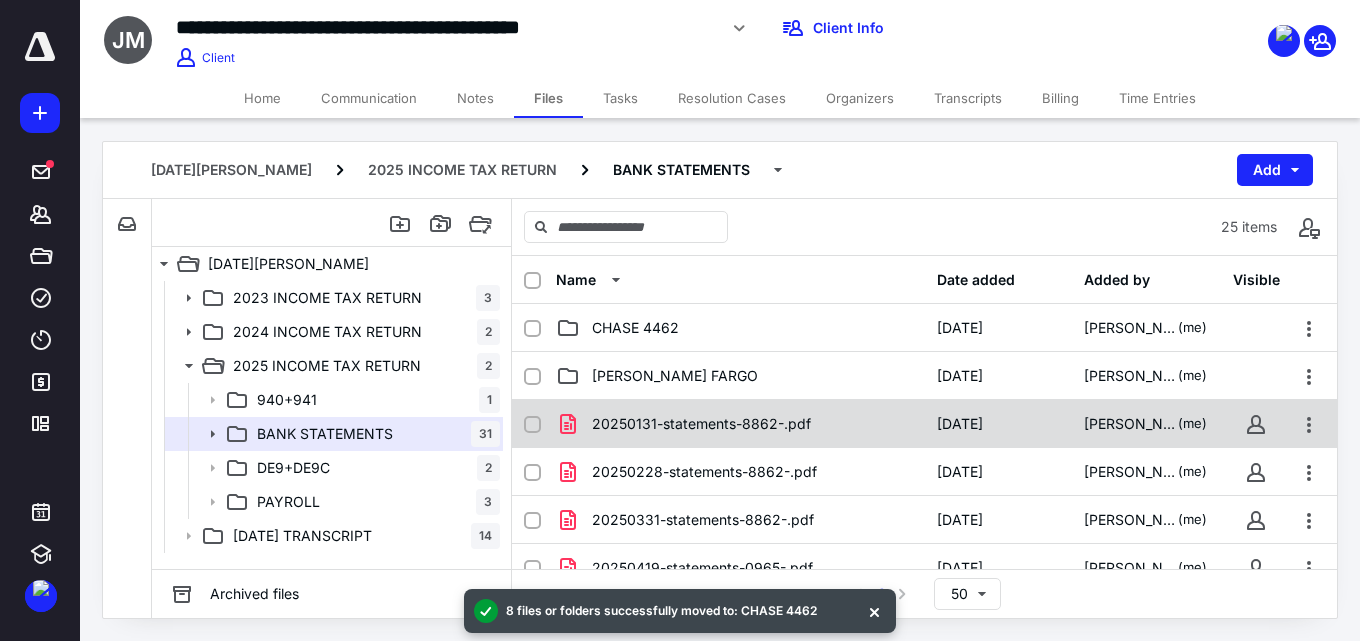 click on "20250131-statements-8862-.pdf" at bounding box center [701, 424] 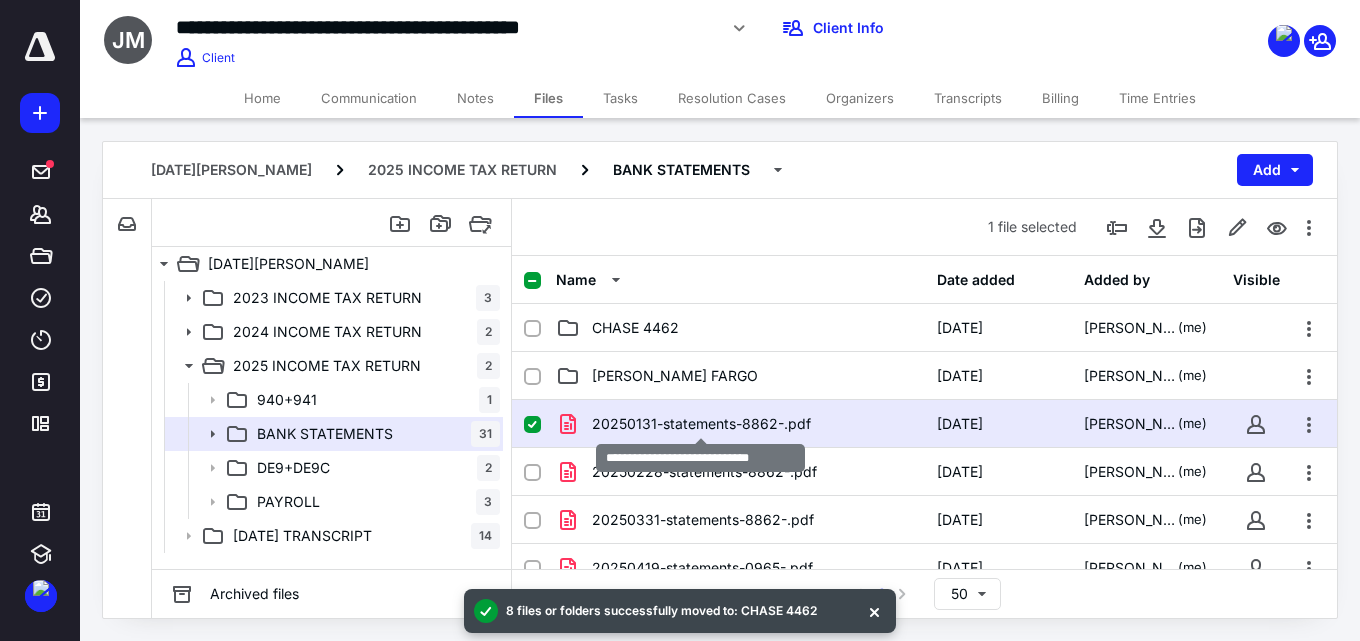 click on "20250131-statements-8862-.pdf" at bounding box center (701, 424) 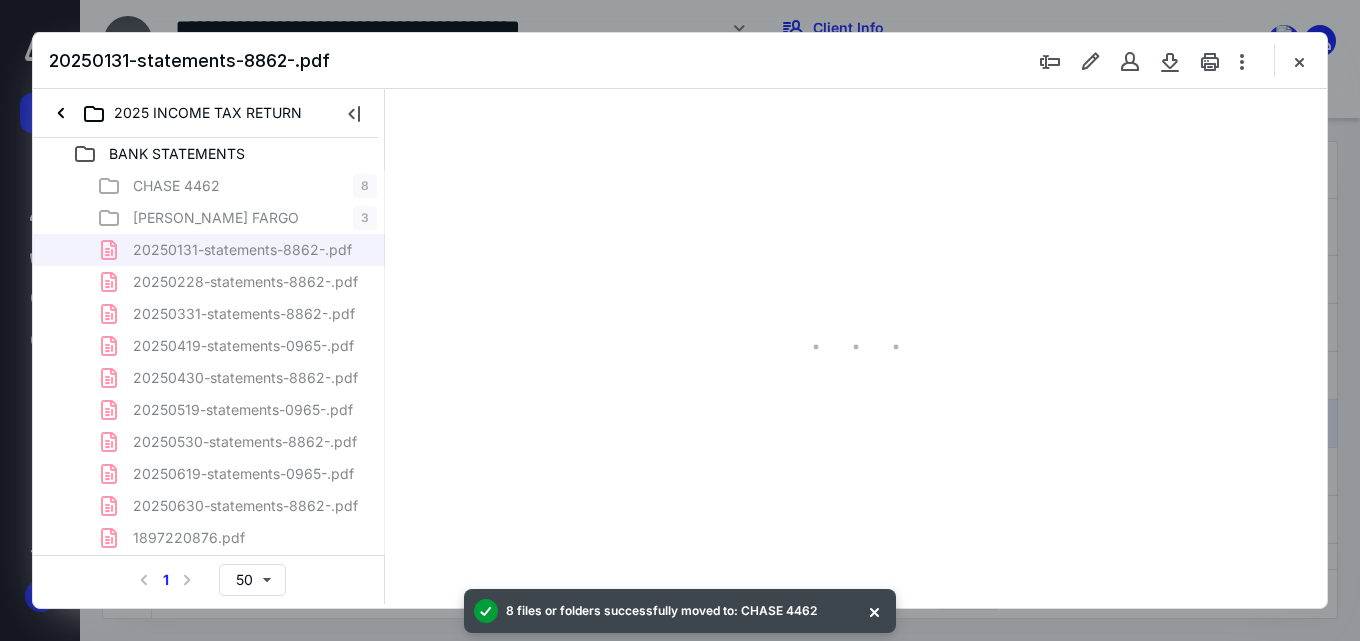 scroll, scrollTop: 0, scrollLeft: 0, axis: both 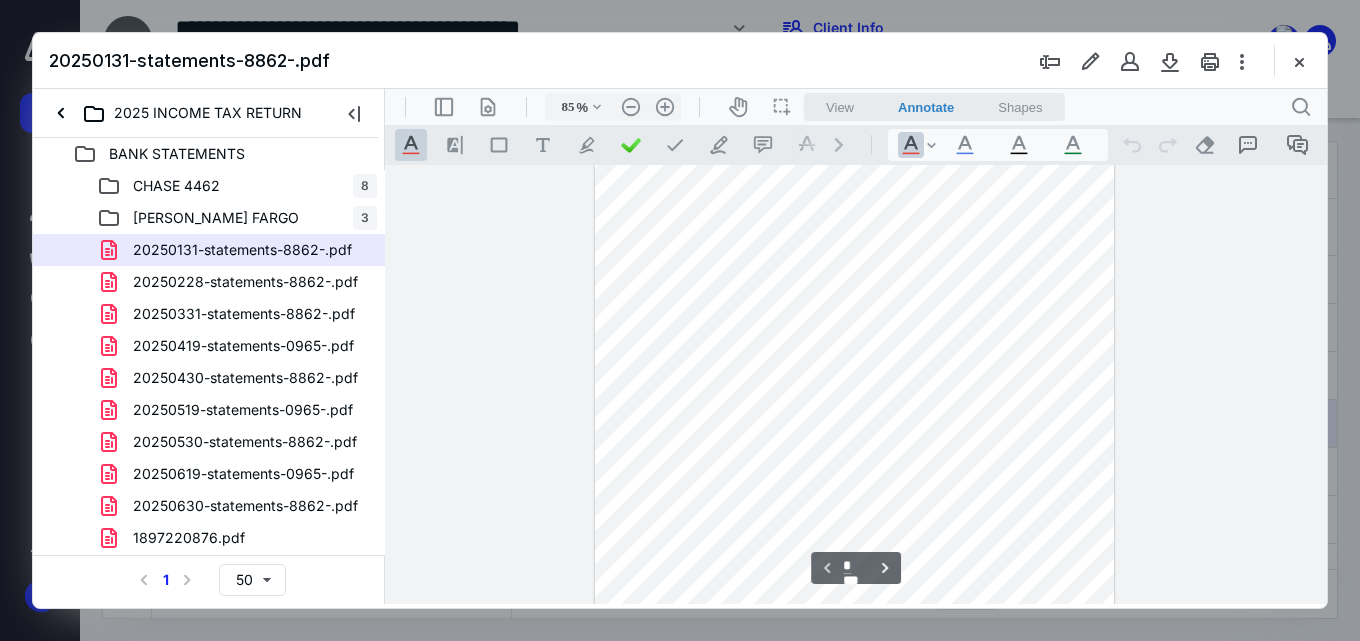 type on "135" 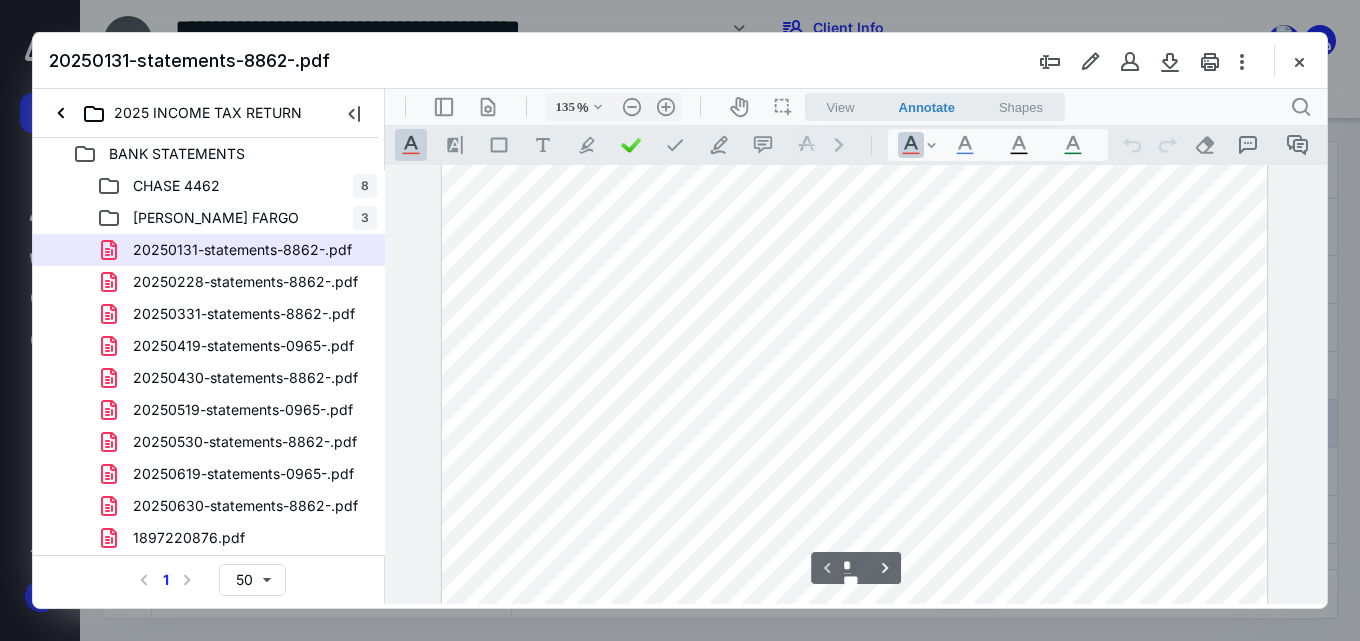 scroll, scrollTop: 0, scrollLeft: 0, axis: both 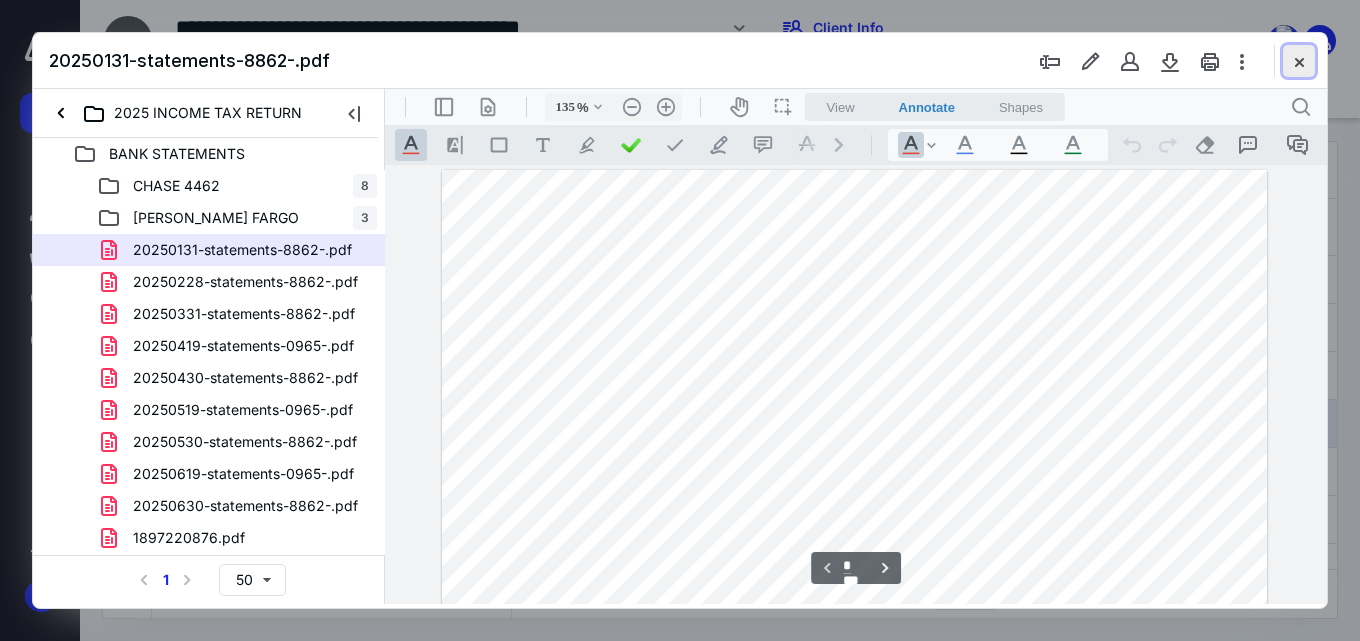 click at bounding box center [1299, 61] 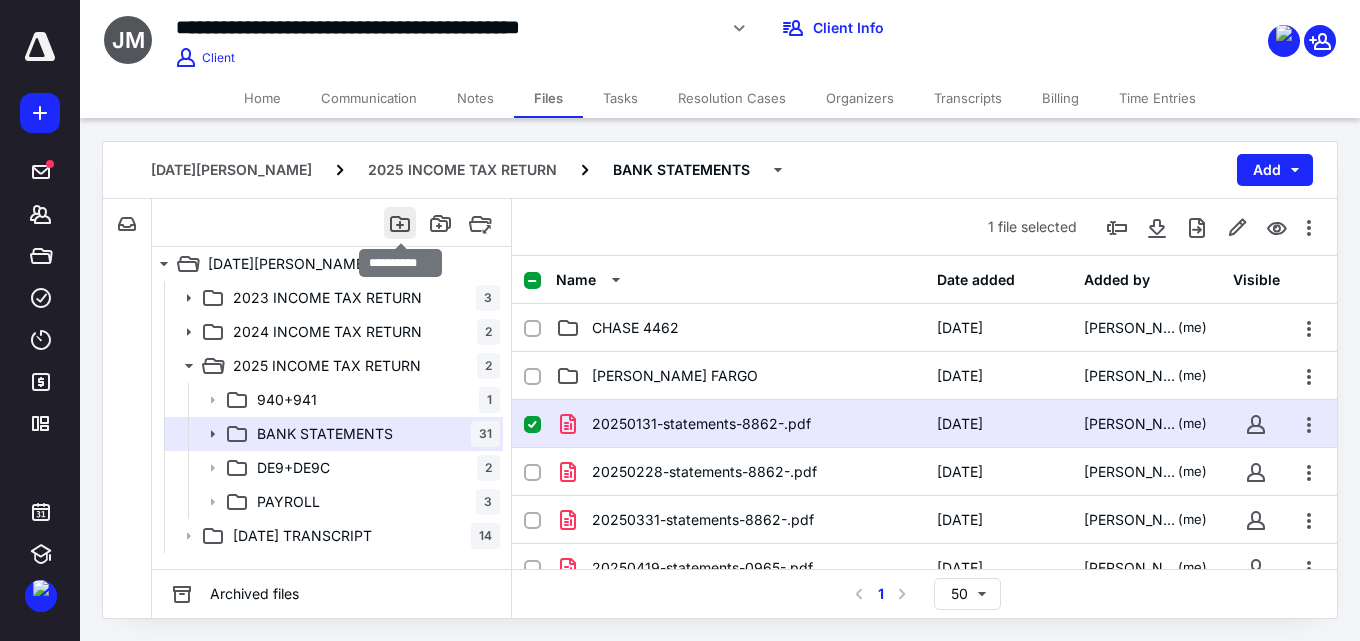 click at bounding box center (400, 223) 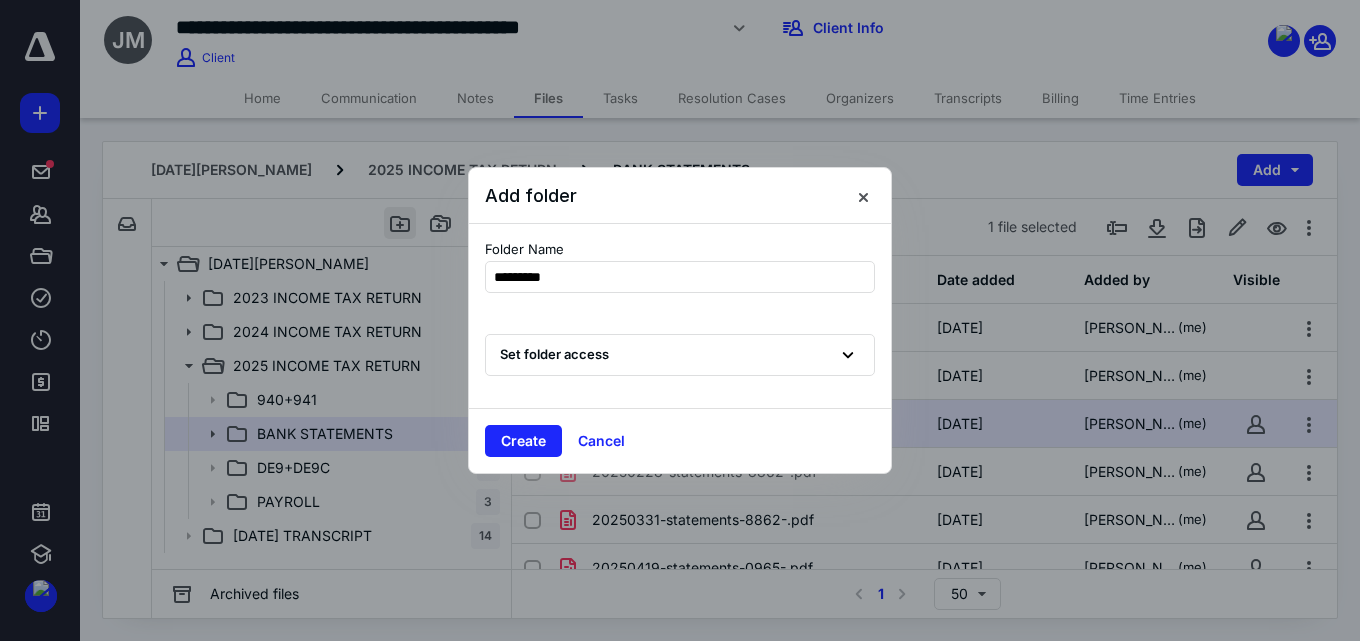 type on "**********" 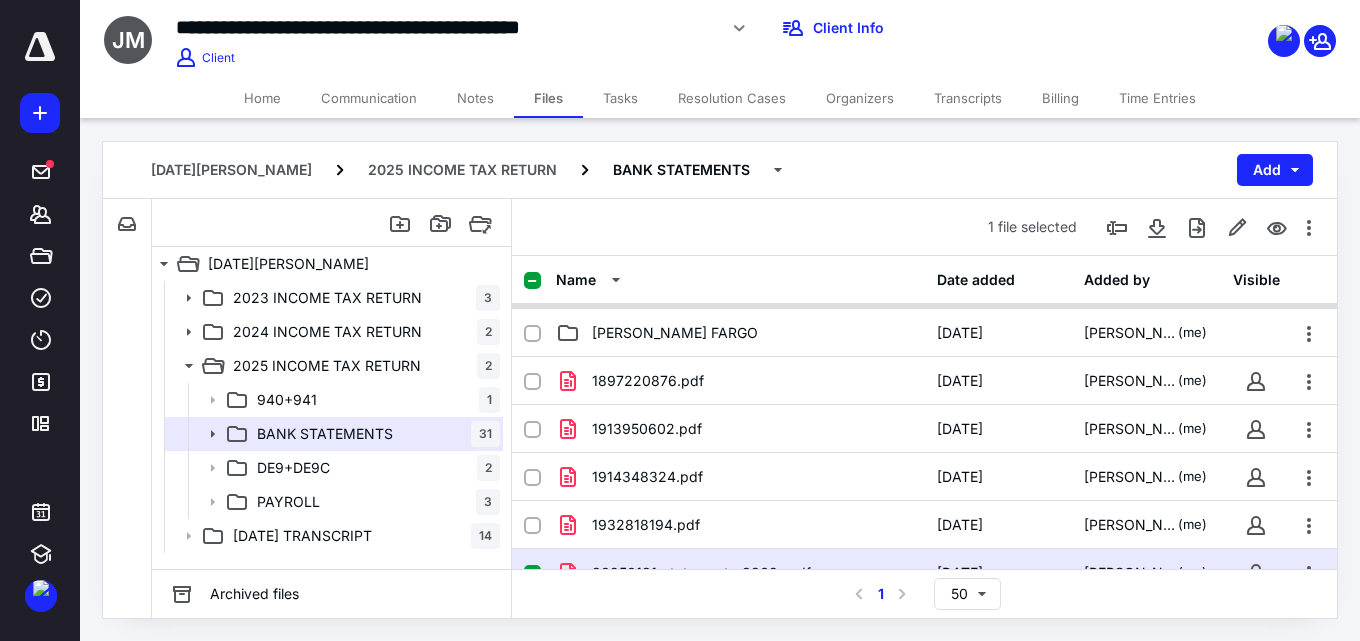 scroll, scrollTop: 200, scrollLeft: 0, axis: vertical 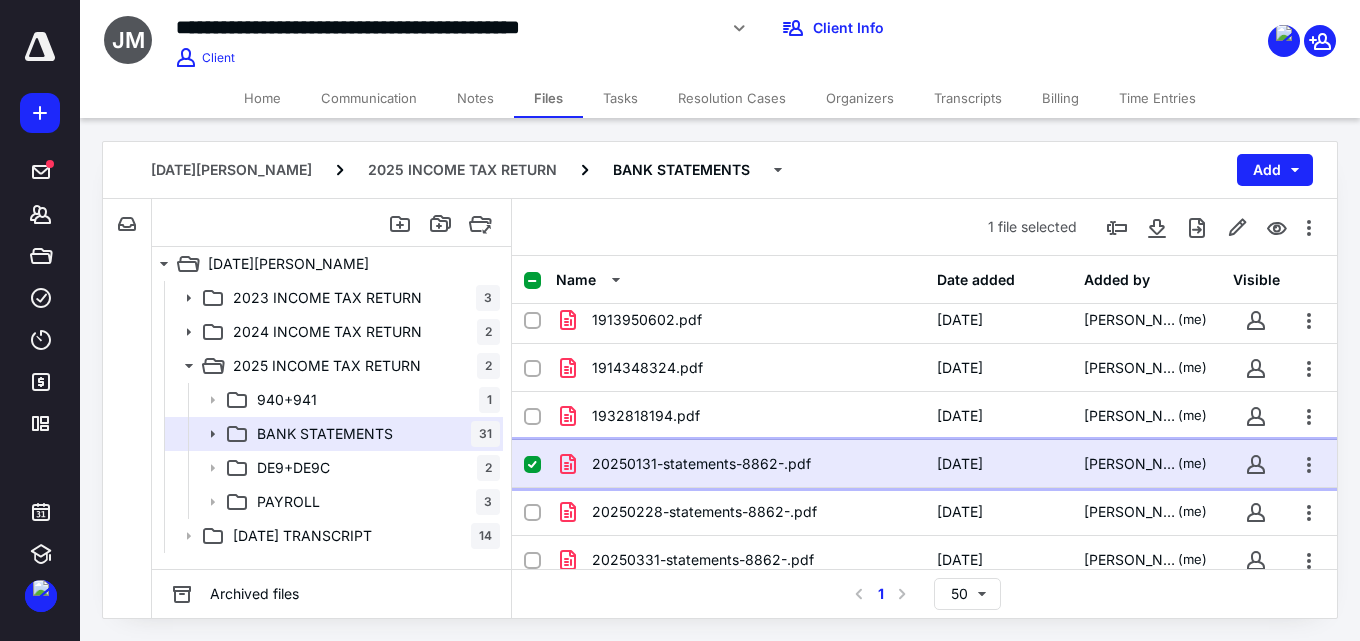 click on "20250131-statements-8862-.pdf" at bounding box center [740, 464] 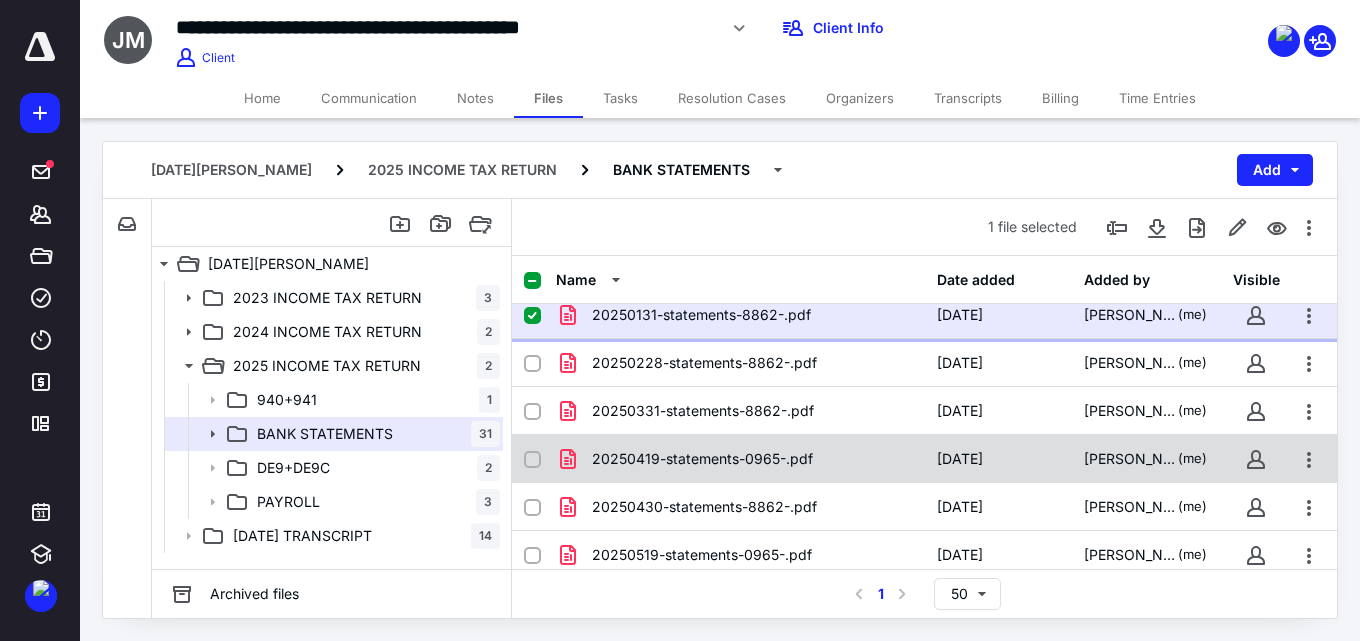 scroll, scrollTop: 300, scrollLeft: 0, axis: vertical 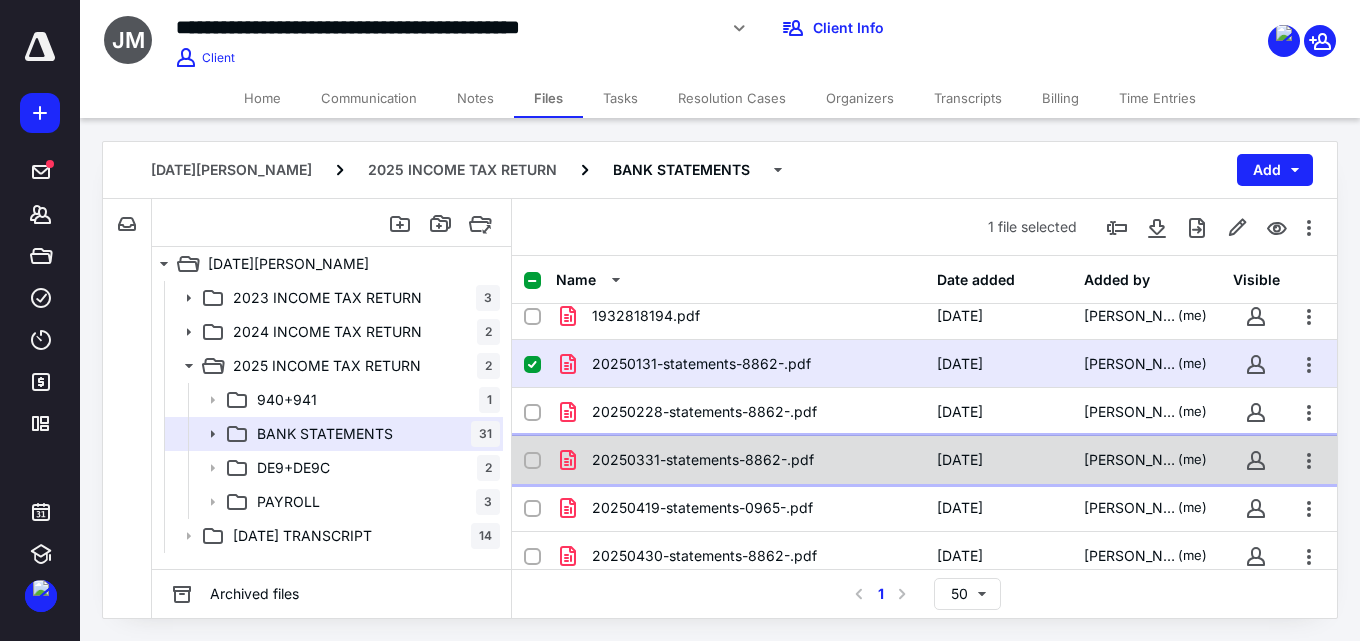 click on "20250331-statements-8862-.pdf" at bounding box center (740, 460) 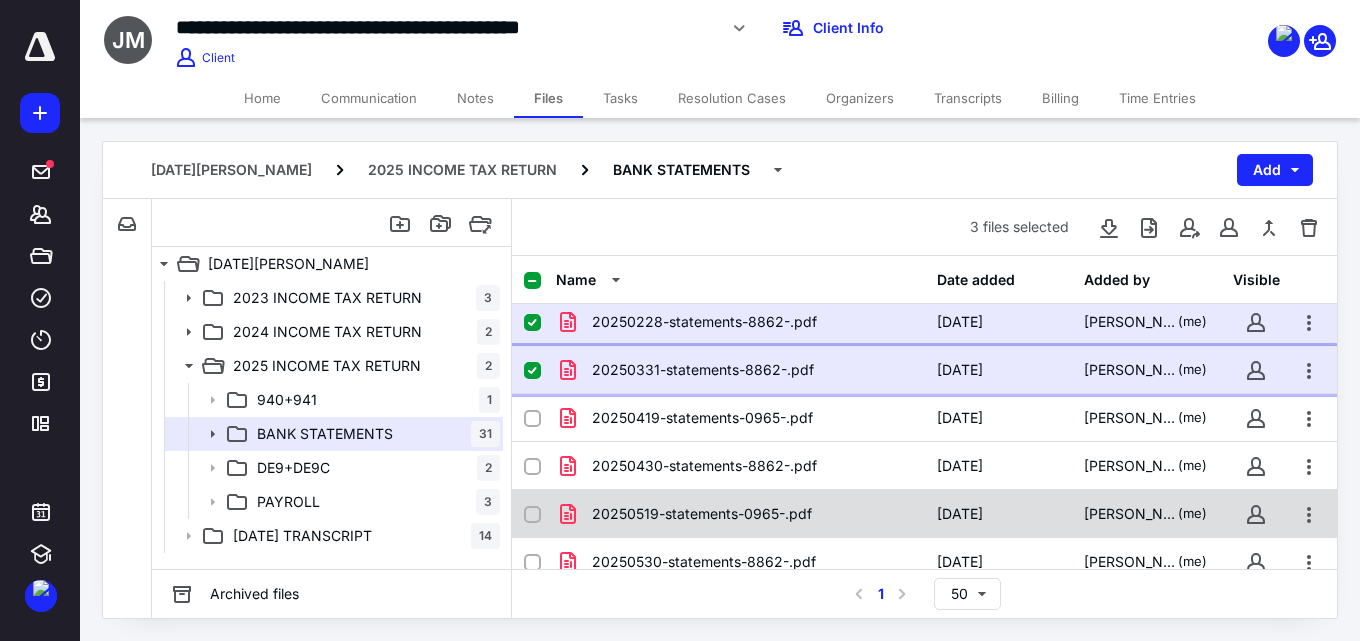 scroll, scrollTop: 400, scrollLeft: 0, axis: vertical 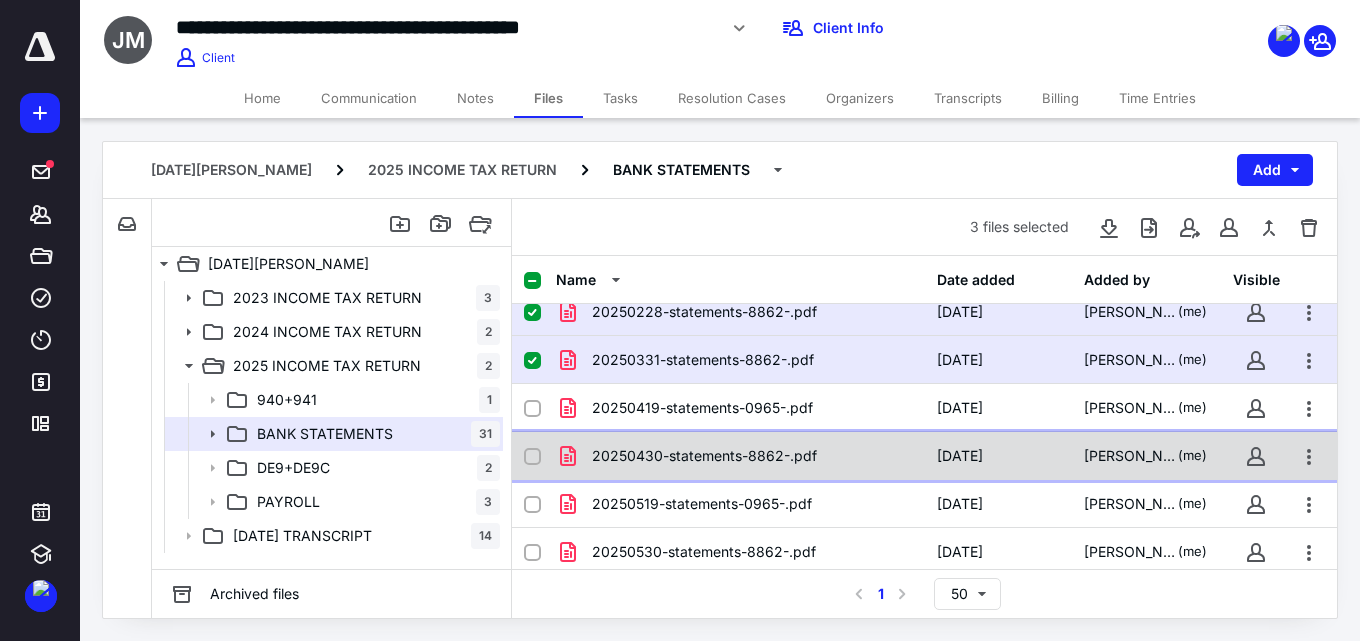 click on "20250430-statements-8862-.pdf" at bounding box center [740, 456] 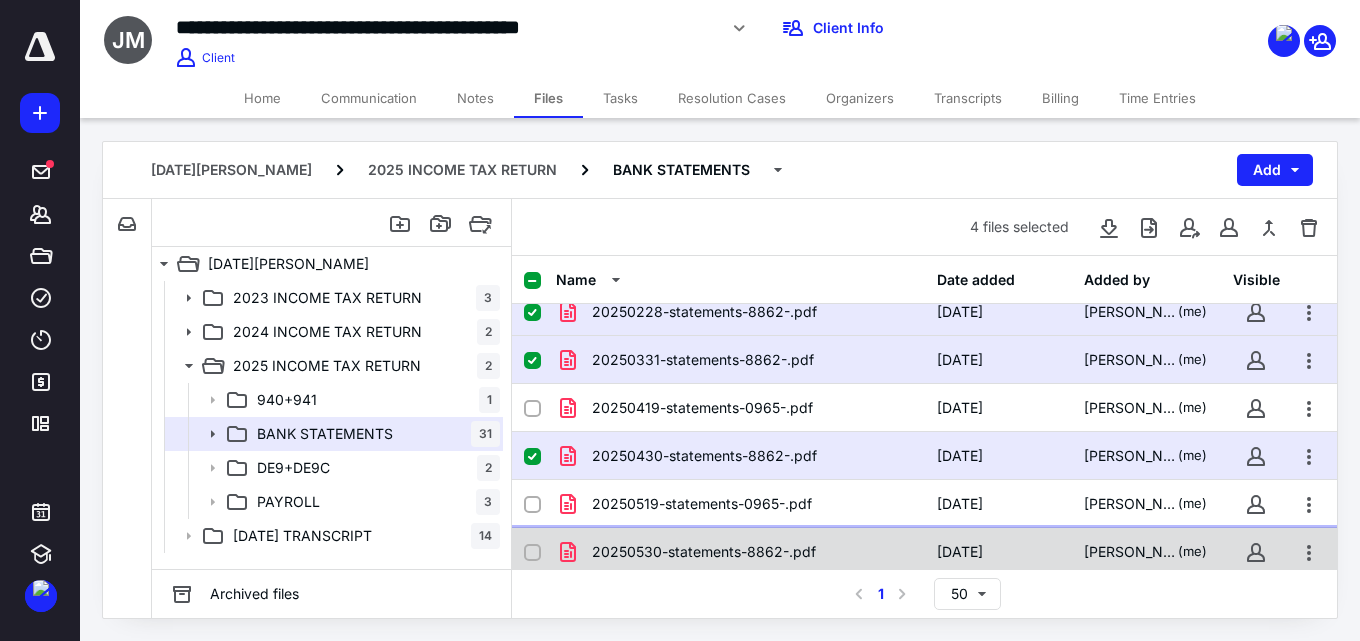 click on "20250530-statements-8862-.pdf [DATE] [PERSON_NAME]  (me)" at bounding box center [924, 552] 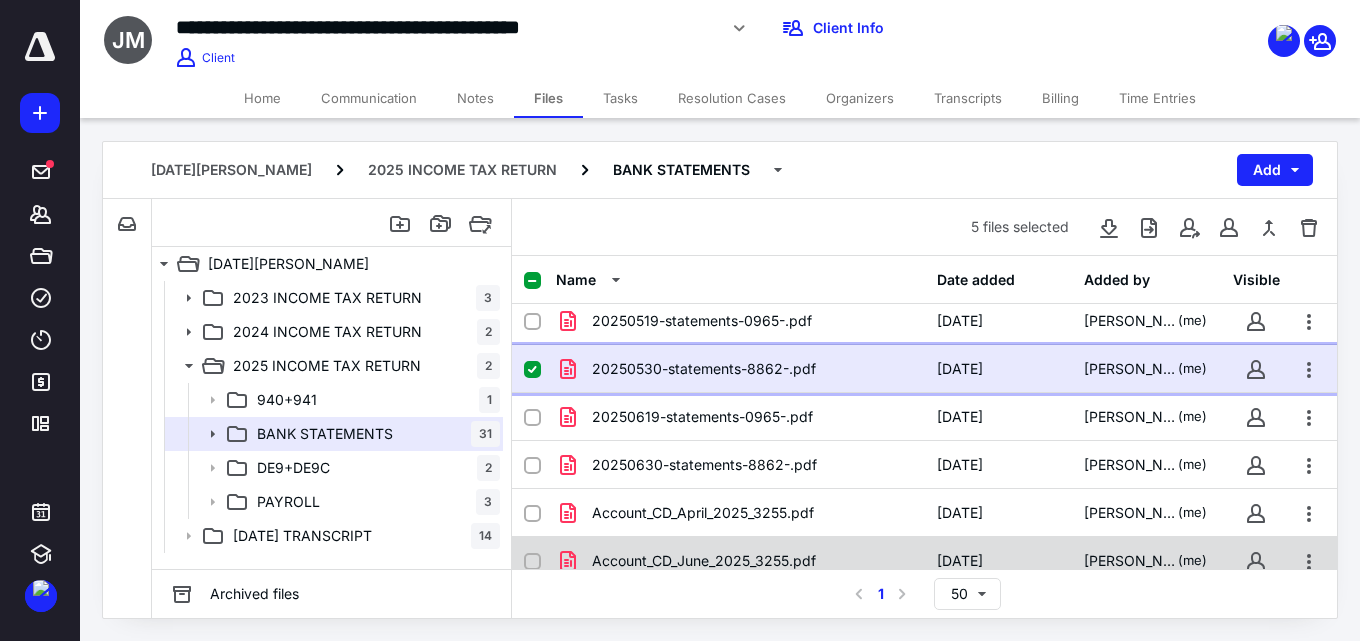 scroll, scrollTop: 600, scrollLeft: 0, axis: vertical 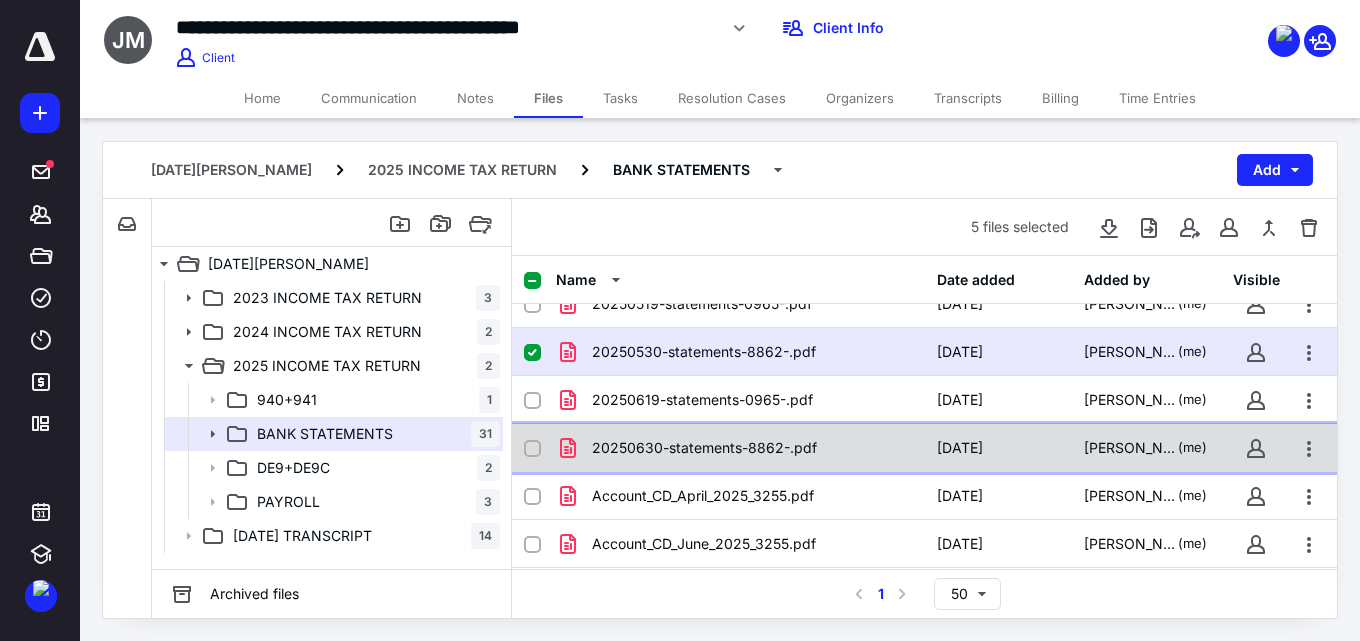 click on "20250630-statements-8862-.pdf" at bounding box center (740, 448) 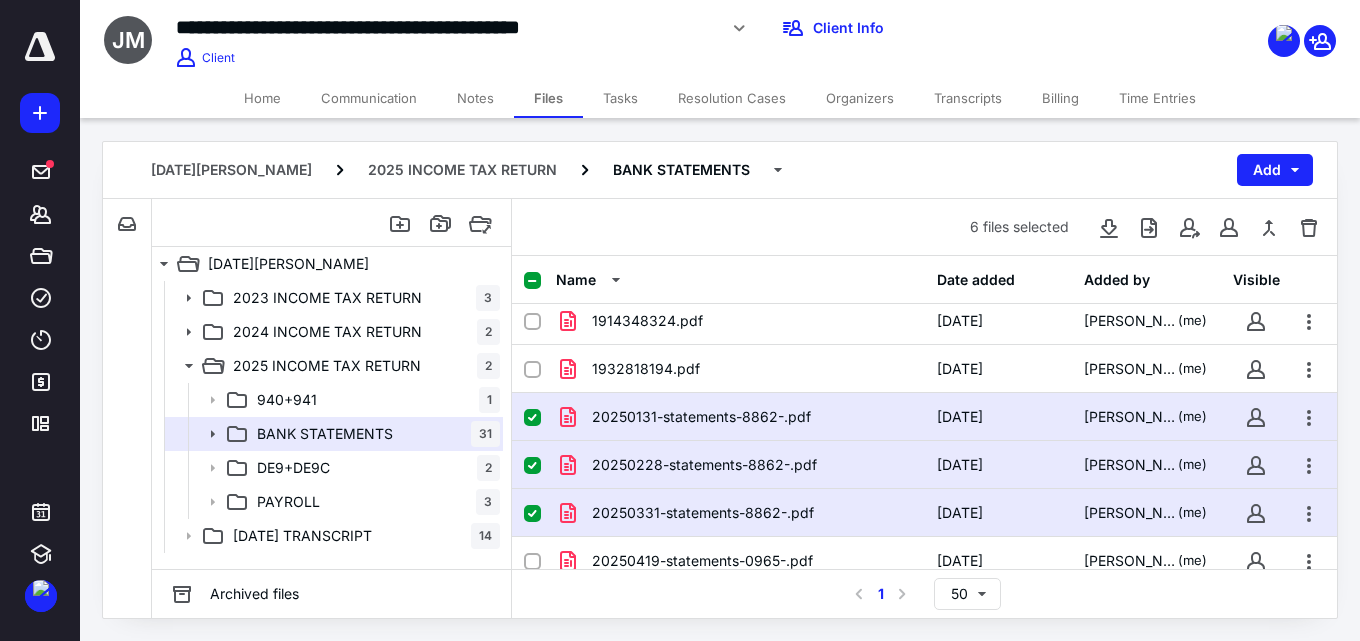scroll, scrollTop: 300, scrollLeft: 0, axis: vertical 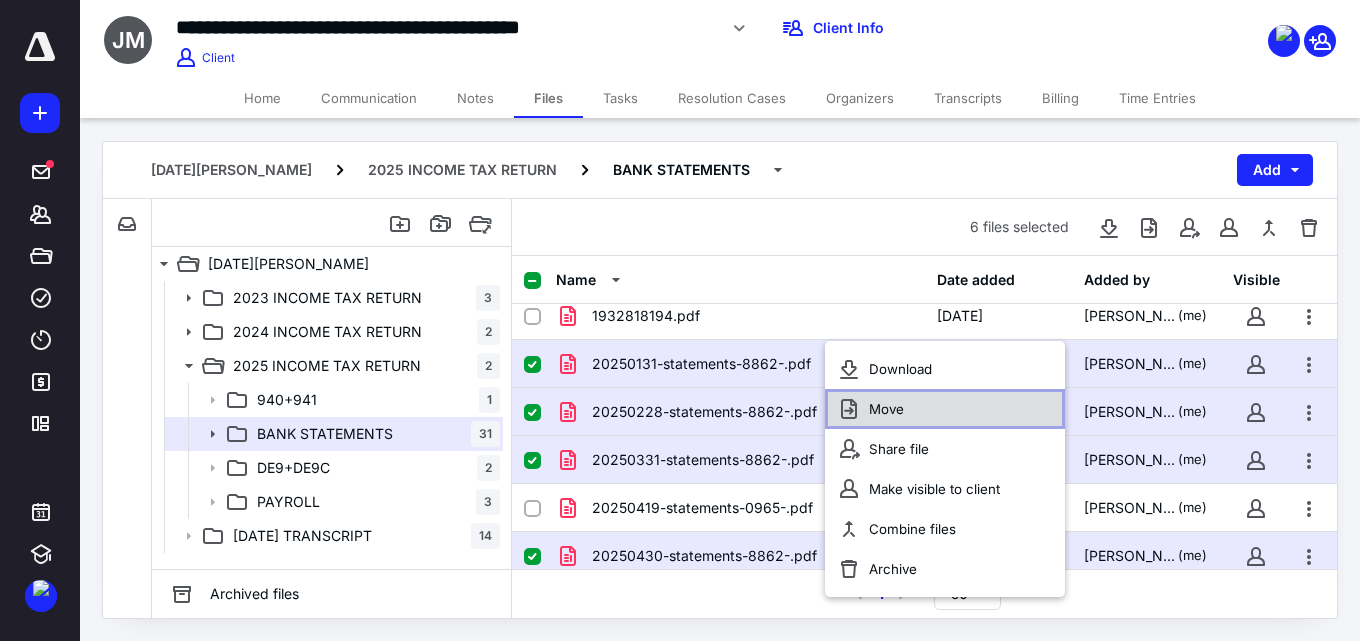 click on "Move" at bounding box center [945, 409] 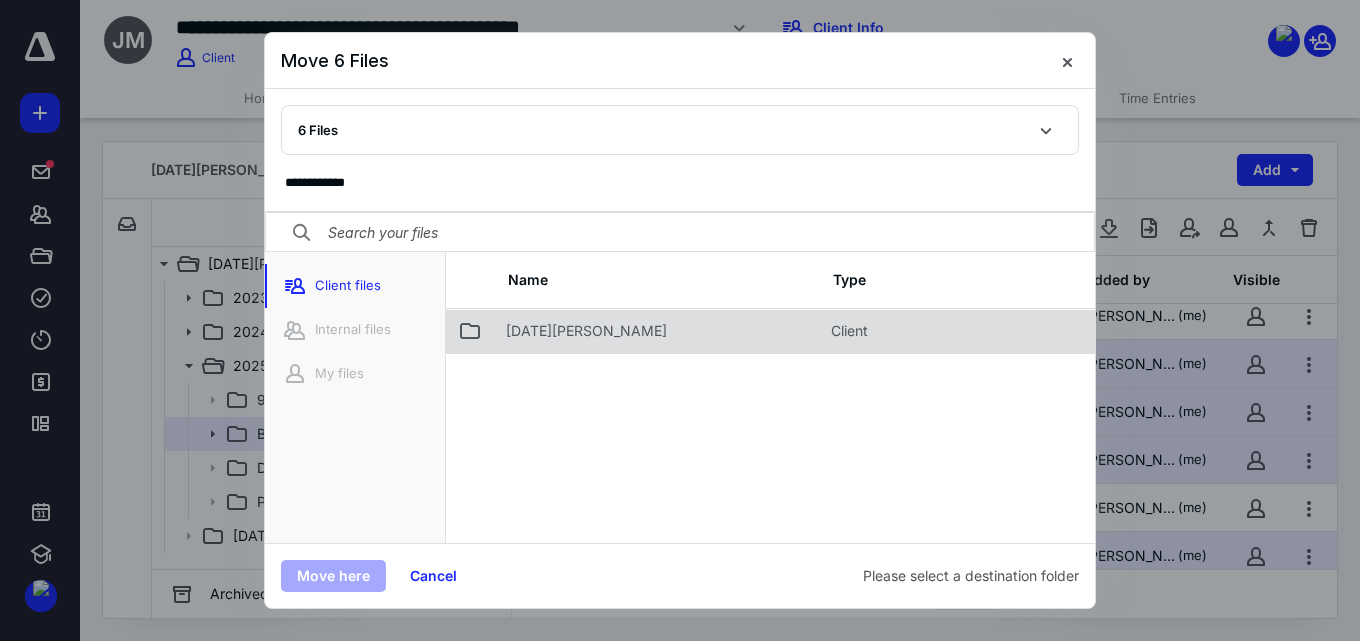click on "[DATE][PERSON_NAME]" at bounding box center (656, 331) 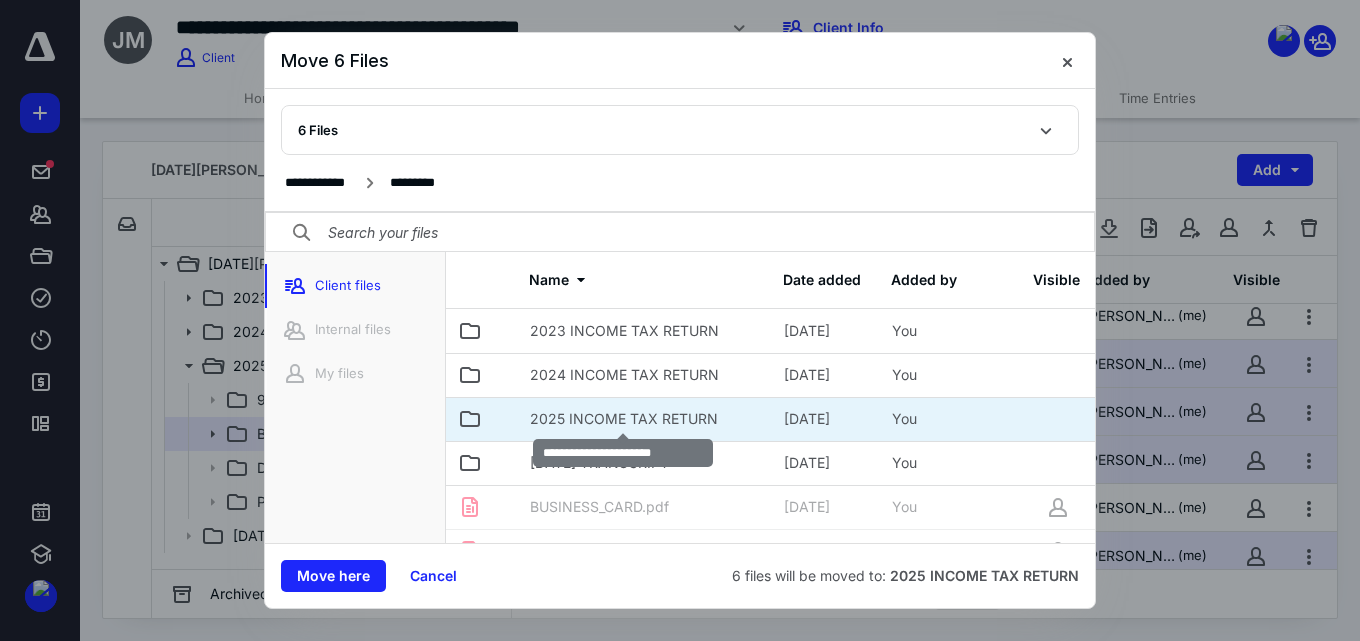 click on "2025 INCOME TAX RETURN" at bounding box center (624, 419) 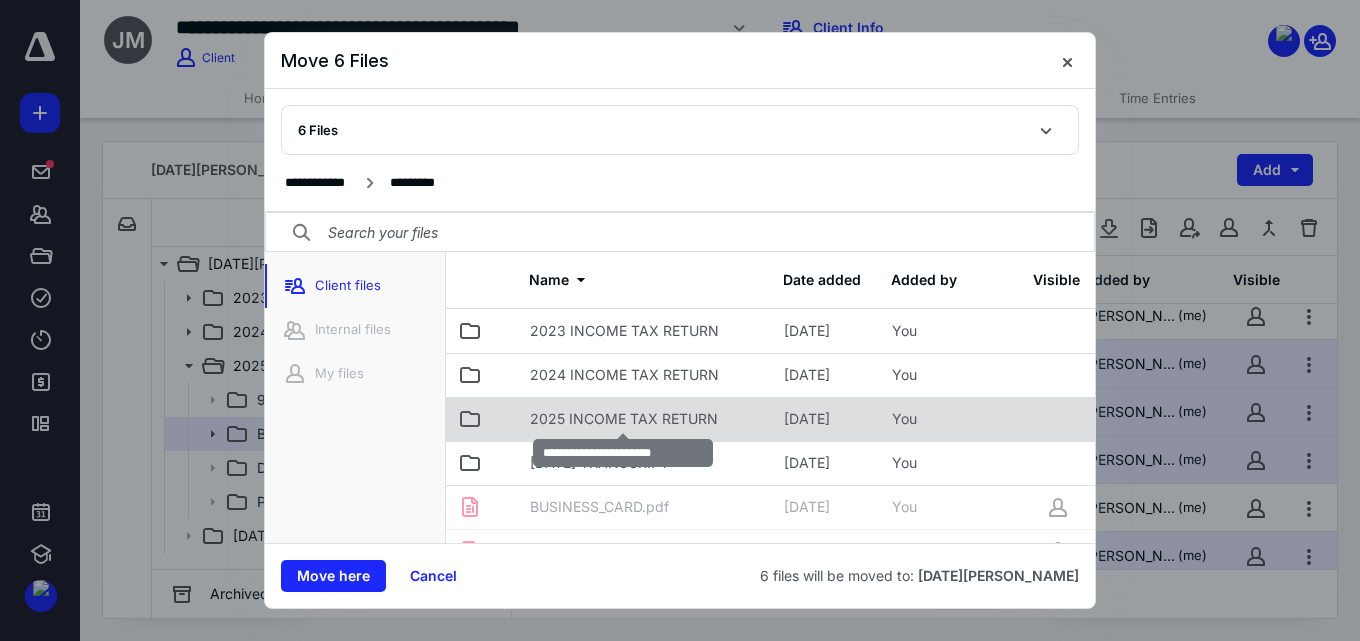 click on "2025 INCOME TAX RETURN" at bounding box center (624, 419) 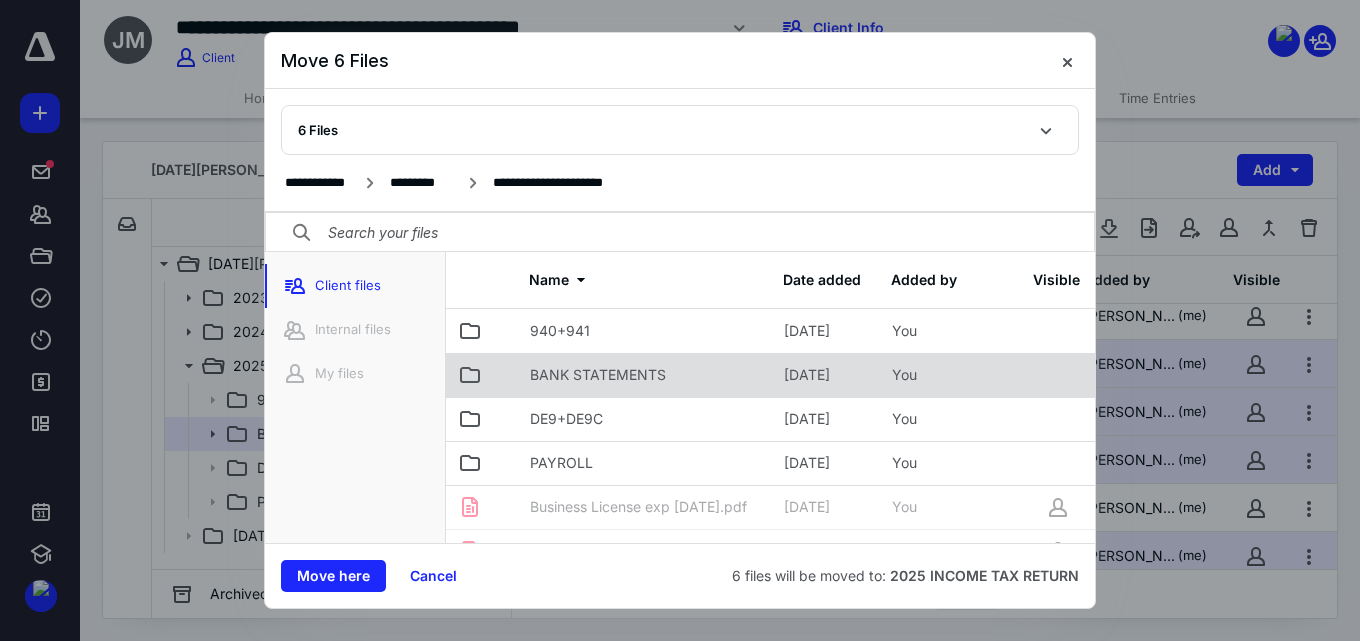 click on "BANK STATEMENTS" at bounding box center [598, 375] 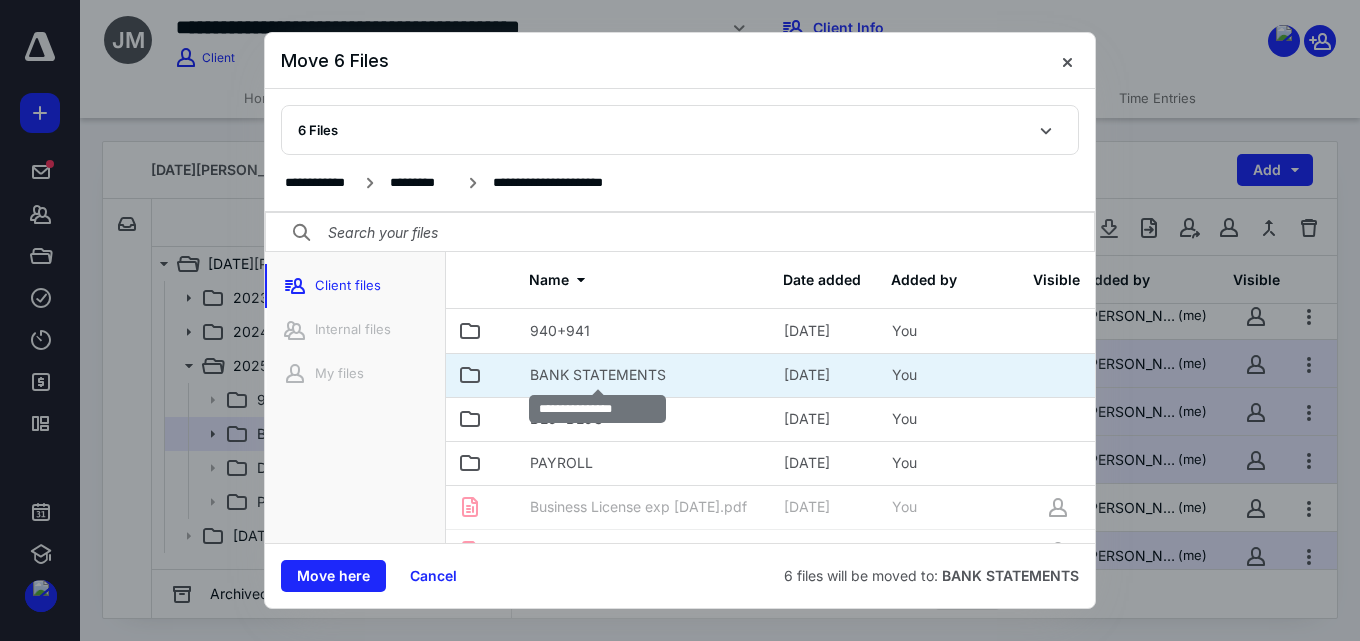 click on "BANK STATEMENTS" at bounding box center [598, 375] 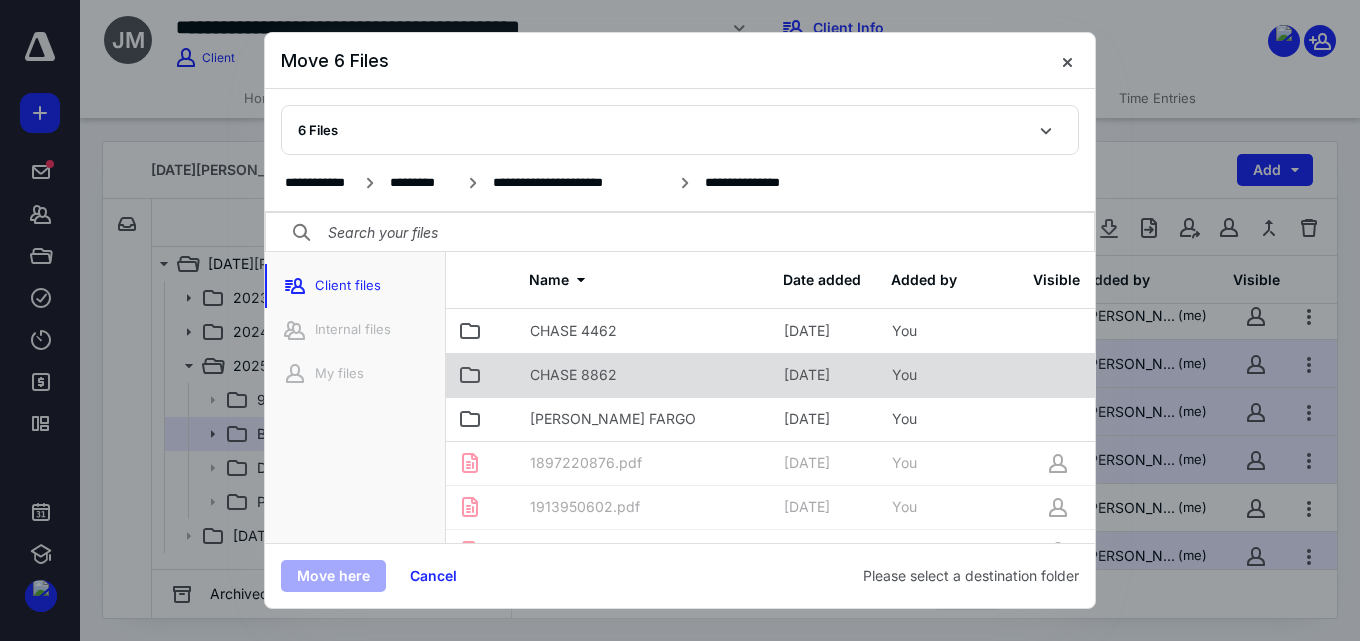 click on "CHASE 8862" at bounding box center [573, 375] 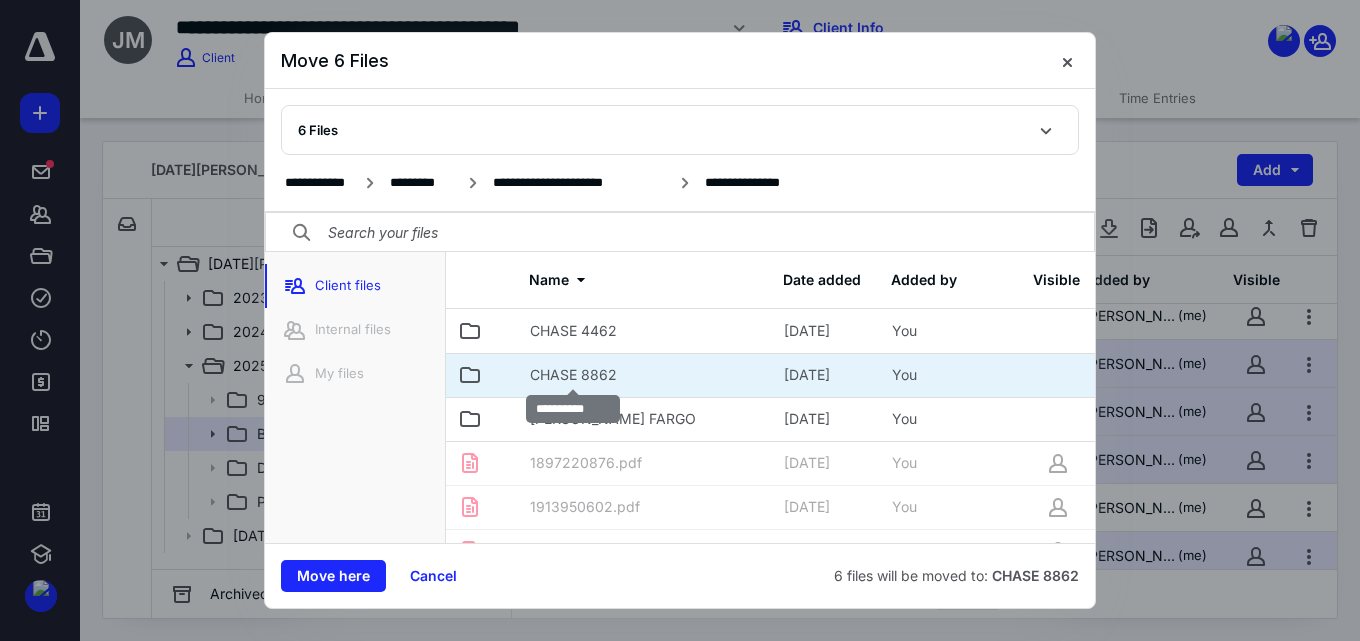 click on "CHASE 8862" at bounding box center (573, 375) 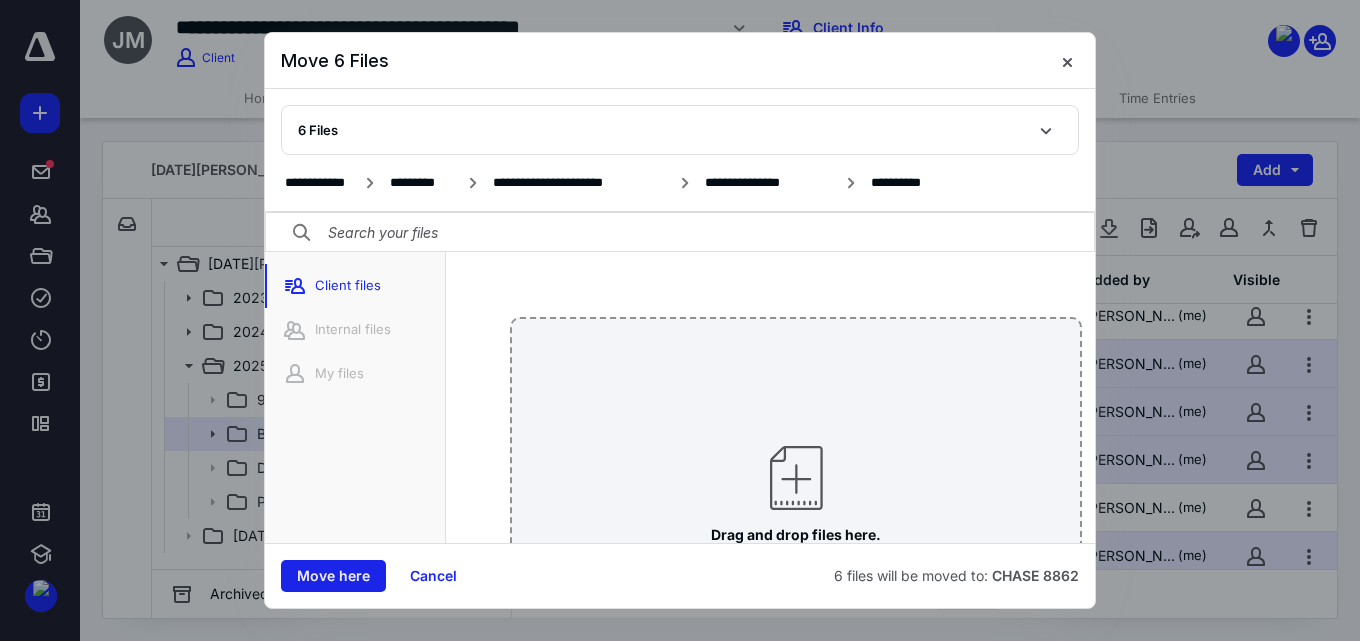 click on "Move here" at bounding box center [333, 576] 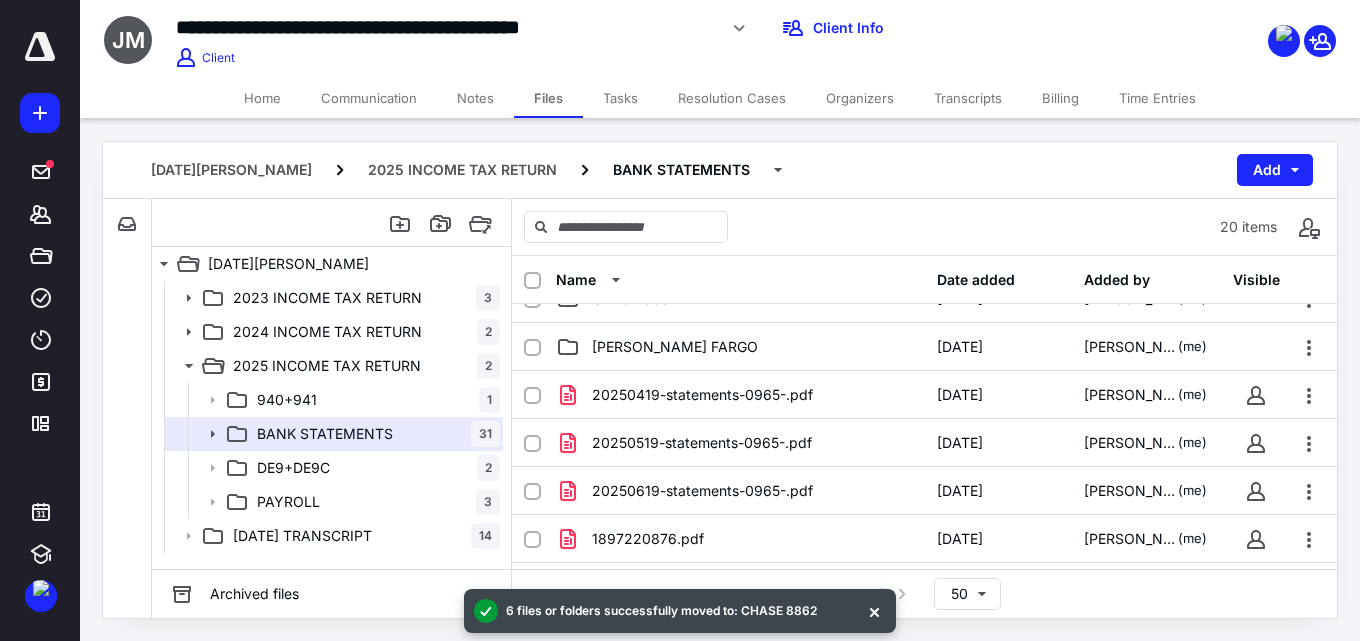 scroll, scrollTop: 100, scrollLeft: 0, axis: vertical 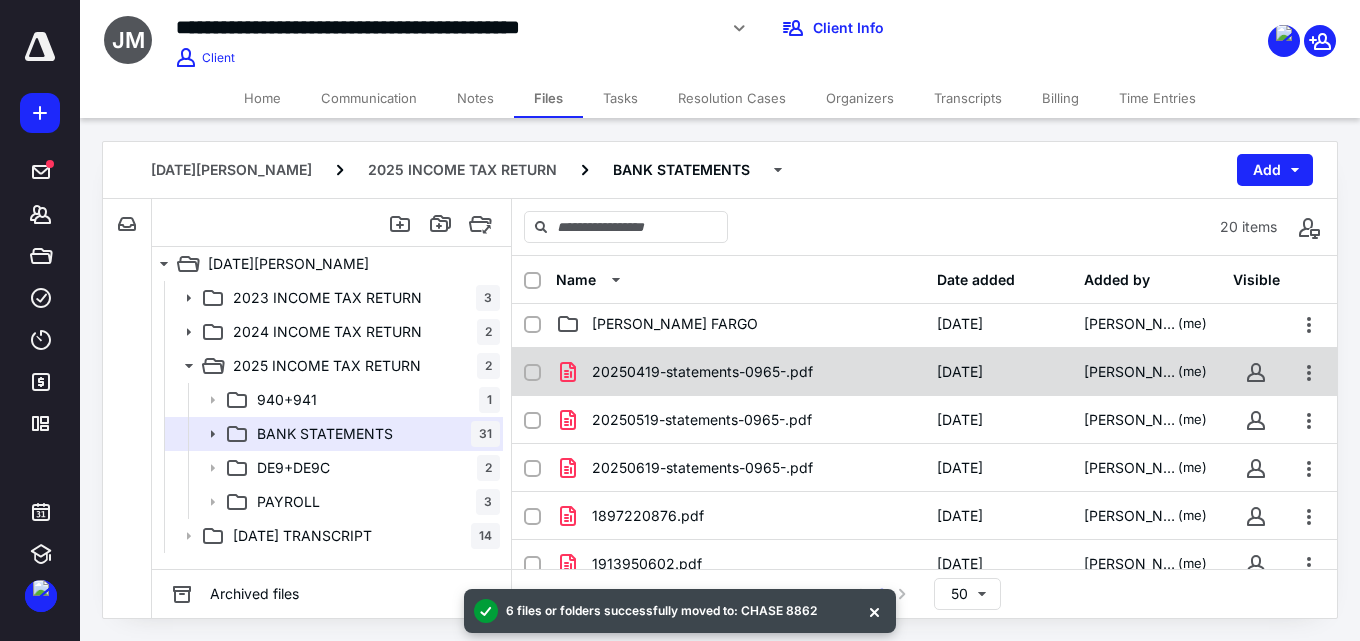 click on "20250419-statements-0965-.pdf" at bounding box center (702, 372) 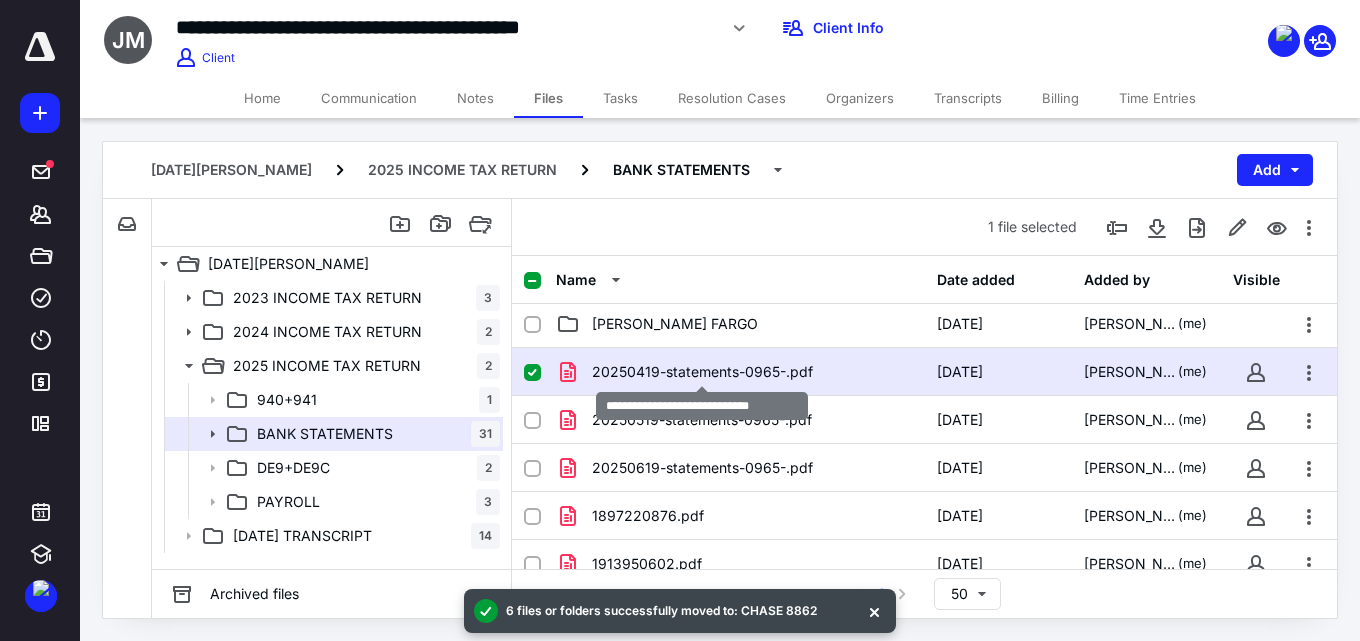click on "20250419-statements-0965-.pdf" at bounding box center (702, 372) 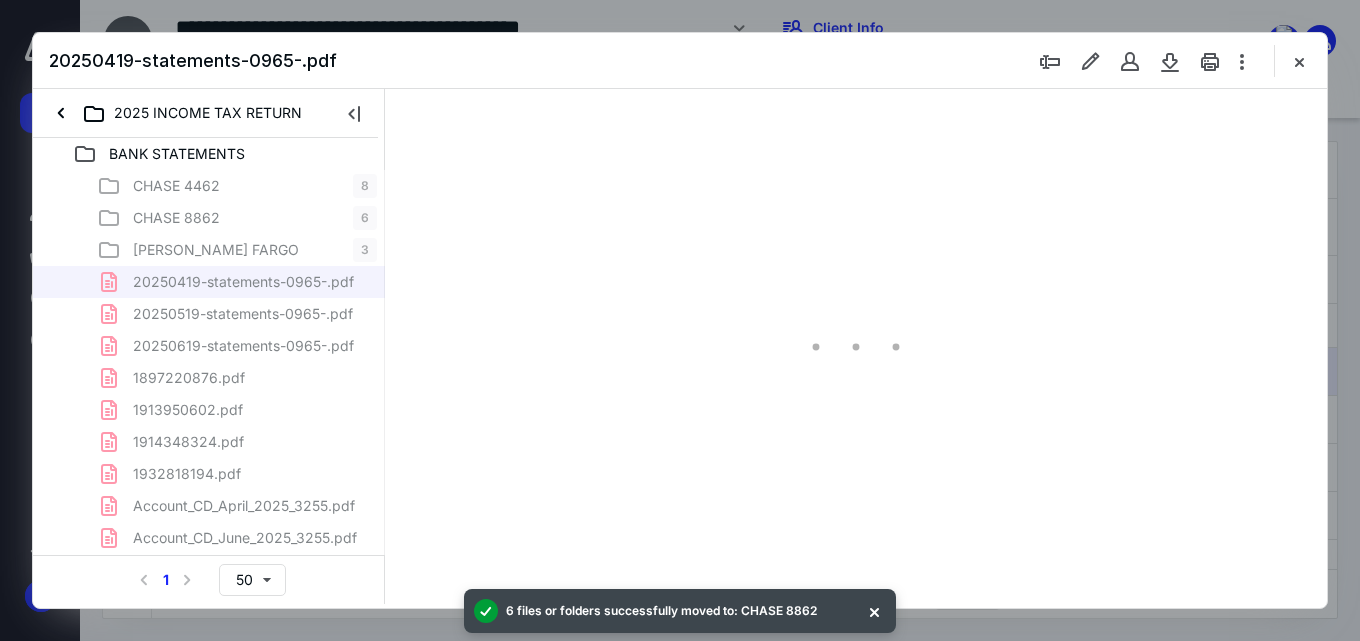 scroll, scrollTop: 0, scrollLeft: 0, axis: both 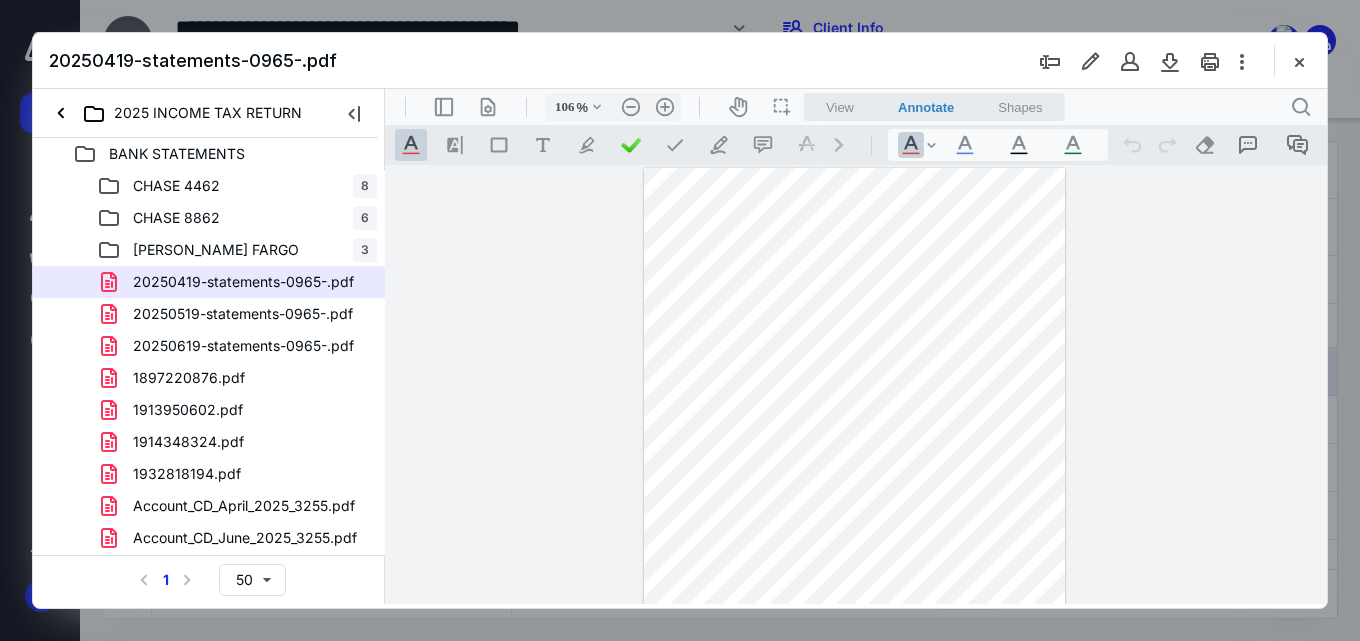 type on "131" 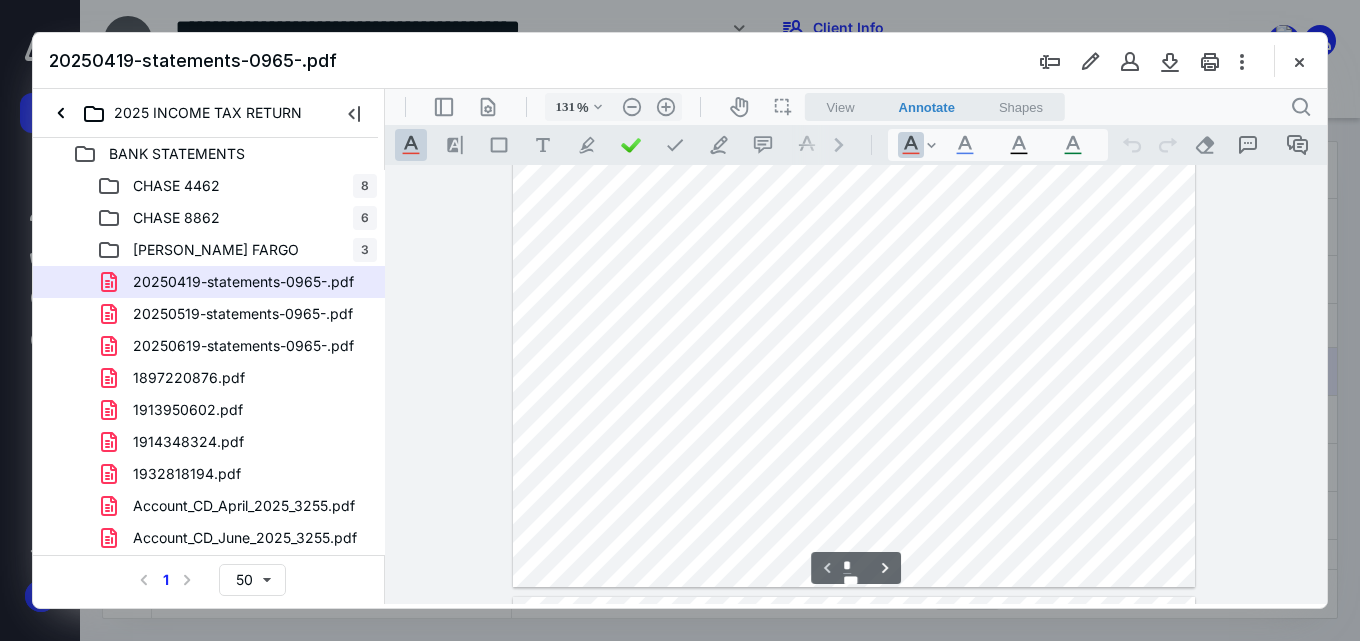 scroll, scrollTop: 1000, scrollLeft: 0, axis: vertical 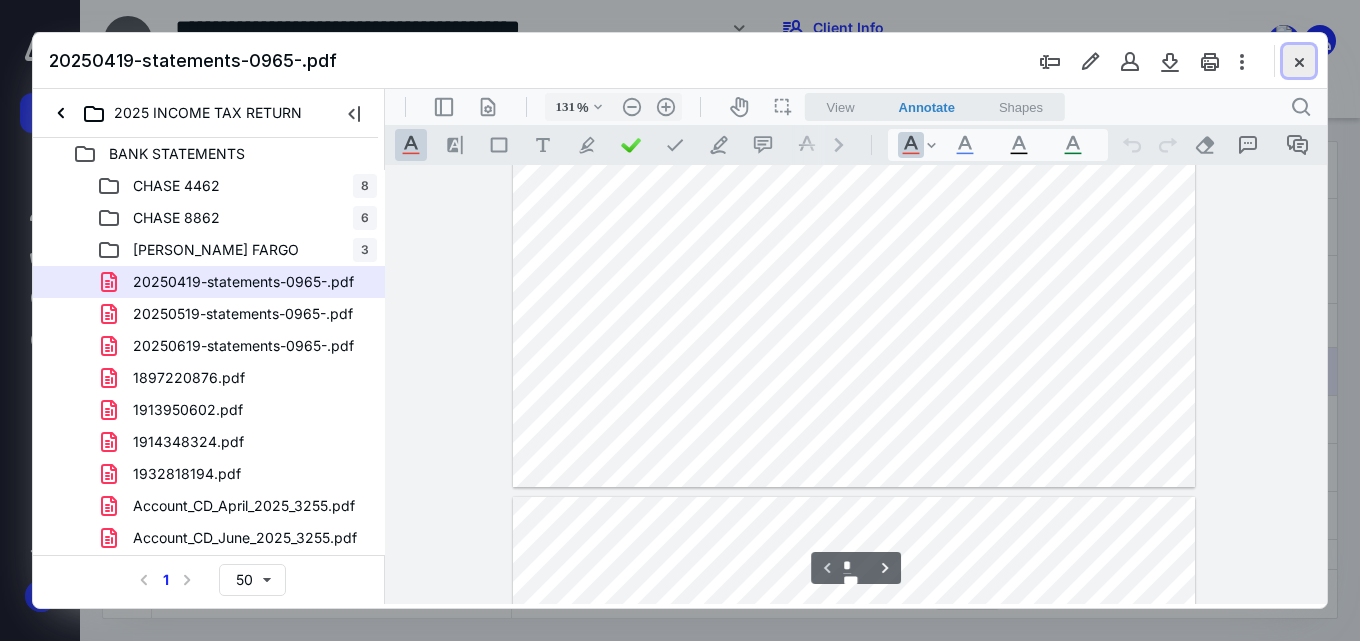 click at bounding box center [1299, 61] 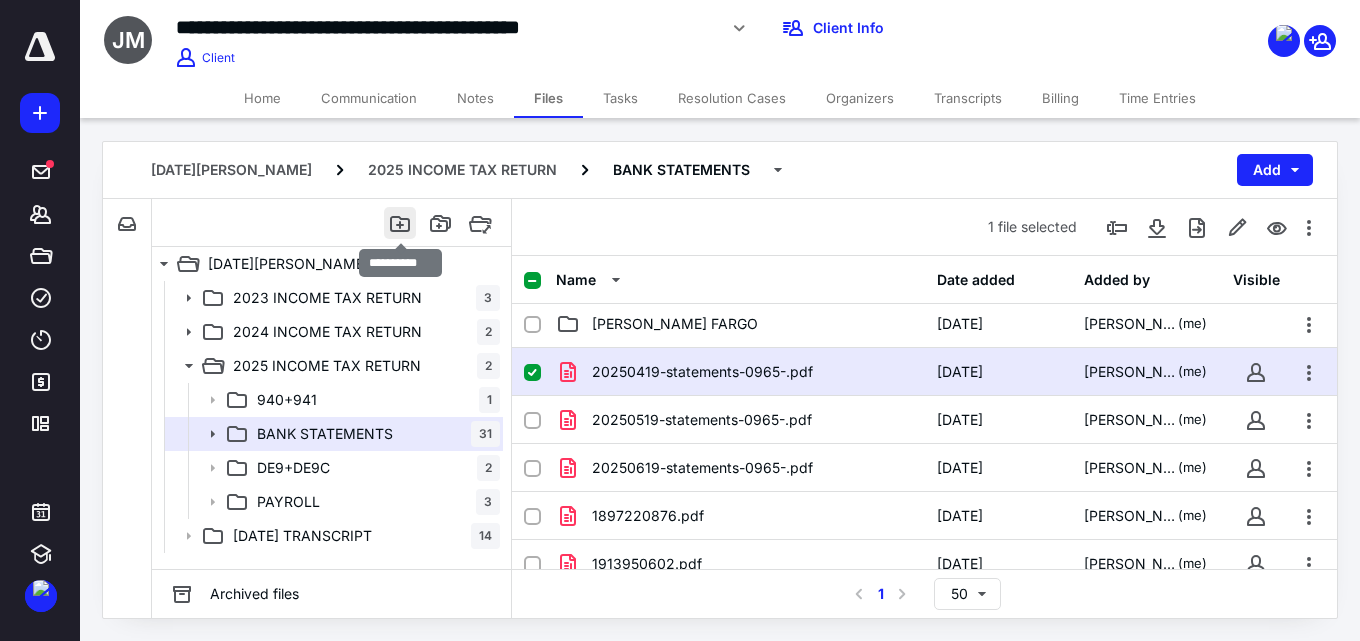 click at bounding box center [400, 223] 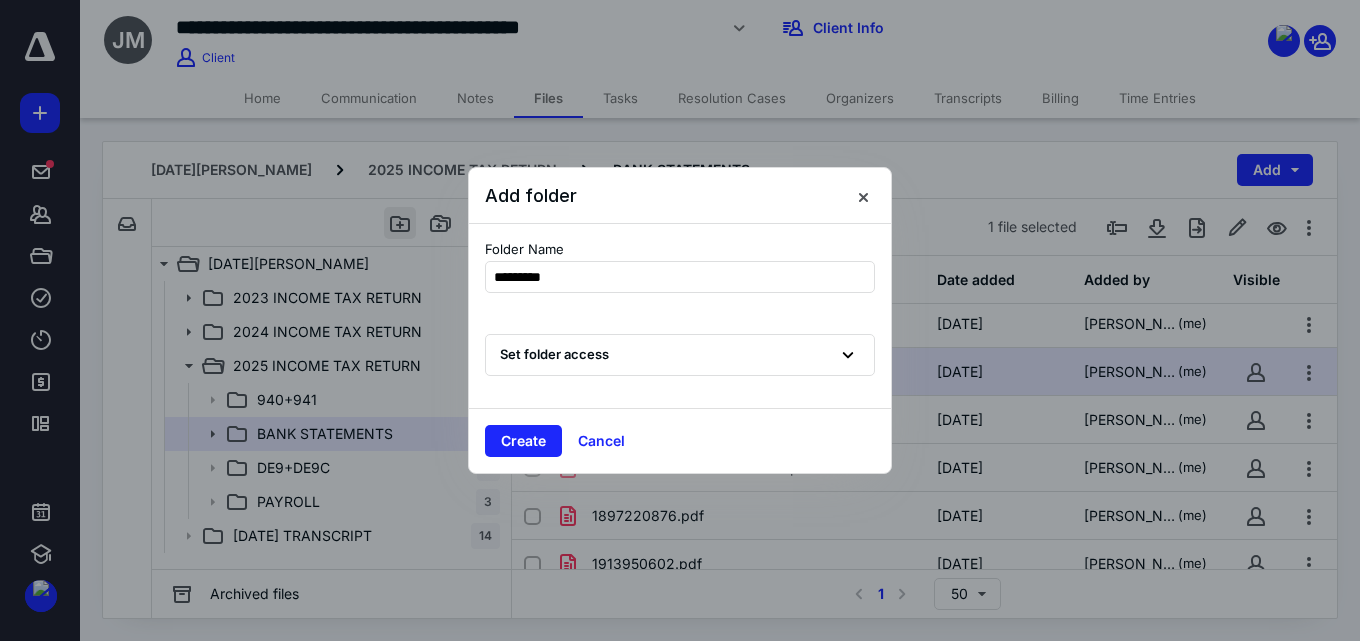 type on "**********" 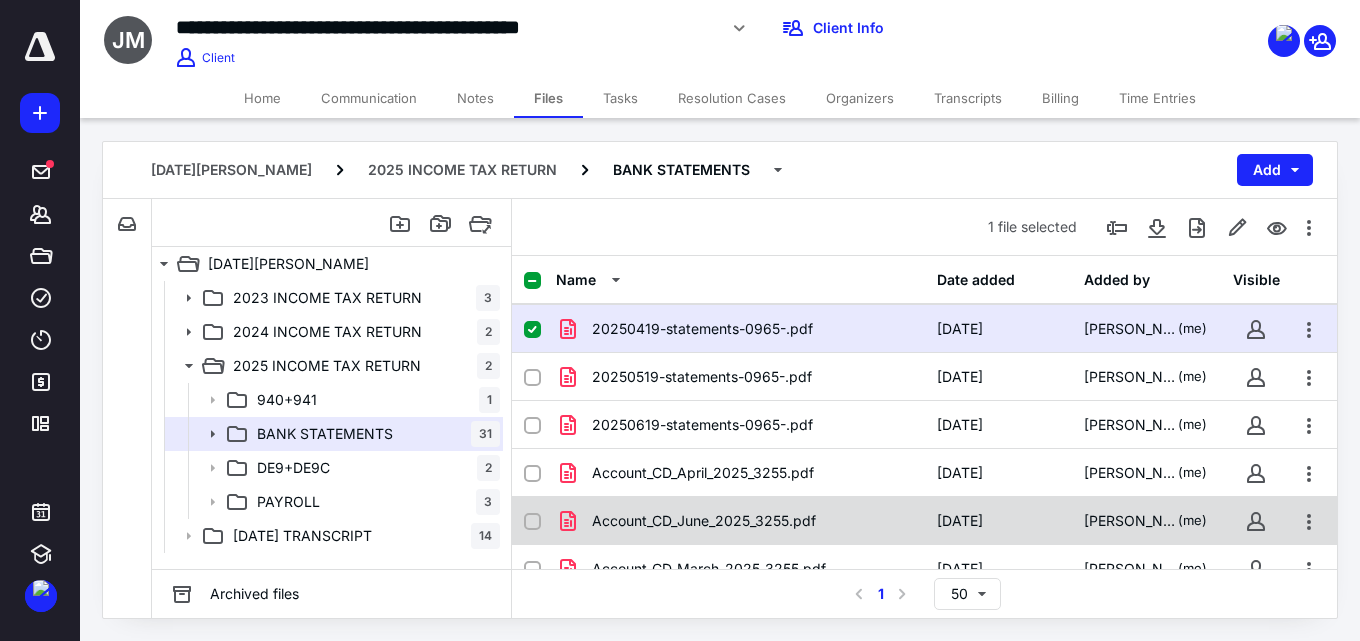 scroll, scrollTop: 348, scrollLeft: 0, axis: vertical 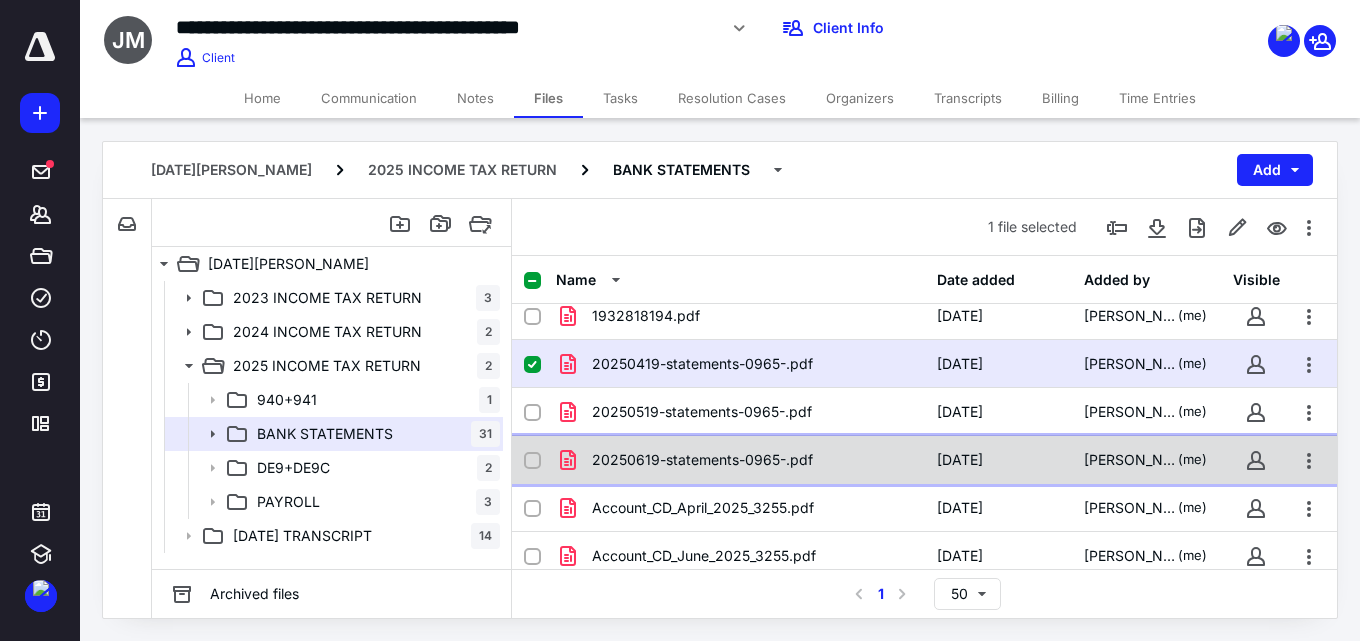 click on "20250619-statements-0965-.pdf [DATE] [PERSON_NAME]  (me)" at bounding box center [924, 460] 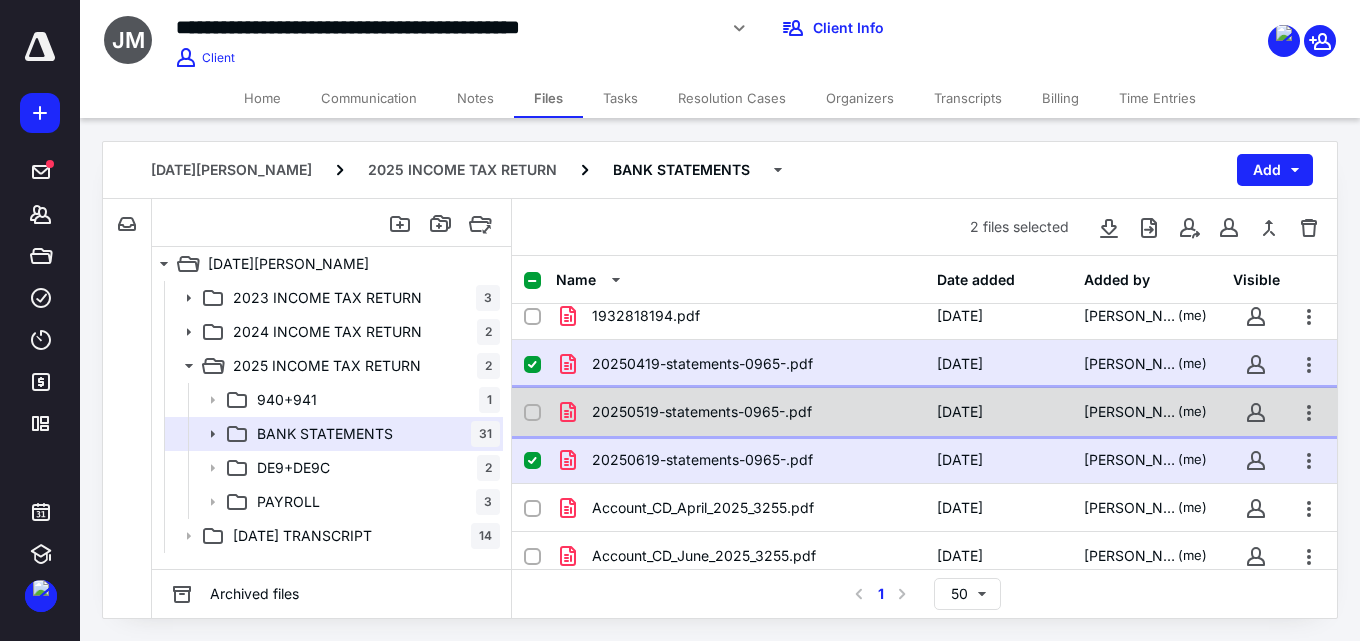 click on "20250519-statements-0965-.pdf" at bounding box center (740, 412) 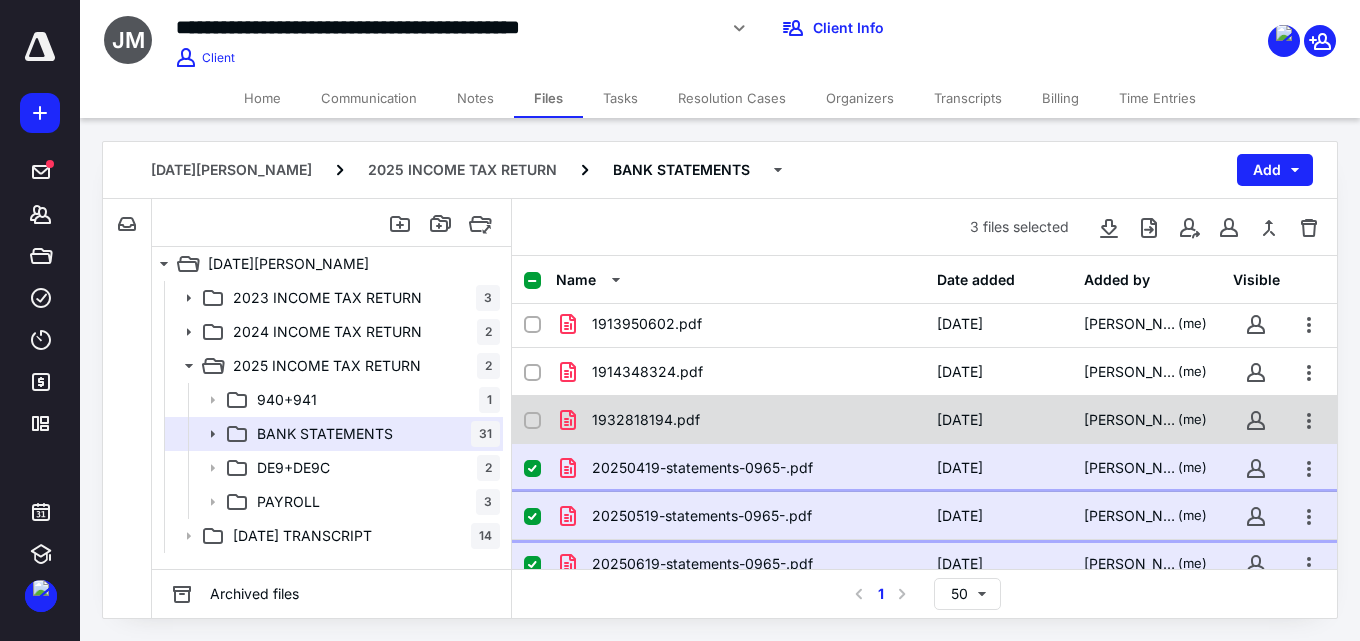 scroll, scrollTop: 300, scrollLeft: 0, axis: vertical 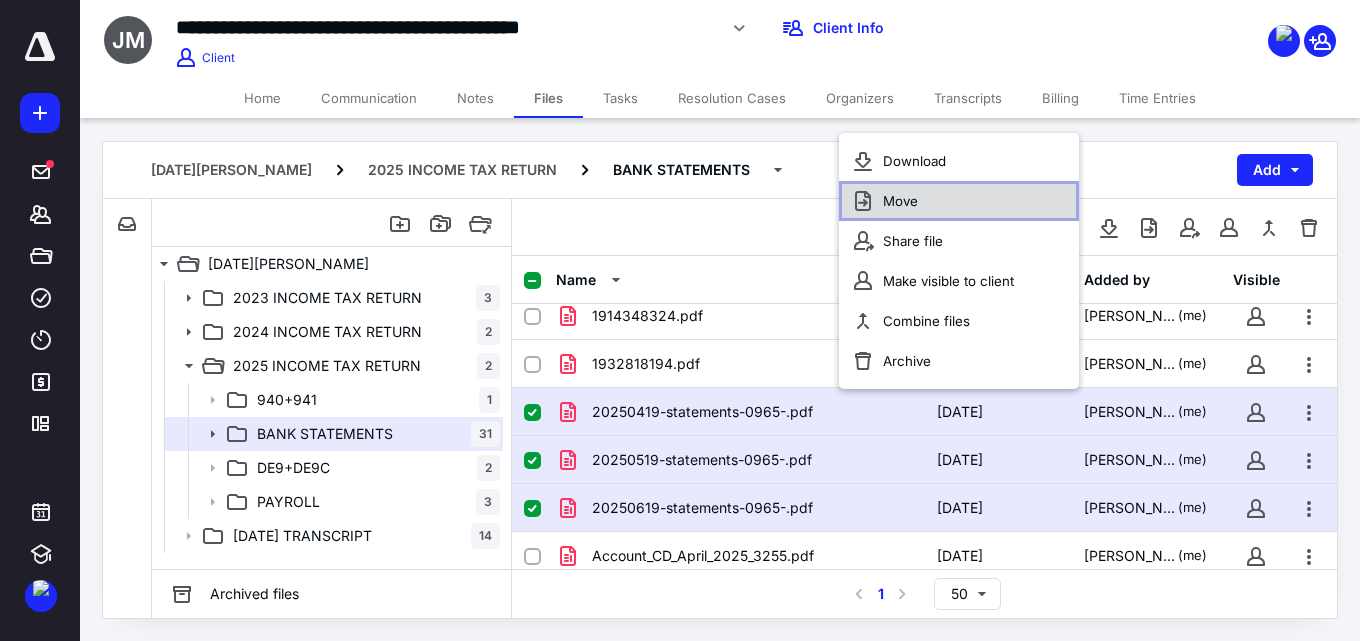 click on "Move" at bounding box center (900, 201) 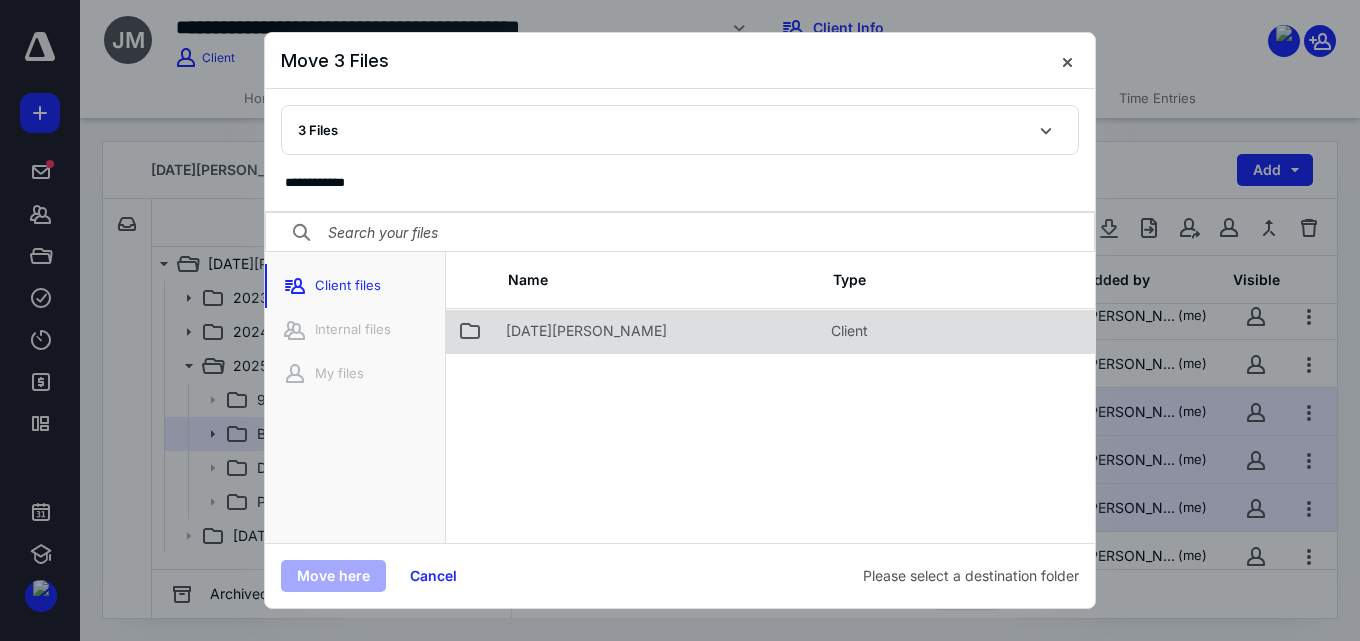 click on "[DATE][PERSON_NAME]" at bounding box center [656, 331] 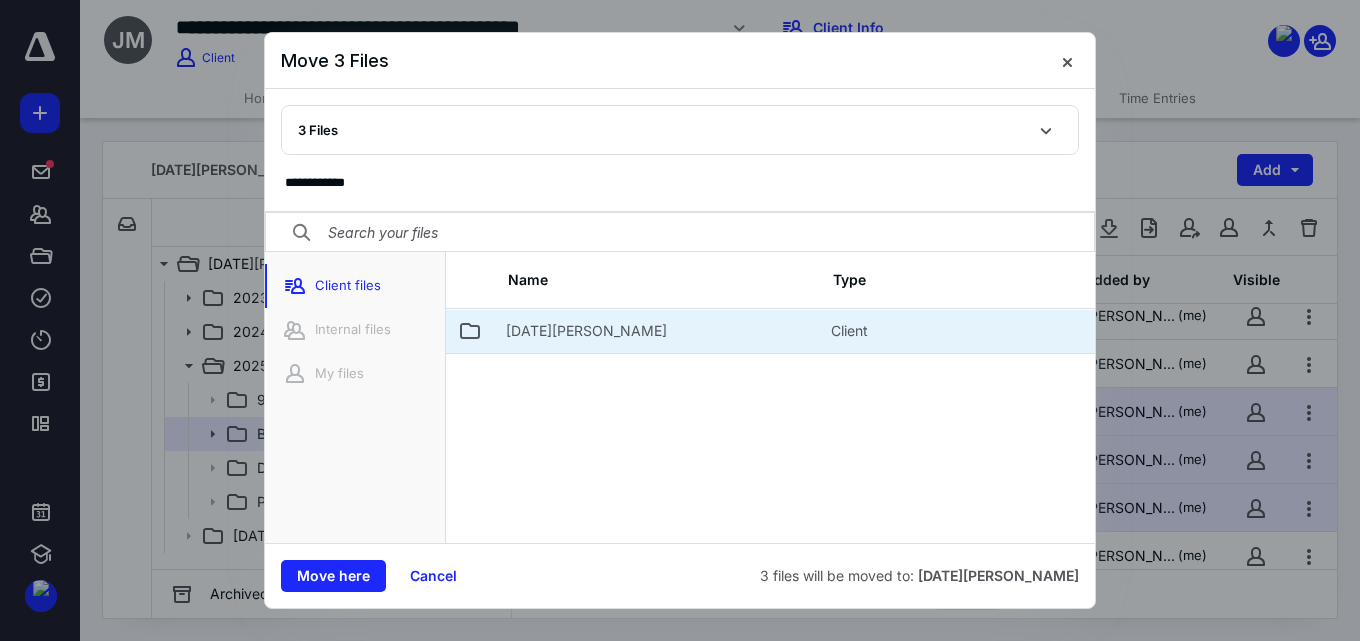 click on "[DATE][PERSON_NAME]" at bounding box center [656, 331] 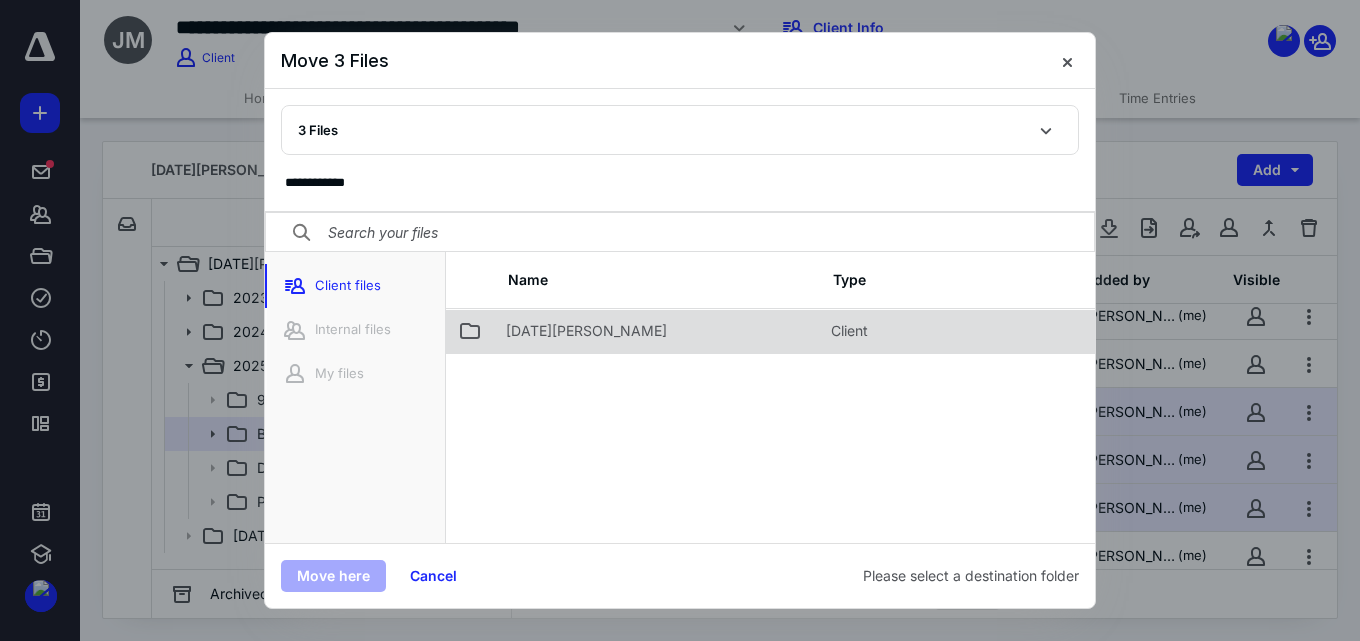 click on "[DATE][PERSON_NAME]" at bounding box center (656, 331) 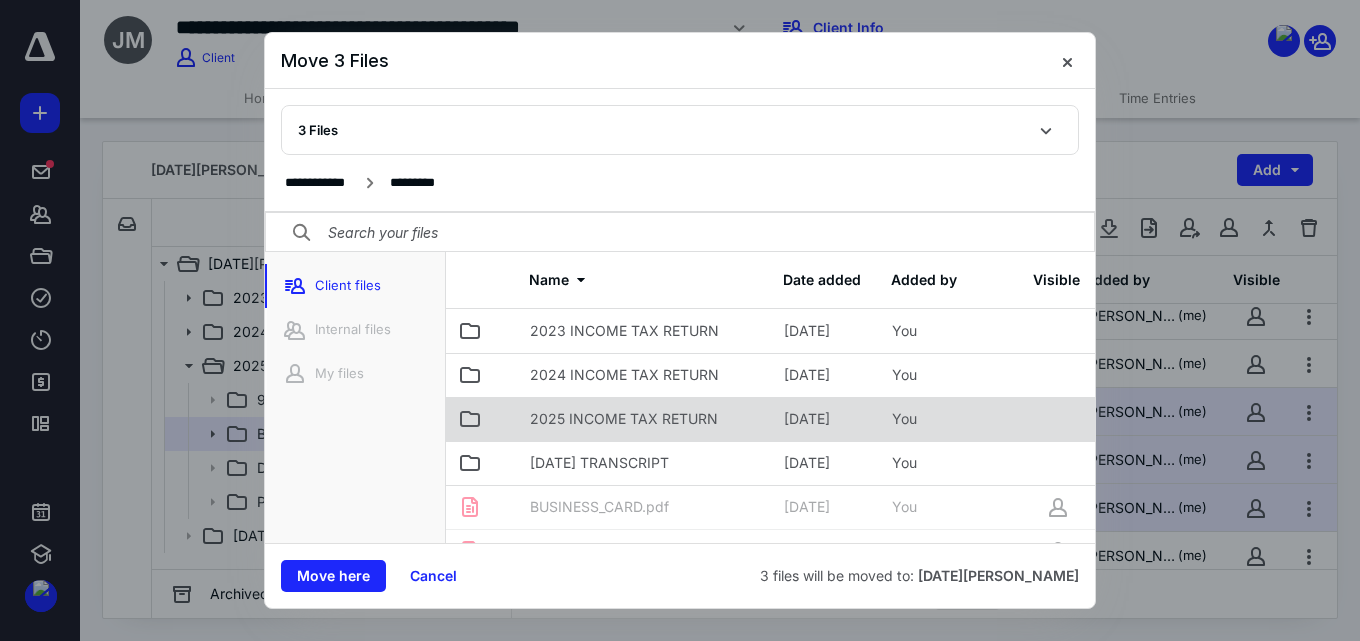click on "2025 INCOME TAX RETURN" at bounding box center [645, 419] 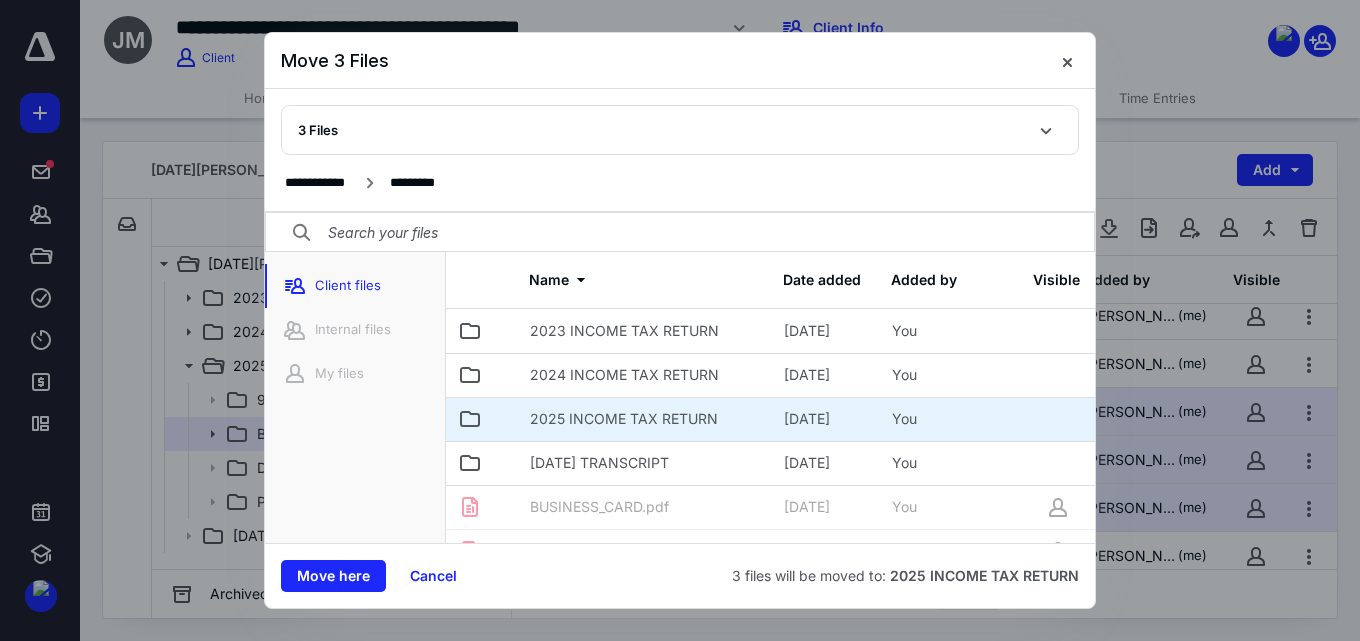 click on "2025 INCOME TAX RETURN" at bounding box center (645, 419) 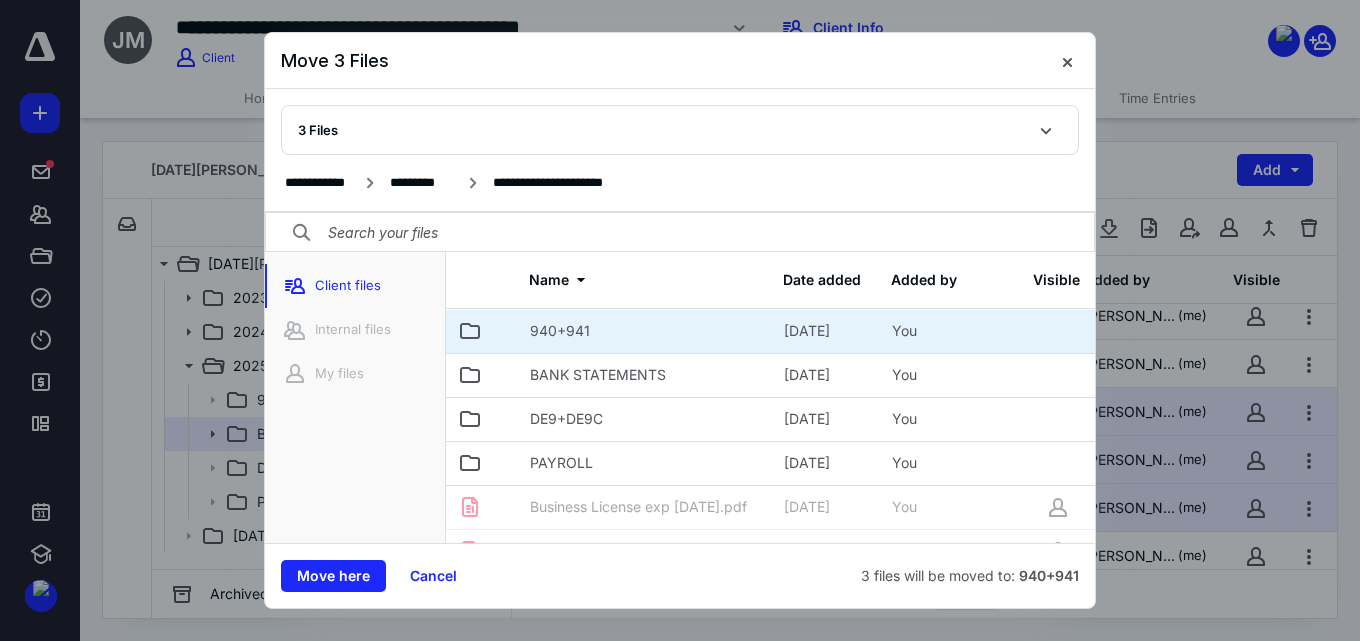 click on "940+941" at bounding box center (645, 331) 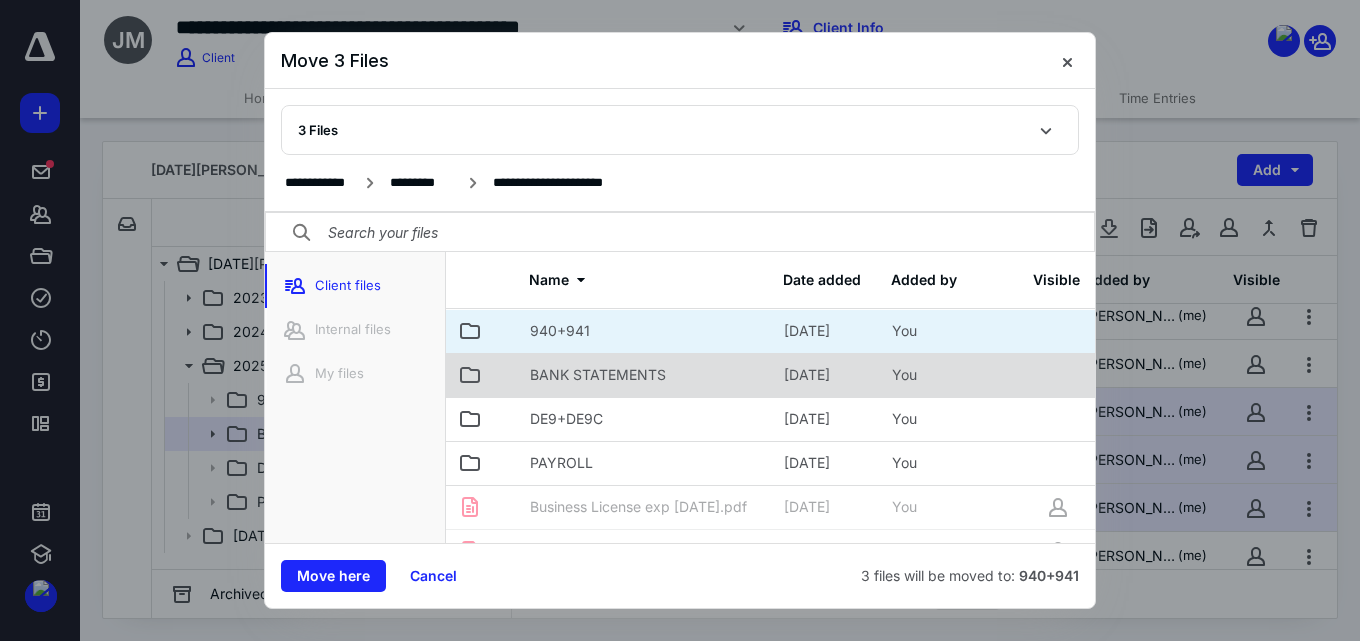 click on "BANK STATEMENTS" at bounding box center (598, 375) 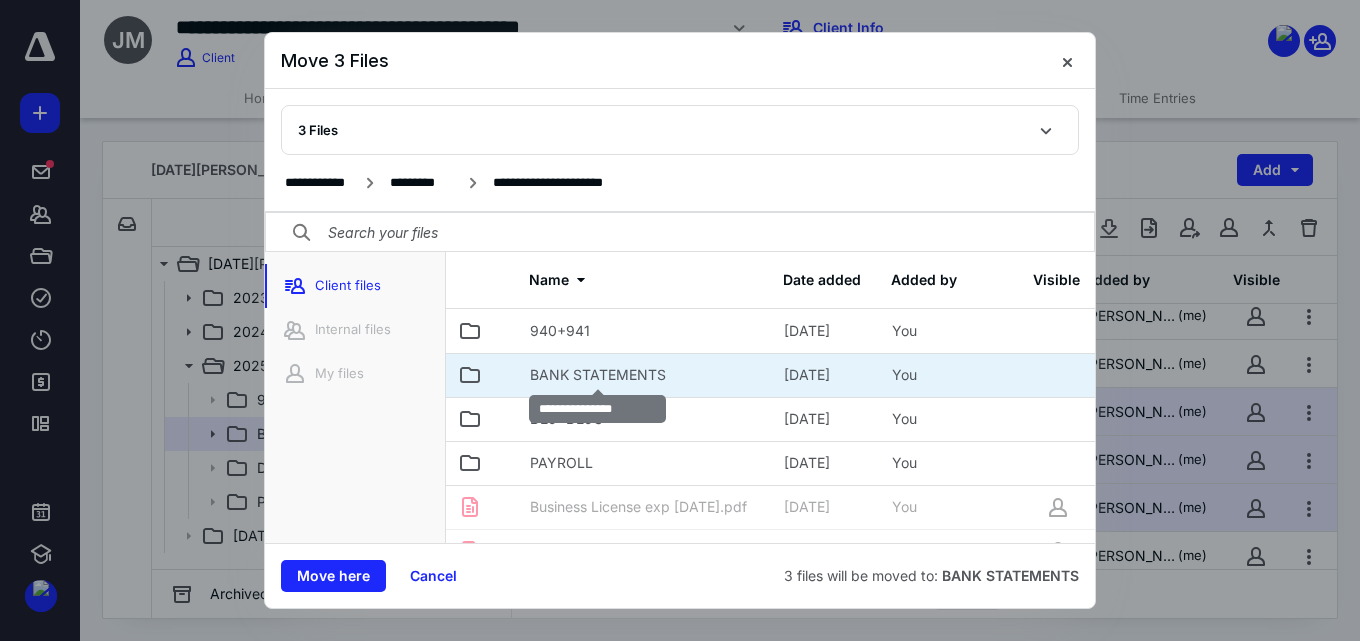 click on "BANK STATEMENTS" at bounding box center (598, 375) 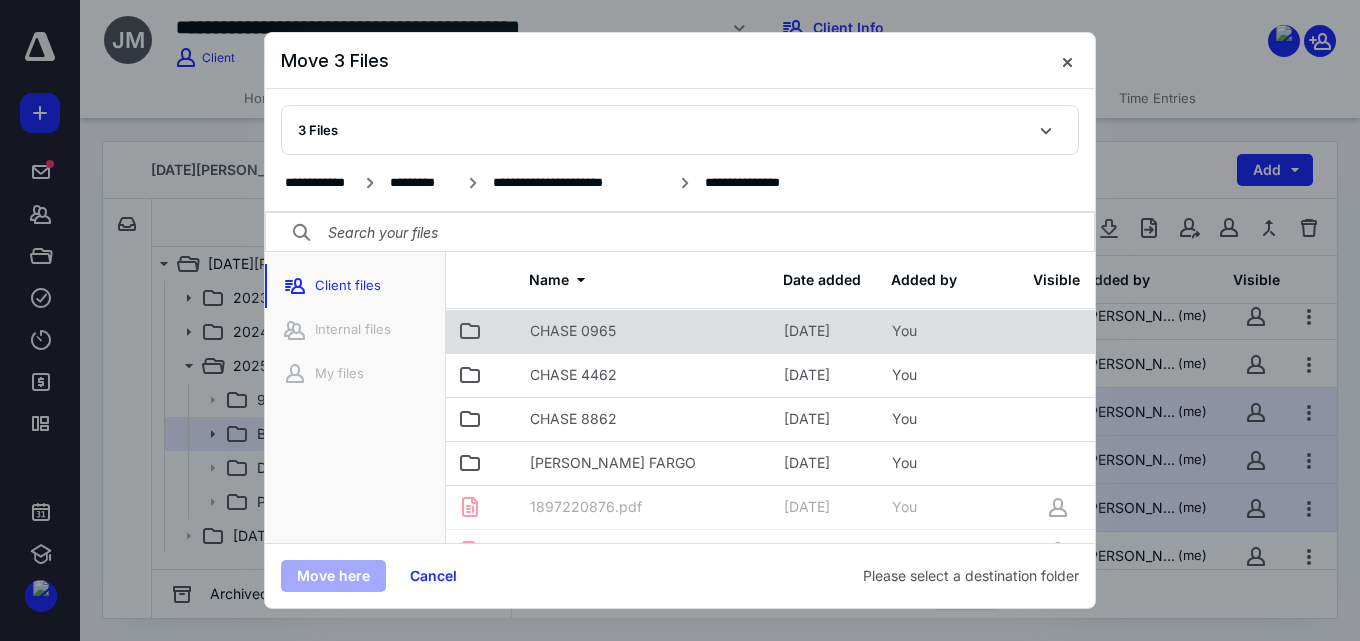 click on "CHASE 0965" at bounding box center (573, 331) 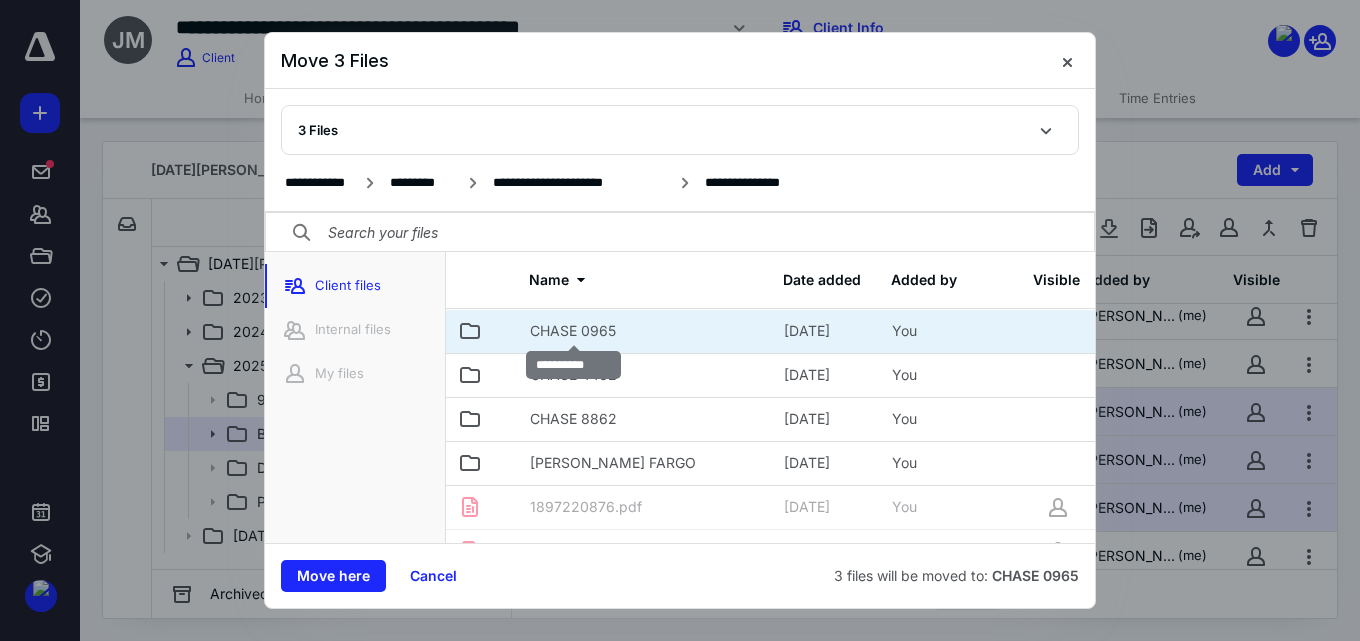 click on "CHASE 0965" at bounding box center [573, 331] 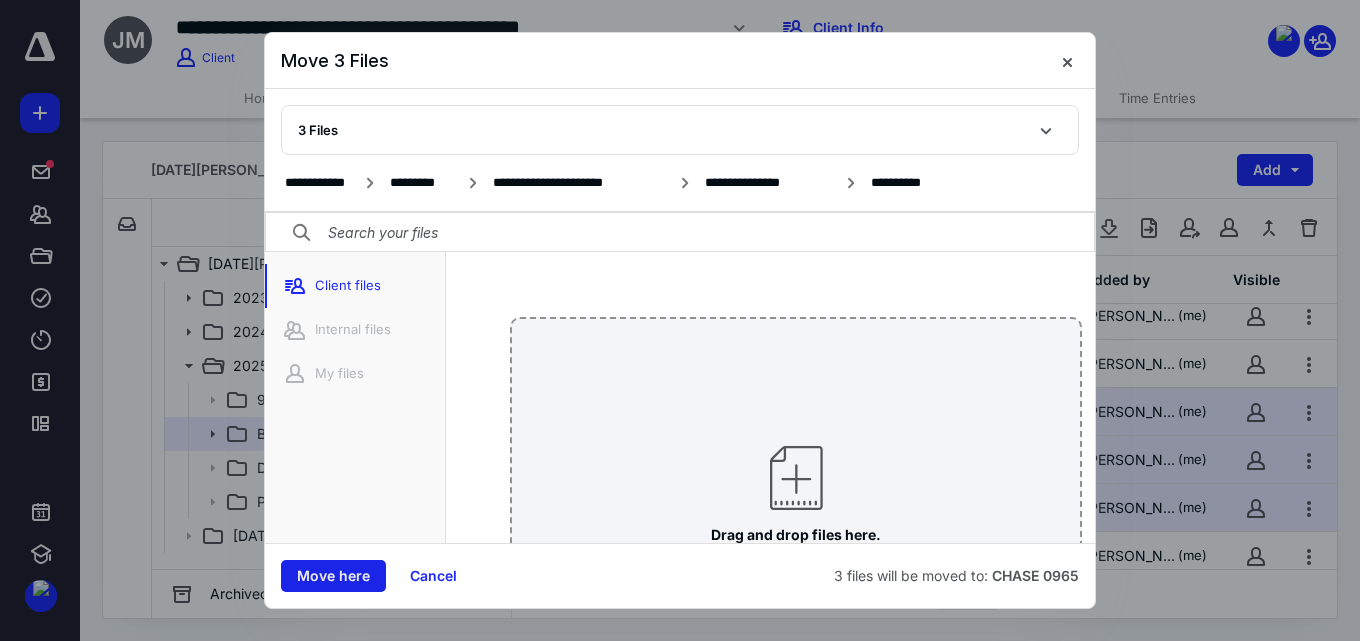 click on "Move here" at bounding box center (333, 576) 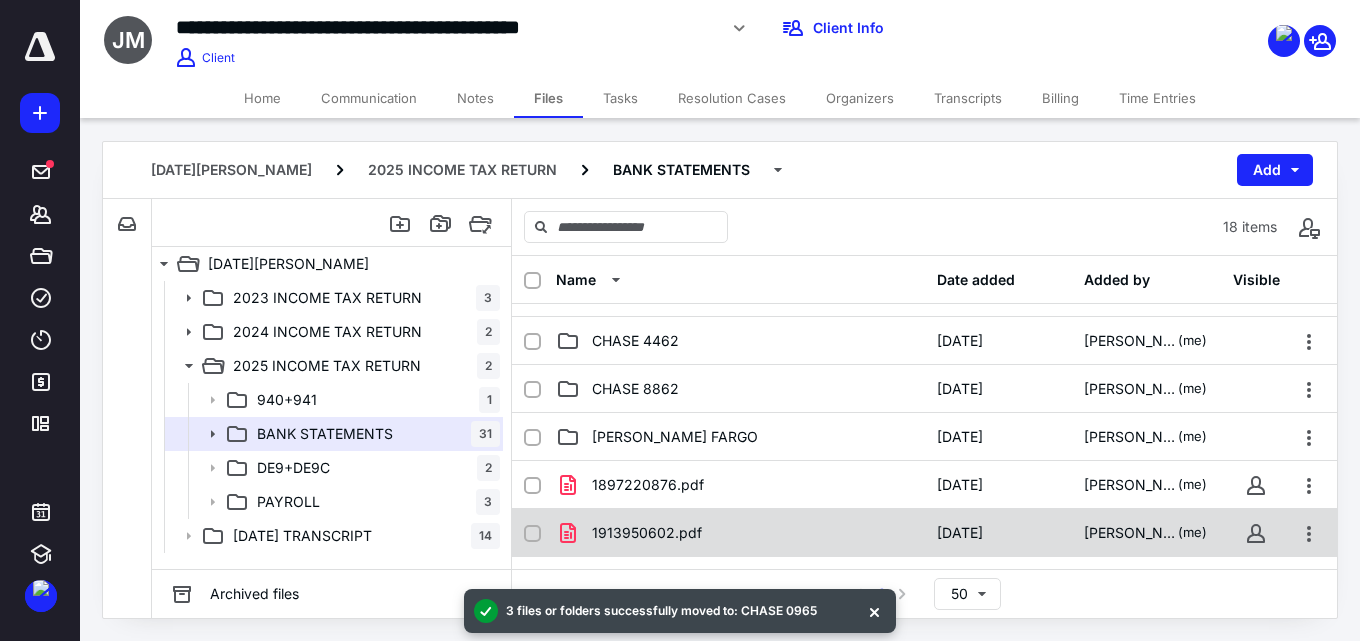 scroll, scrollTop: 0, scrollLeft: 0, axis: both 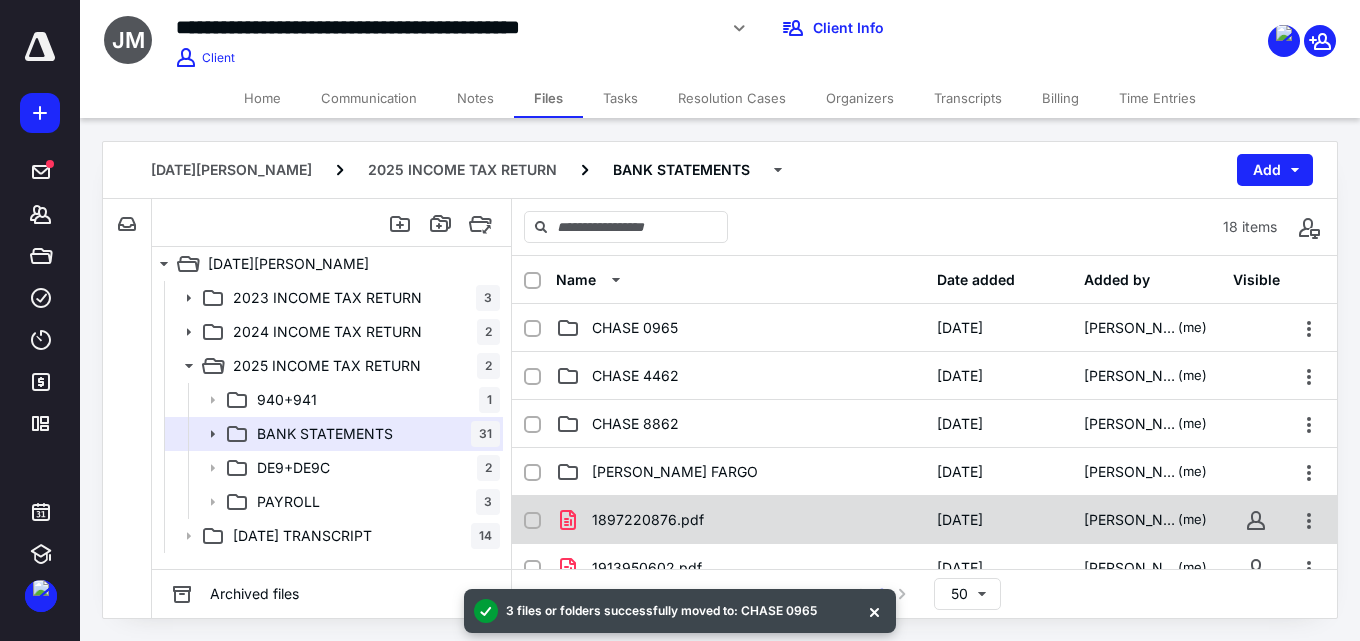 click on "1897220876.pdf" at bounding box center (740, 520) 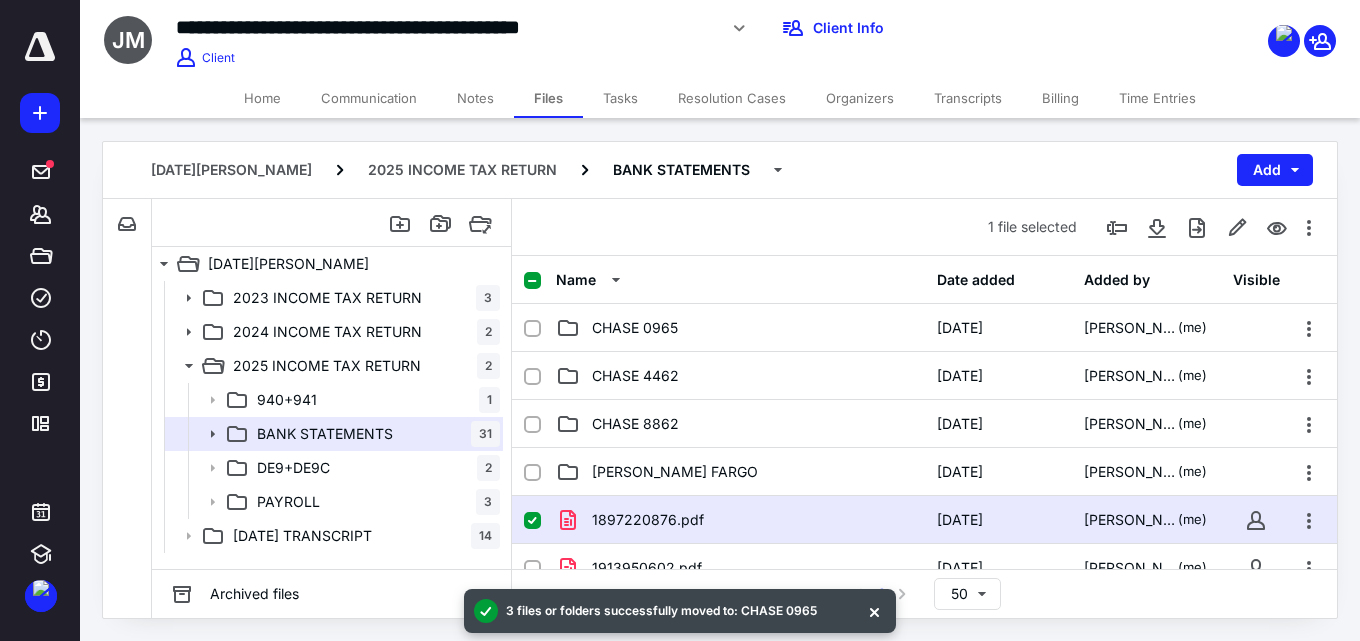 click on "1897220876.pdf" at bounding box center [740, 520] 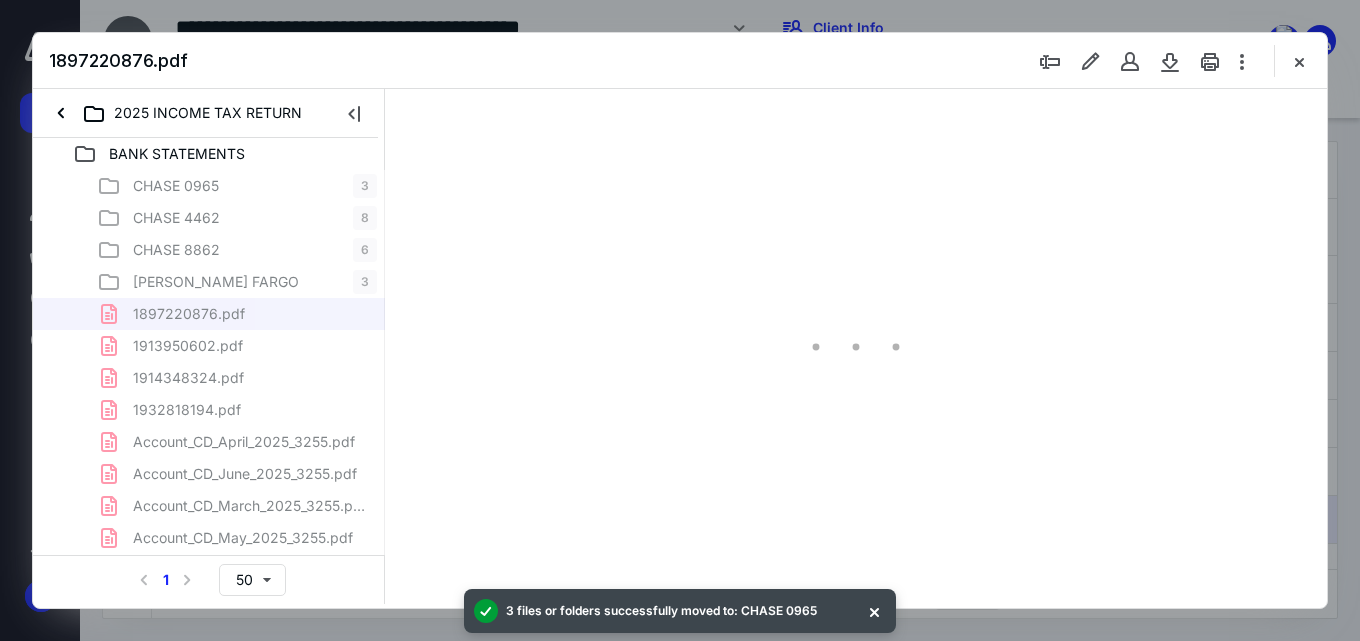 scroll, scrollTop: 0, scrollLeft: 0, axis: both 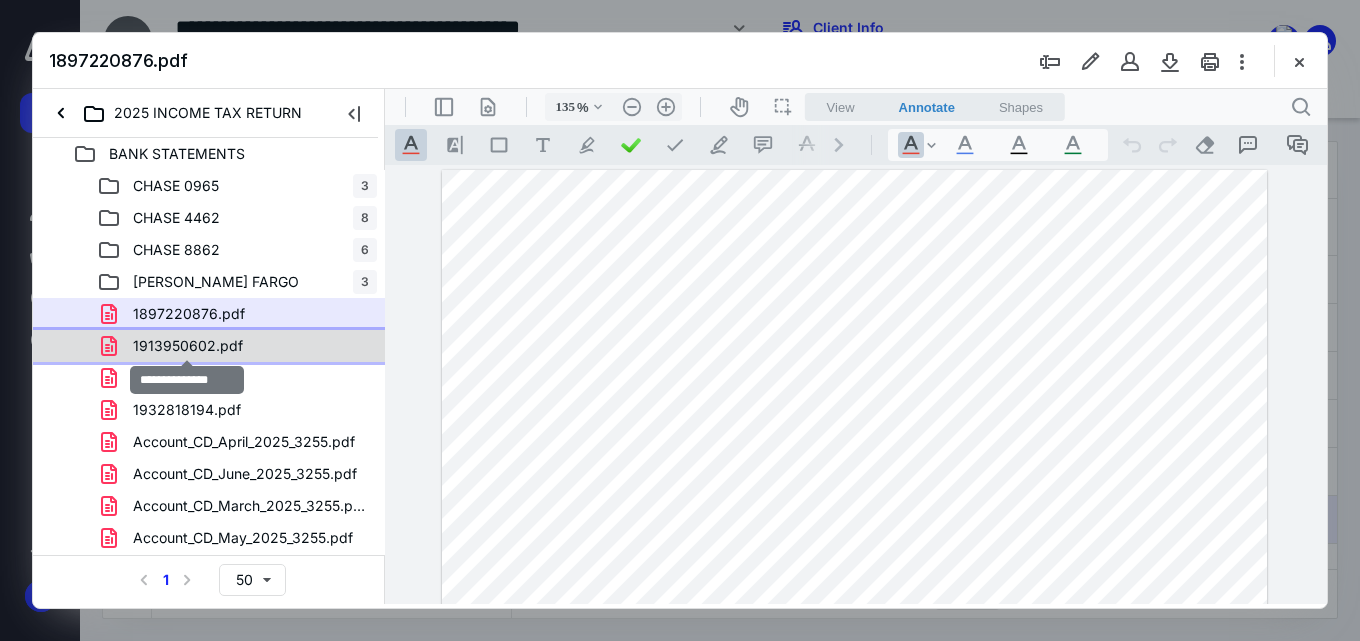 click on "1913950602.pdf" at bounding box center (188, 346) 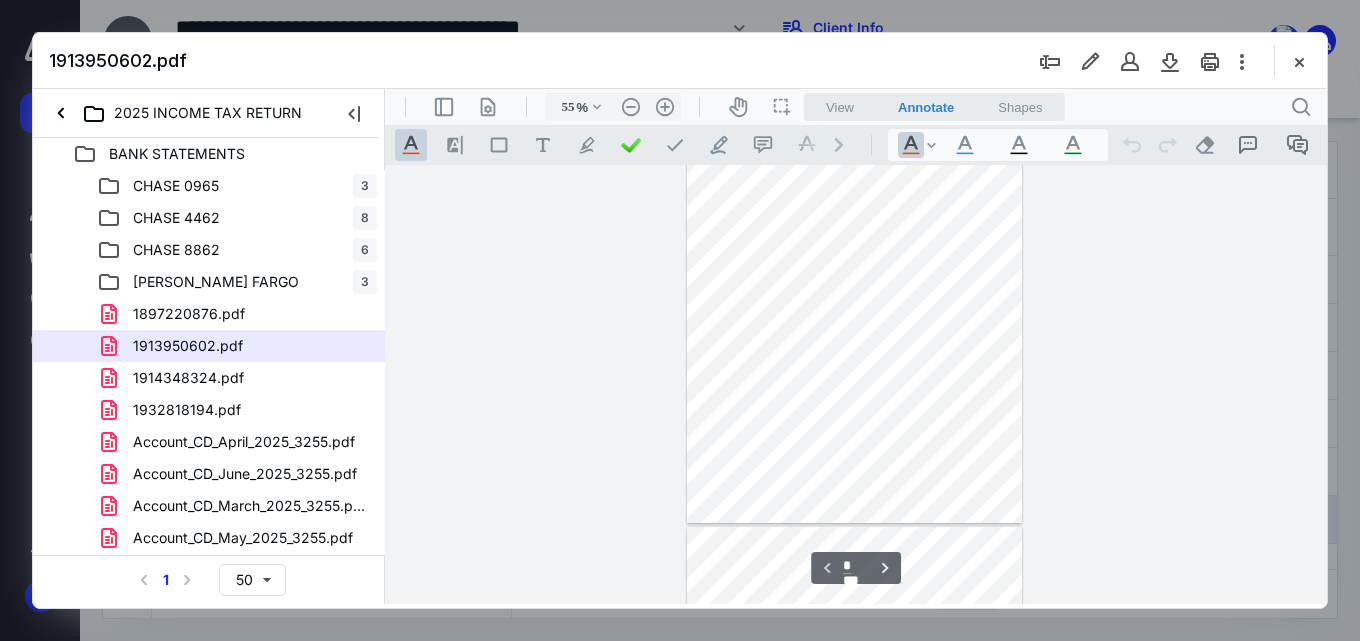 scroll, scrollTop: 0, scrollLeft: 0, axis: both 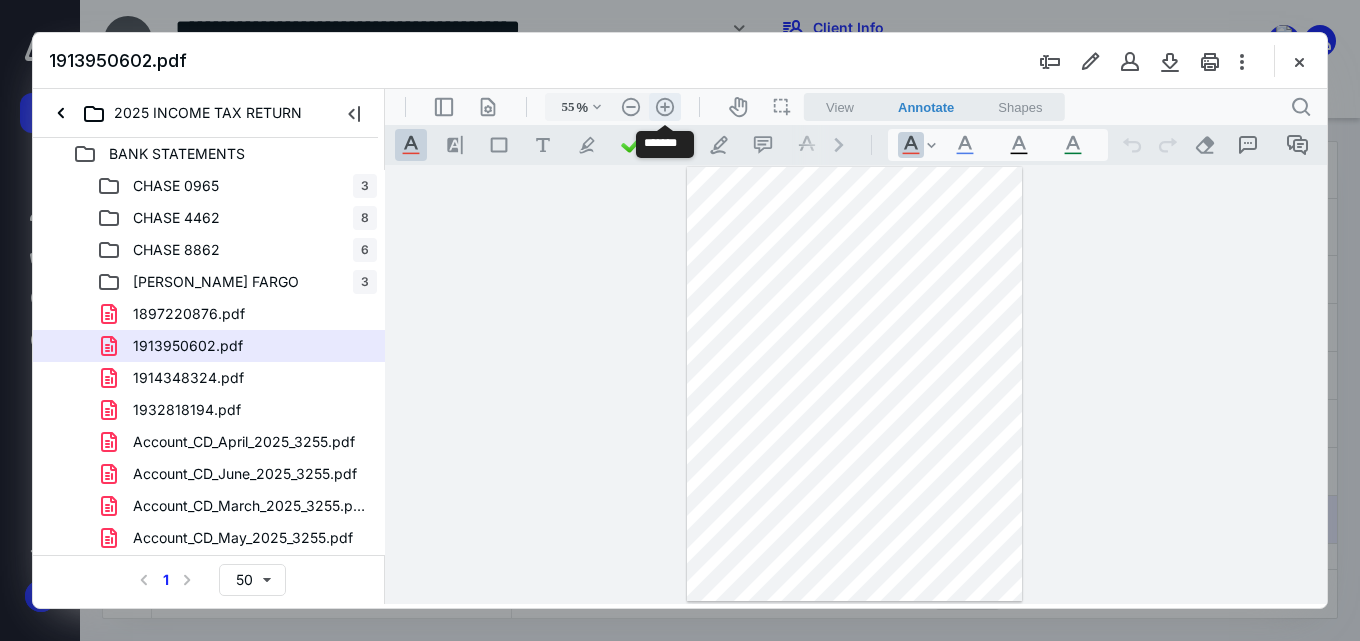 click on ".cls-1{fill:#abb0c4;} icon - header - zoom - in - line" at bounding box center [665, 107] 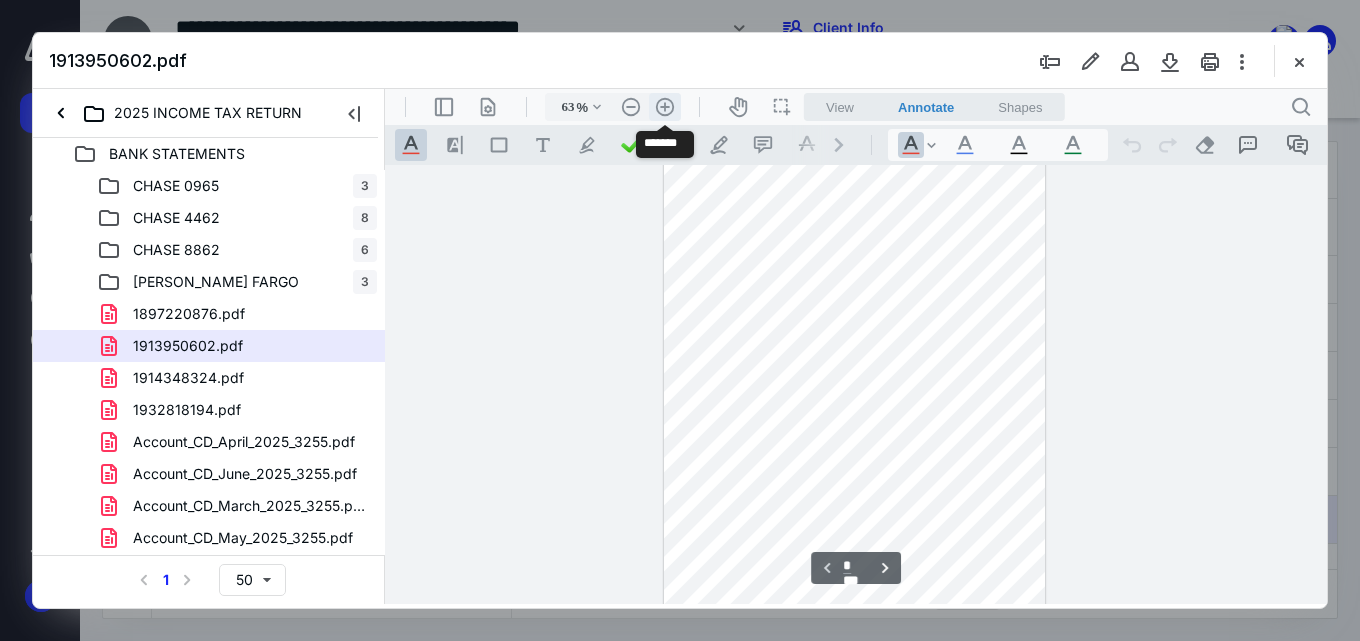 click on ".cls-1{fill:#abb0c4;} icon - header - zoom - in - line" at bounding box center [665, 107] 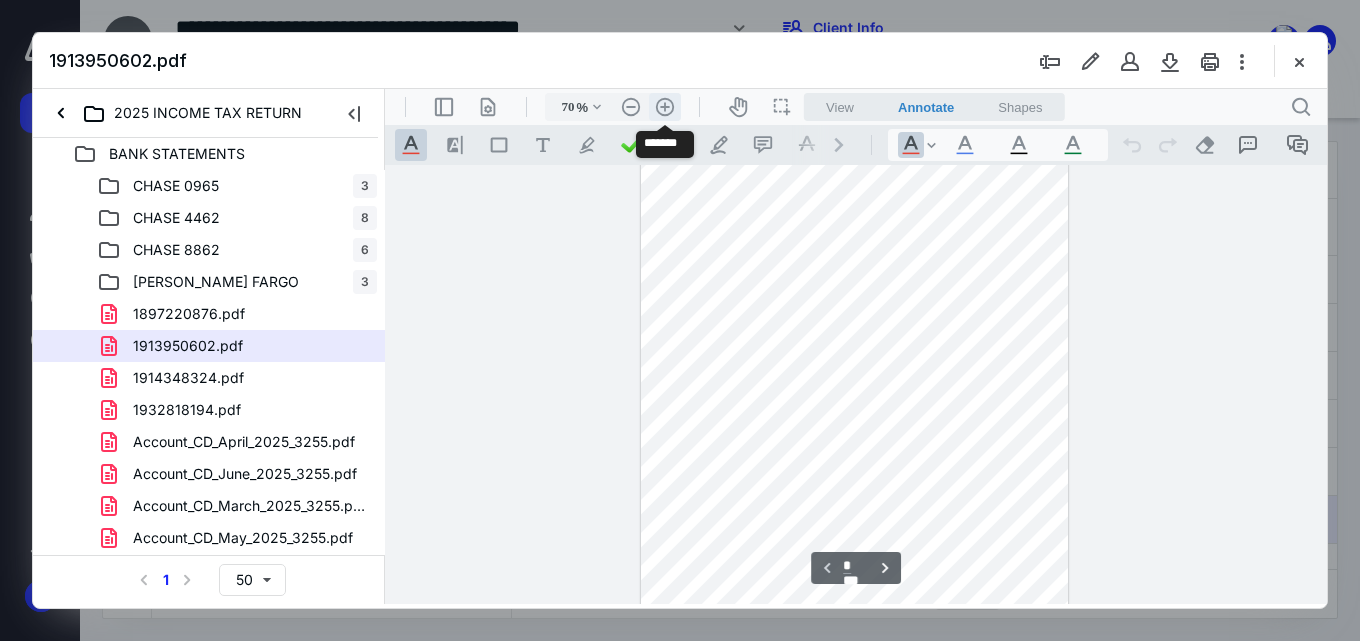 click on ".cls-1{fill:#abb0c4;} icon - header - zoom - in - line" at bounding box center [665, 107] 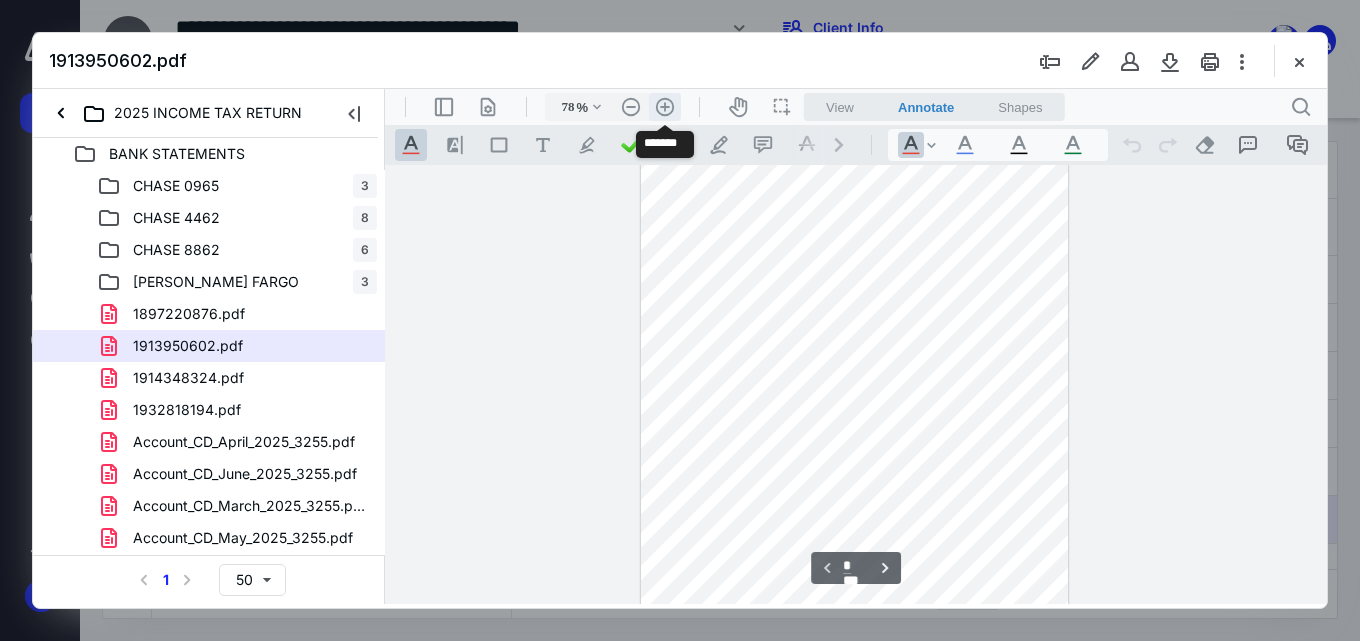 scroll, scrollTop: 75, scrollLeft: 0, axis: vertical 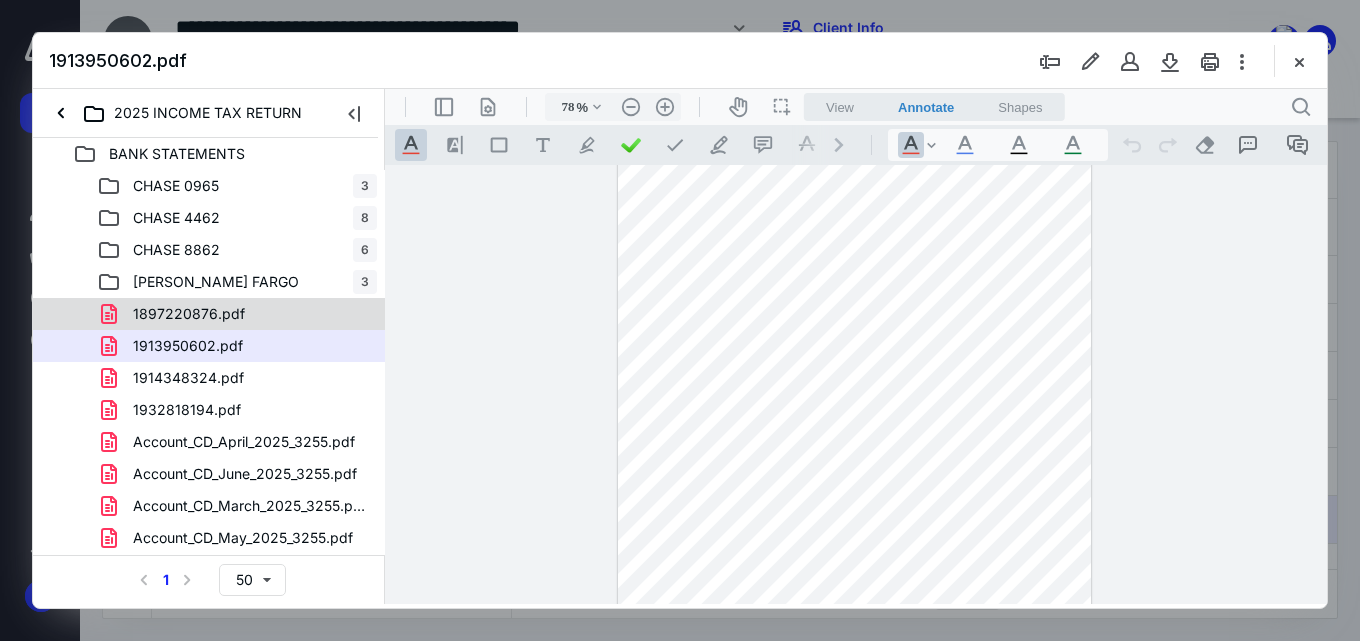click on "1897220876.pdf" at bounding box center (237, 314) 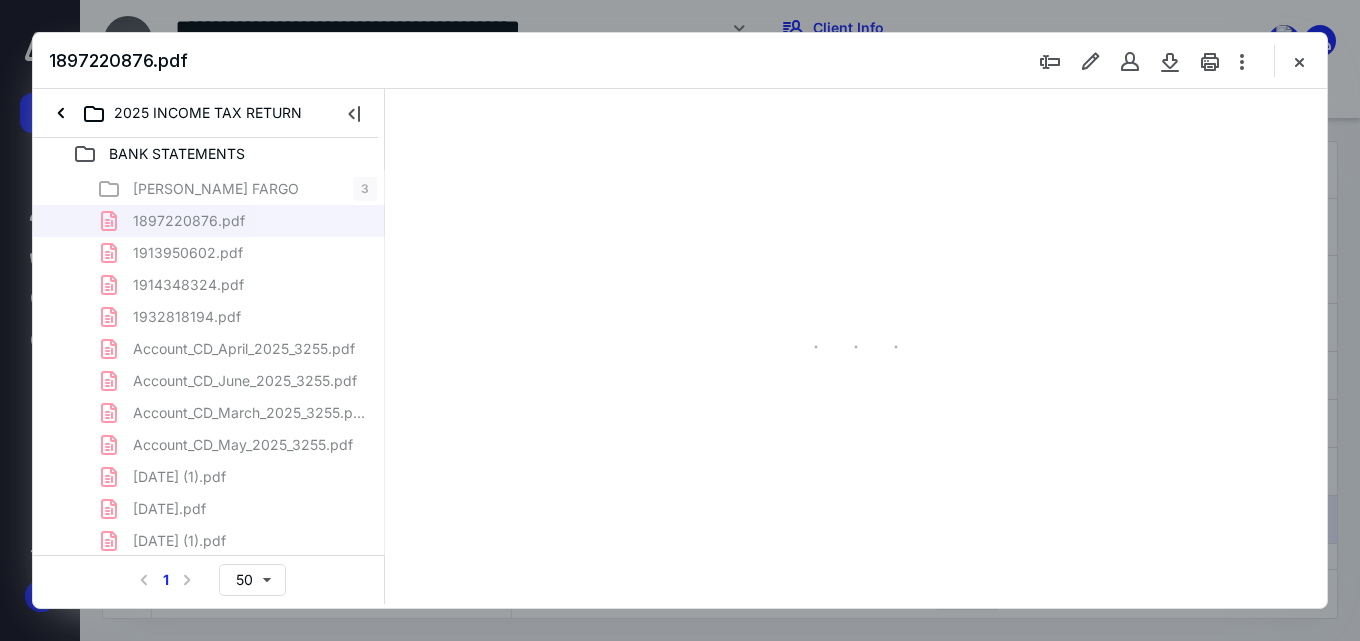 scroll, scrollTop: 0, scrollLeft: 0, axis: both 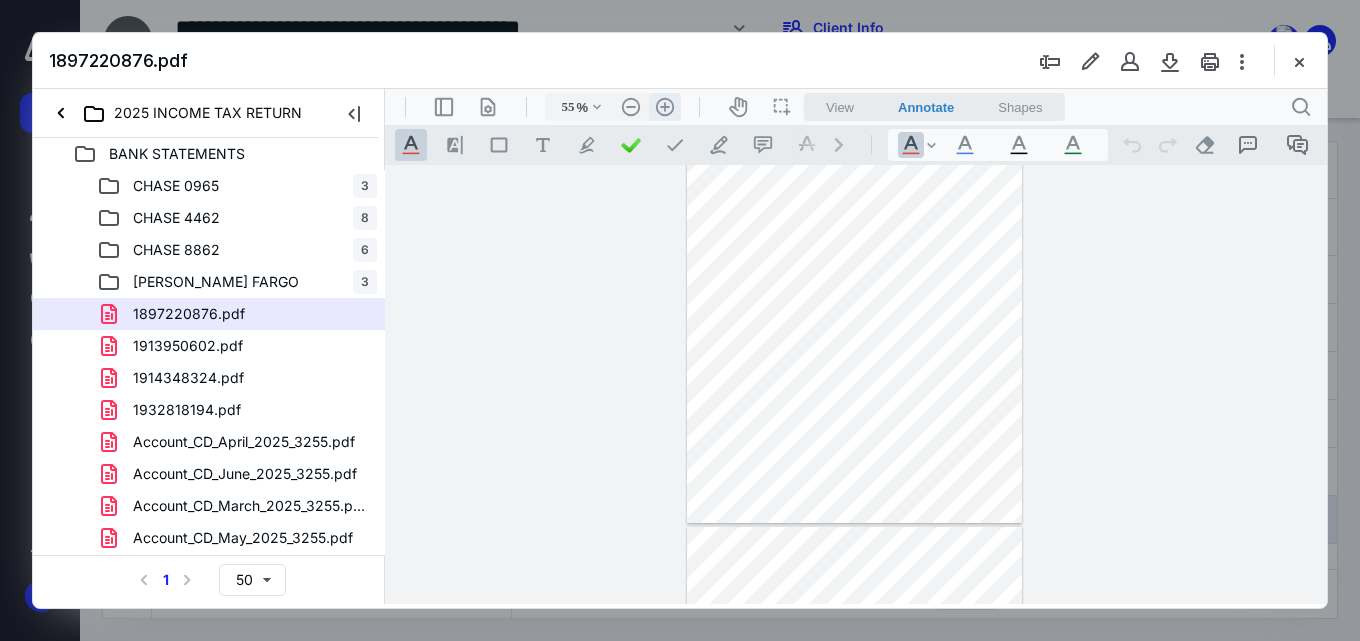 click on ".cls-1{fill:#abb0c4;} icon - header - zoom - in - line" at bounding box center (665, 107) 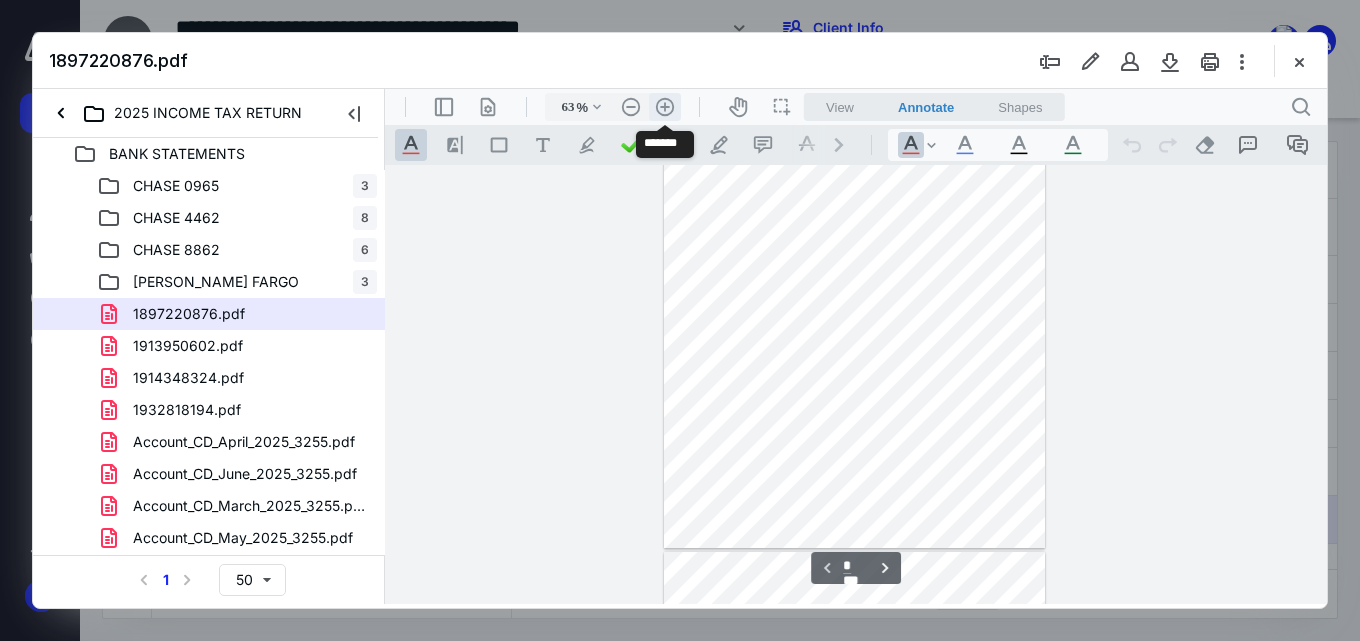 click on ".cls-1{fill:#abb0c4;} icon - header - zoom - in - line" at bounding box center (665, 107) 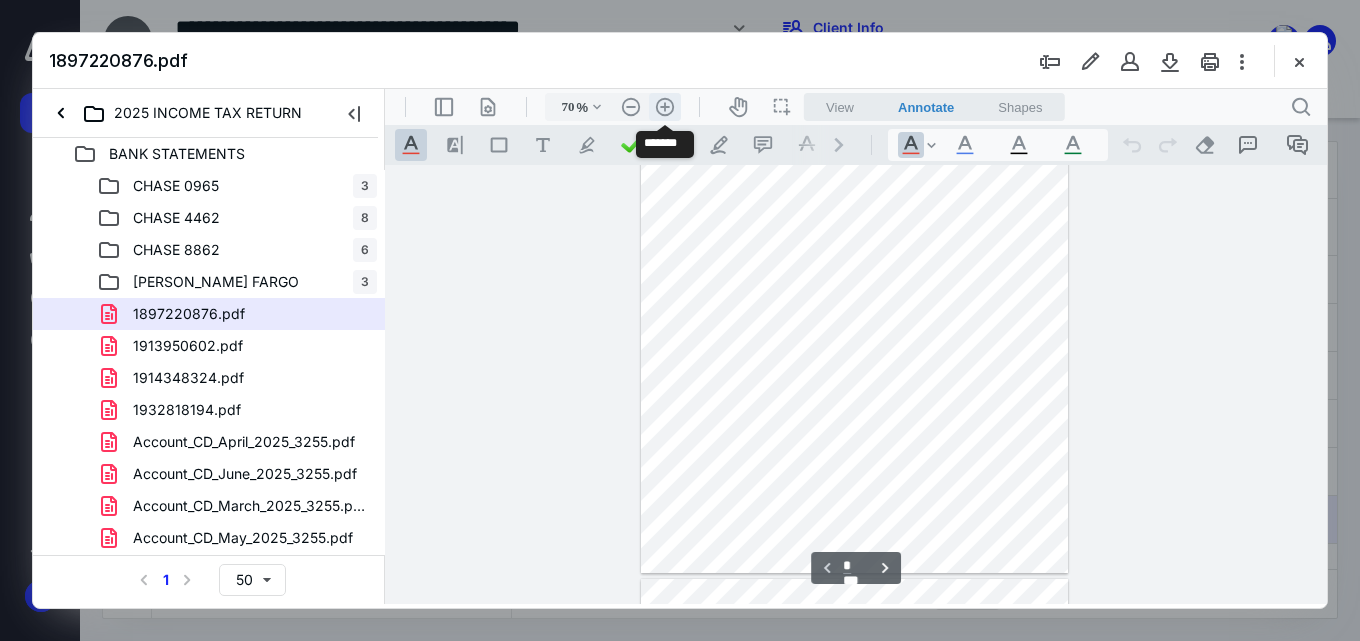 click on ".cls-1{fill:#abb0c4;} icon - header - zoom - in - line" at bounding box center [665, 107] 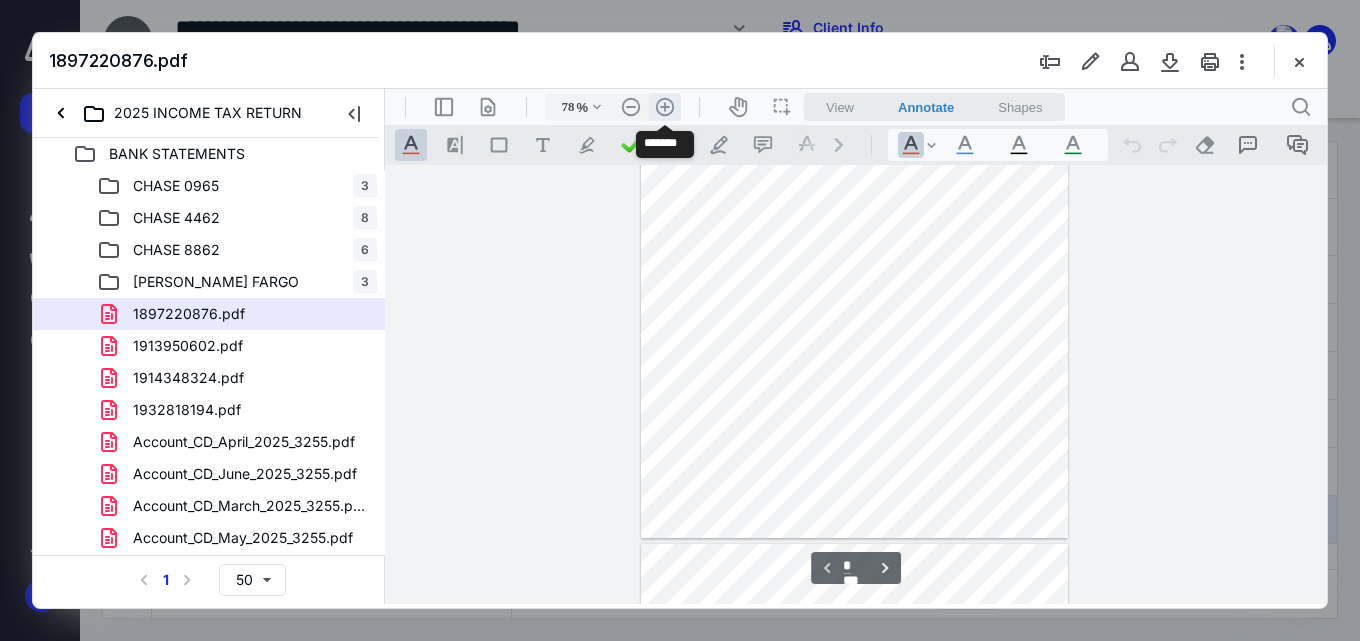 click on ".cls-1{fill:#abb0c4;} icon - header - zoom - in - line" at bounding box center [665, 107] 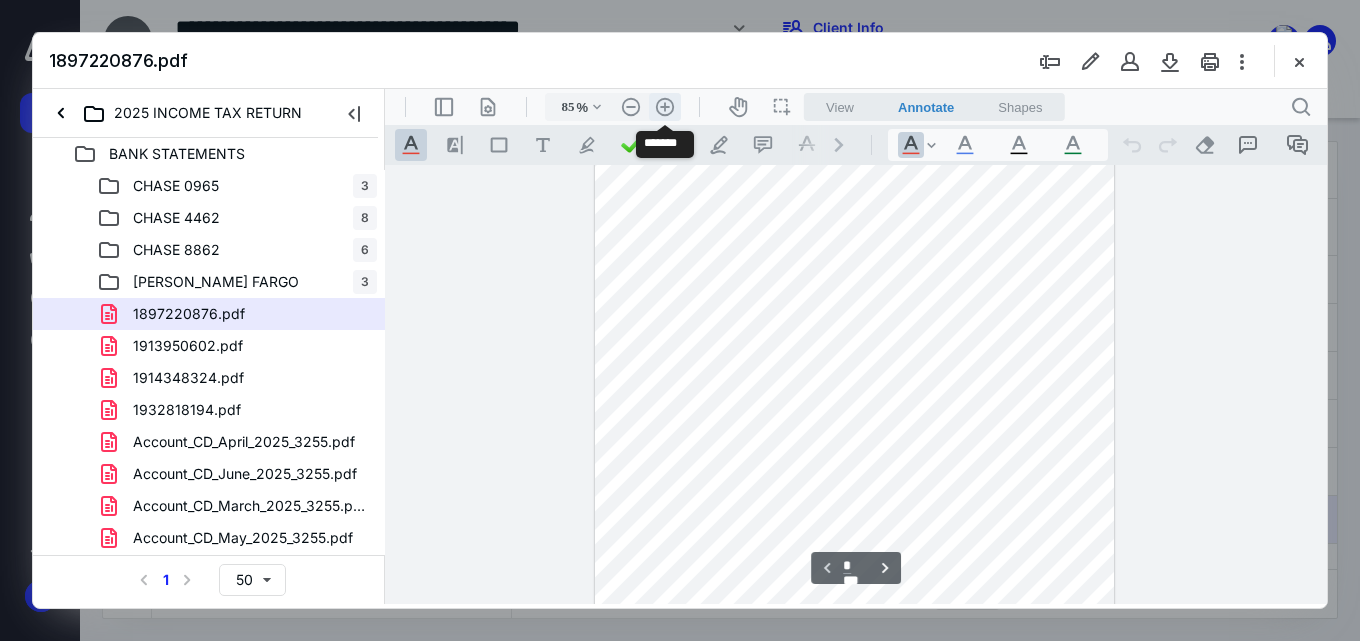 click on ".cls-1{fill:#abb0c4;} icon - header - zoom - in - line" at bounding box center [665, 107] 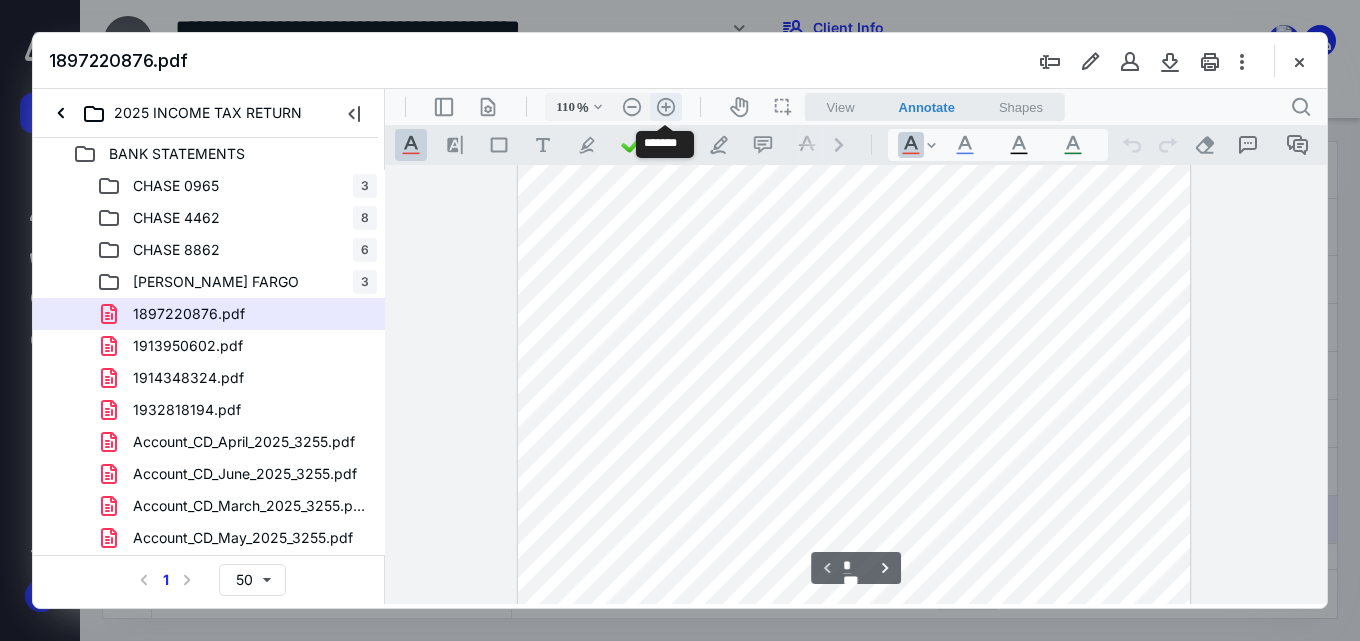 click on ".cls-1{fill:#abb0c4;} icon - header - zoom - in - line" at bounding box center [666, 107] 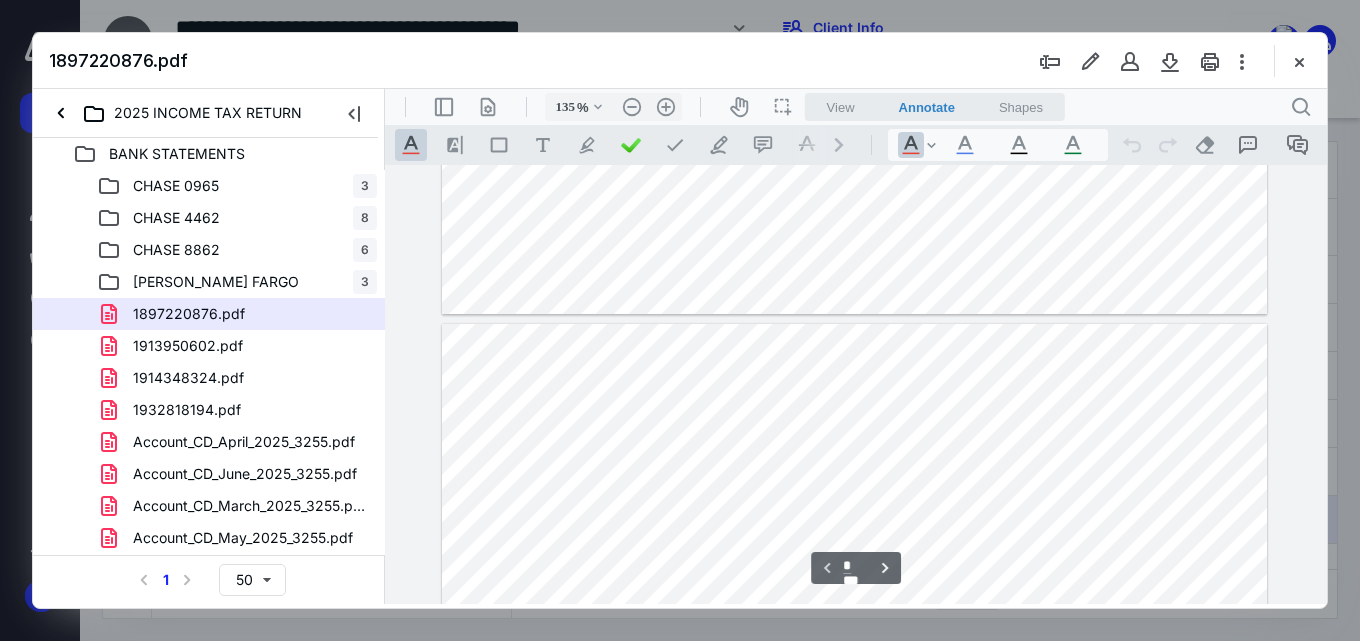scroll, scrollTop: 954, scrollLeft: 0, axis: vertical 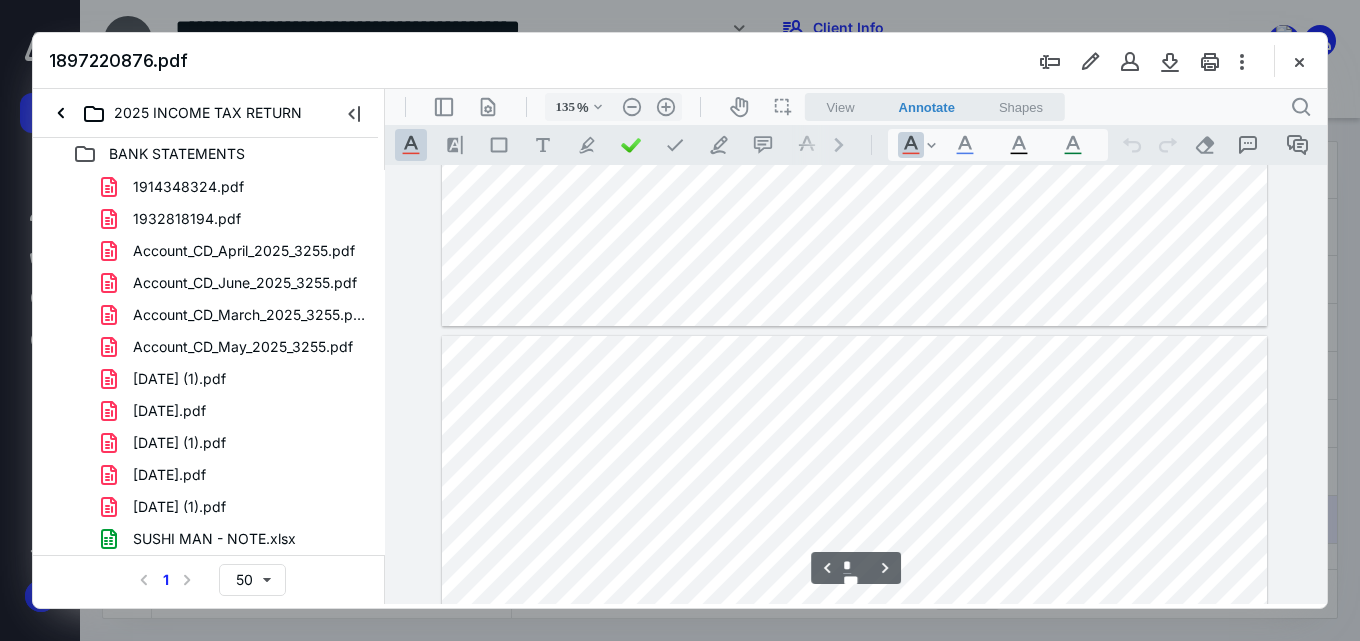 type on "*" 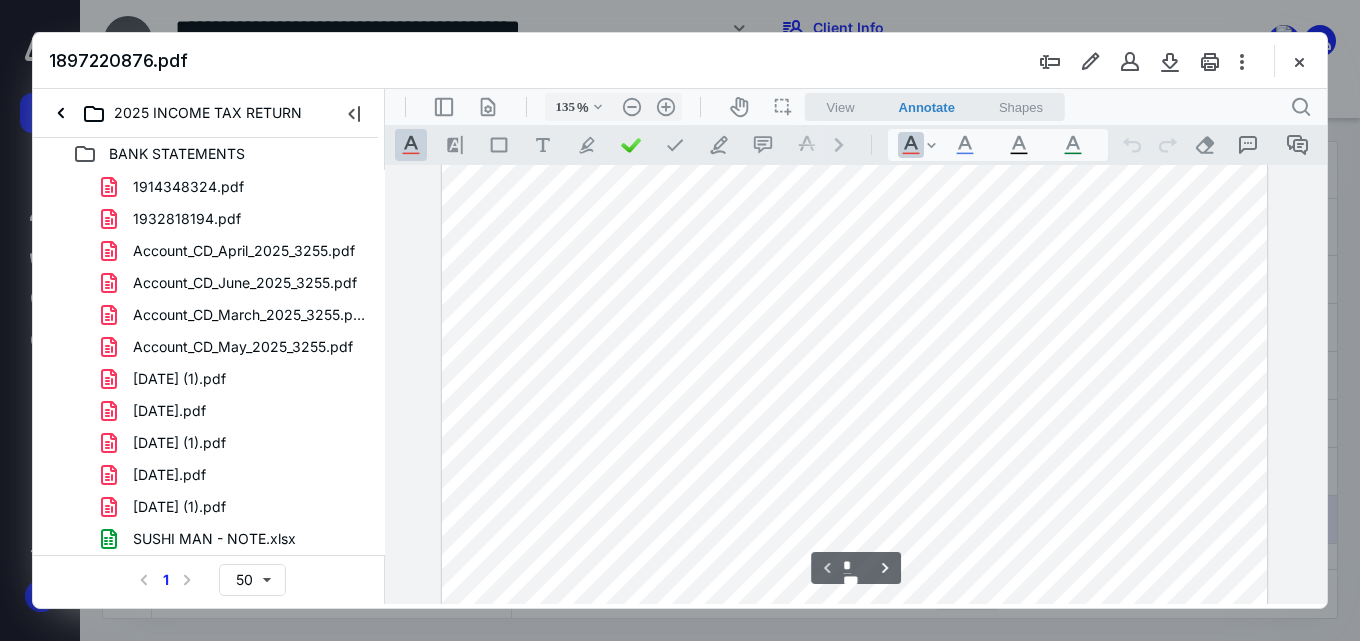 scroll, scrollTop: 0, scrollLeft: 0, axis: both 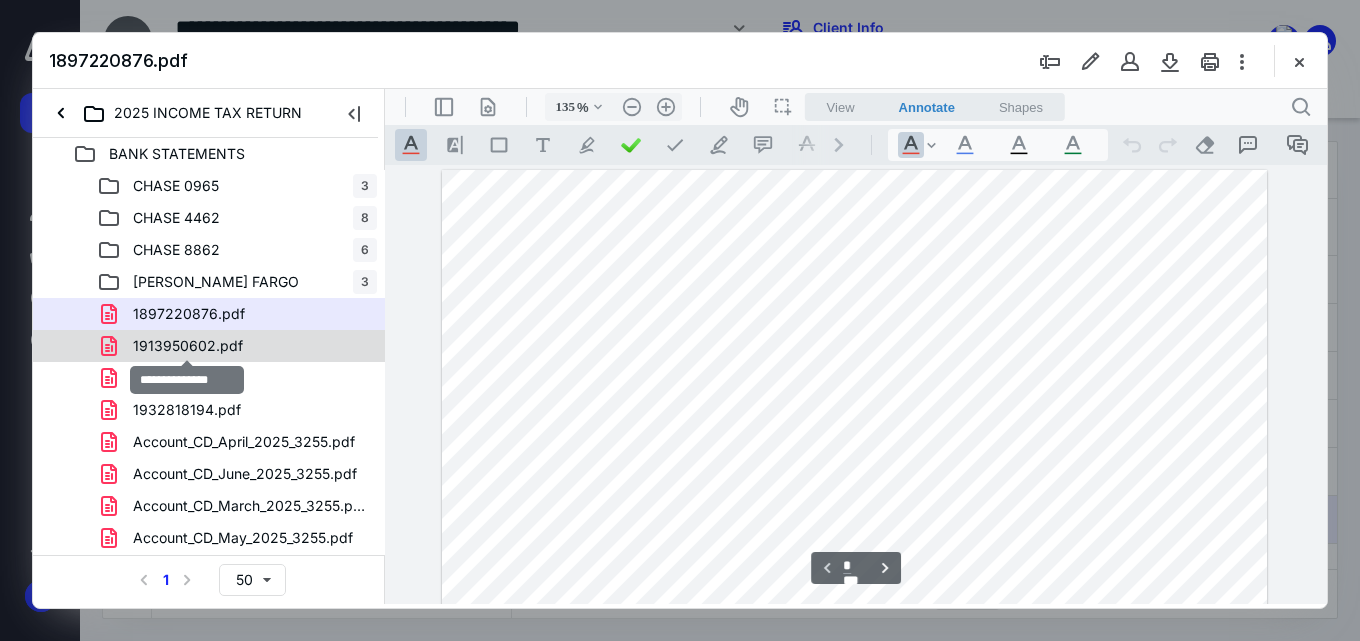 click on "1913950602.pdf" at bounding box center (188, 346) 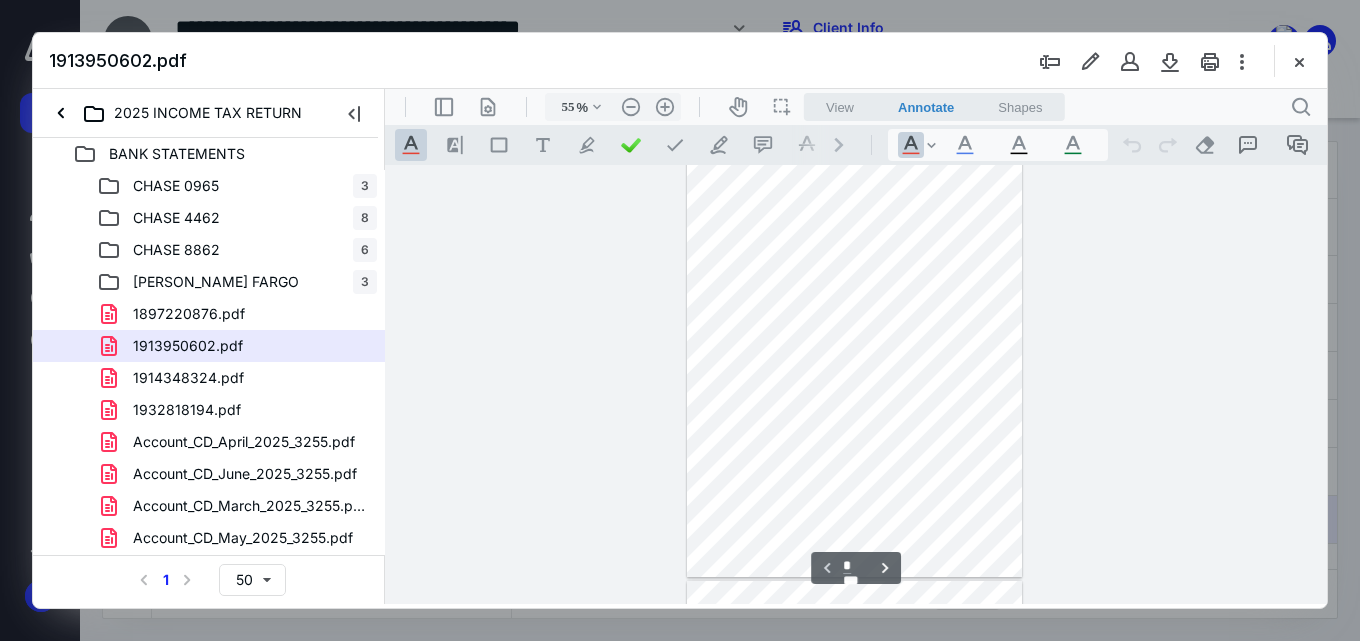 scroll, scrollTop: 0, scrollLeft: 0, axis: both 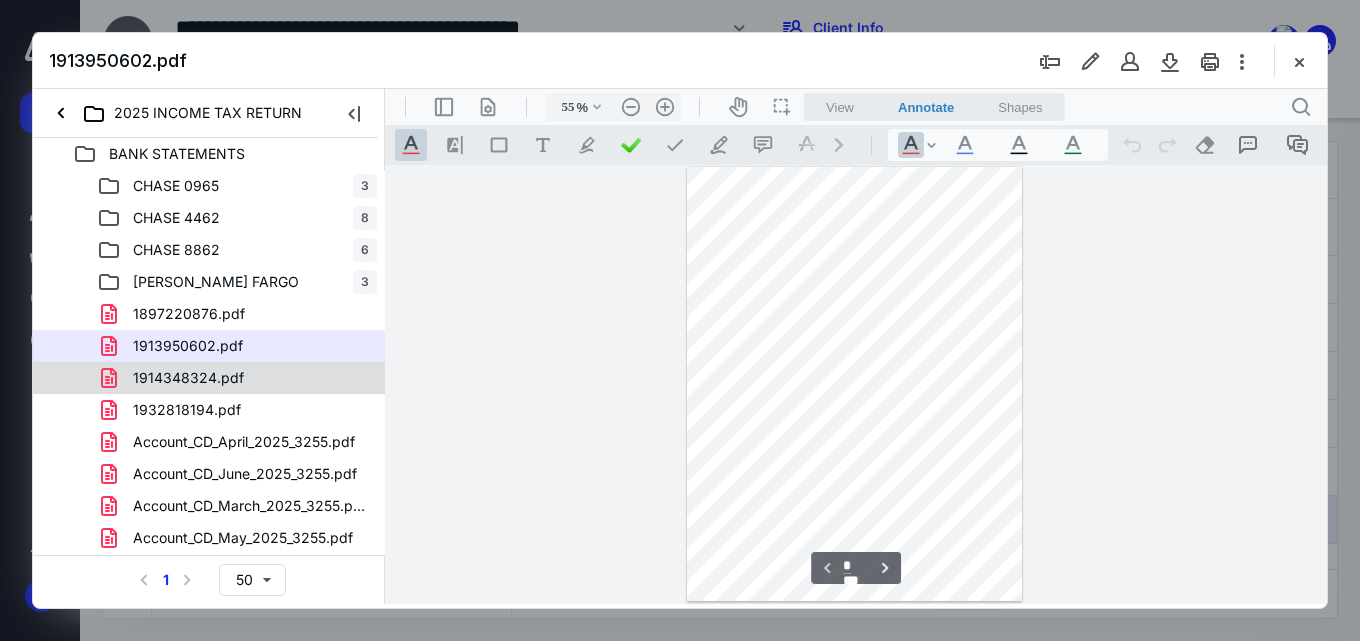 click on "1914348324.pdf" at bounding box center [237, 378] 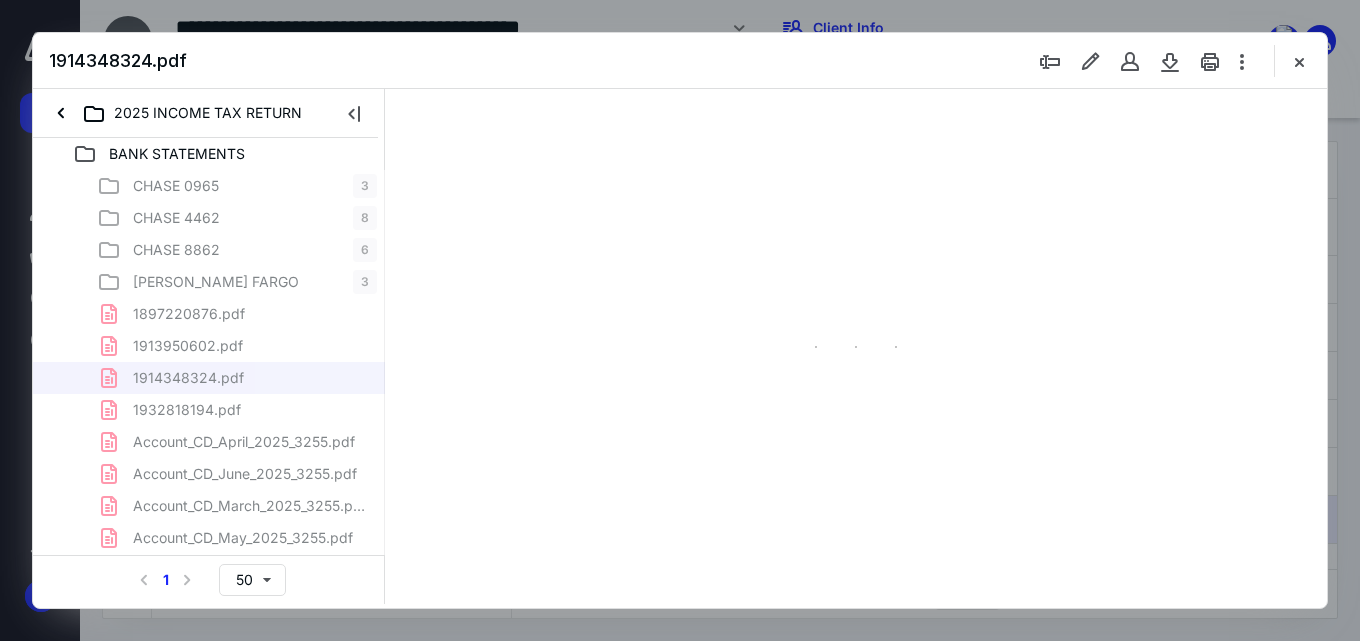 scroll, scrollTop: 78, scrollLeft: 0, axis: vertical 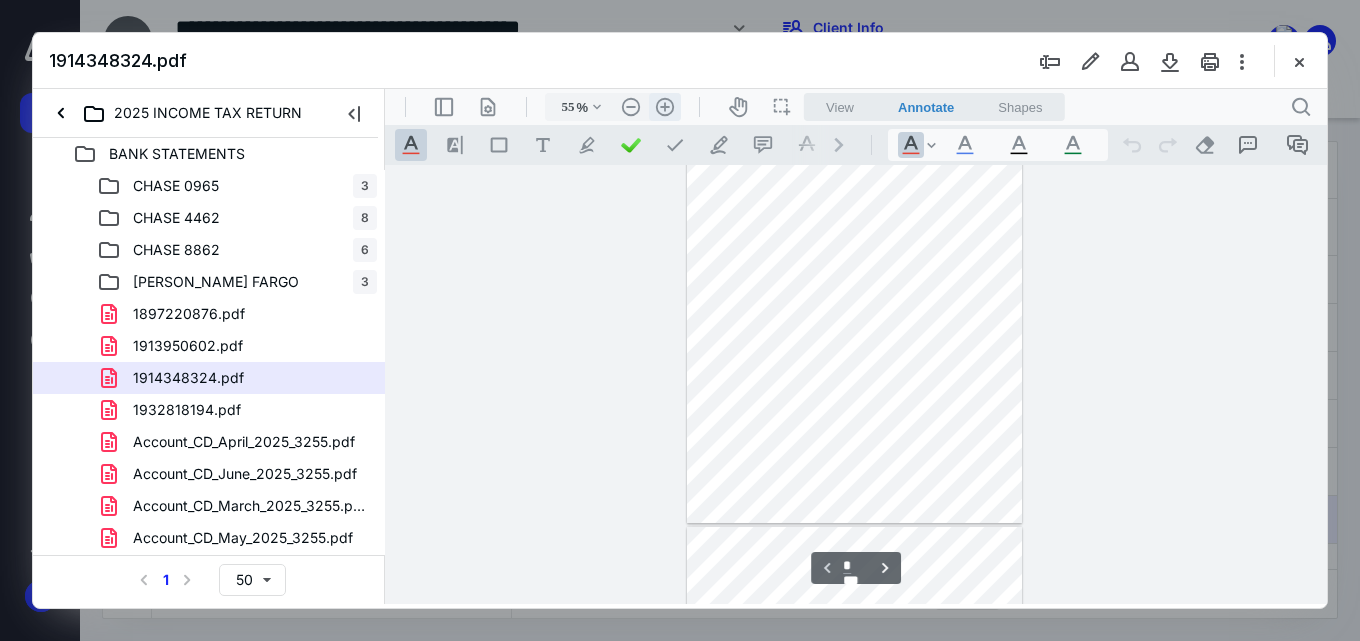click on ".cls-1{fill:#abb0c4;} icon - header - zoom - in - line" at bounding box center [665, 107] 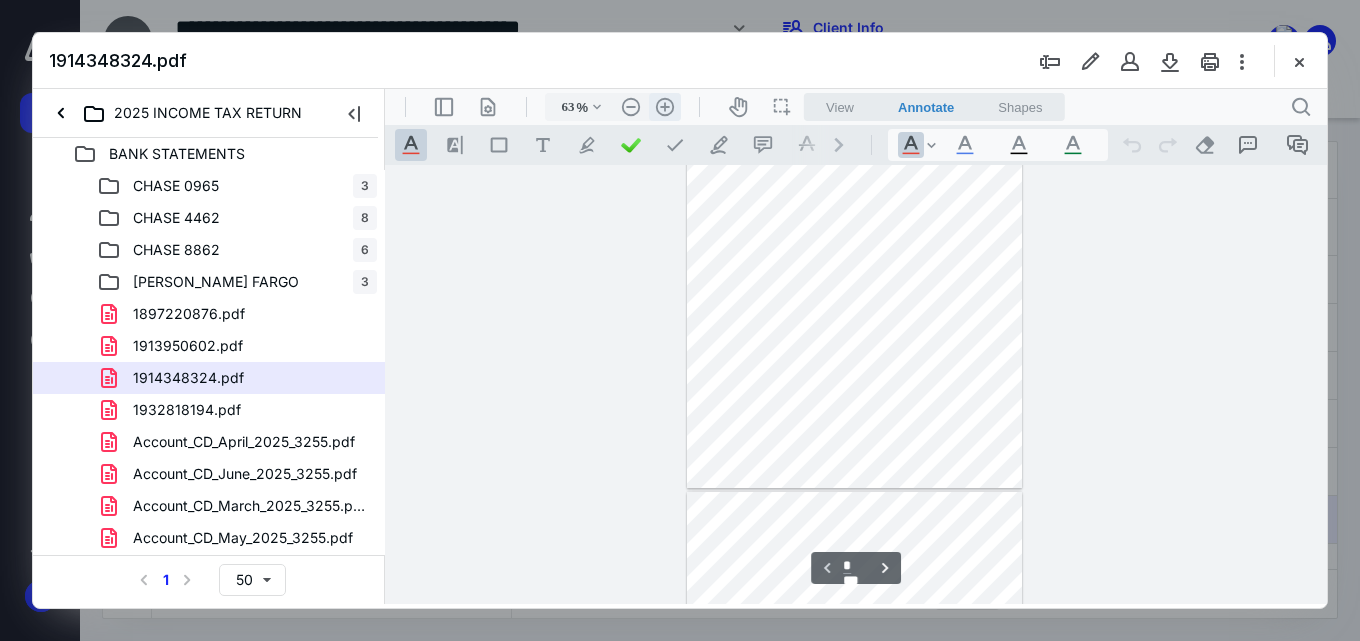click on ".cls-1{fill:#abb0c4;} icon - header - zoom - in - line" at bounding box center [665, 107] 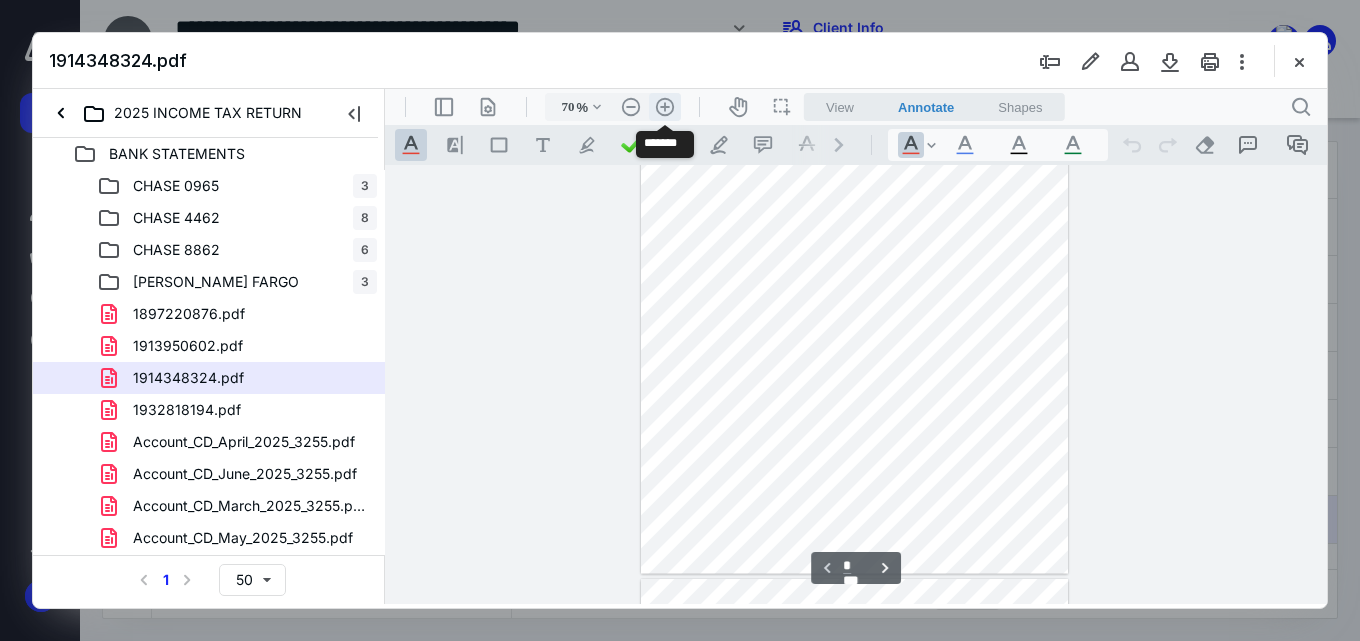 click on ".cls-1{fill:#abb0c4;} icon - header - zoom - in - line" at bounding box center (665, 107) 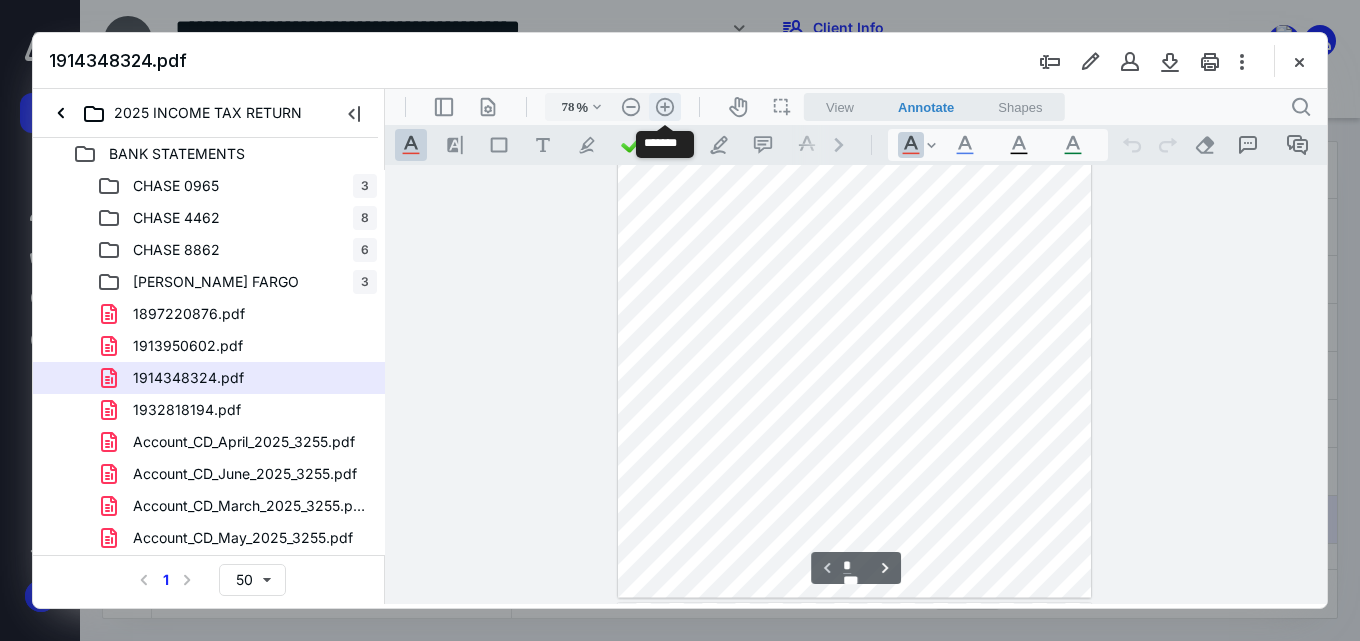 click on ".cls-1{fill:#abb0c4;} icon - header - zoom - in - line" at bounding box center [665, 107] 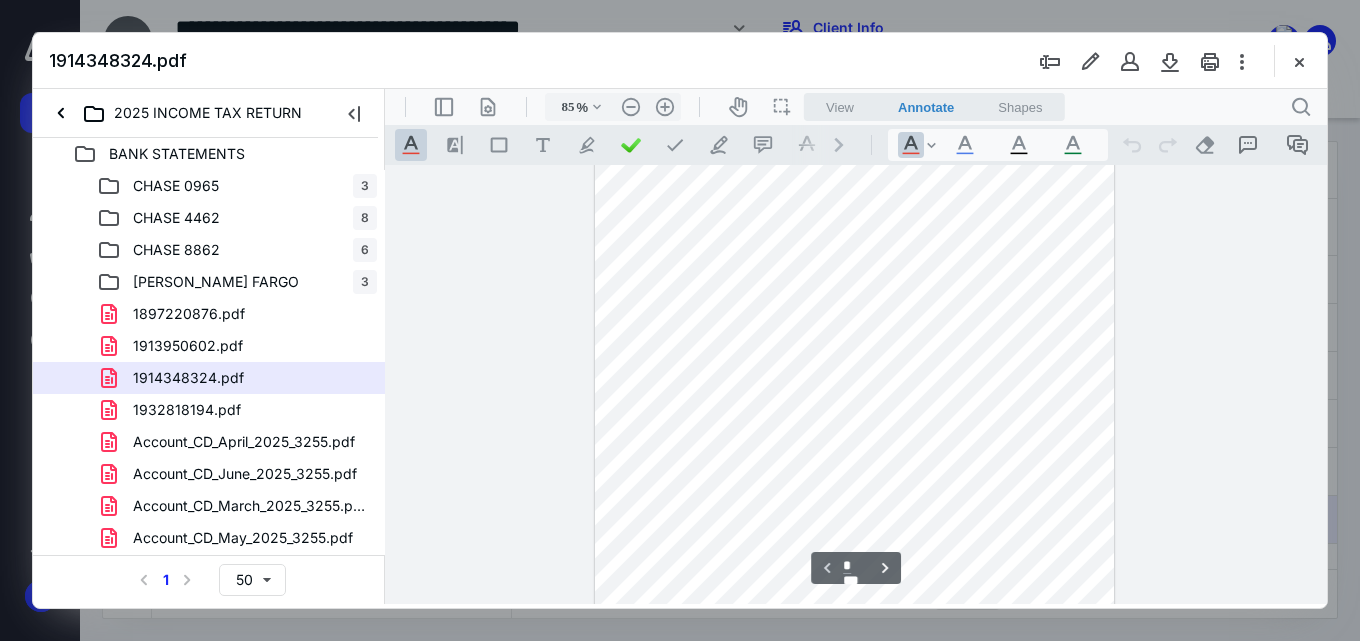 scroll, scrollTop: 0, scrollLeft: 0, axis: both 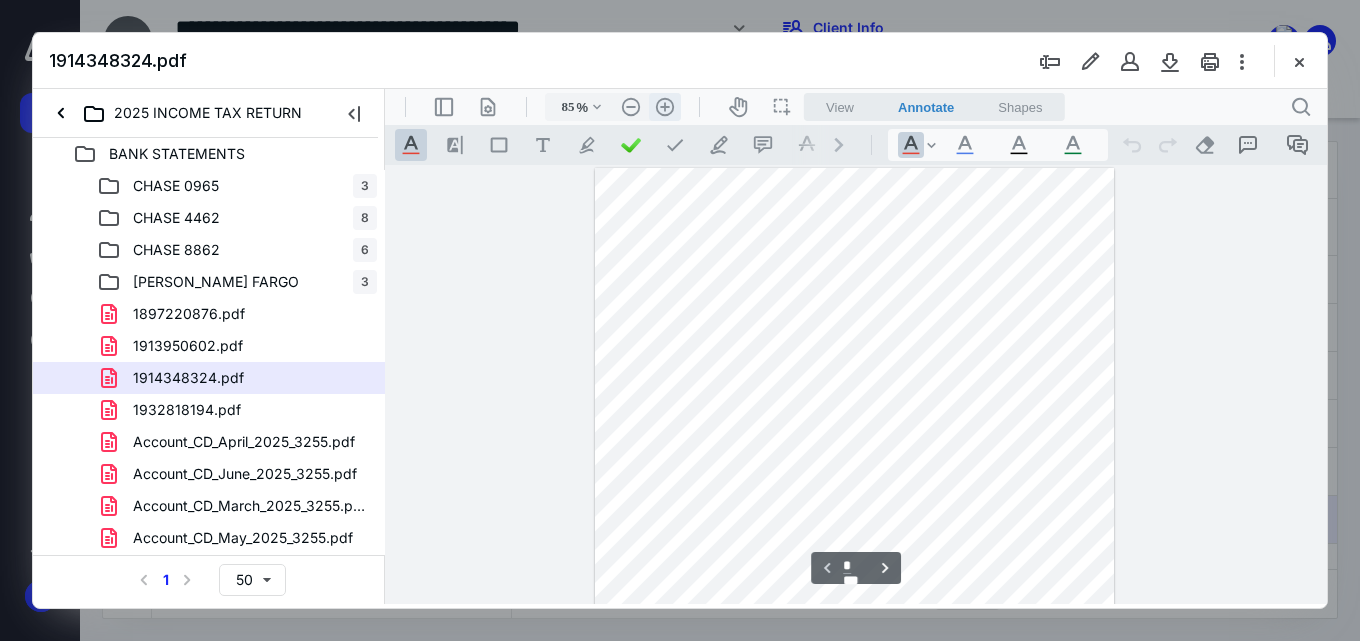 click on ".cls-1{fill:#abb0c4;} icon - header - zoom - in - line" at bounding box center (665, 107) 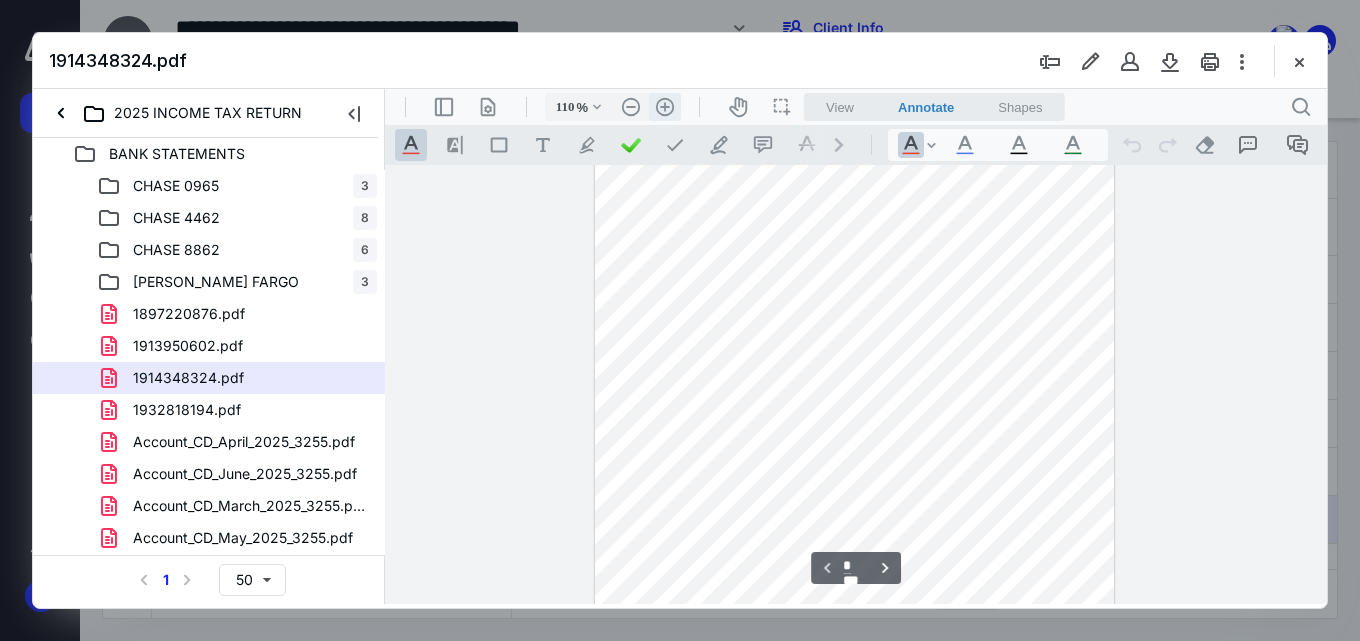 click on ".cls-1{fill:#abb0c4;} icon - header - zoom - in - line" at bounding box center (665, 107) 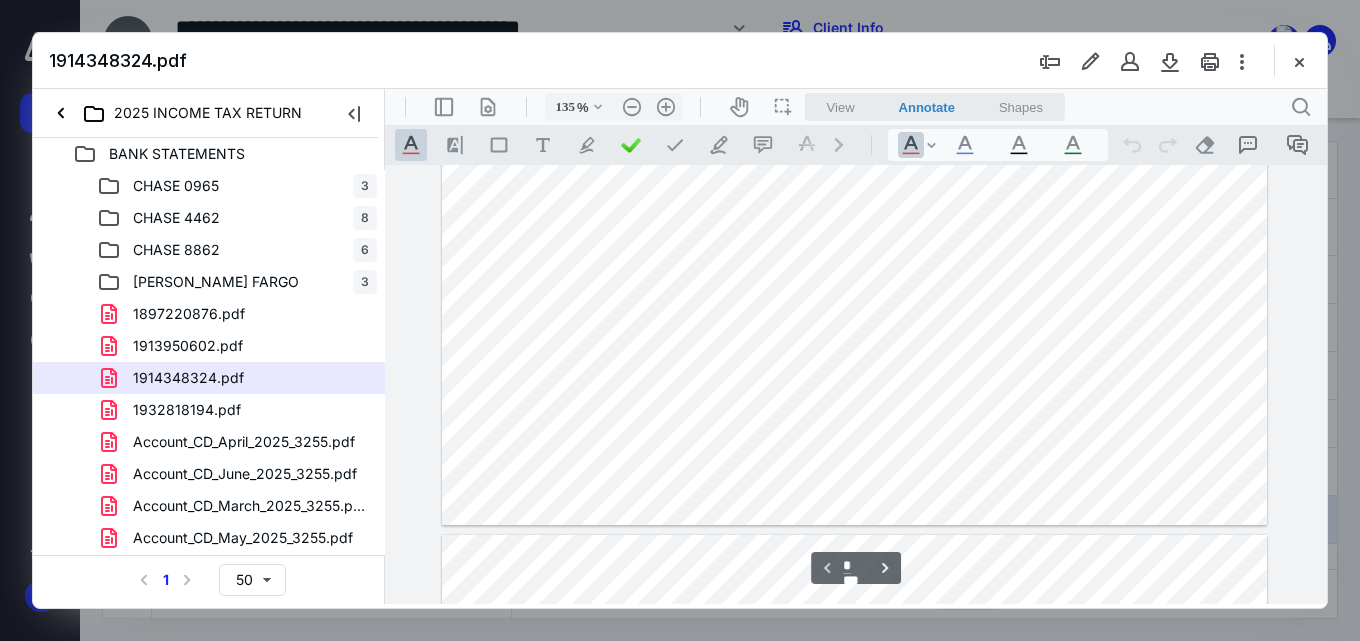 scroll, scrollTop: 706, scrollLeft: 0, axis: vertical 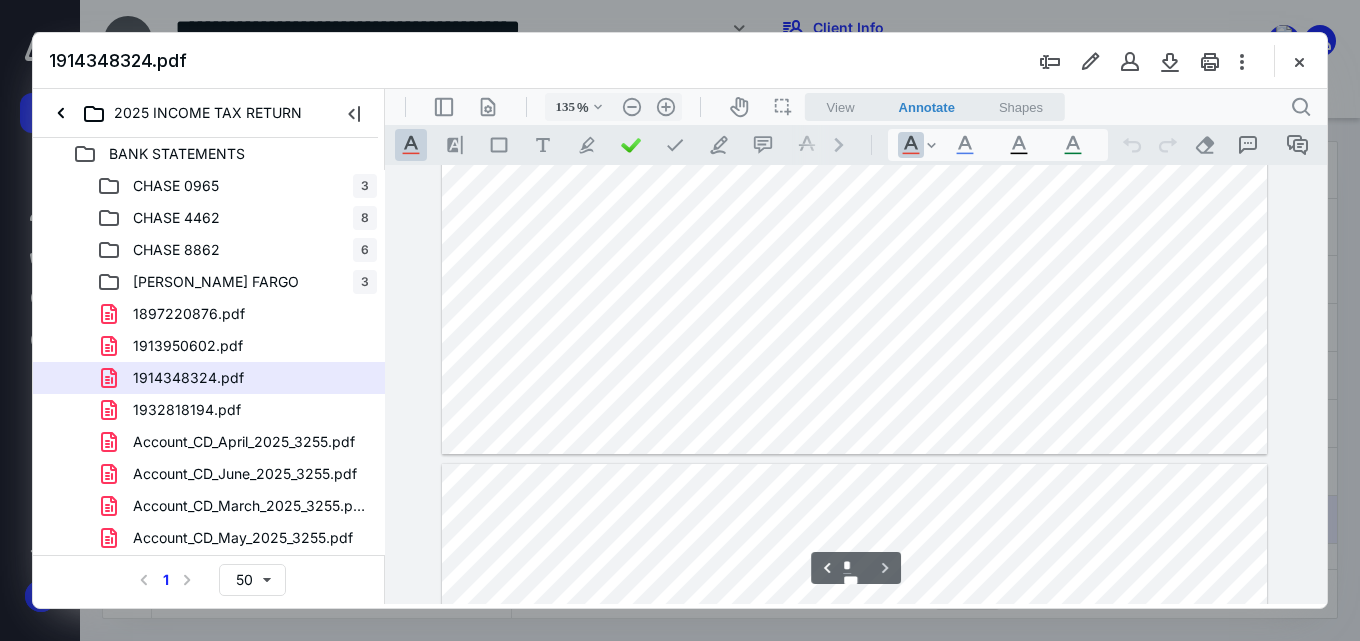 type on "*" 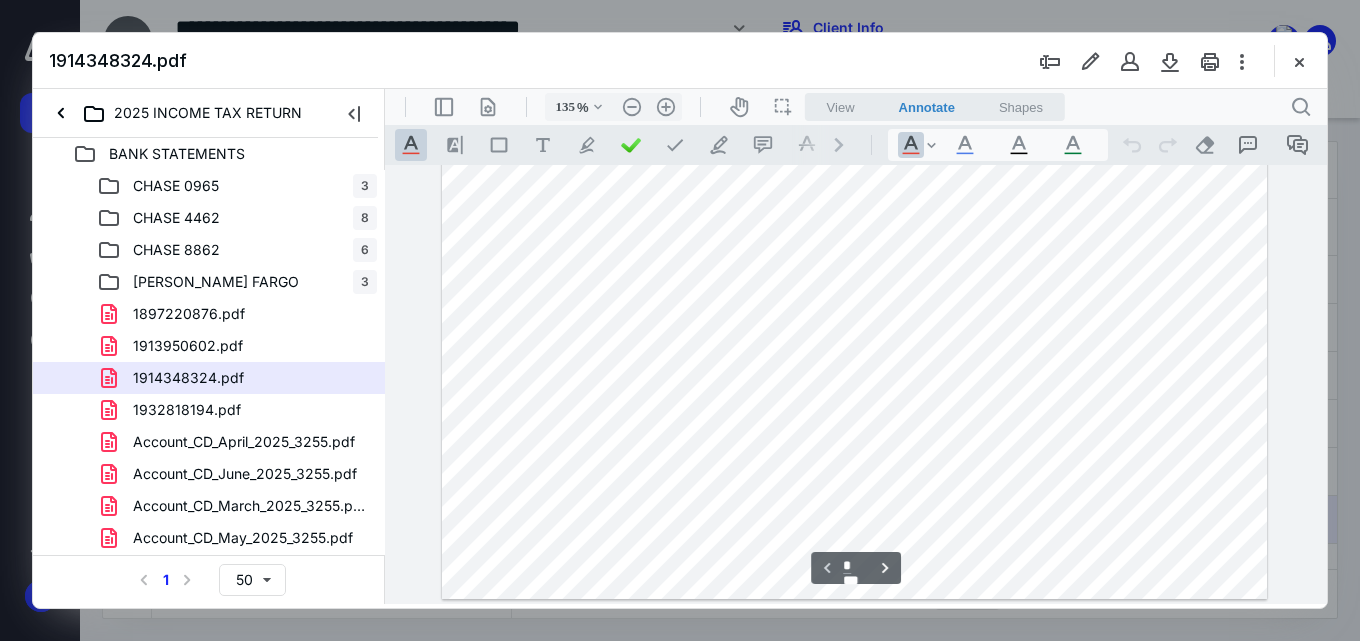 scroll, scrollTop: 617, scrollLeft: 0, axis: vertical 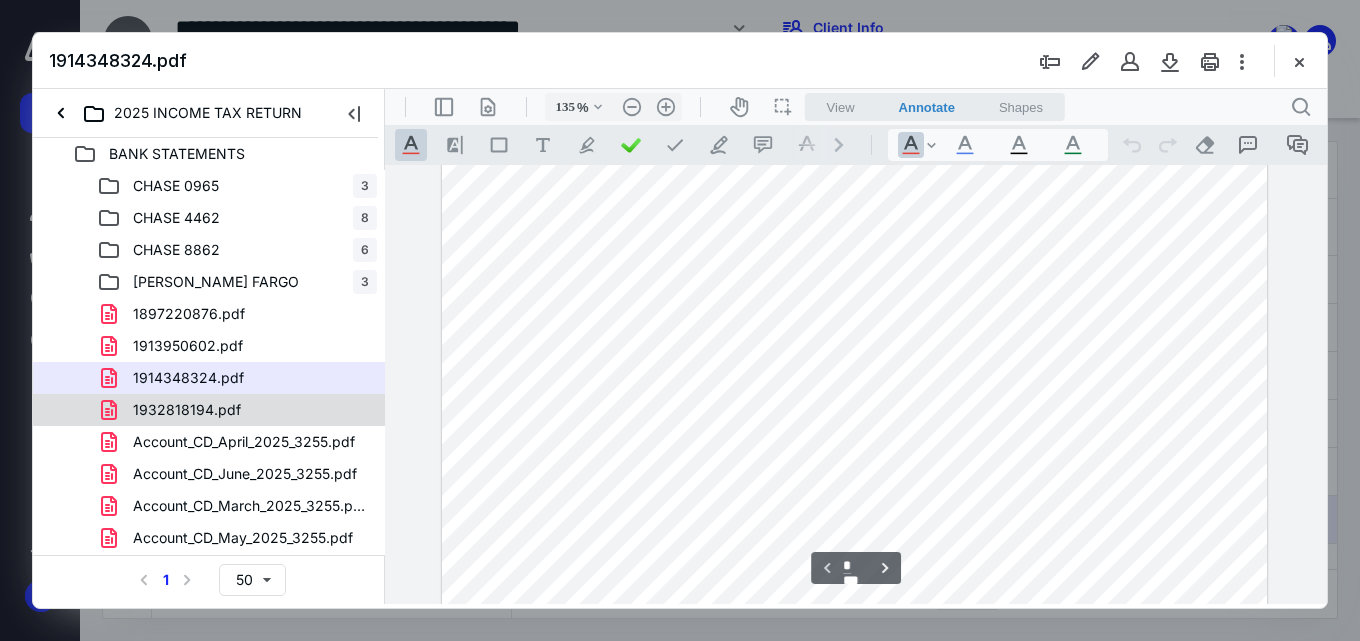 click on "1932818194.pdf" at bounding box center (209, 410) 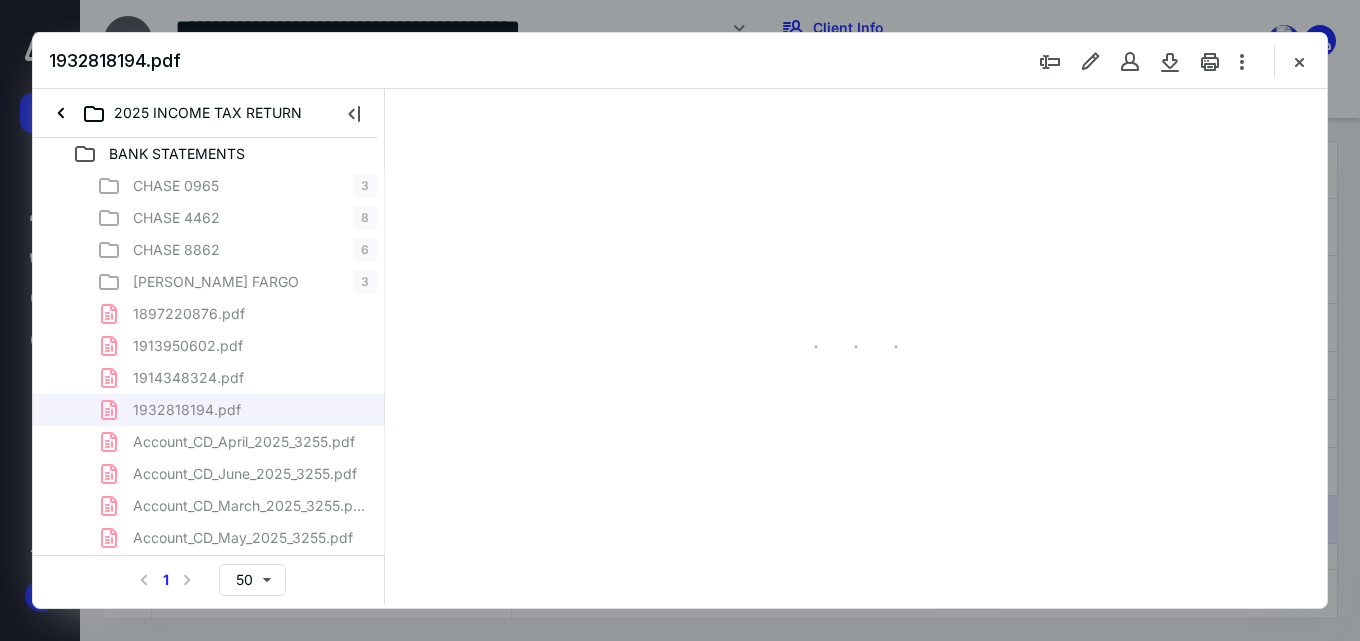type on "55" 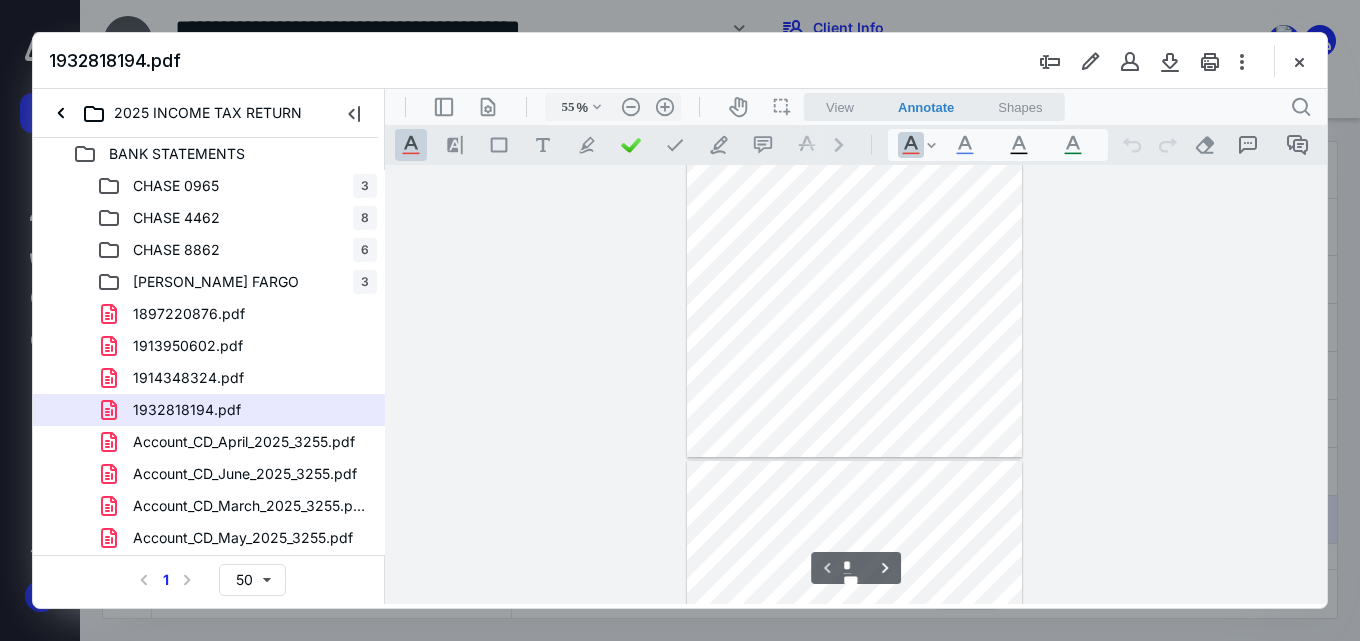 scroll, scrollTop: 178, scrollLeft: 0, axis: vertical 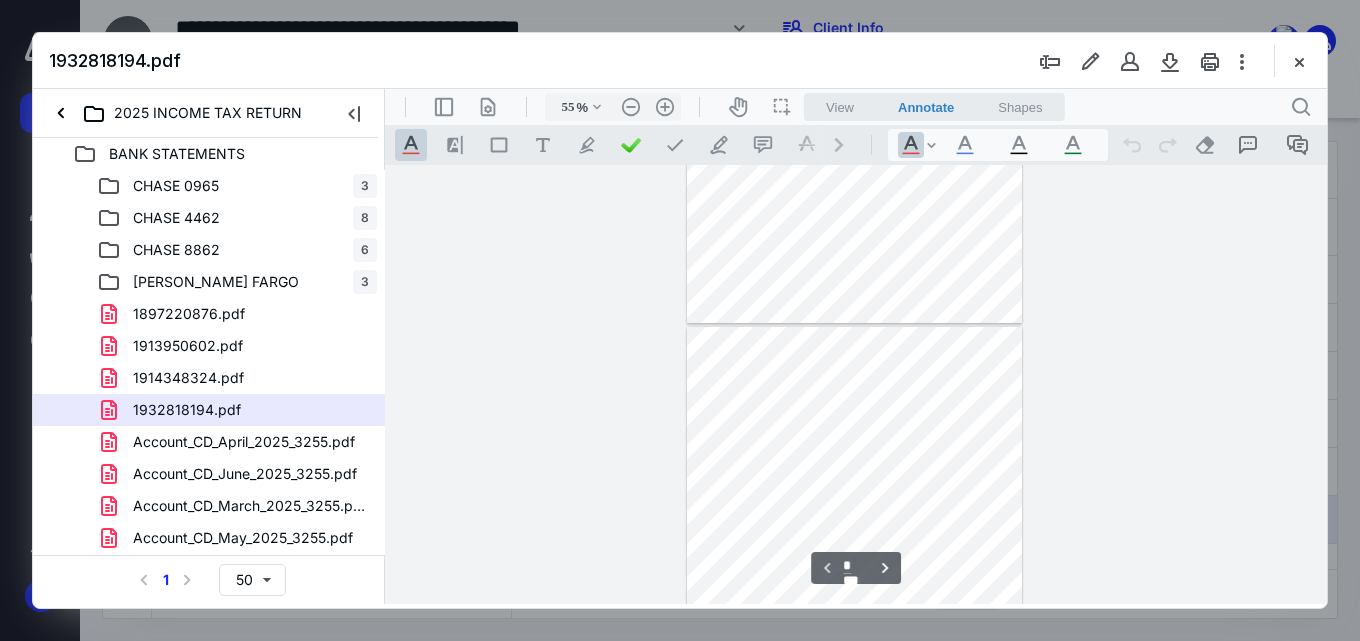 type on "*" 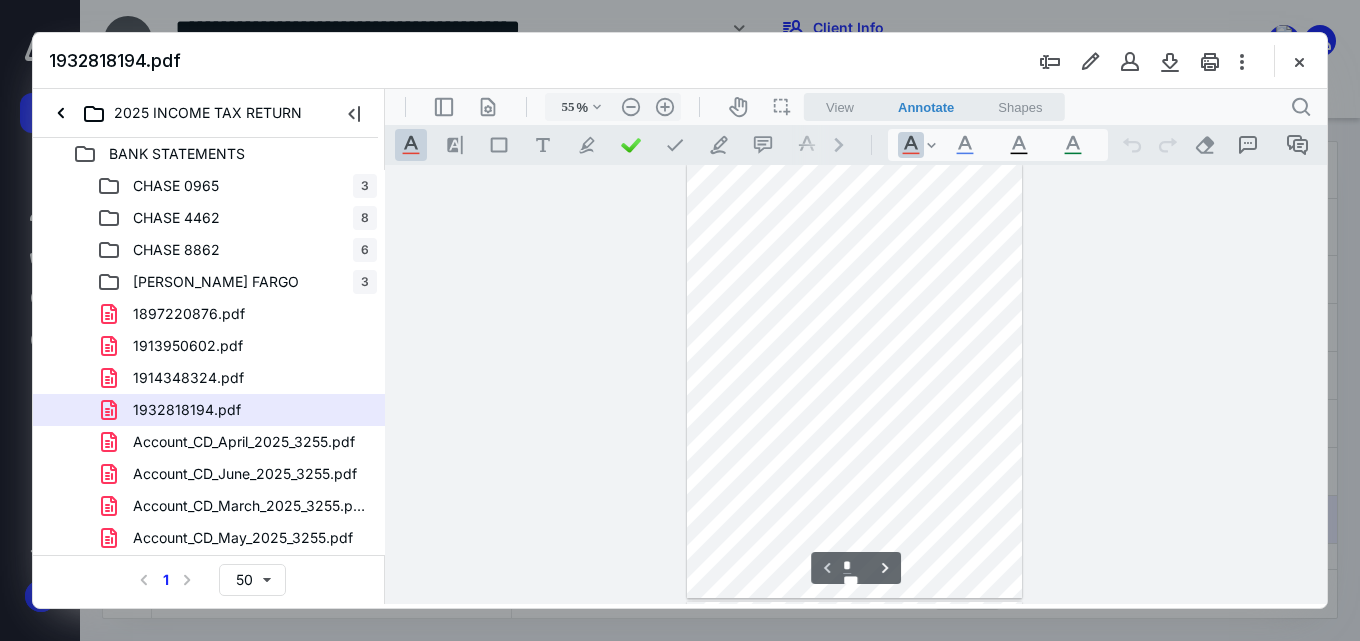scroll, scrollTop: 0, scrollLeft: 0, axis: both 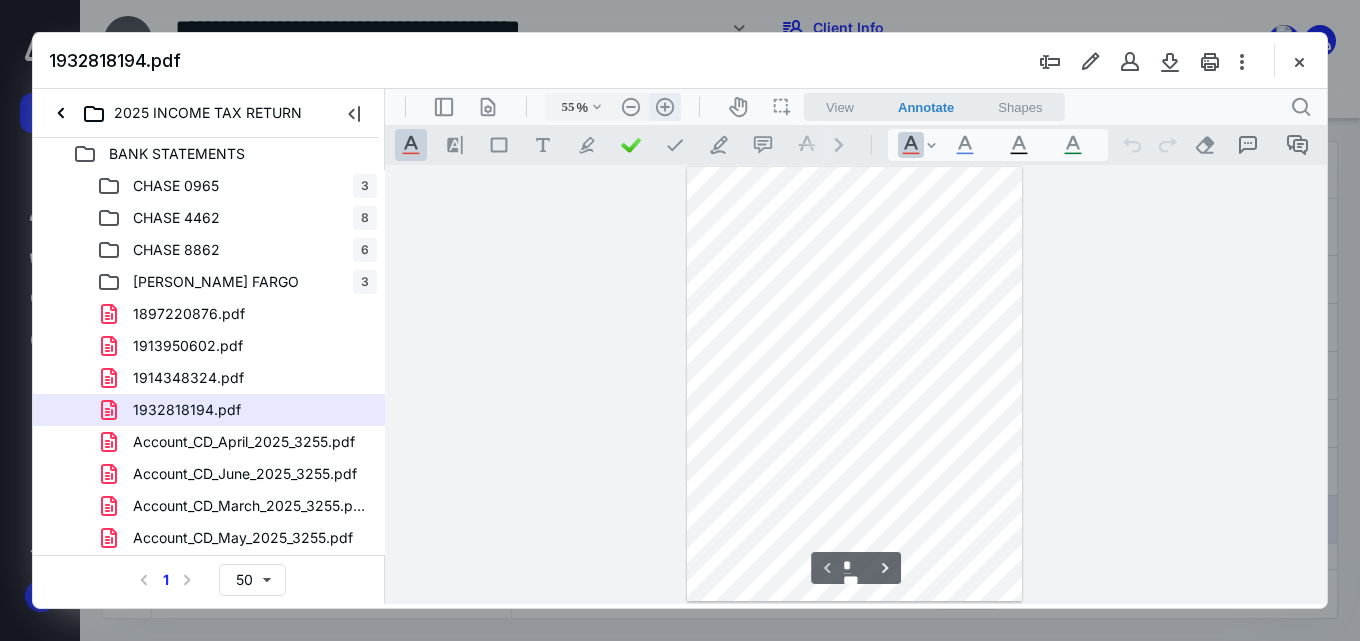 click on ".cls-1{fill:#abb0c4;} icon - header - zoom - in - line" at bounding box center [665, 107] 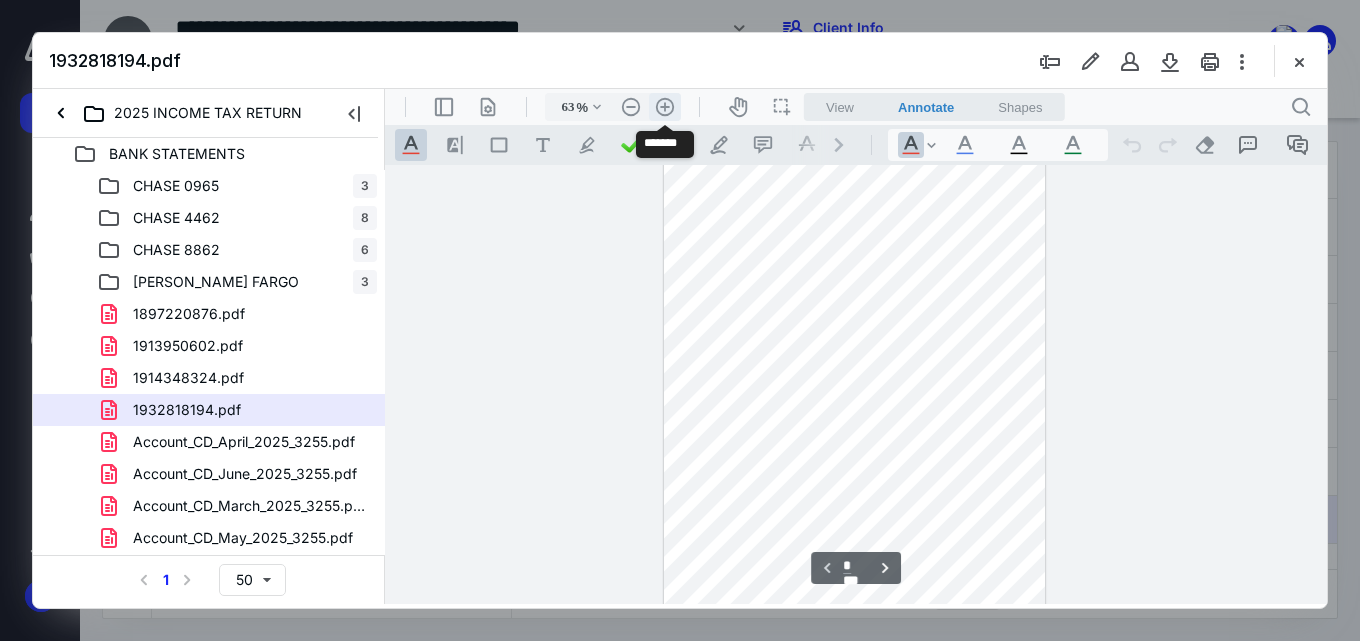 click on ".cls-1{fill:#abb0c4;} icon - header - zoom - in - line" at bounding box center (665, 107) 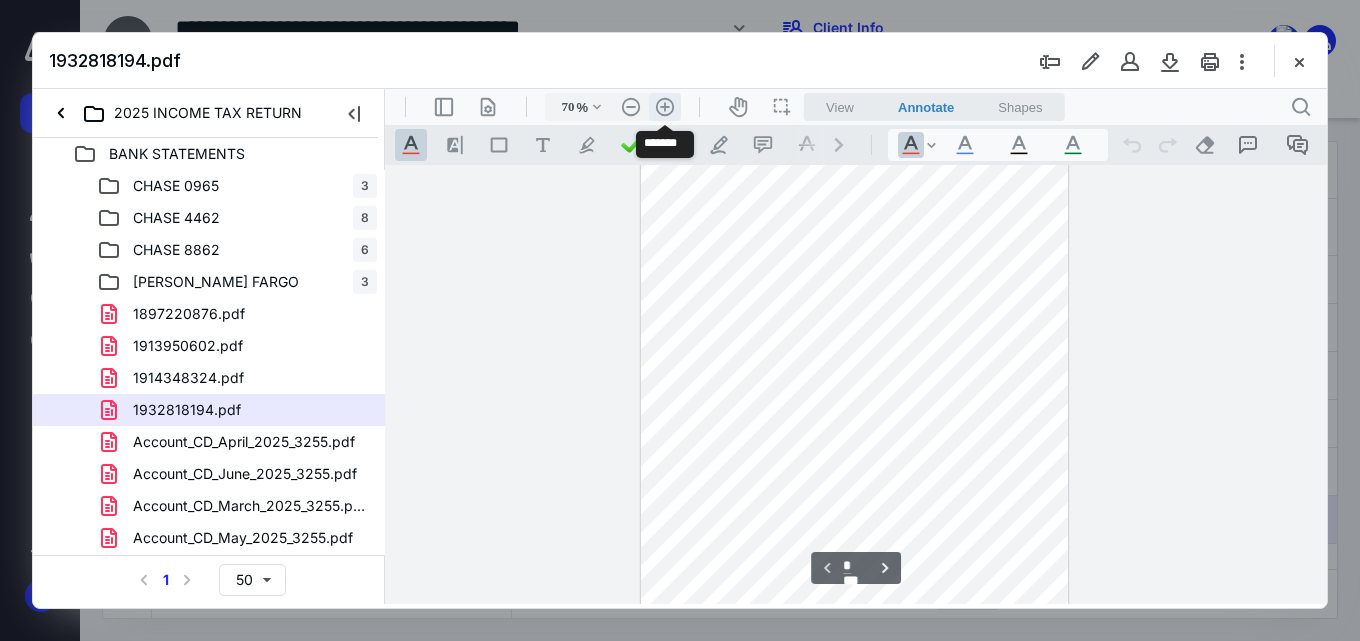 click on ".cls-1{fill:#abb0c4;} icon - header - zoom - in - line" at bounding box center (665, 107) 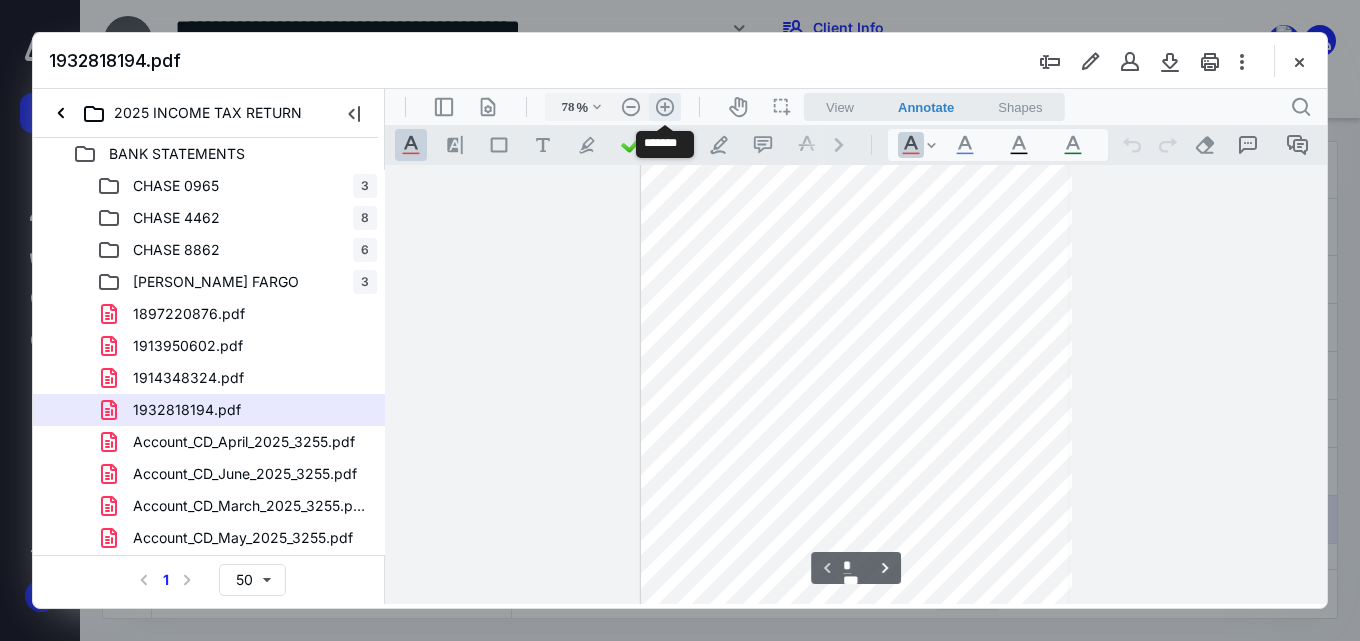click on ".cls-1{fill:#abb0c4;} icon - header - zoom - in - line" at bounding box center (665, 107) 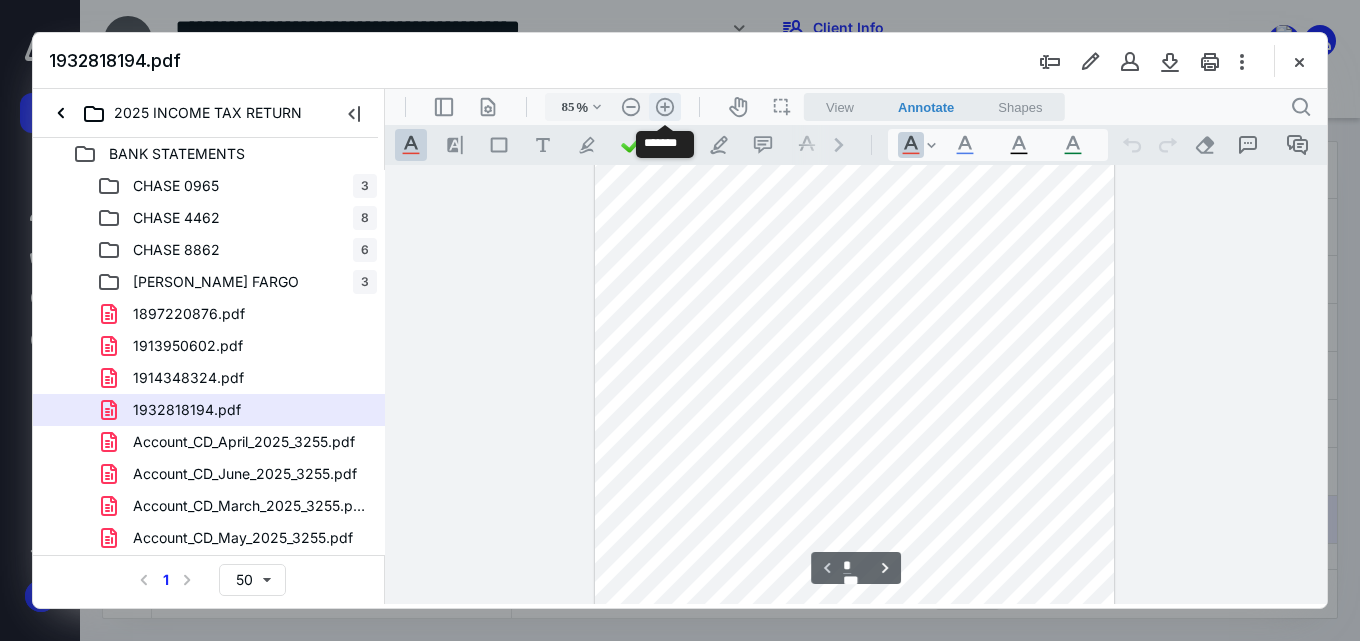 click on ".cls-1{fill:#abb0c4;} icon - header - zoom - in - line" at bounding box center (665, 107) 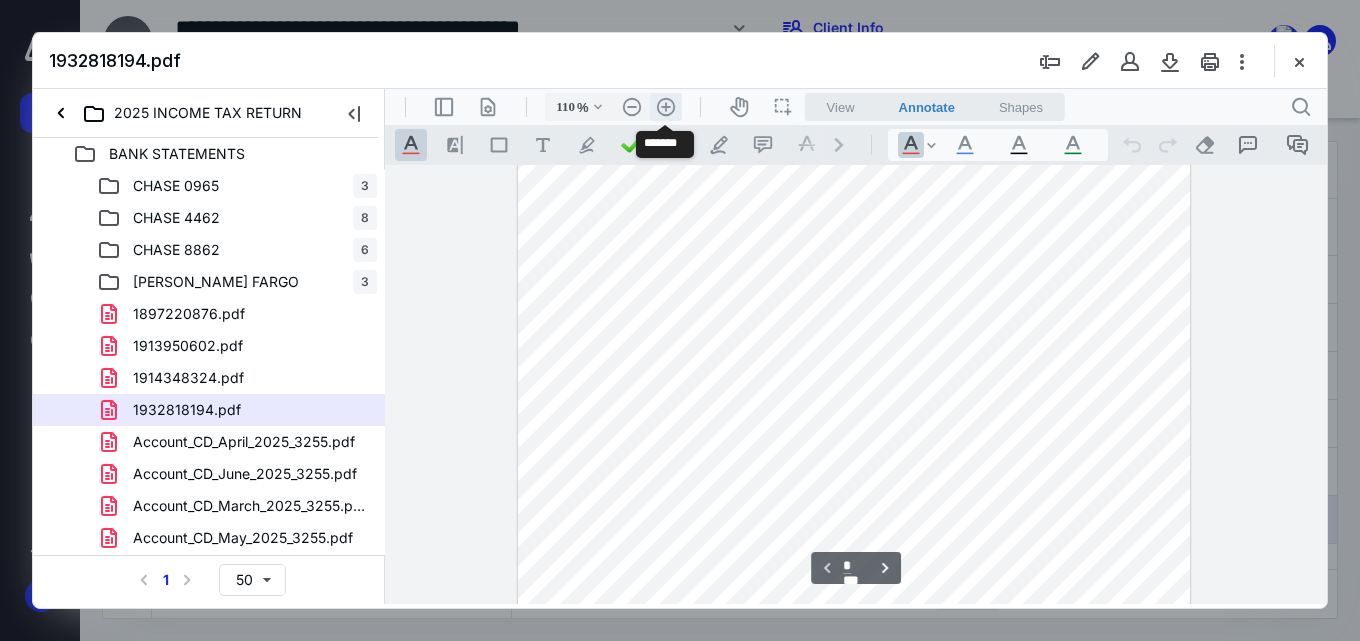 click on ".cls-1{fill:#abb0c4;} icon - header - zoom - in - line" at bounding box center [666, 107] 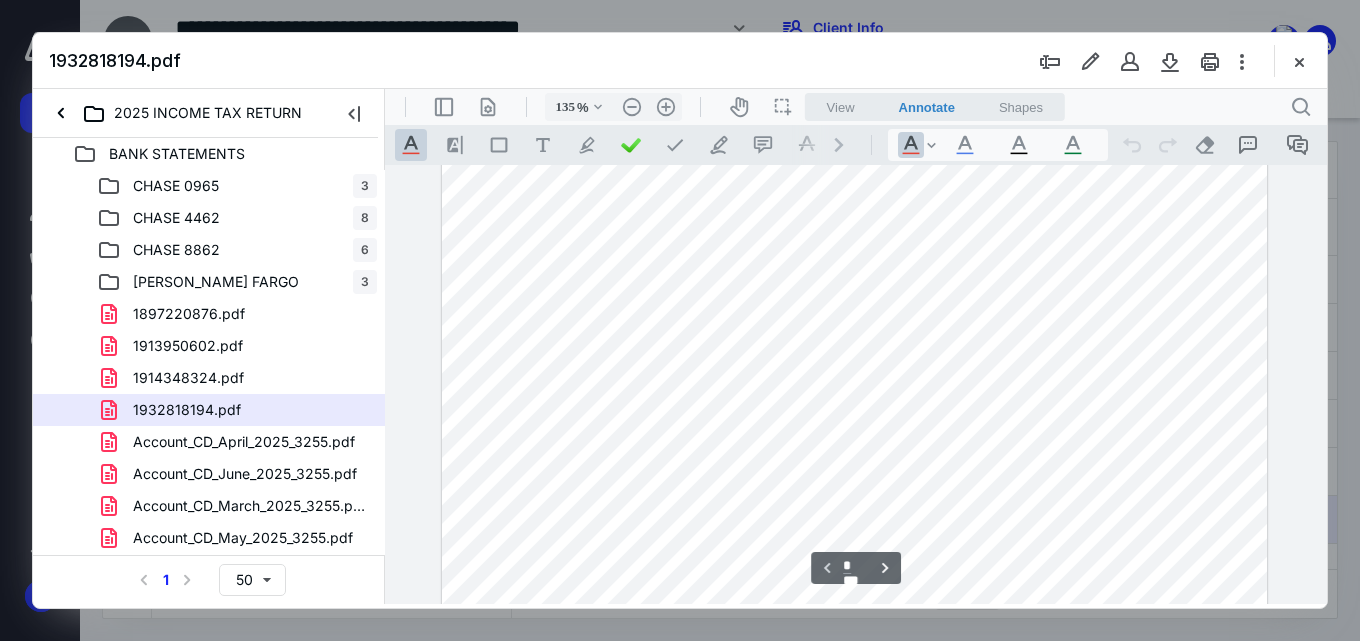 scroll, scrollTop: 0, scrollLeft: 0, axis: both 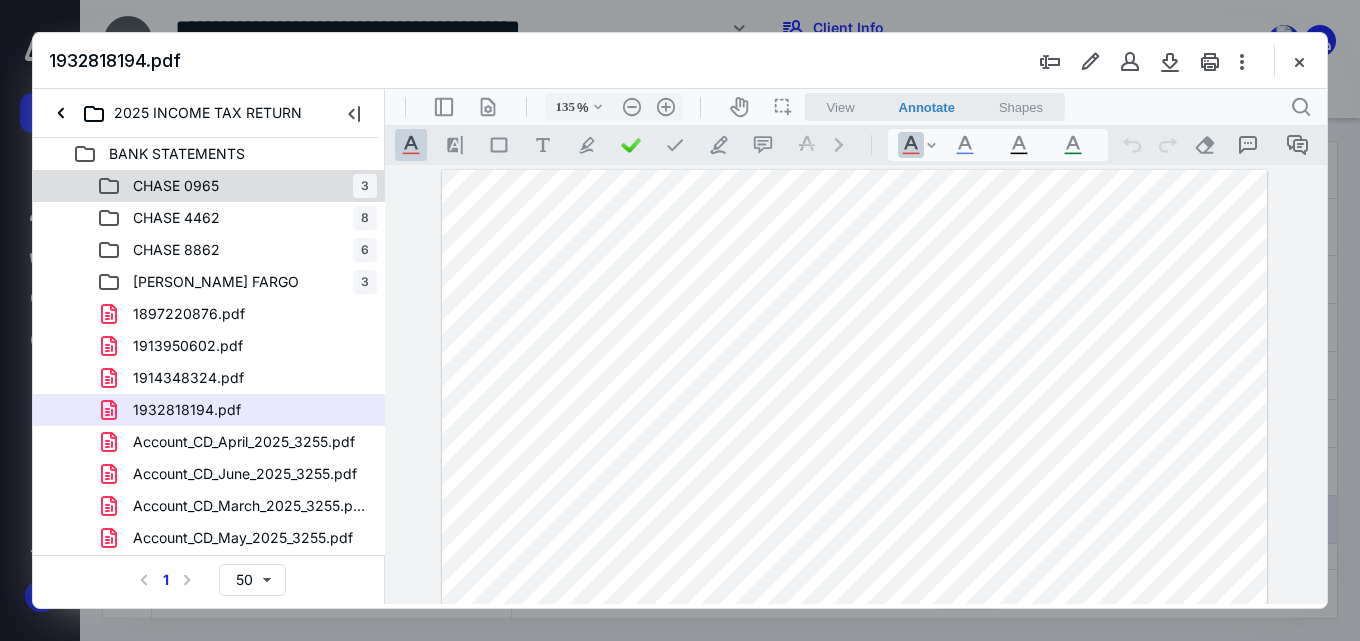 click on "CHASE 0965" at bounding box center (176, 186) 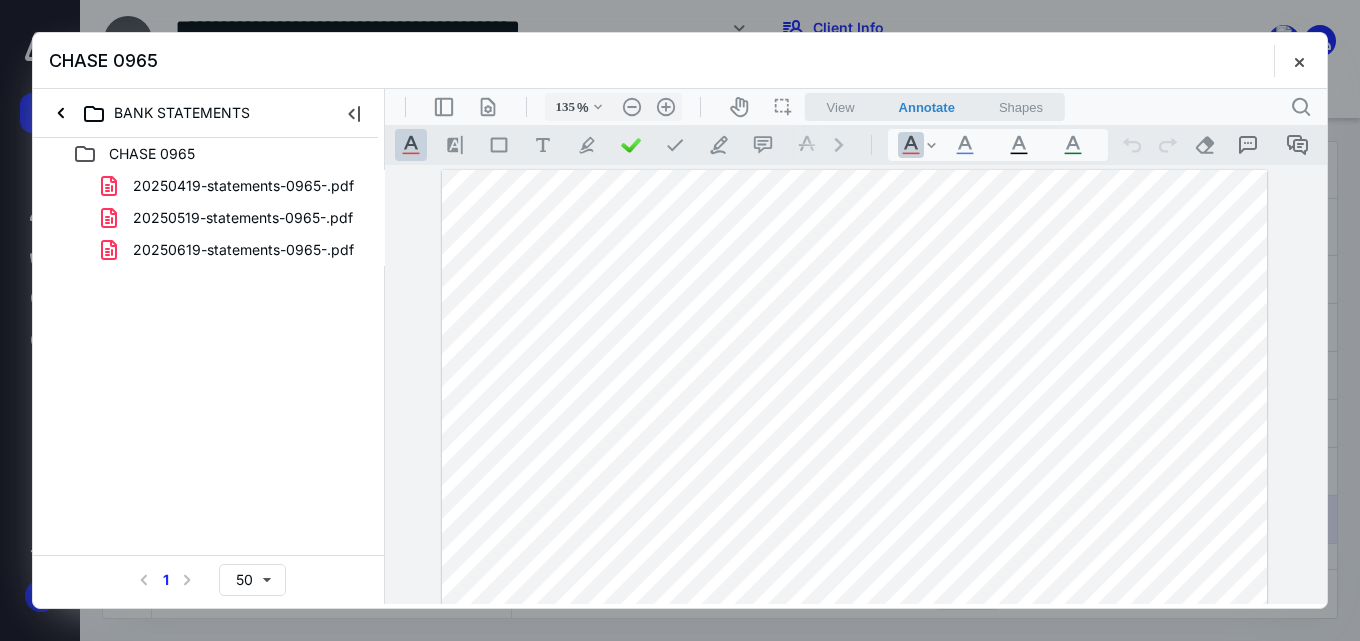 click on "CHASE 0965" at bounding box center (152, 154) 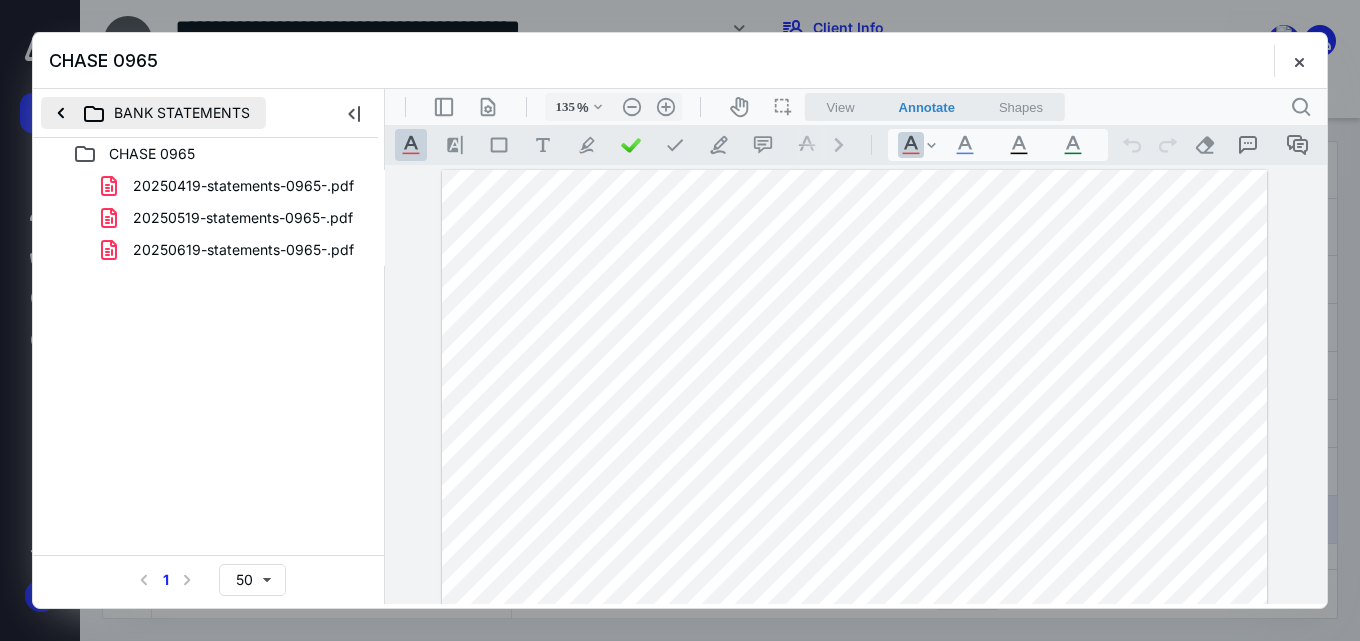click on "BANK STATEMENTS" at bounding box center [153, 113] 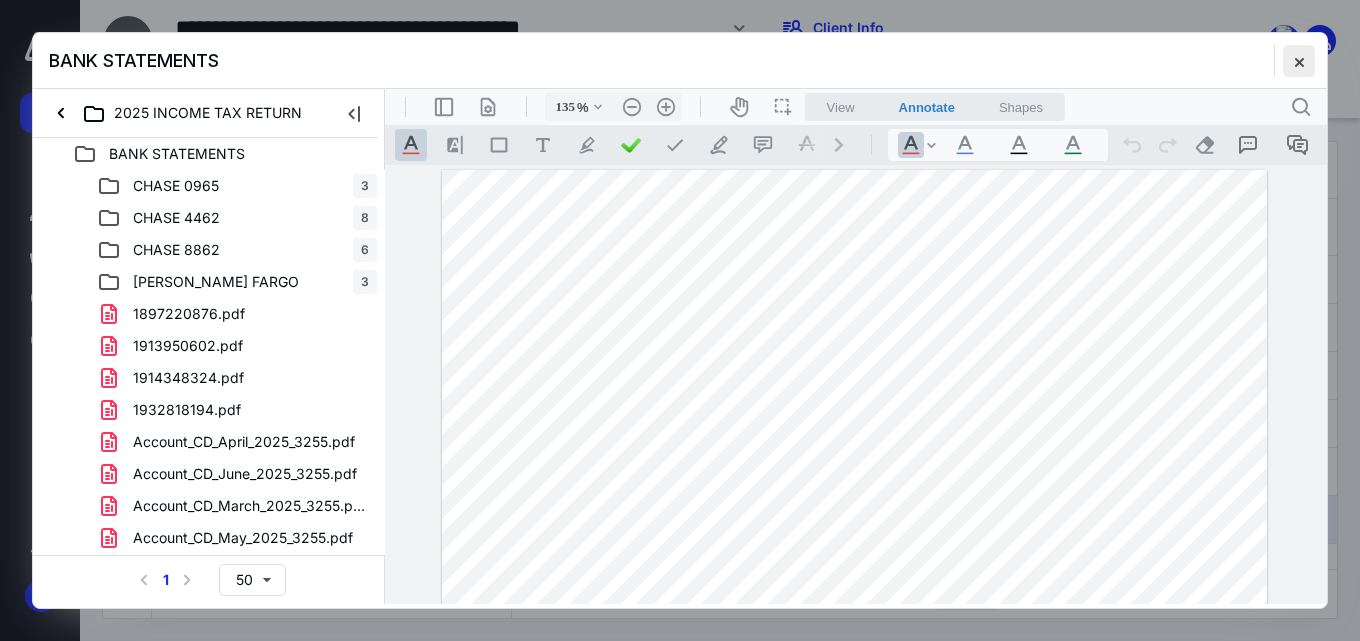 click at bounding box center [1299, 61] 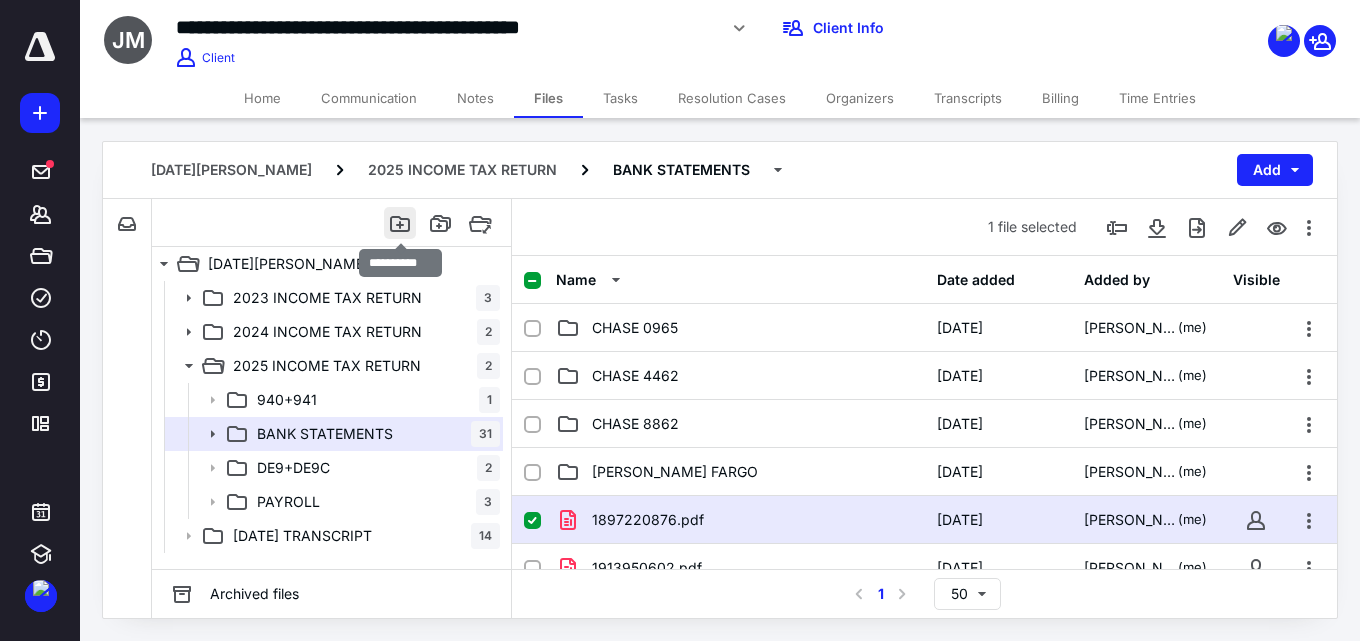 click at bounding box center [400, 223] 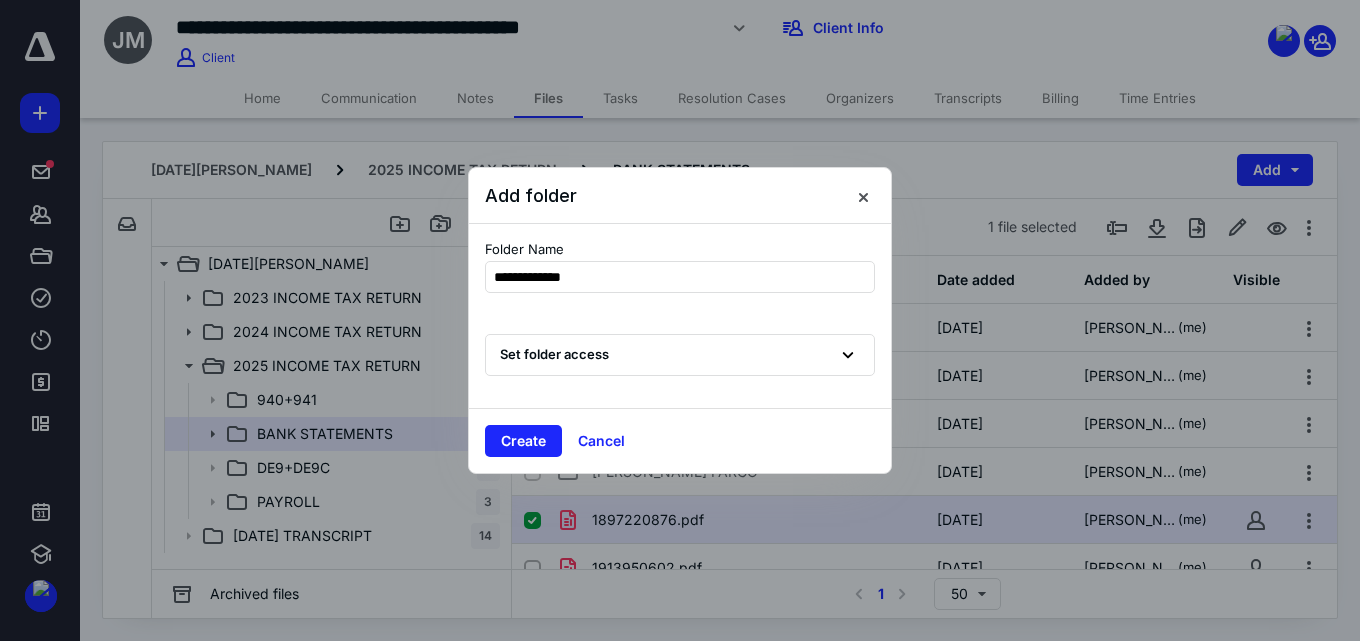 type on "**********" 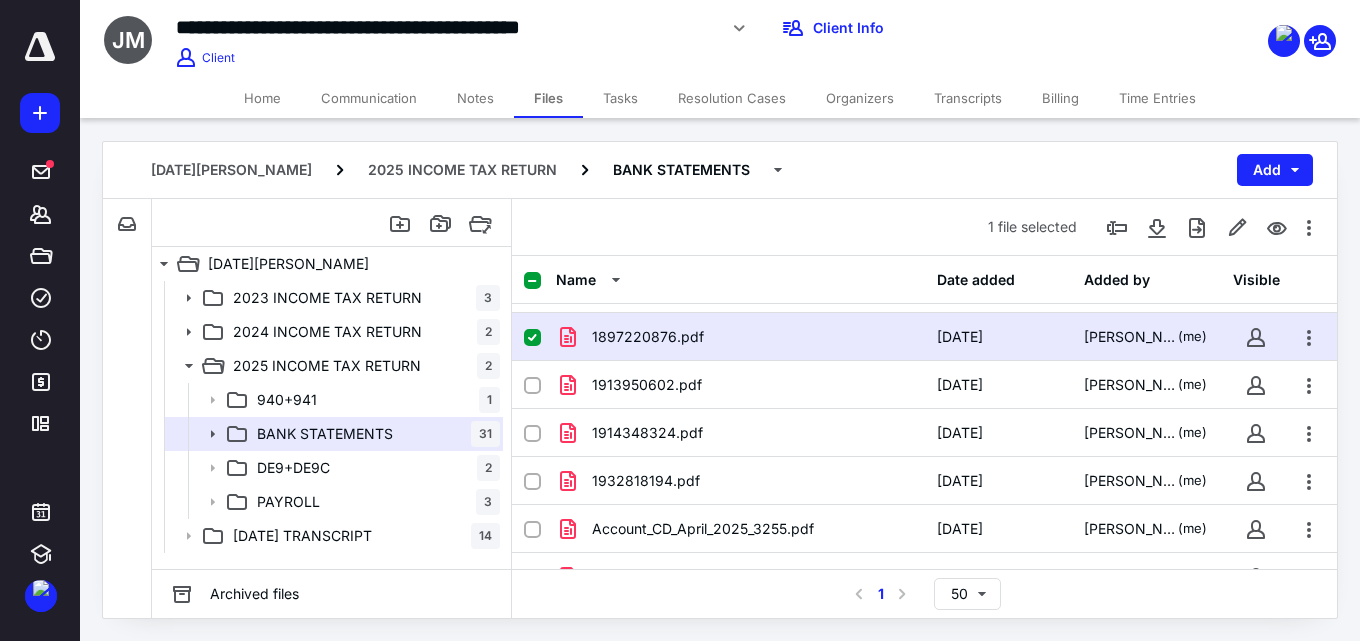 scroll, scrollTop: 200, scrollLeft: 0, axis: vertical 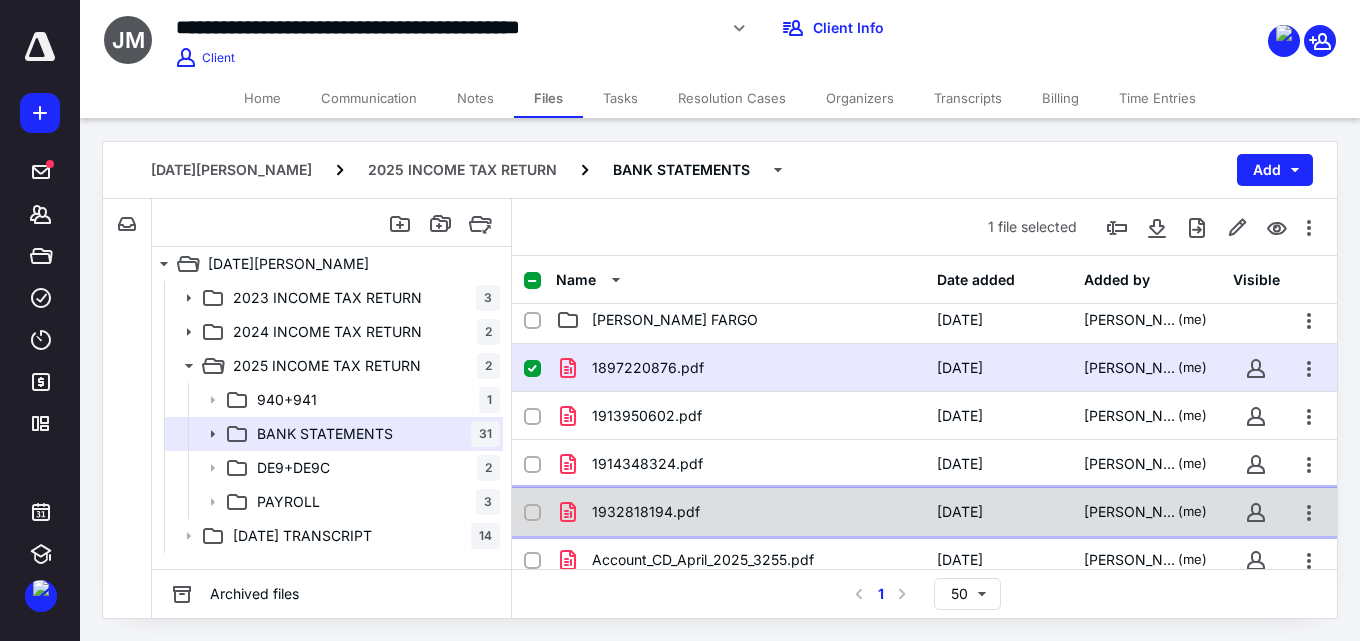 click on "1932818194.pdf" at bounding box center [646, 512] 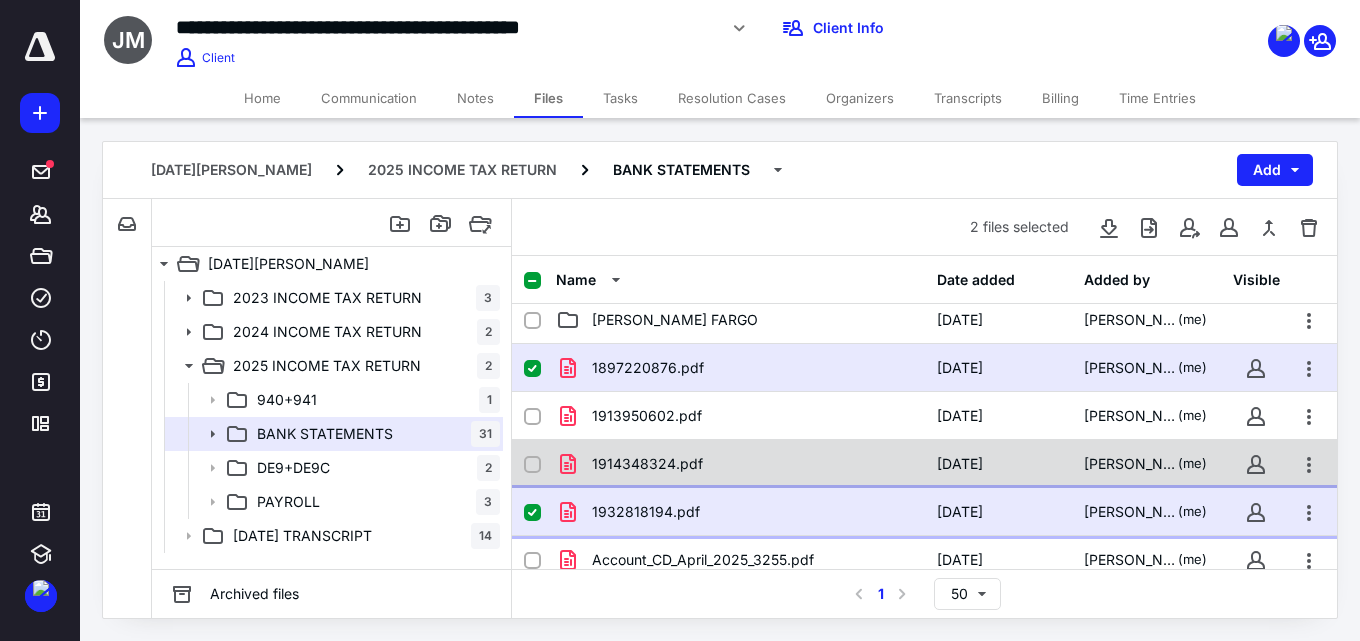 scroll, scrollTop: 100, scrollLeft: 0, axis: vertical 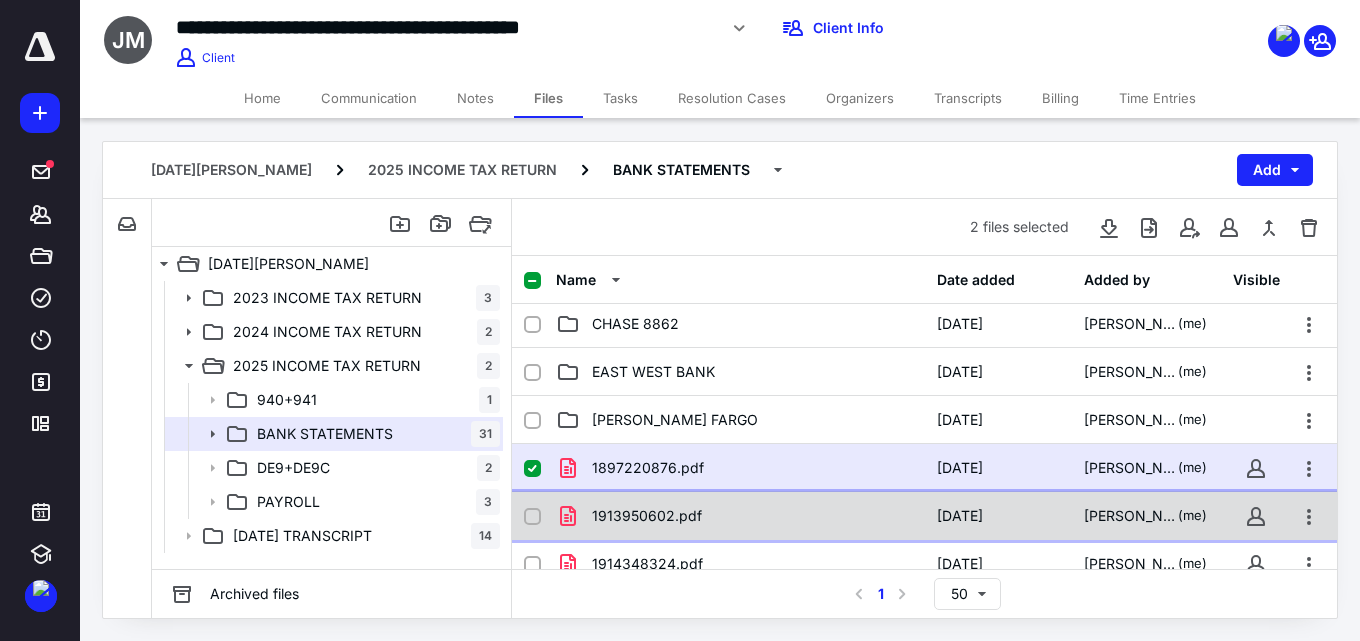 click on "1913950602.pdf" at bounding box center [740, 516] 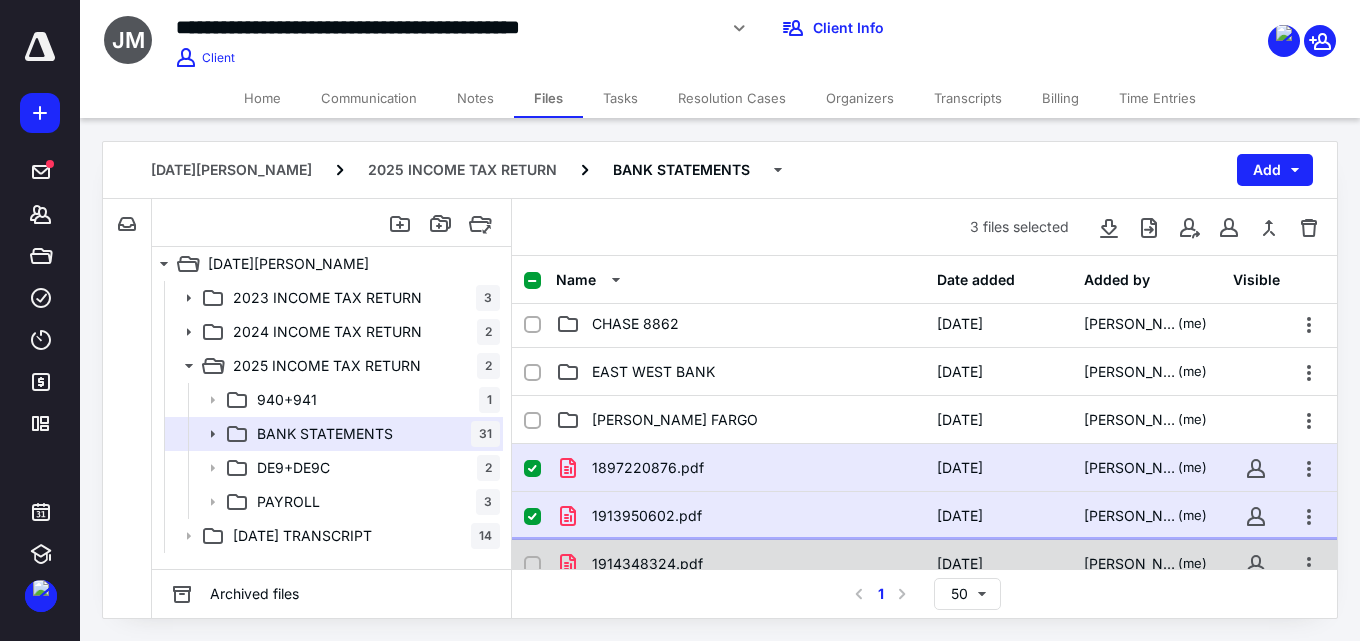 click on "1914348324.pdf [DATE] [PERSON_NAME]  (me)" at bounding box center [924, 564] 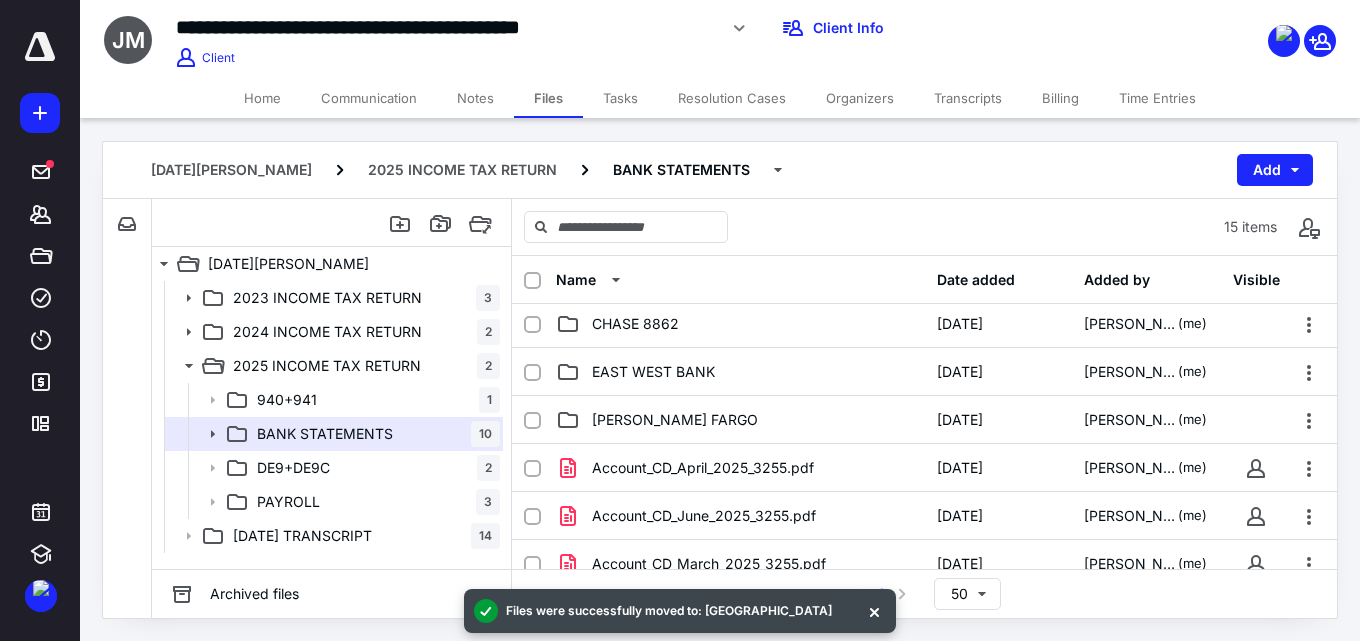 scroll, scrollTop: 200, scrollLeft: 0, axis: vertical 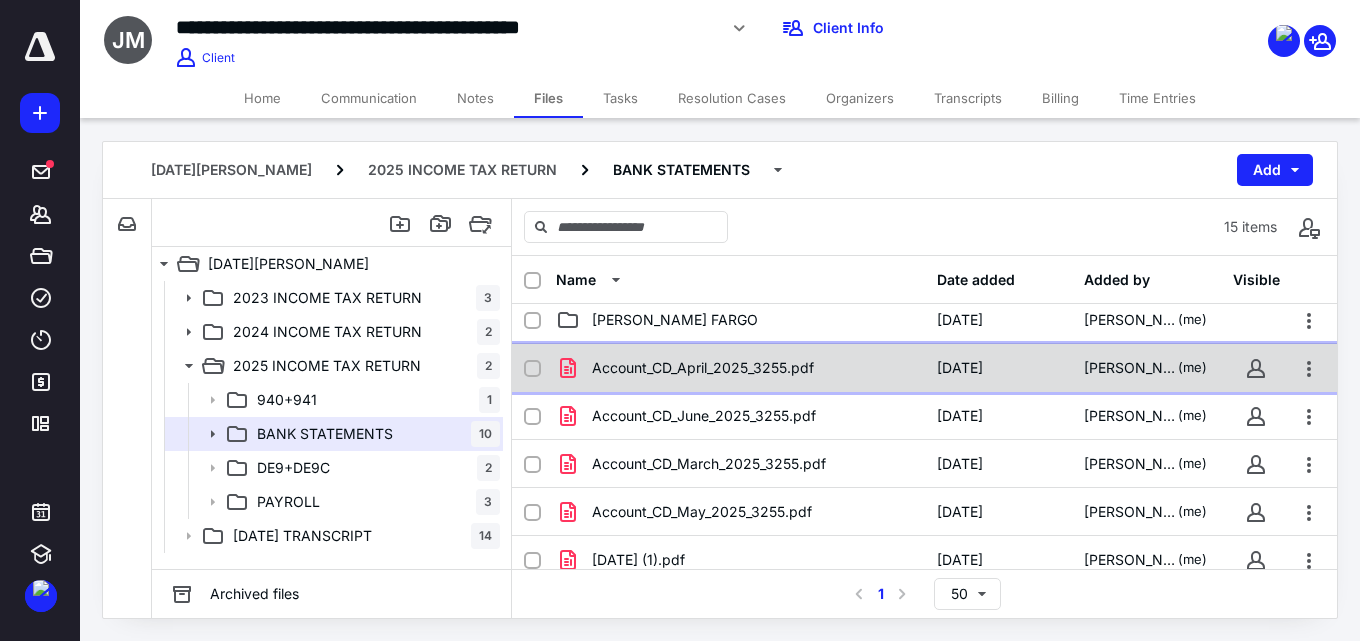 click on "Account_CD_April_2025_3255.pdf" at bounding box center [703, 368] 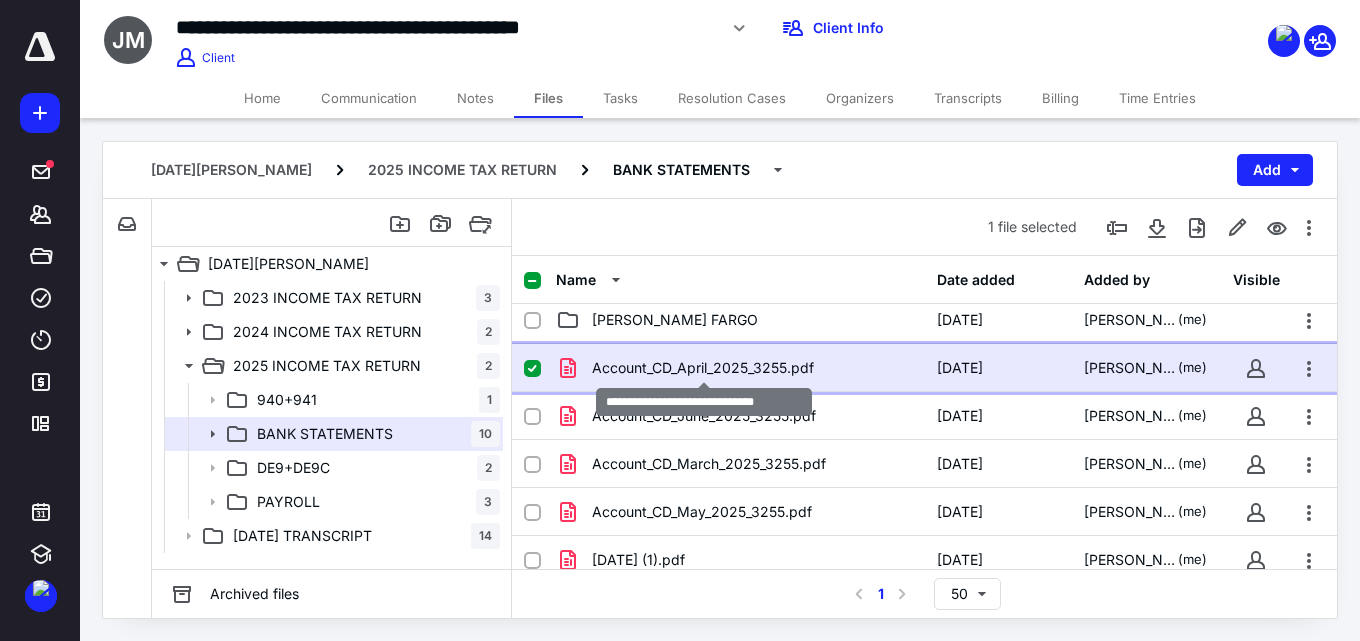 click on "Account_CD_April_2025_3255.pdf" at bounding box center (703, 368) 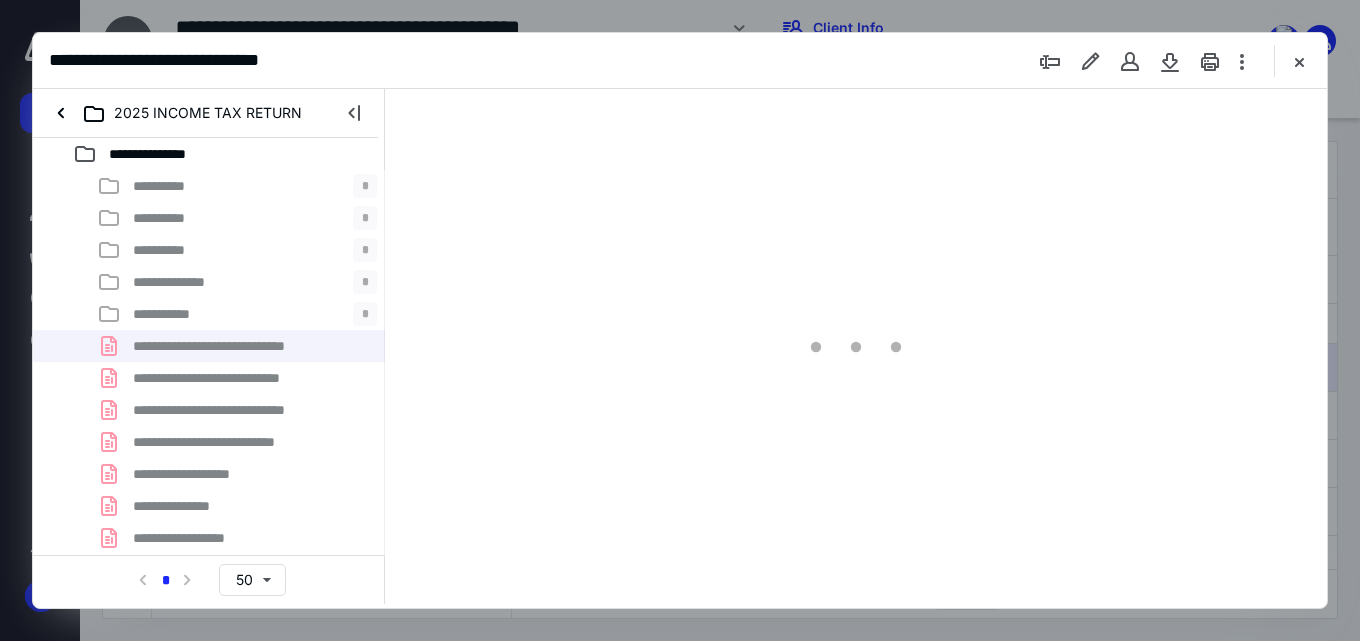scroll, scrollTop: 0, scrollLeft: 0, axis: both 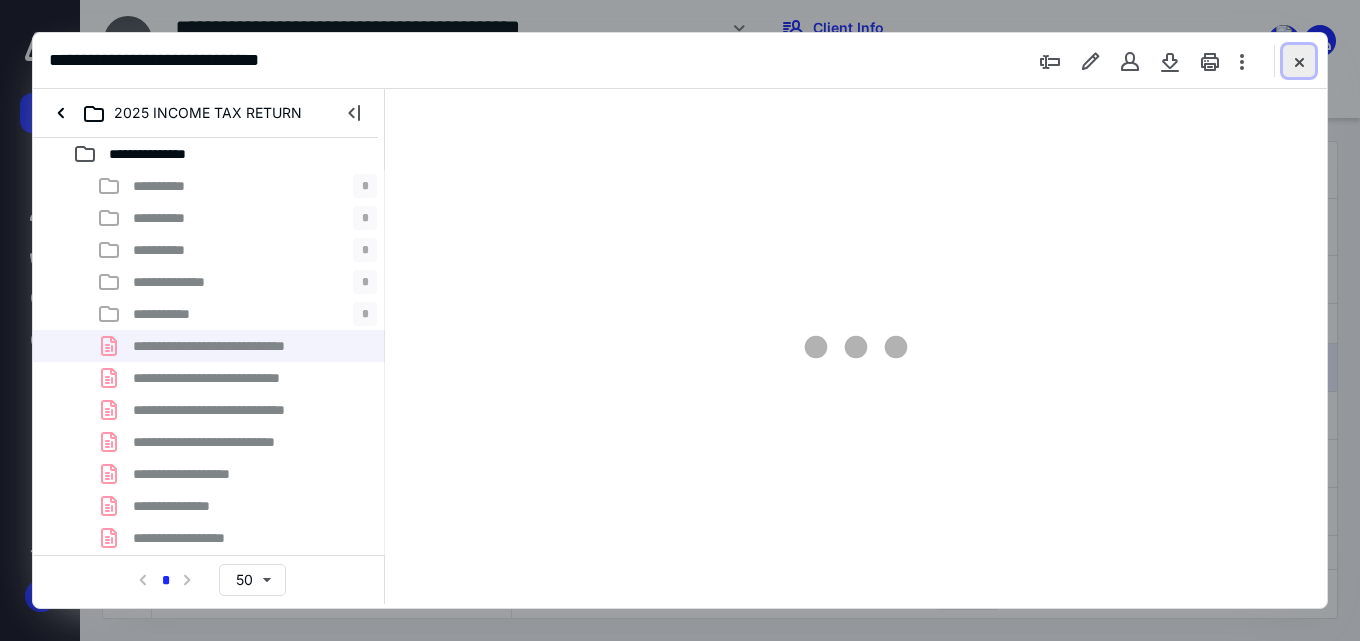 click at bounding box center [1299, 61] 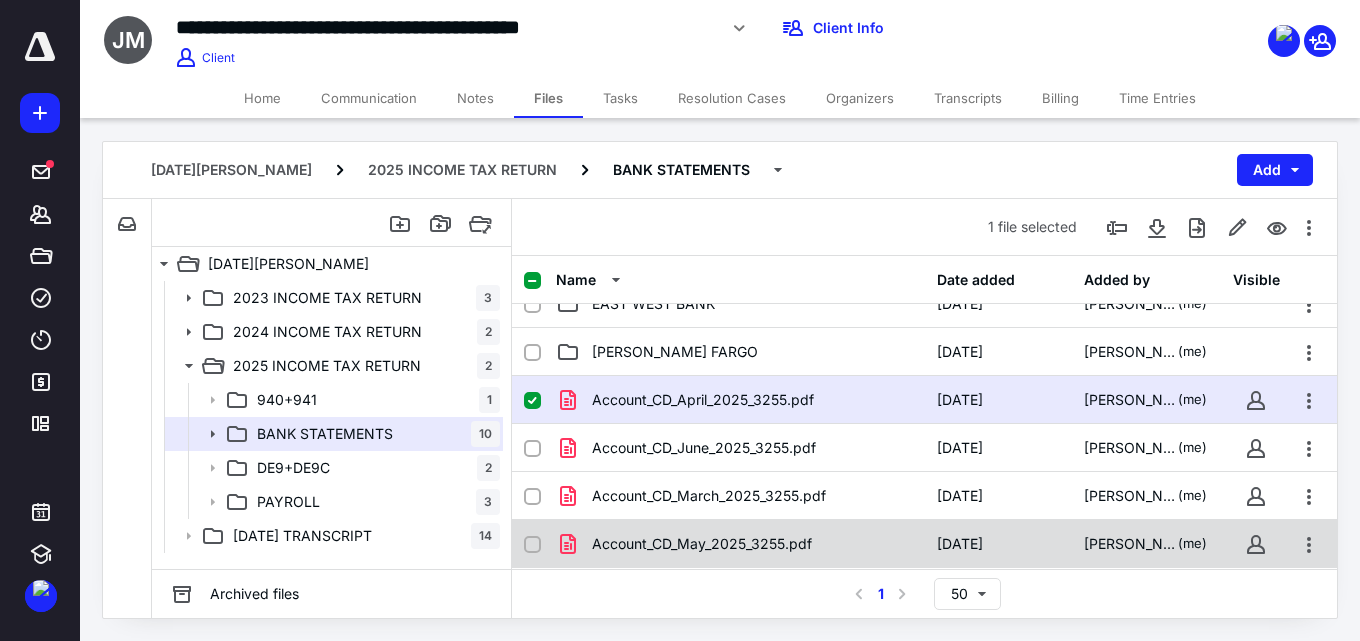scroll, scrollTop: 200, scrollLeft: 0, axis: vertical 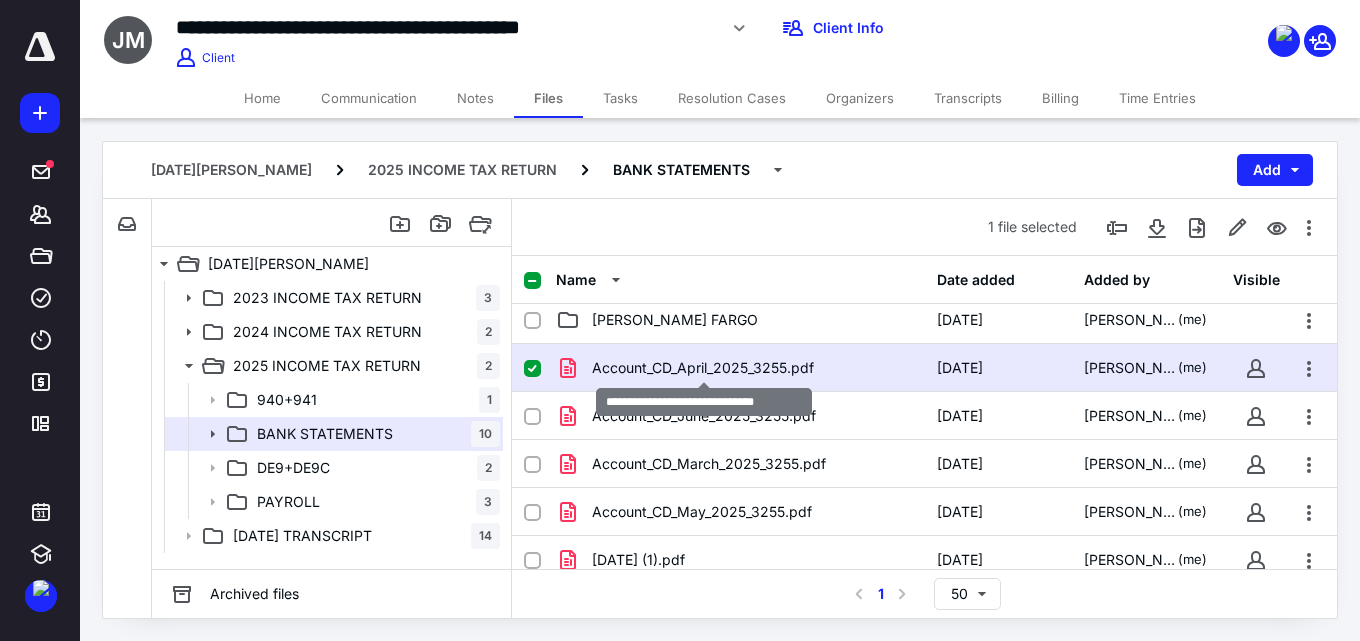 click on "Account_CD_April_2025_3255.pdf" at bounding box center (703, 368) 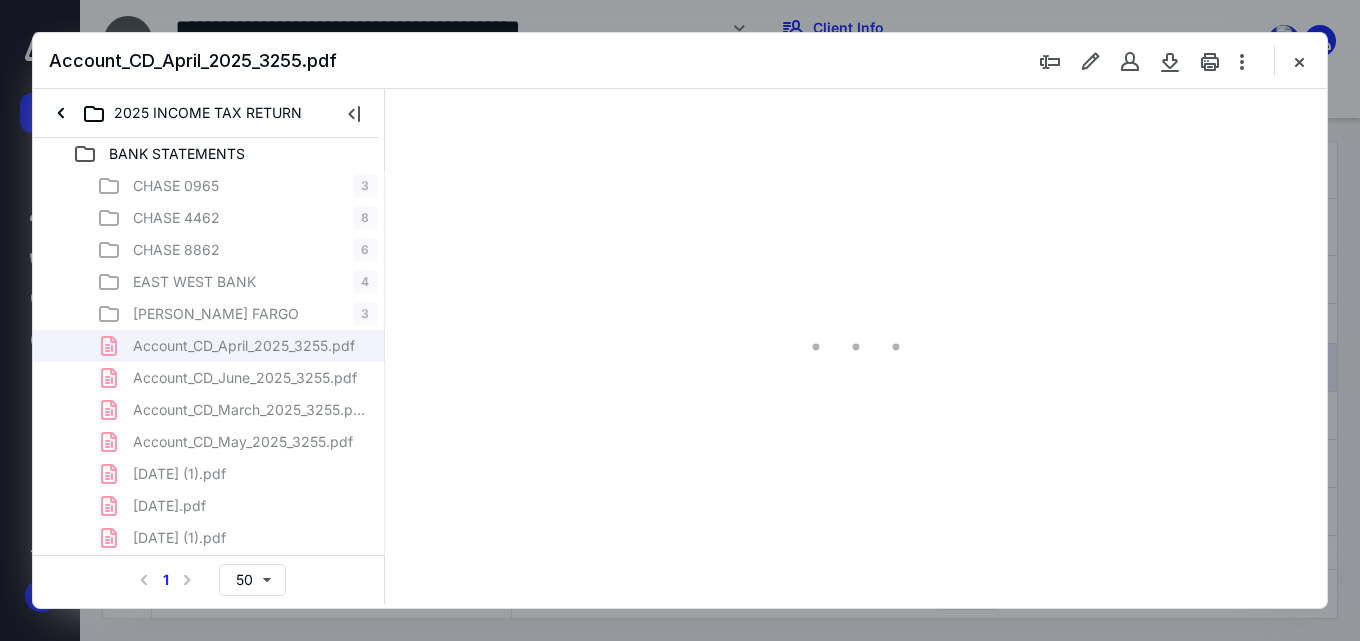 scroll, scrollTop: 0, scrollLeft: 0, axis: both 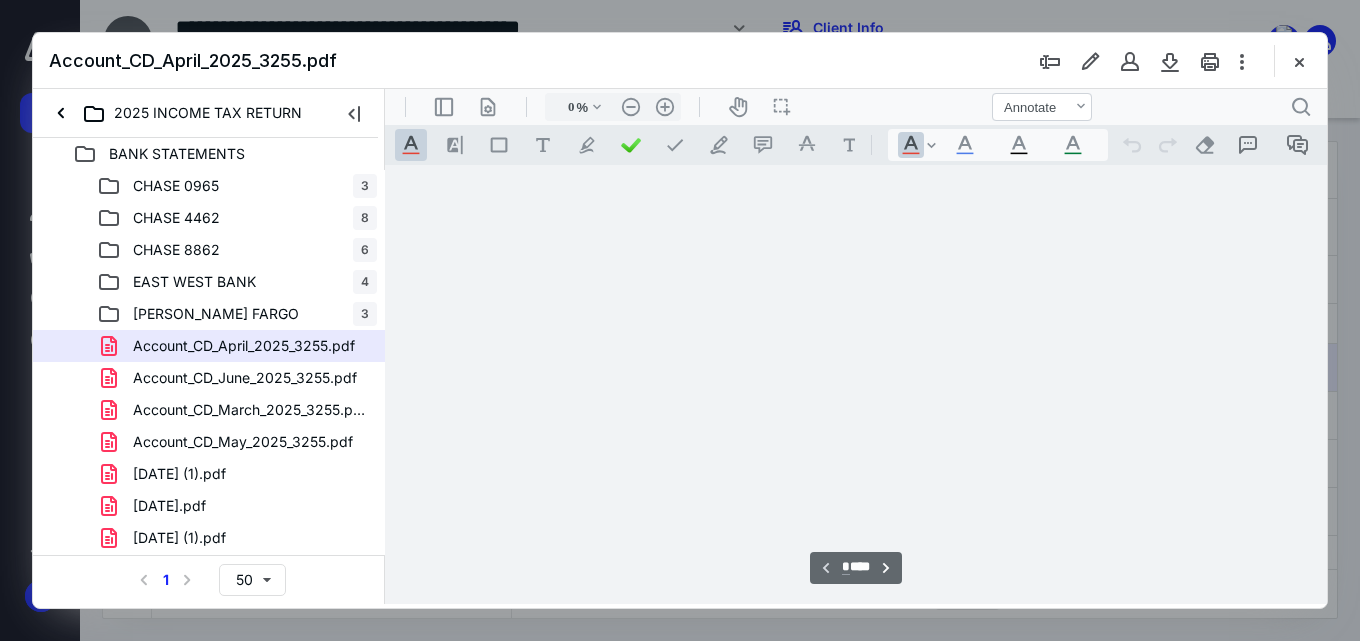 type on "55" 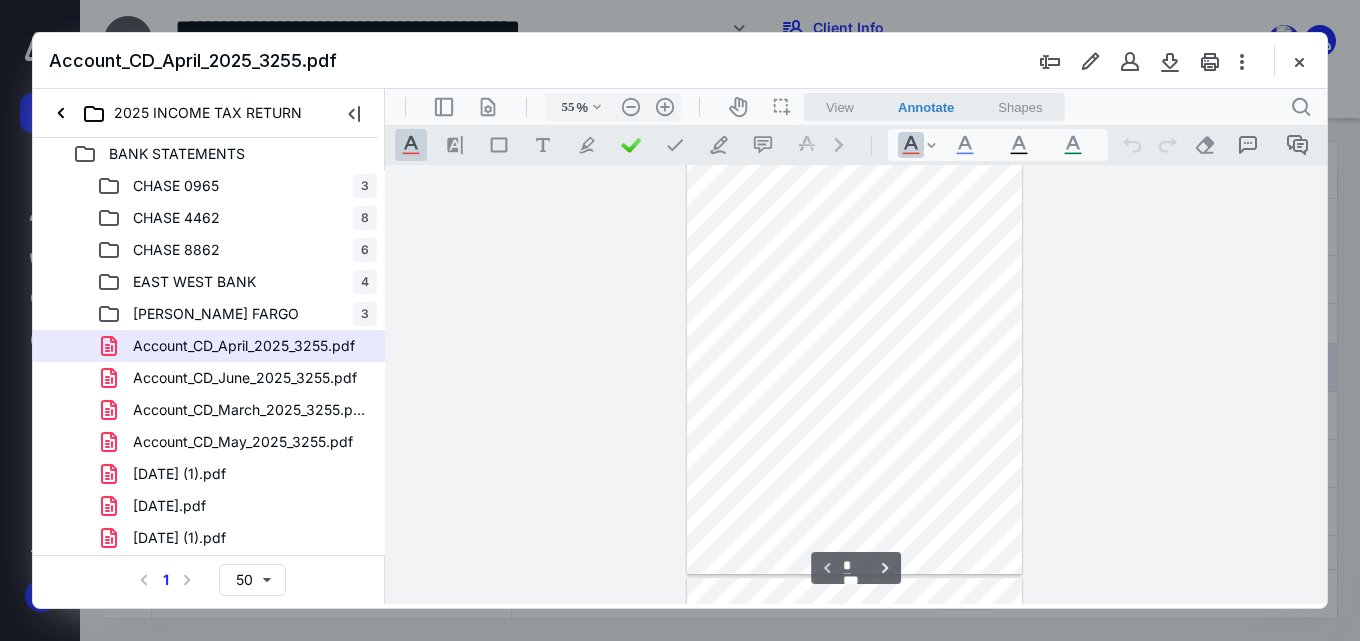 scroll, scrollTop: 0, scrollLeft: 0, axis: both 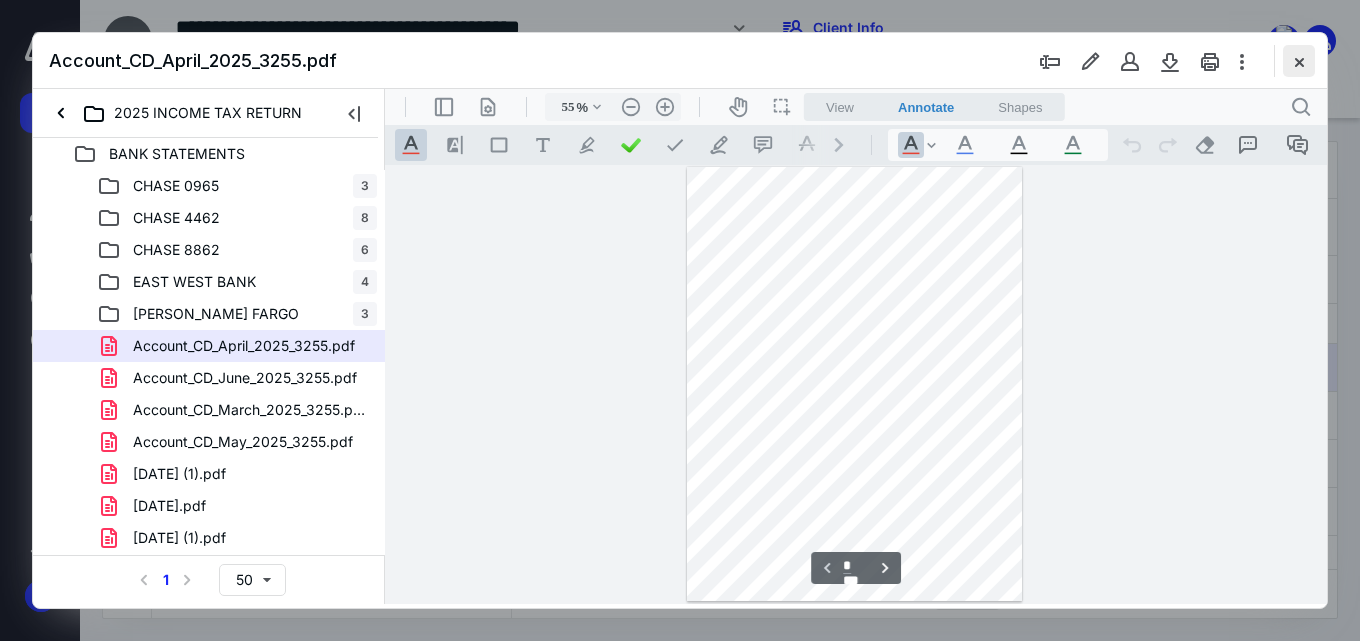 click at bounding box center [1299, 61] 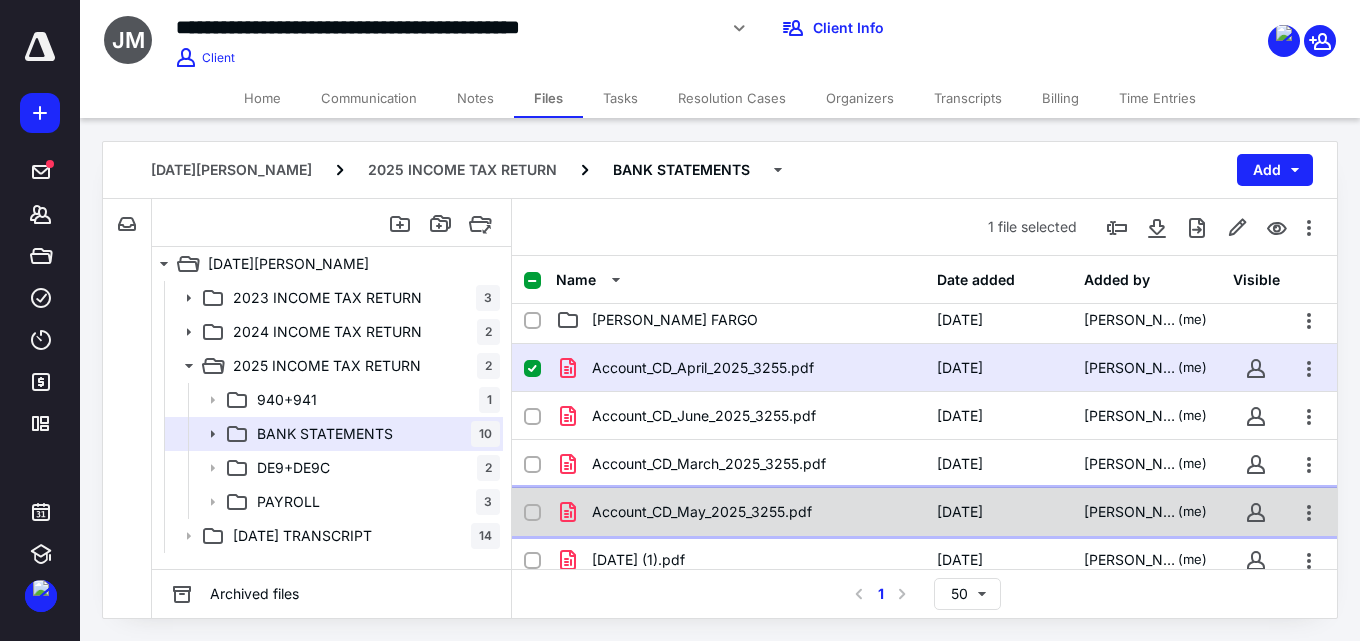 click on "Account_CD_May_2025_3255.pdf" at bounding box center [702, 512] 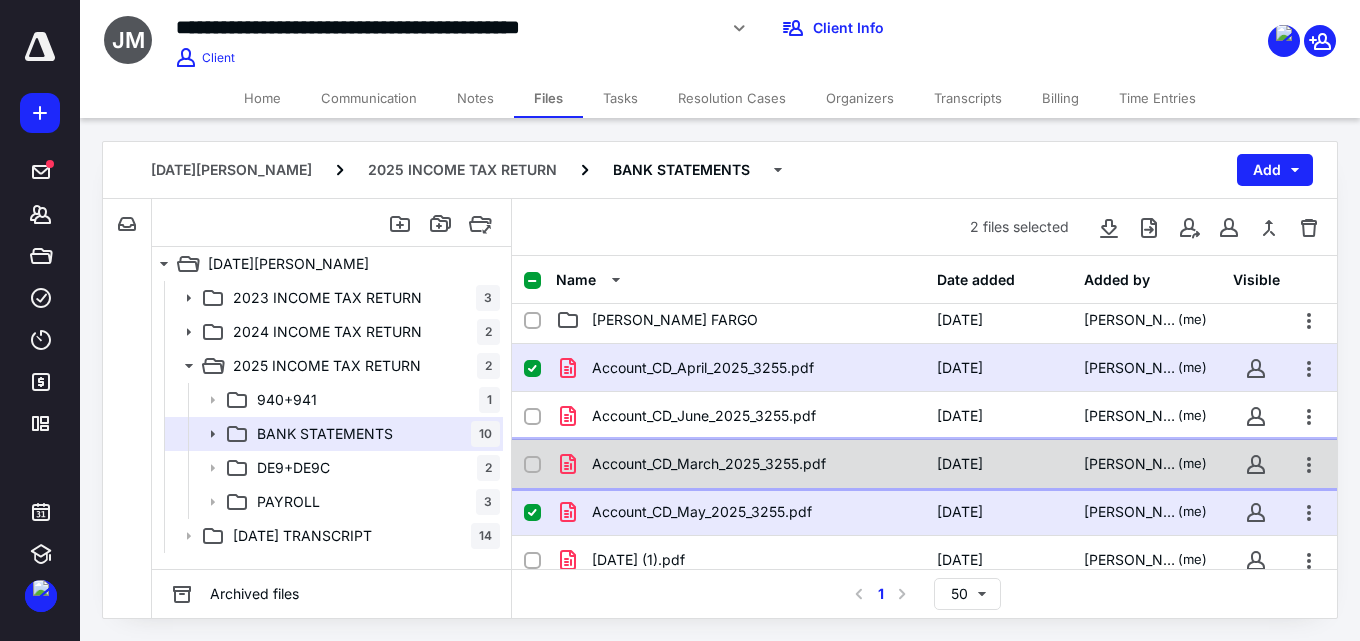 click on "Account_CD_March_2025_3255.pdf" at bounding box center [709, 464] 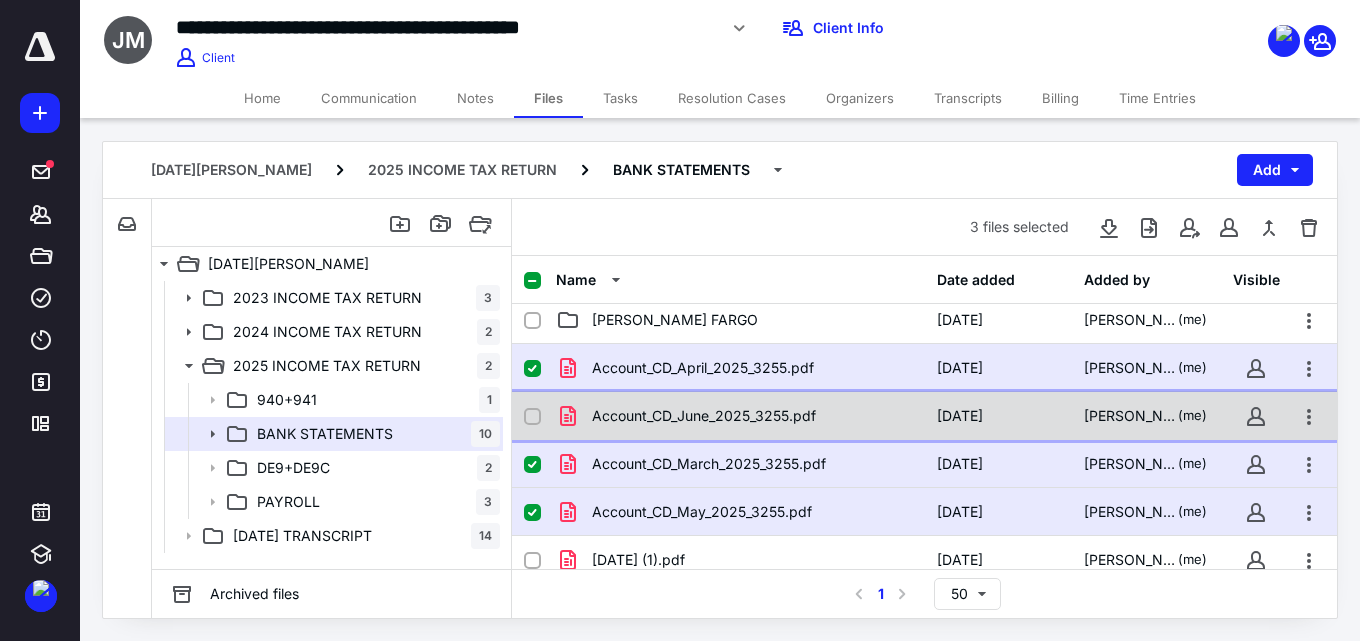 click on "Account_CD_June_2025_3255.pdf" at bounding box center (704, 416) 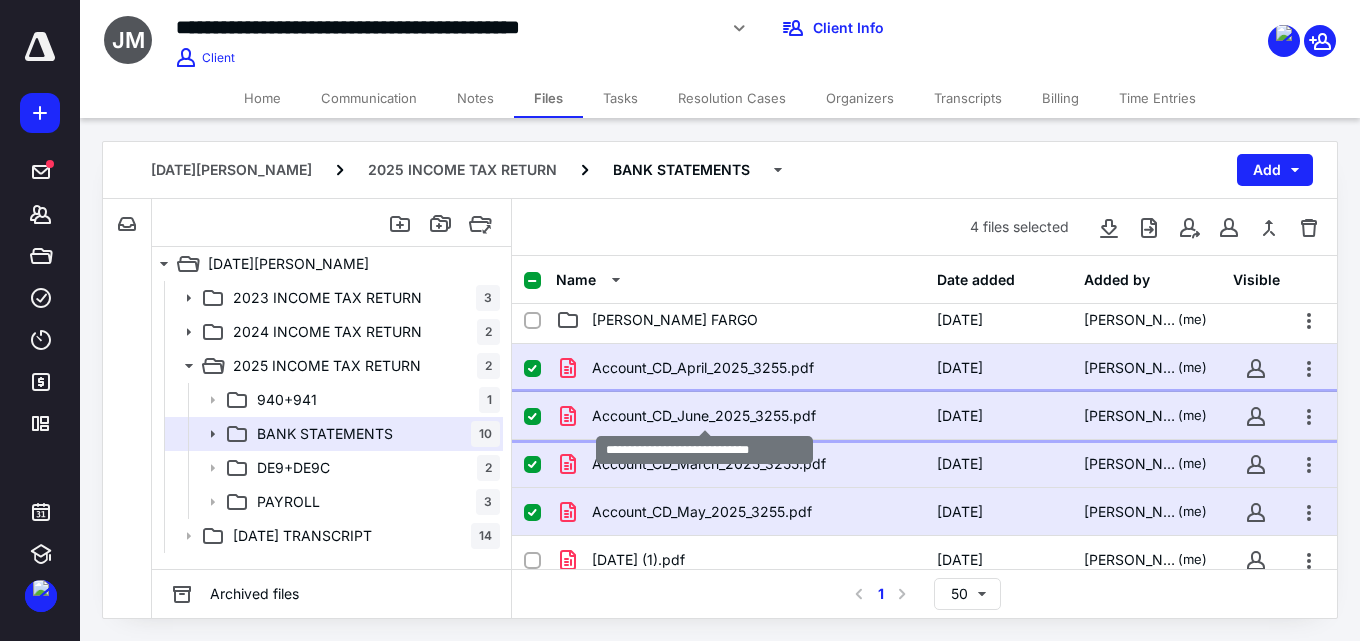 scroll, scrollTop: 100, scrollLeft: 0, axis: vertical 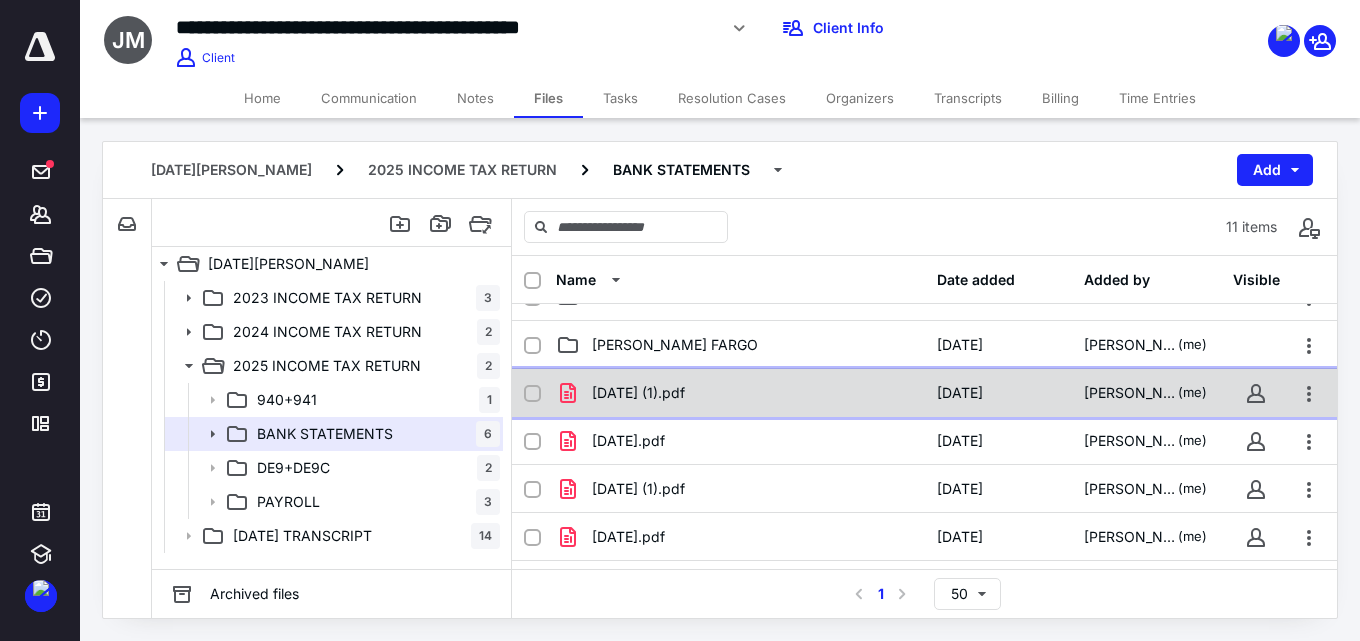 click on "[DATE] (1).pdf" at bounding box center [740, 393] 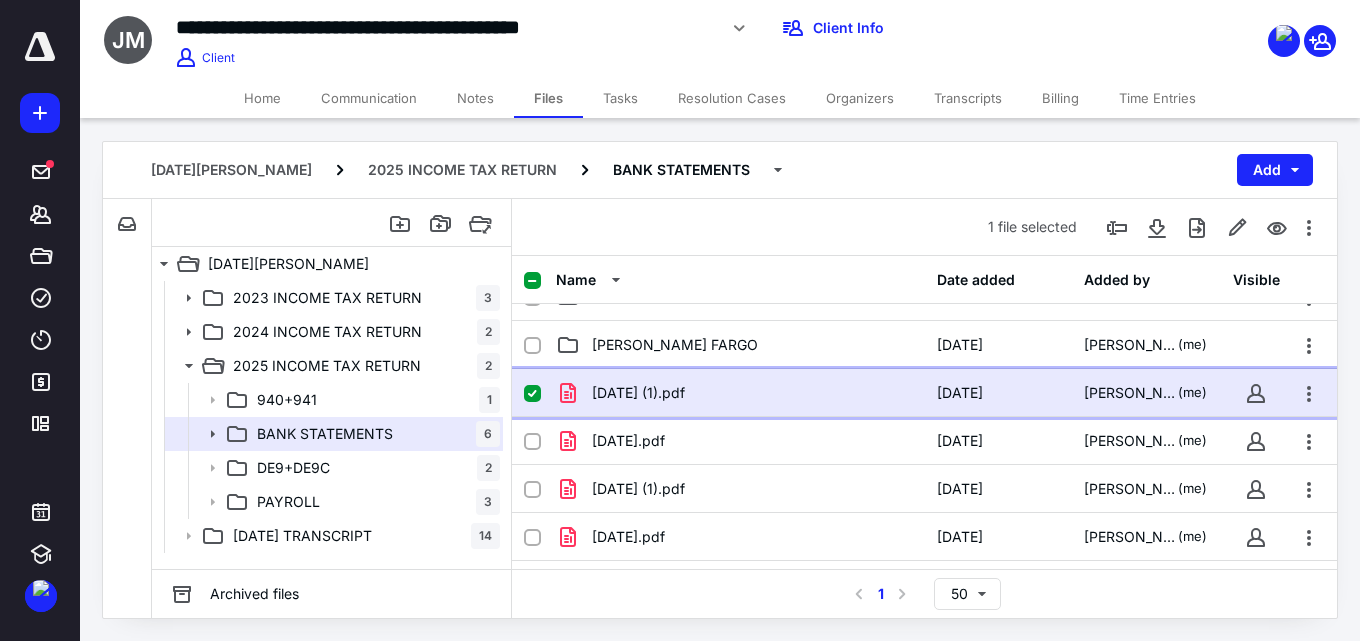 click on "[DATE] (1).pdf" at bounding box center (740, 393) 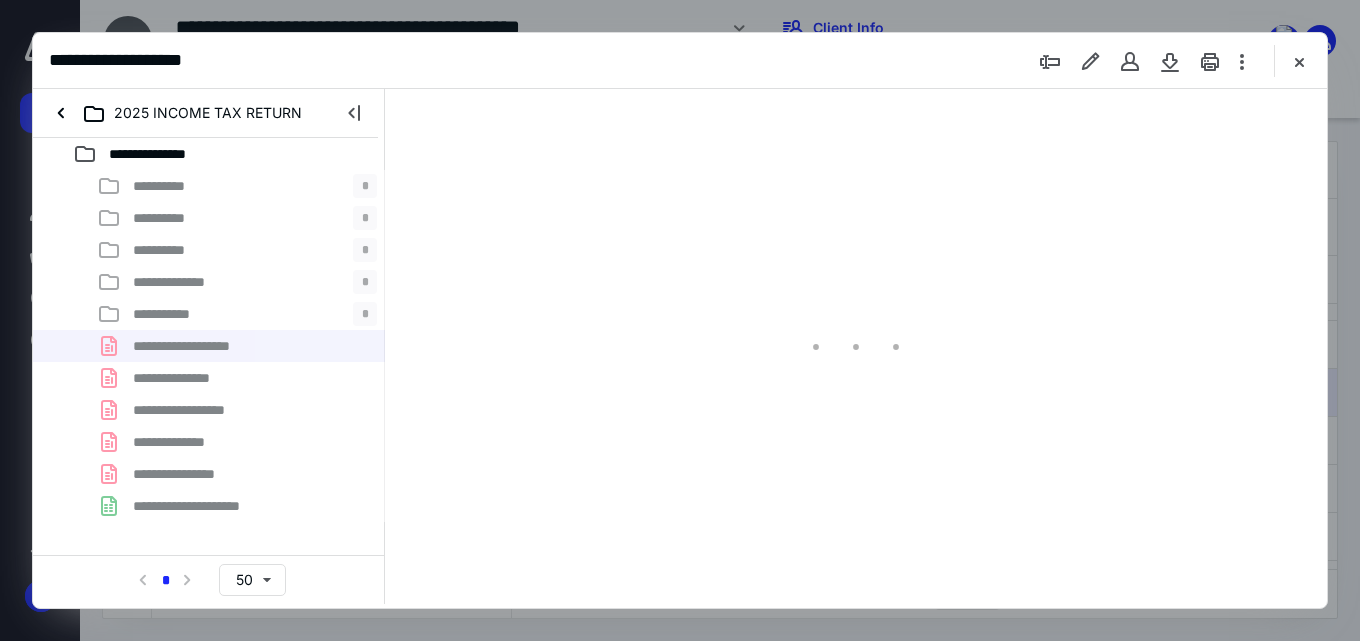 scroll, scrollTop: 0, scrollLeft: 0, axis: both 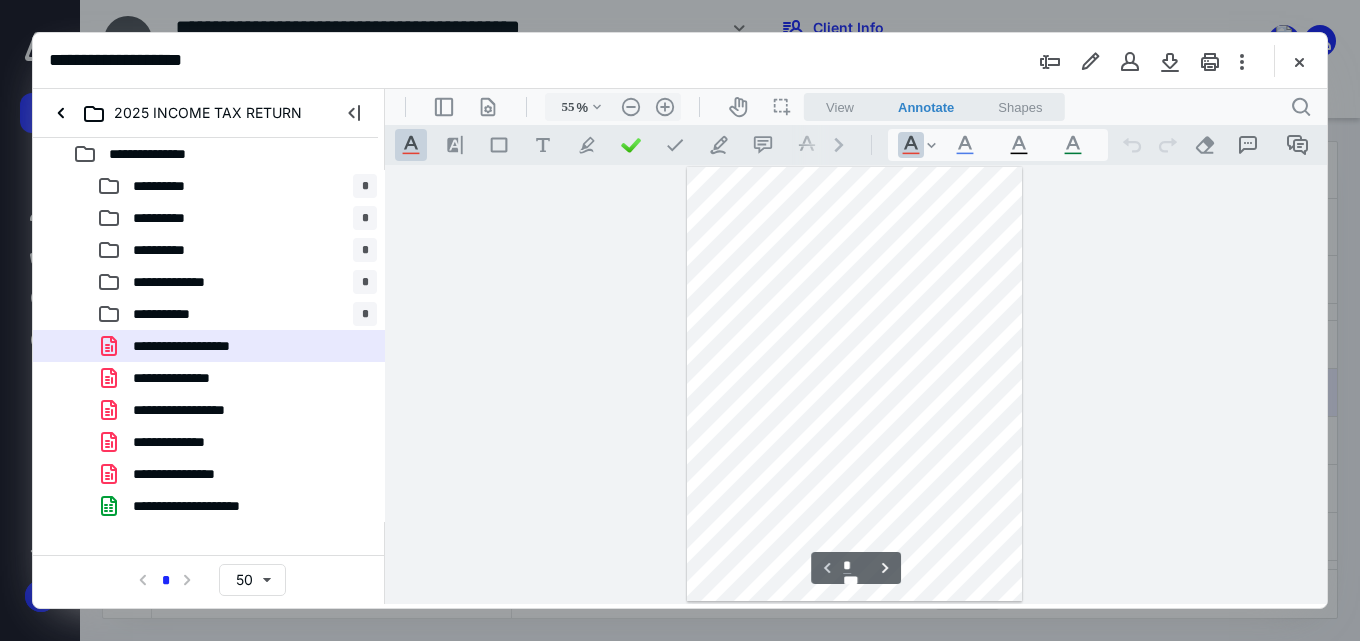 type on "110" 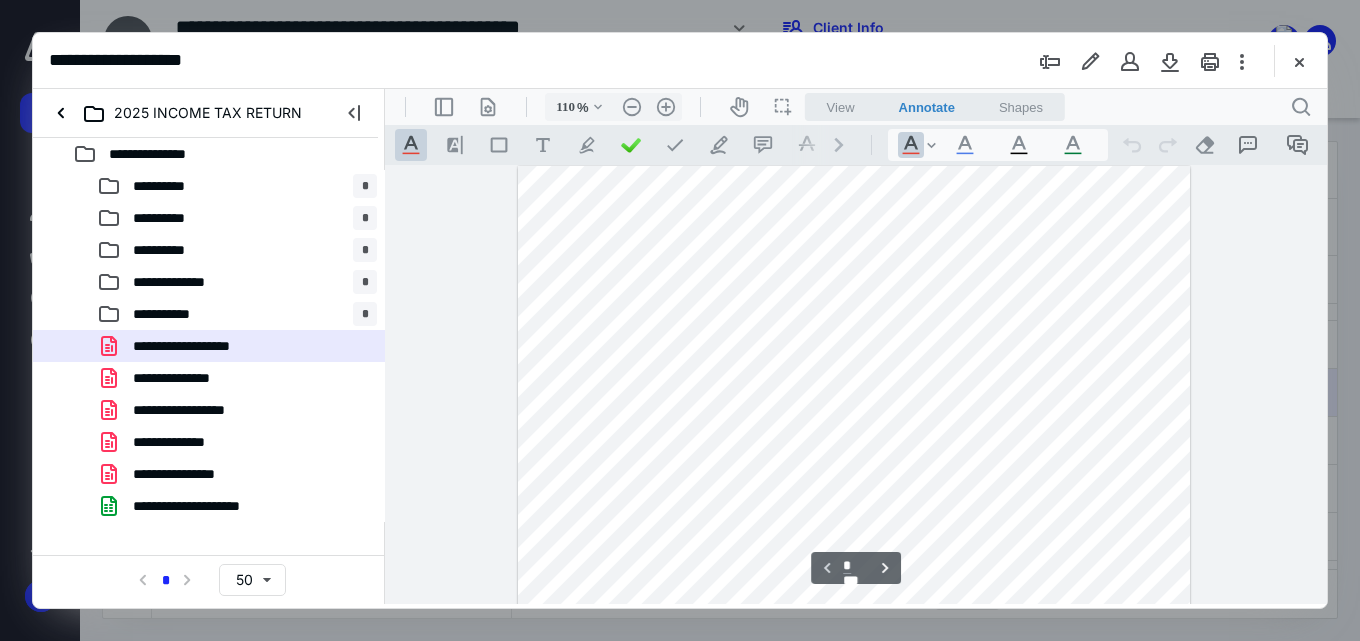 scroll, scrollTop: 0, scrollLeft: 0, axis: both 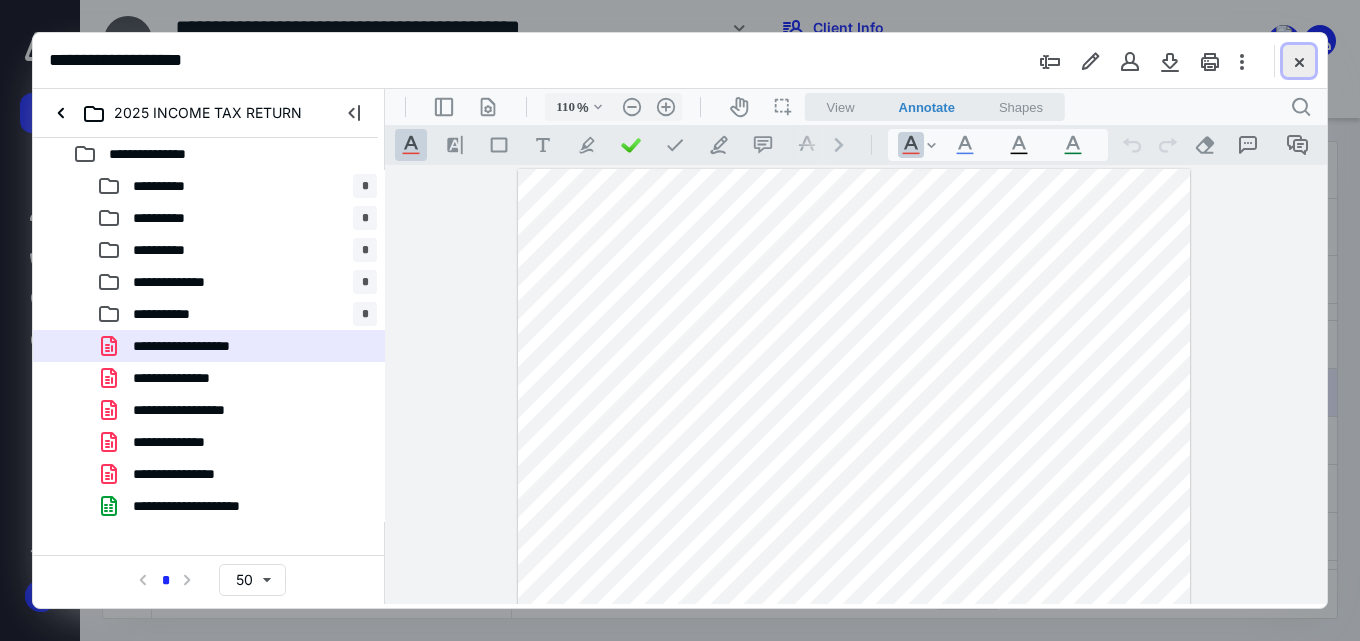click at bounding box center [1299, 61] 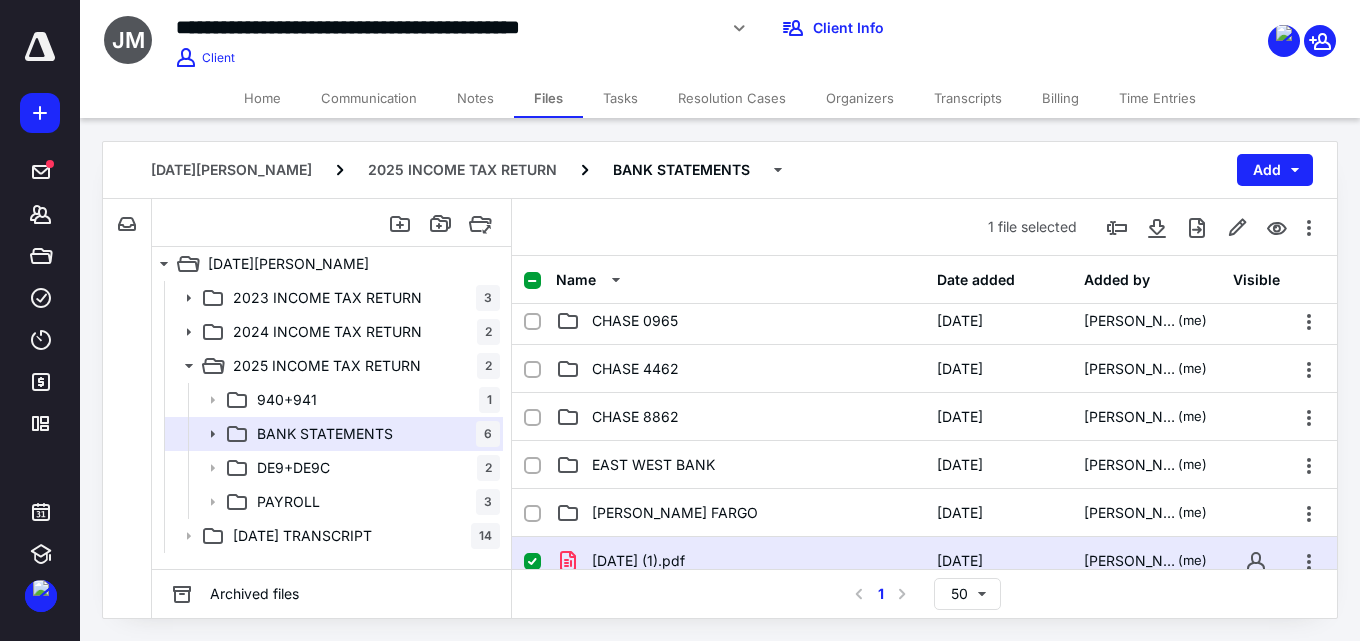 scroll, scrollTop: 0, scrollLeft: 0, axis: both 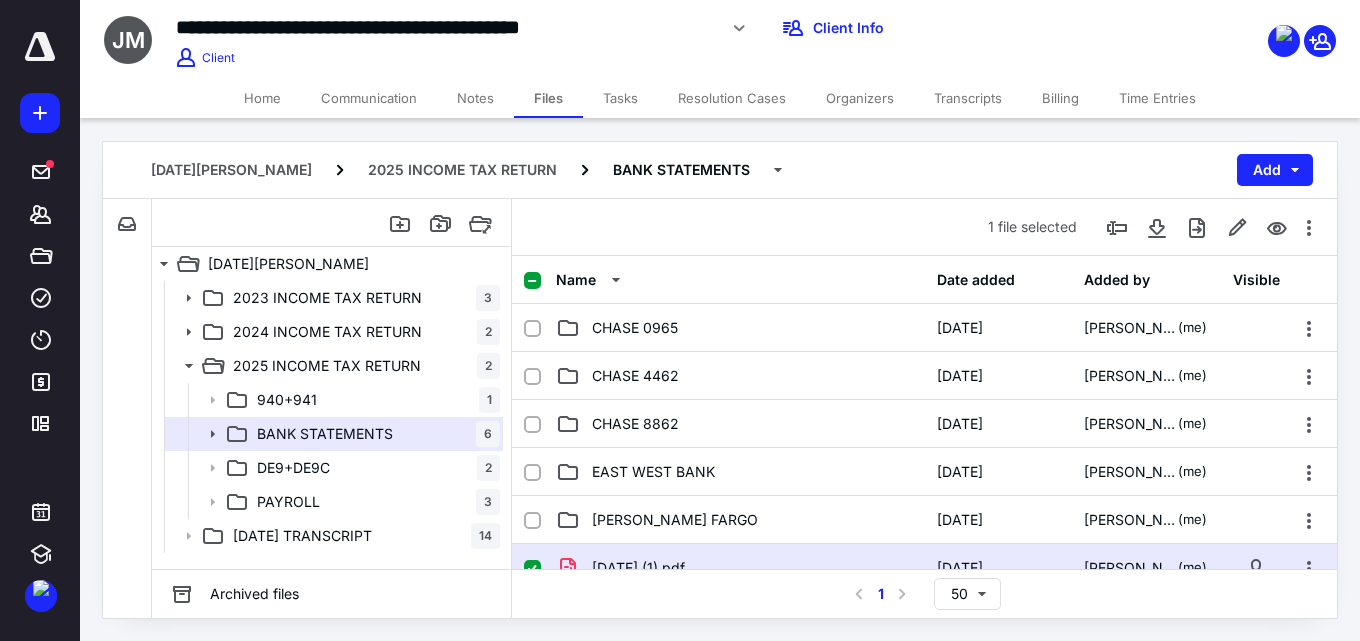 click at bounding box center (332, 223) 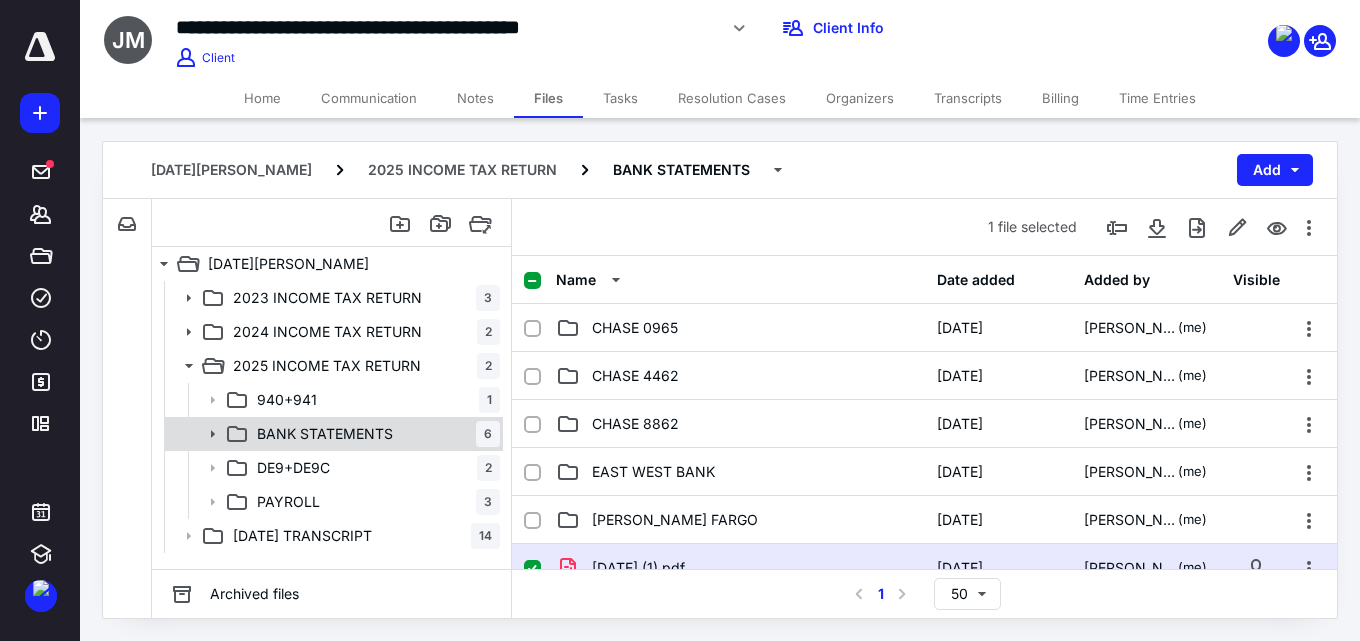 click on "BANK STATEMENTS" at bounding box center (325, 434) 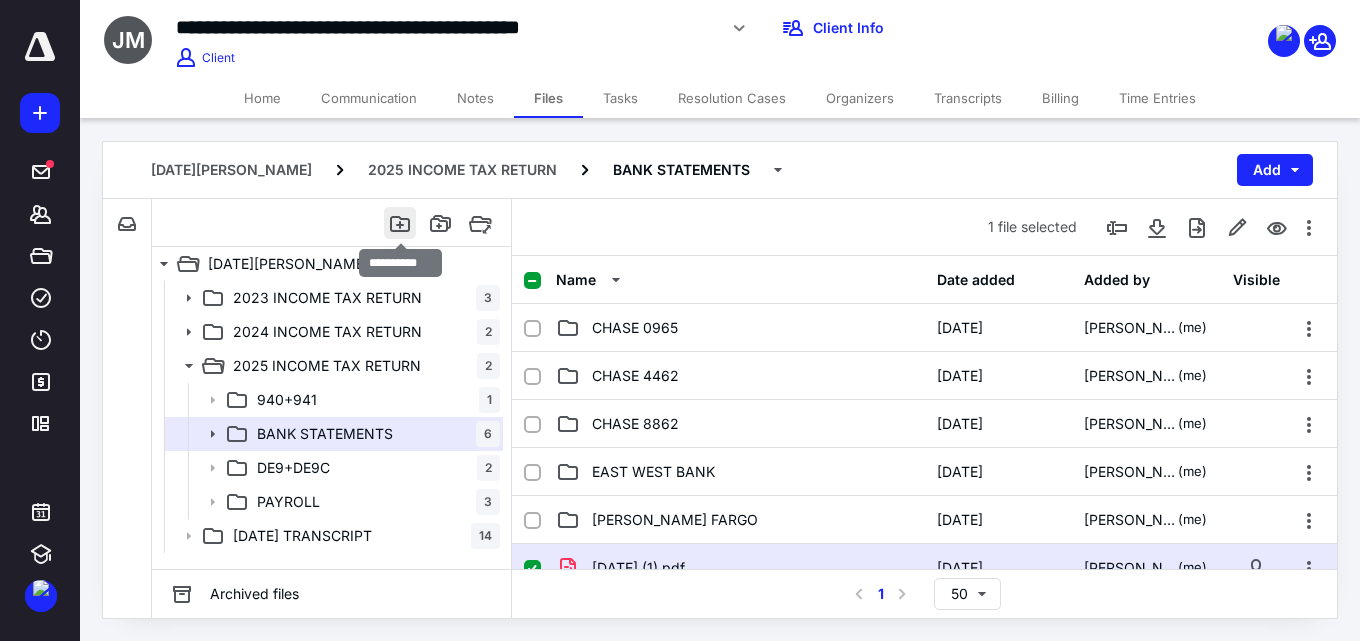 click at bounding box center (400, 223) 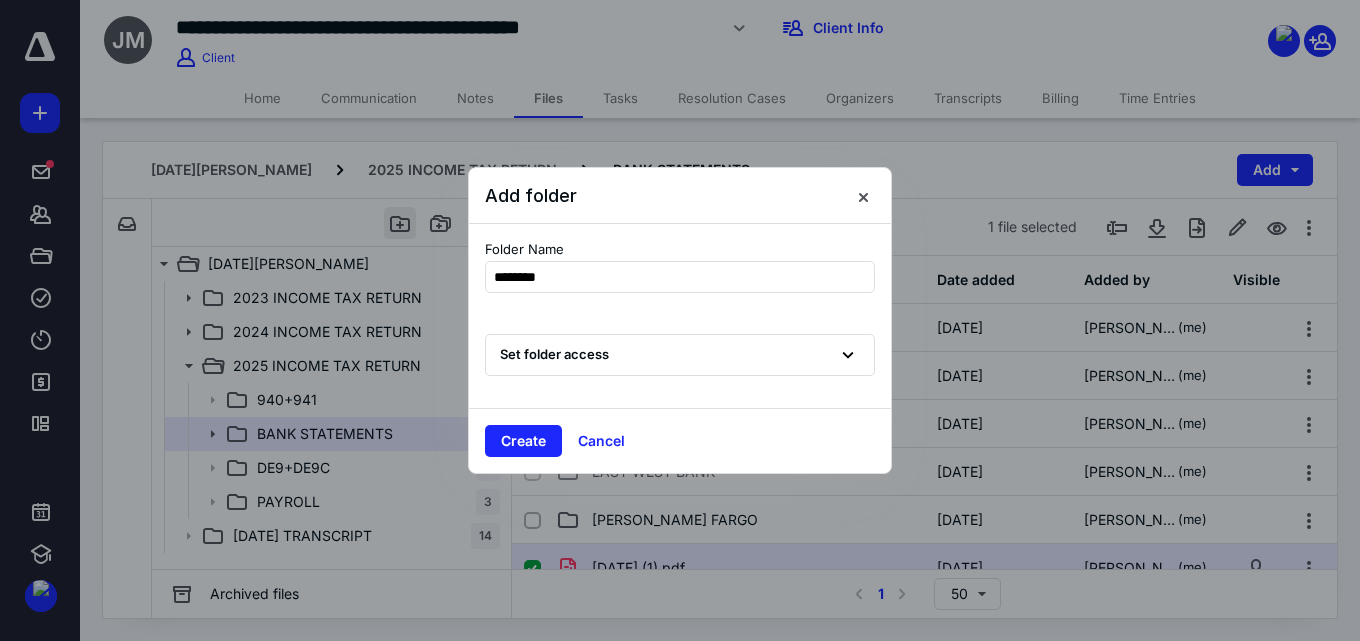 type on "*********" 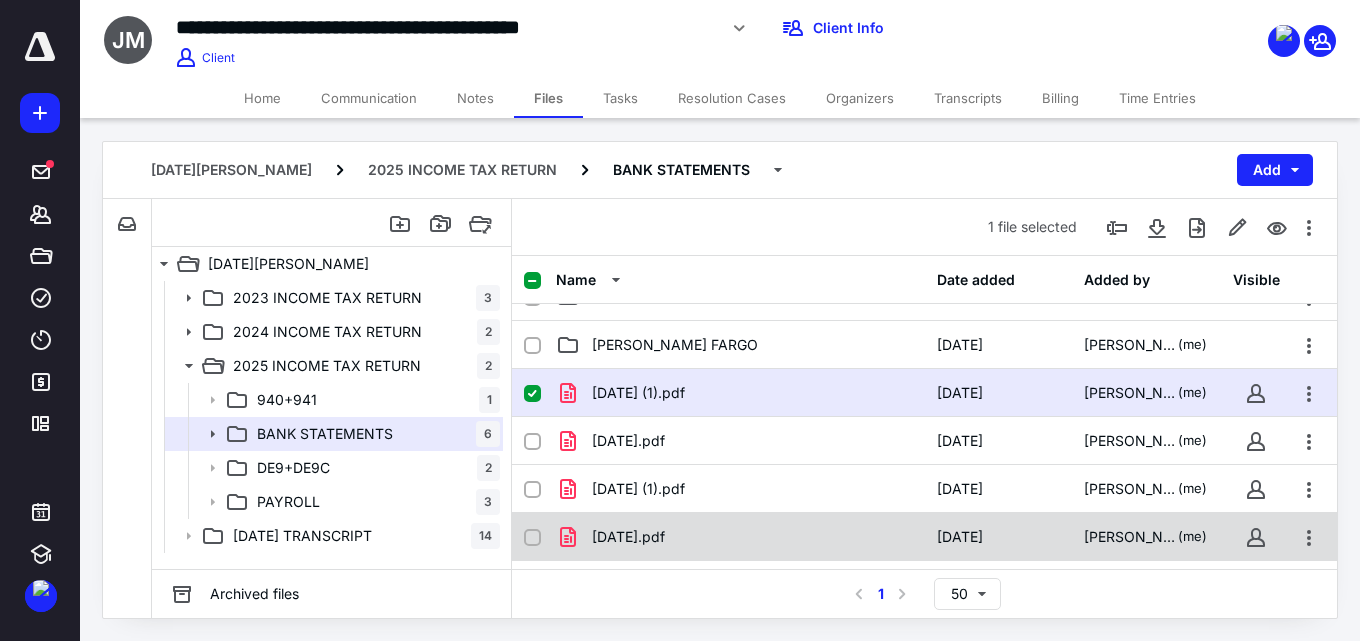 scroll, scrollTop: 323, scrollLeft: 0, axis: vertical 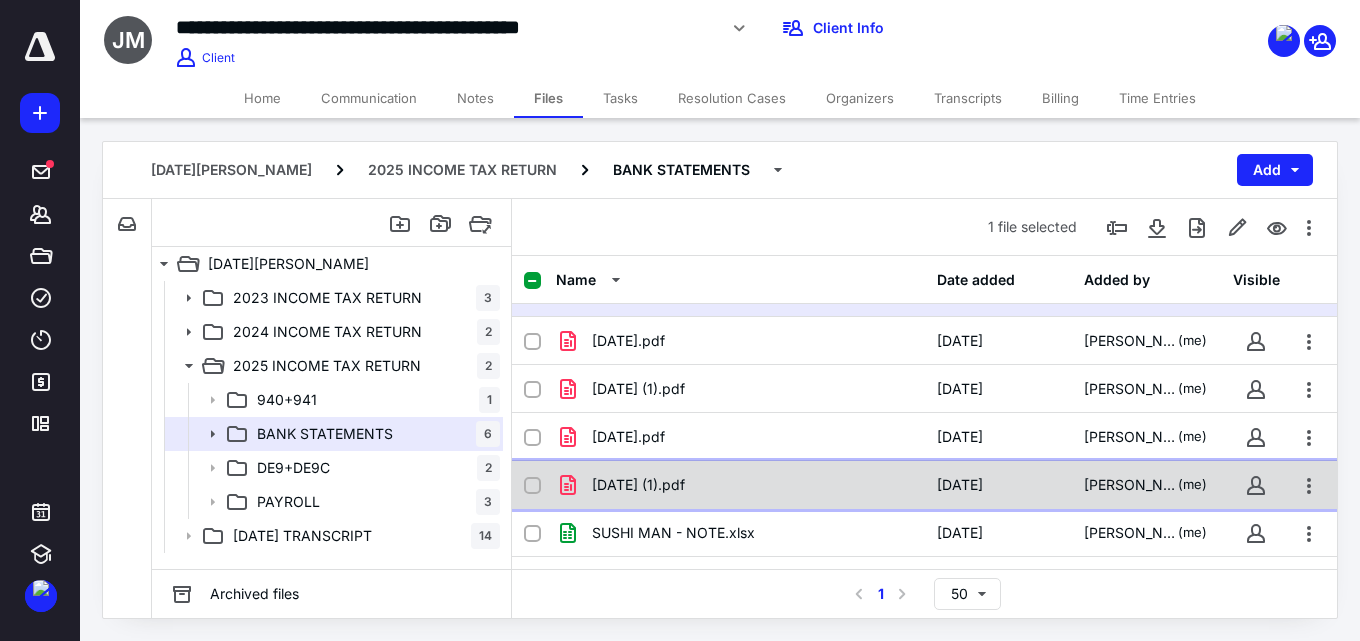 click on "[DATE] (1).pdf" at bounding box center [740, 485] 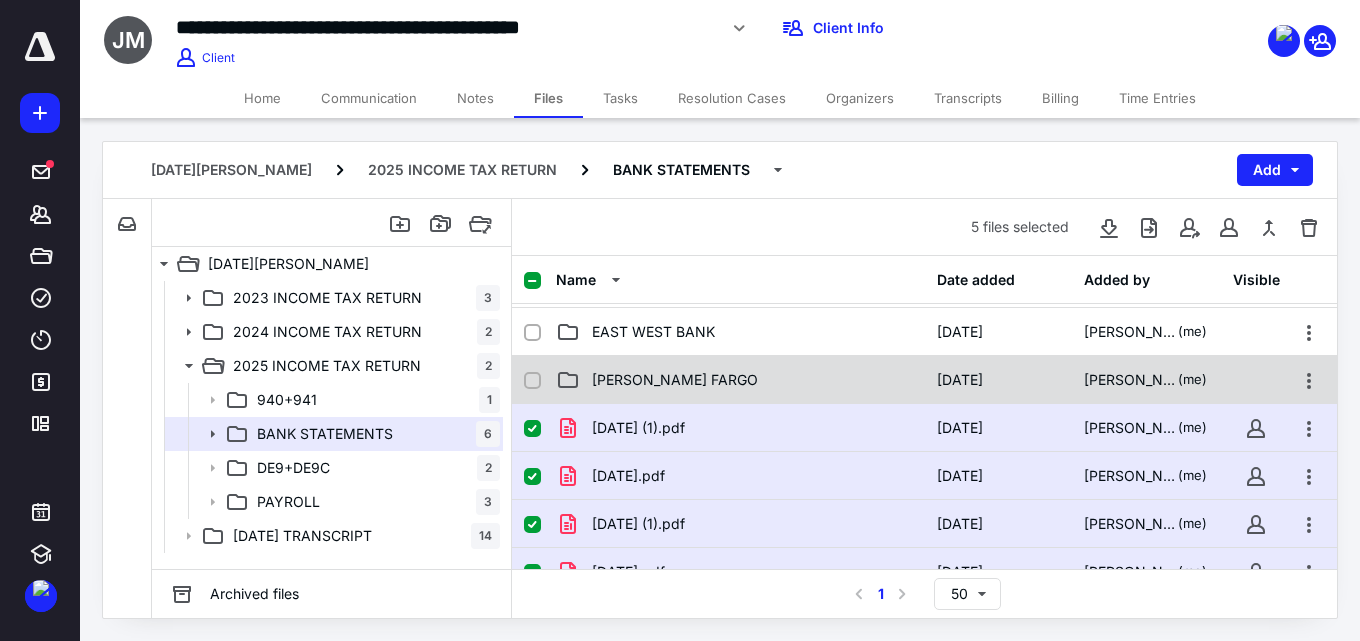 scroll, scrollTop: 123, scrollLeft: 0, axis: vertical 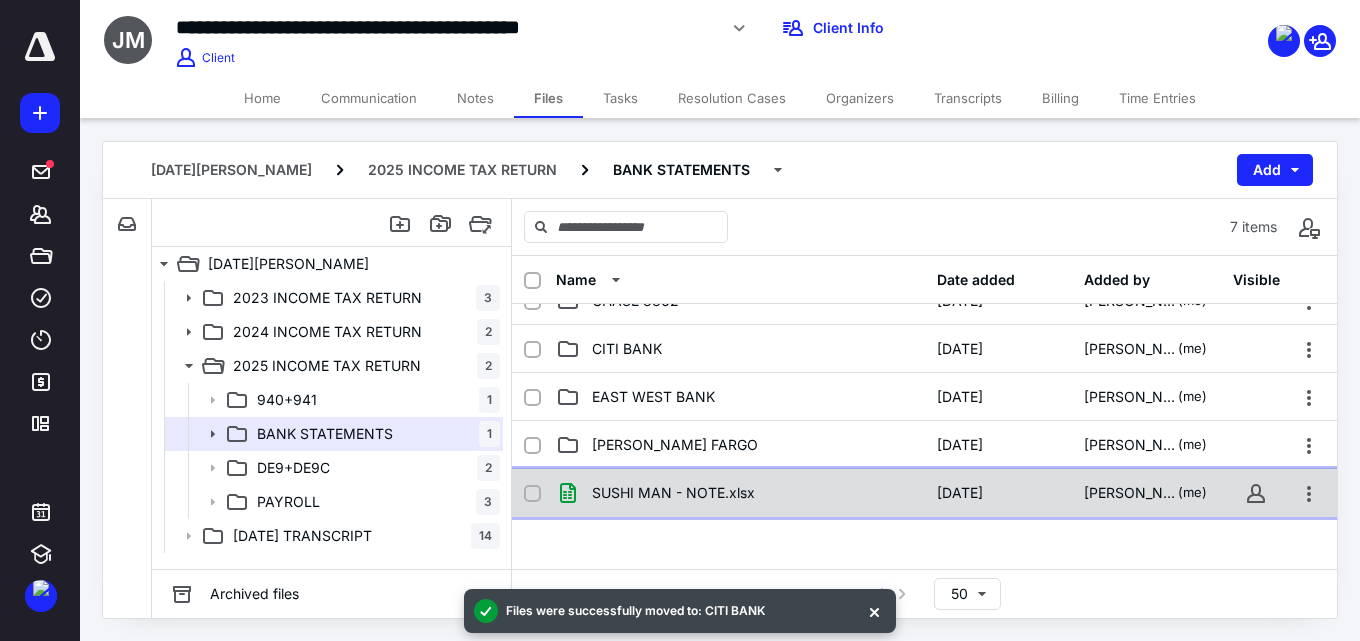 click on "SUSHI MAN - NOTE.xlsx" at bounding box center (740, 493) 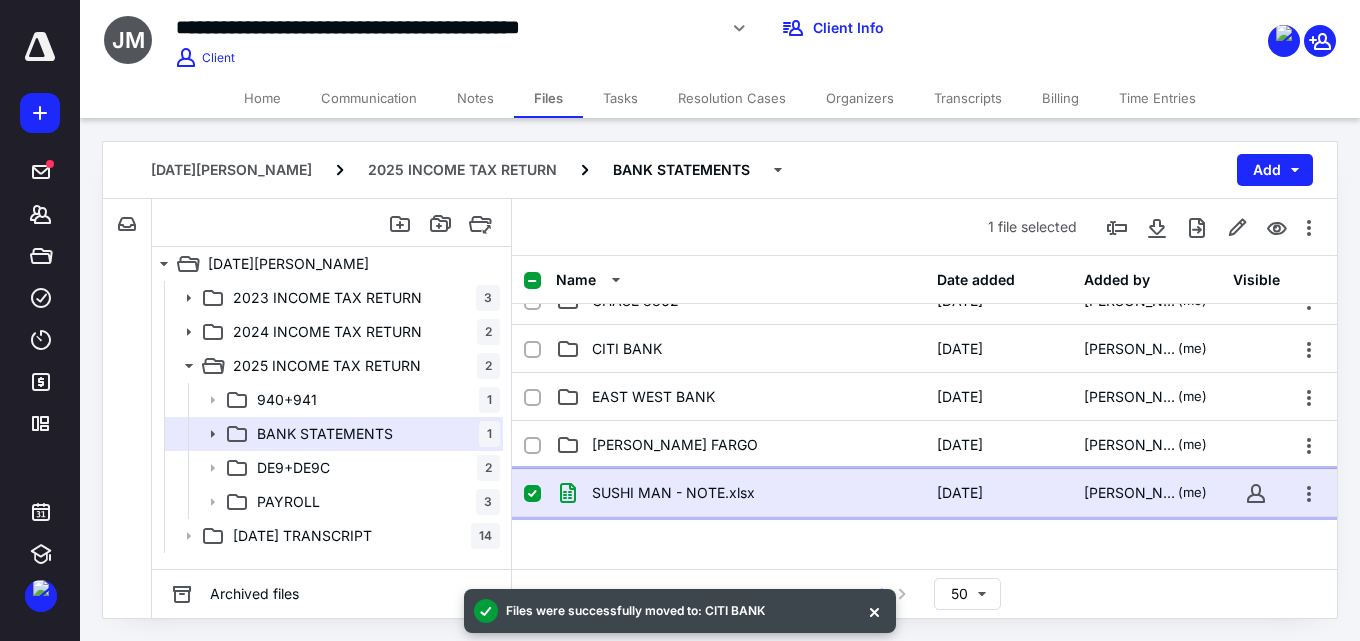 click on "SUSHI MAN - NOTE.xlsx" at bounding box center (740, 493) 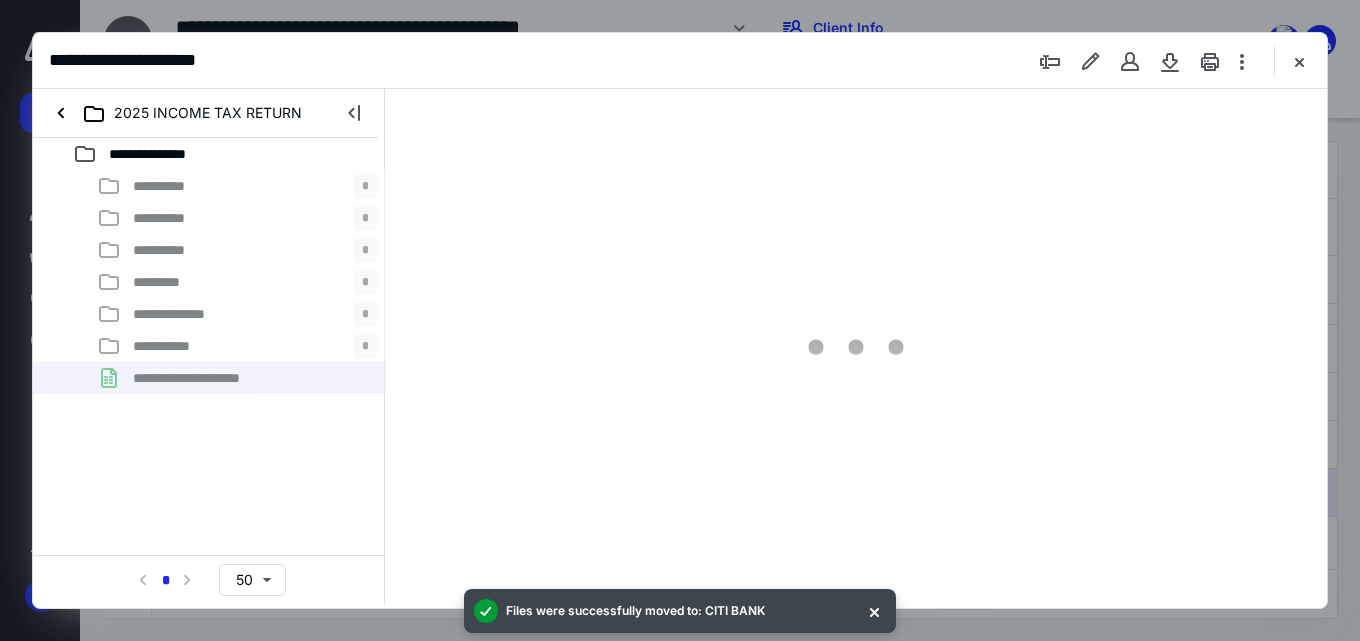 scroll, scrollTop: 0, scrollLeft: 0, axis: both 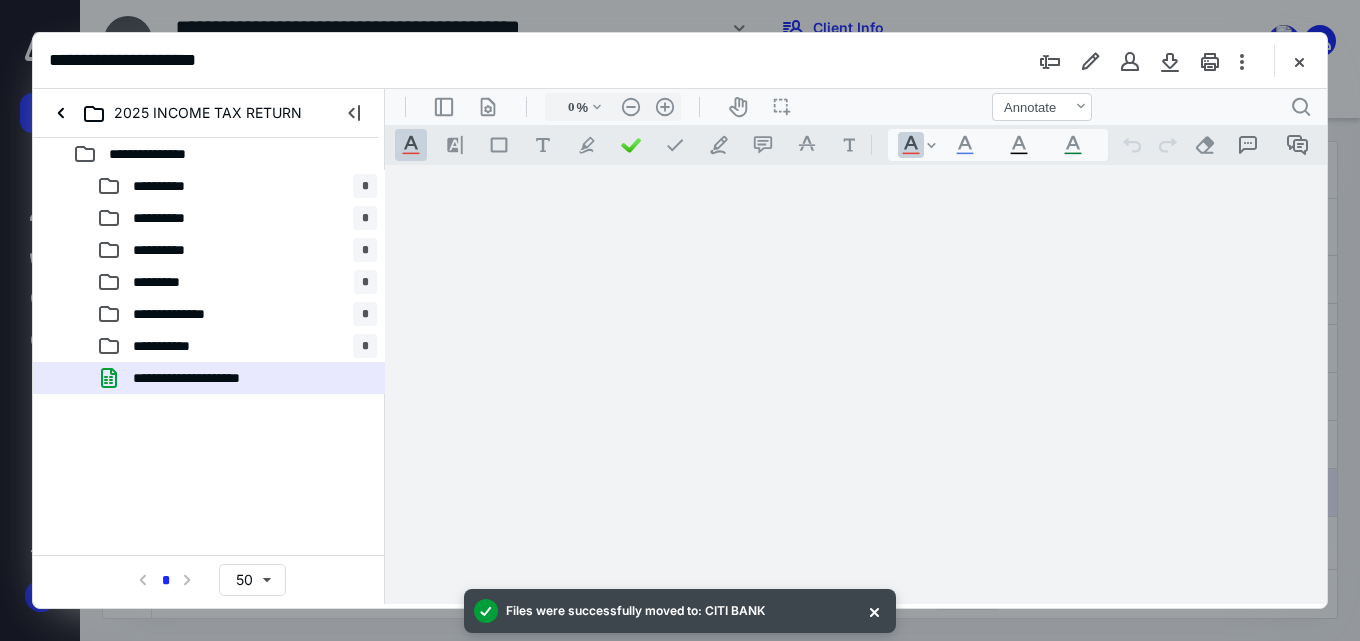 type on "114" 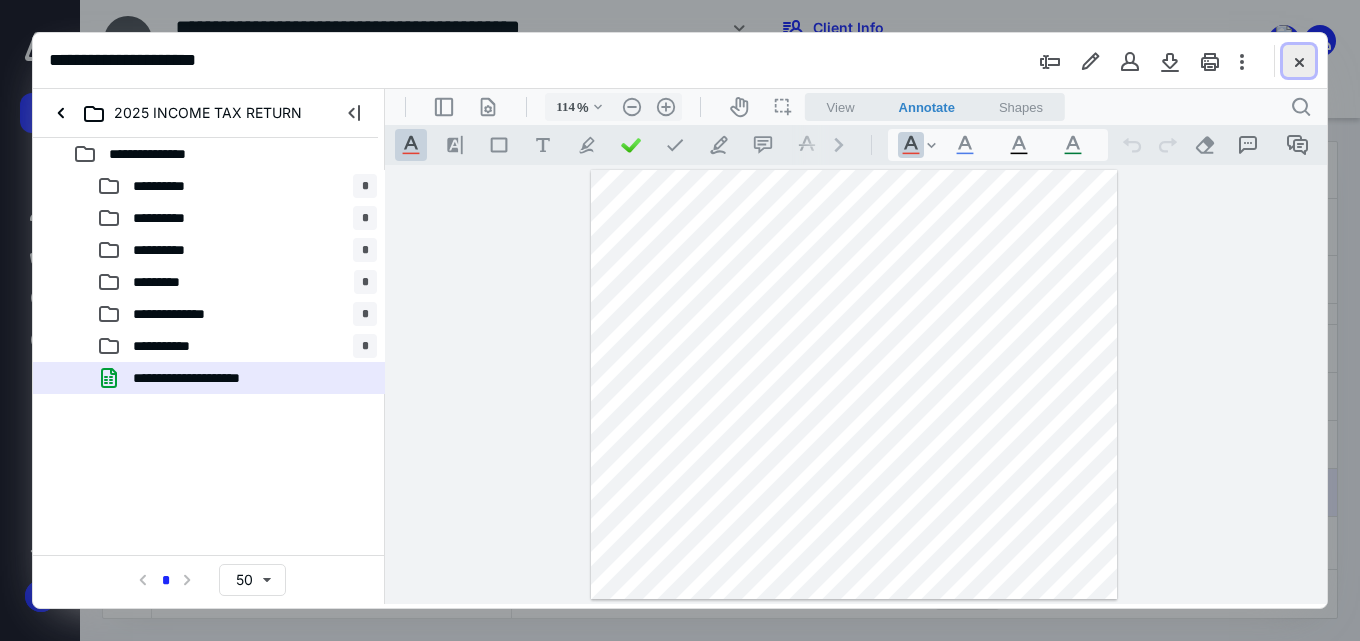 click at bounding box center (1299, 61) 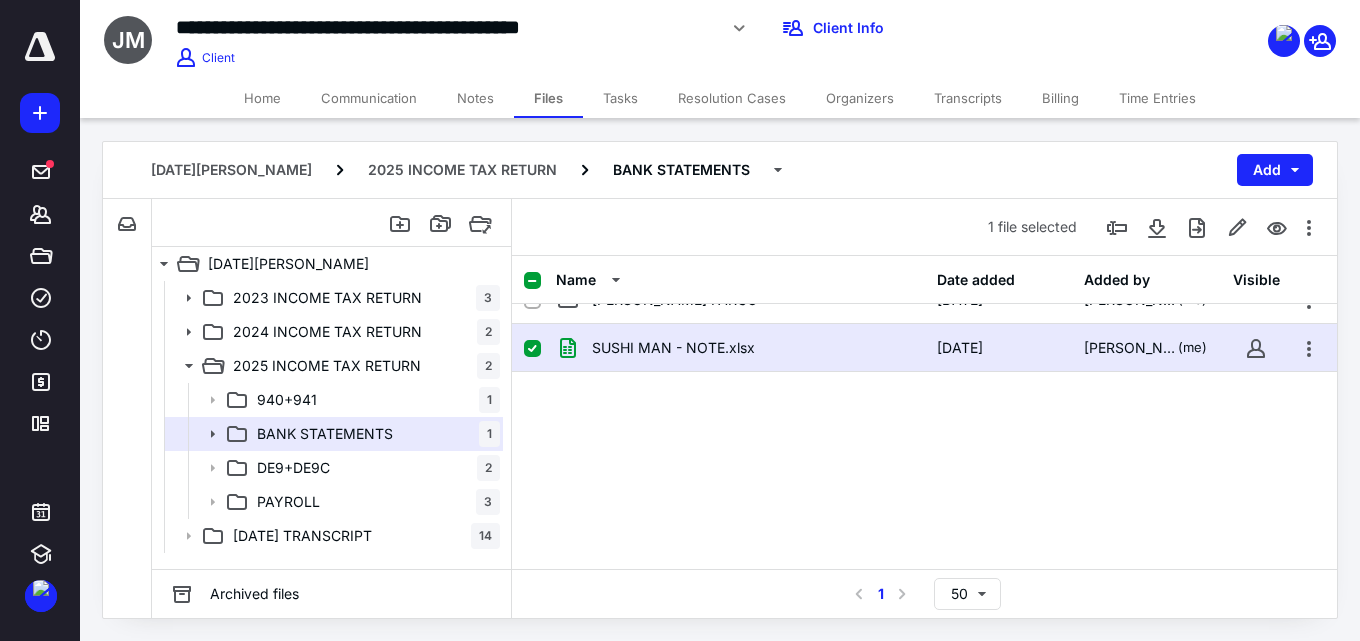 scroll, scrollTop: 223, scrollLeft: 0, axis: vertical 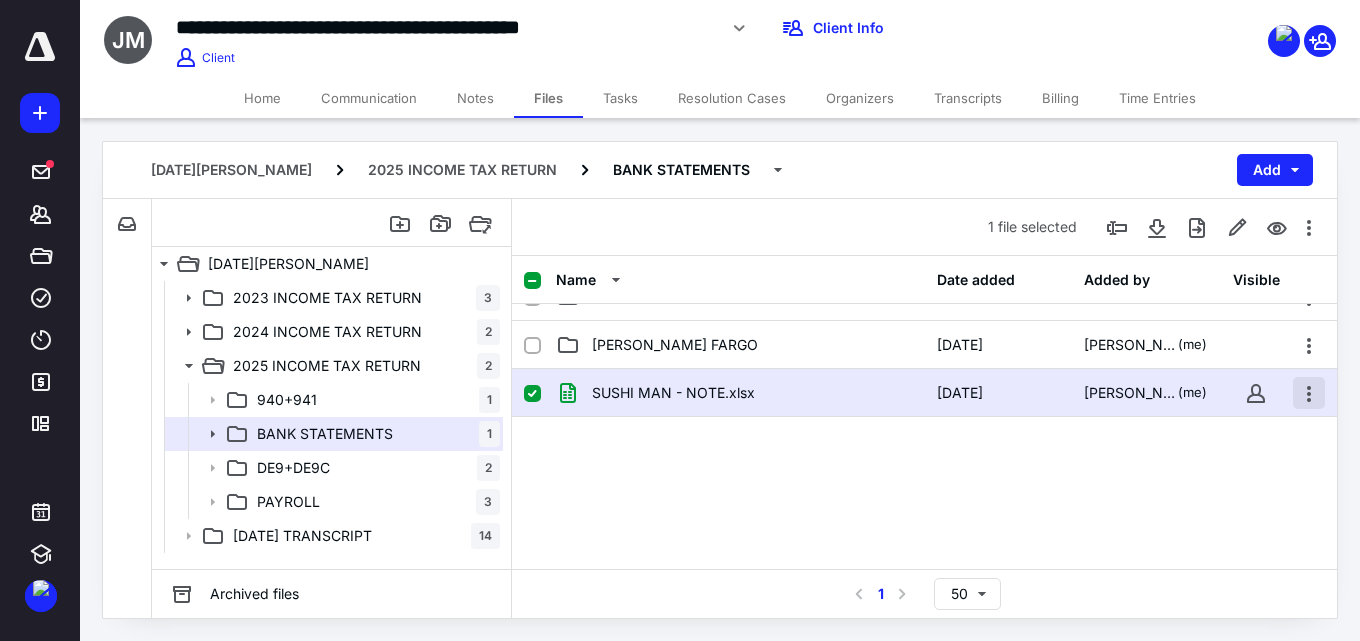 click at bounding box center (1309, 393) 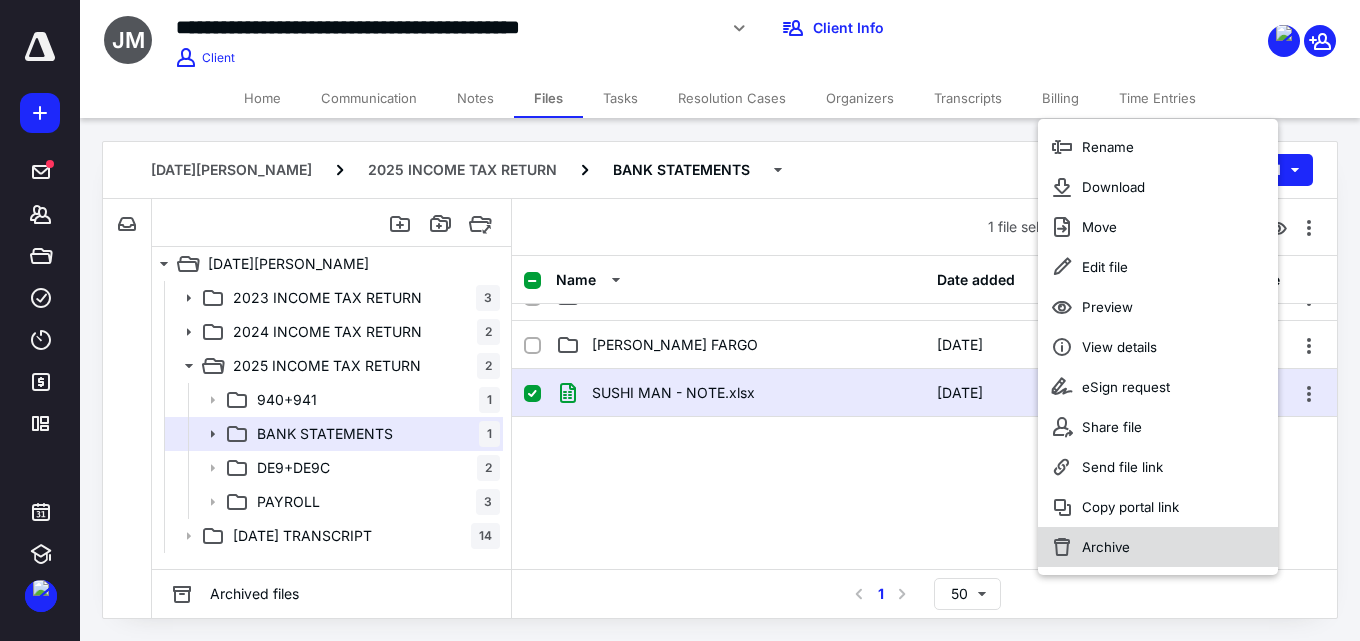 click on "Archive" at bounding box center (1106, 547) 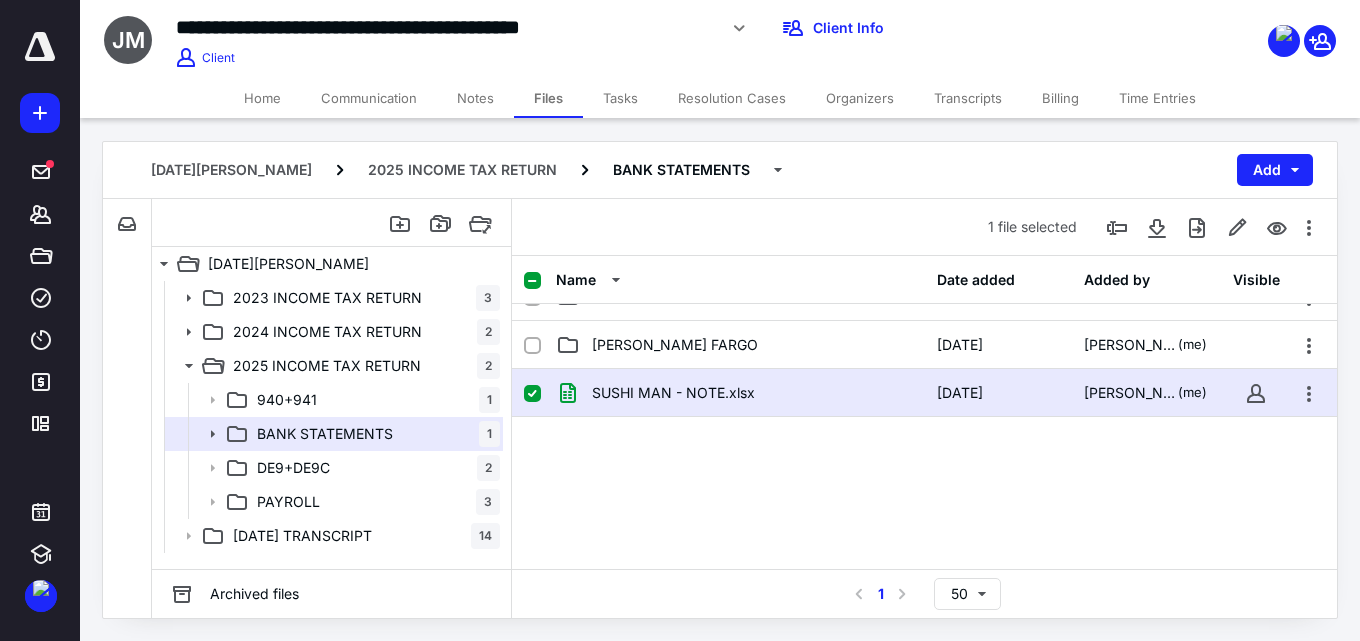 checkbox on "false" 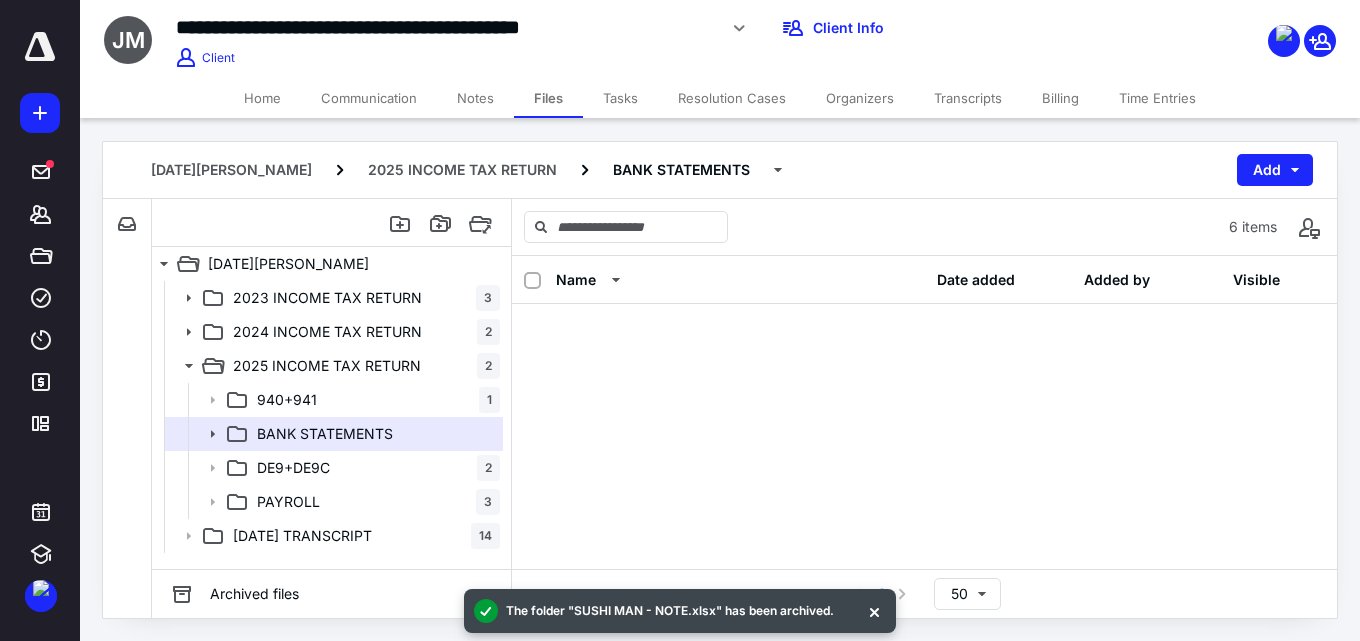 scroll, scrollTop: 0, scrollLeft: 0, axis: both 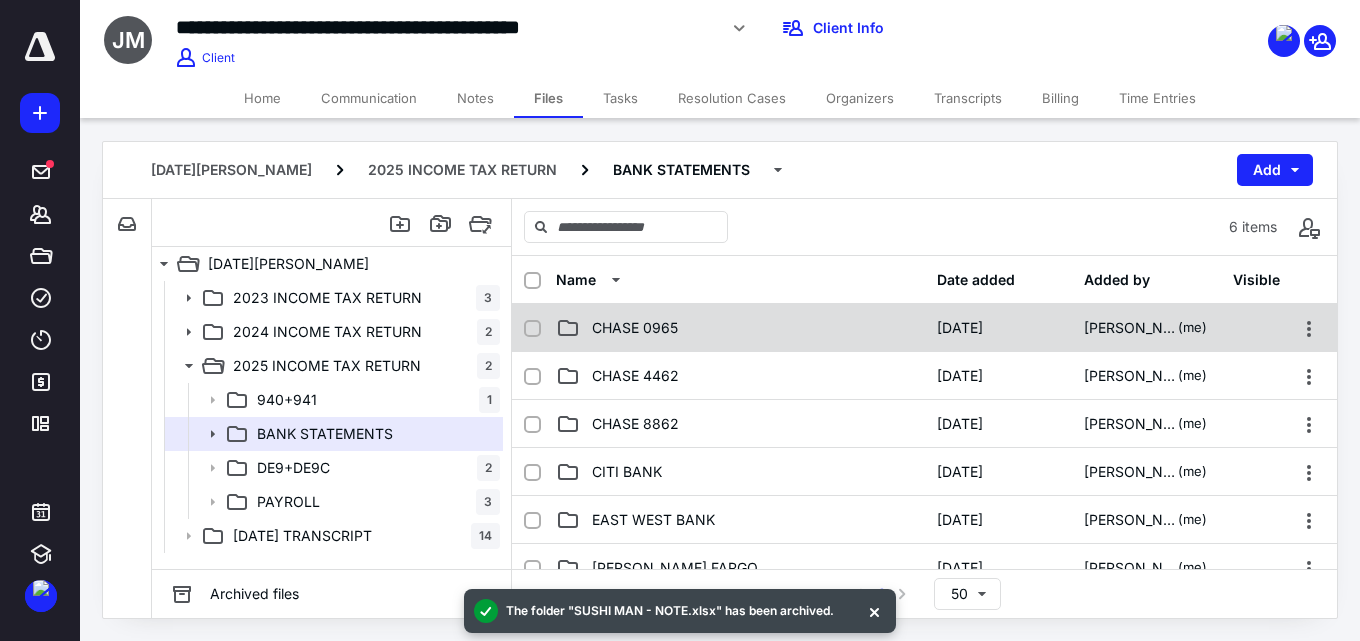 click on "CHASE 0965 [DATE] [PERSON_NAME]  (me)" at bounding box center [924, 328] 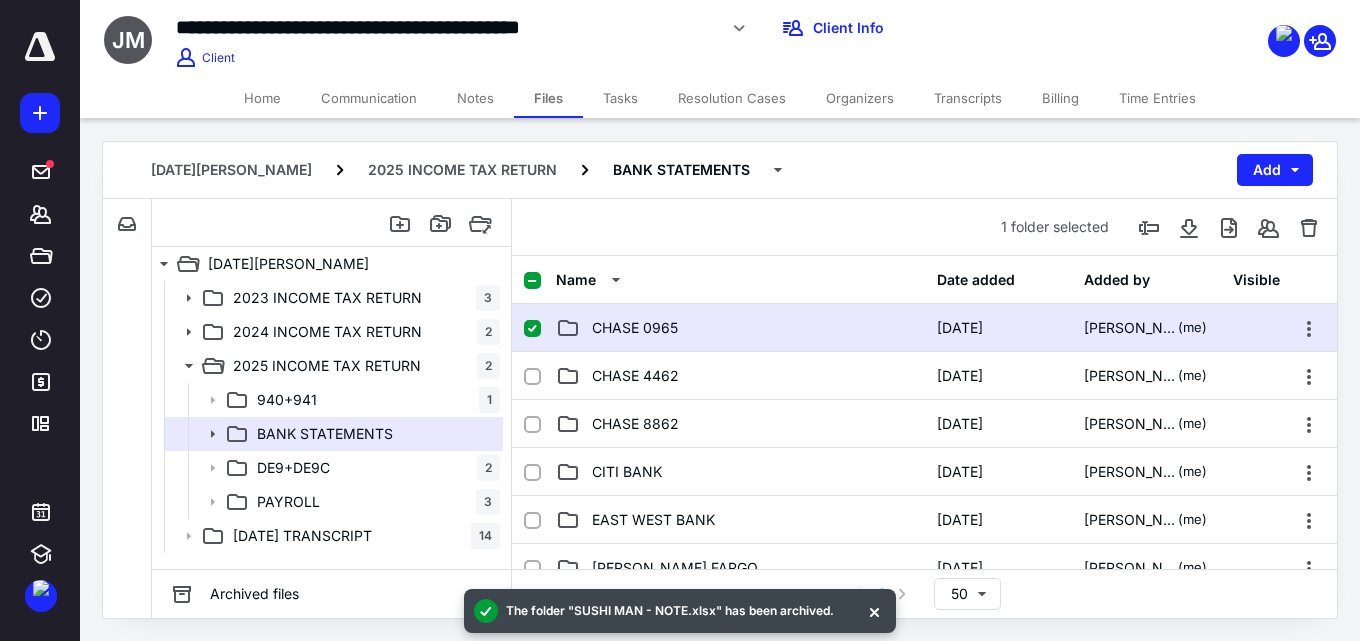 click on "CHASE 0965 [DATE] [PERSON_NAME]  (me)" at bounding box center [924, 328] 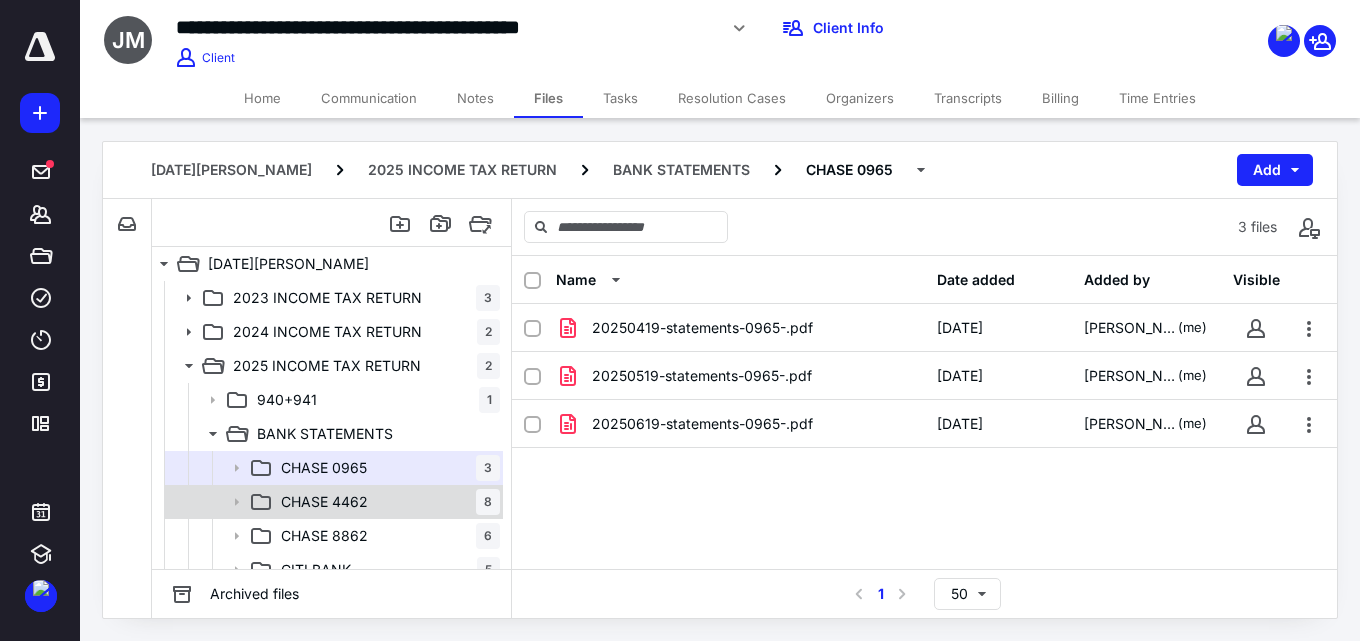 click on "CHASE 4462 8" at bounding box center (386, 502) 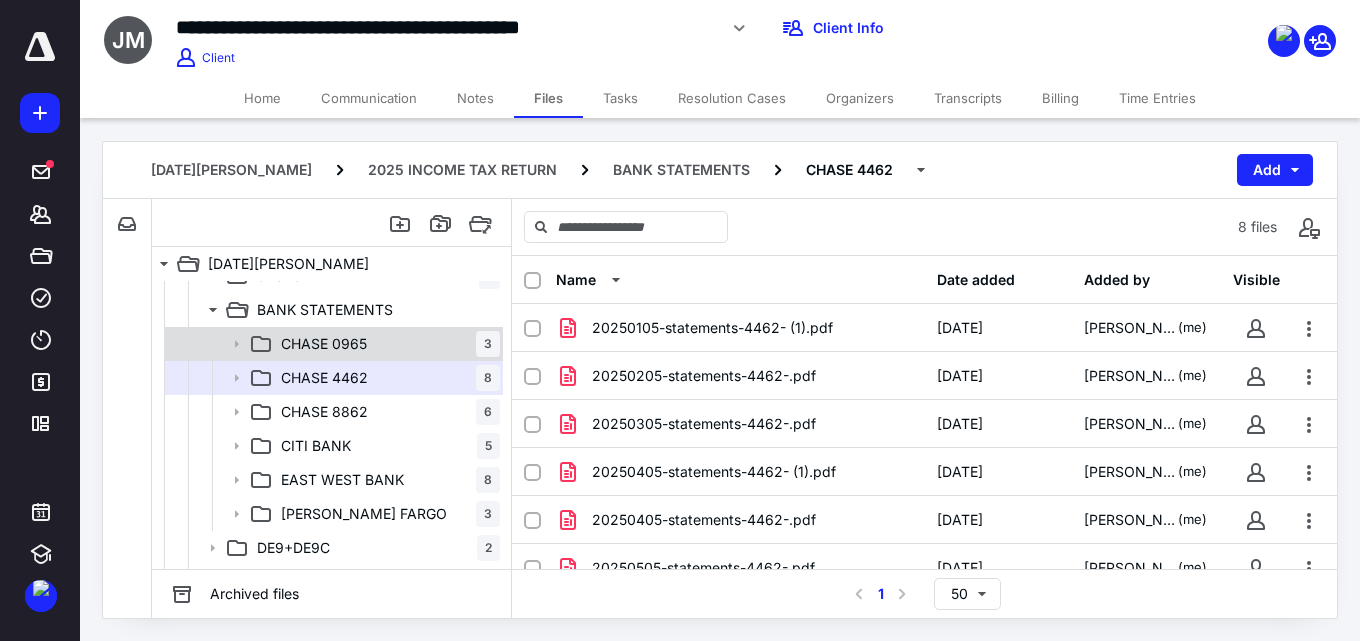 scroll, scrollTop: 88, scrollLeft: 0, axis: vertical 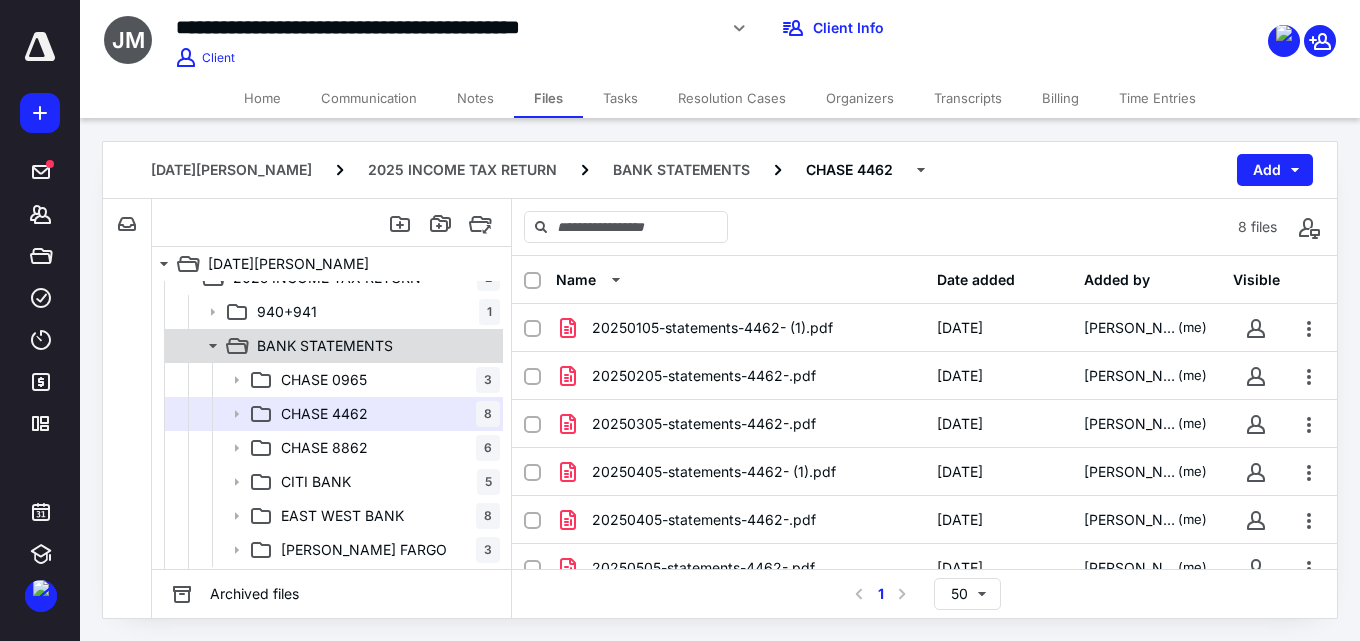 click on "BANK STATEMENTS" at bounding box center (325, 346) 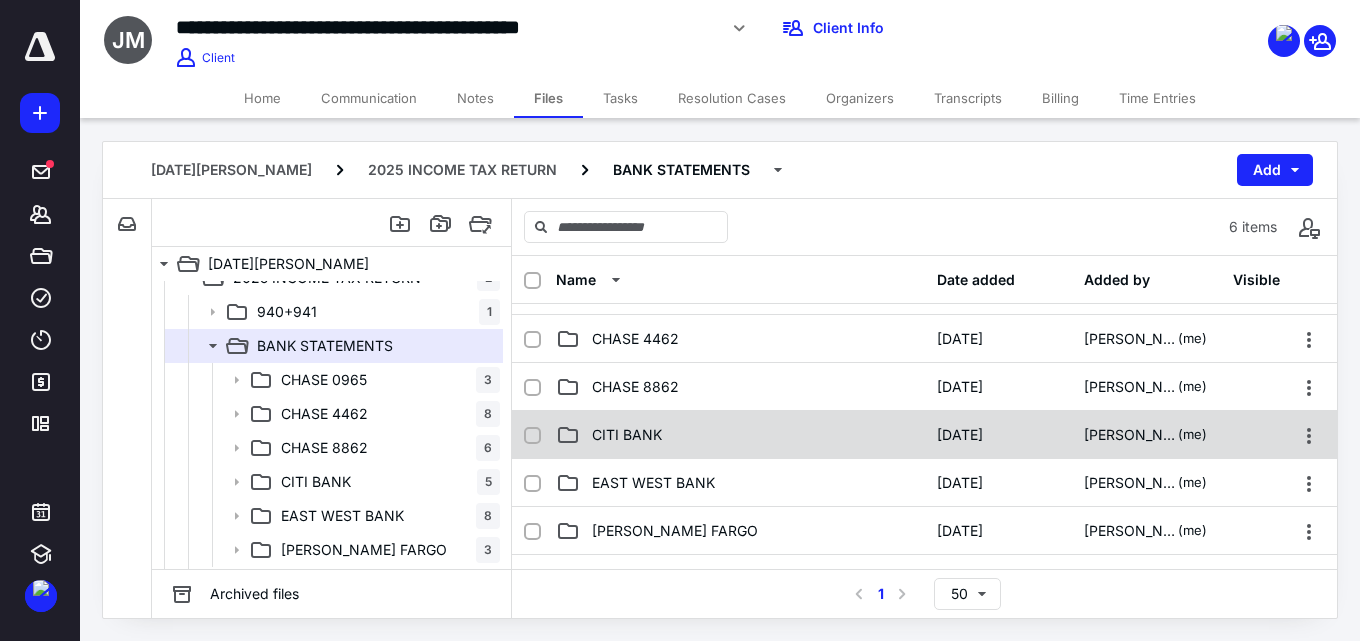 scroll, scrollTop: 0, scrollLeft: 0, axis: both 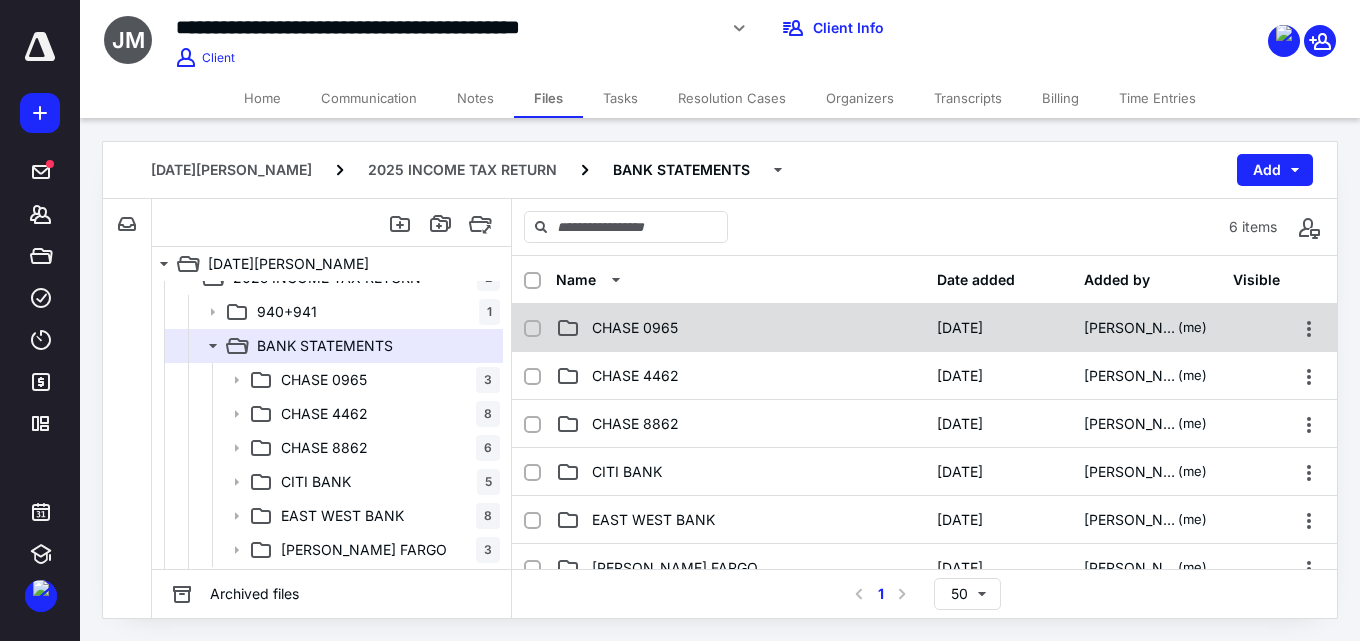 click on "CHASE 0965" at bounding box center [740, 328] 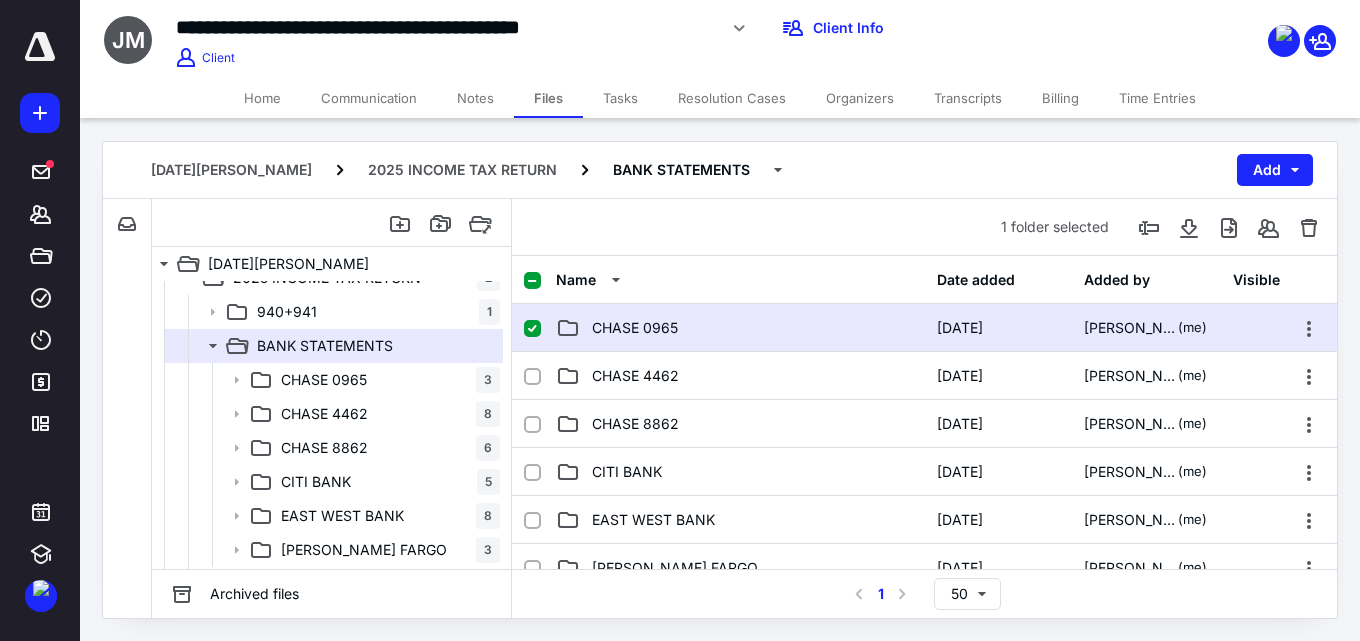 click on "CHASE 0965" at bounding box center (740, 328) 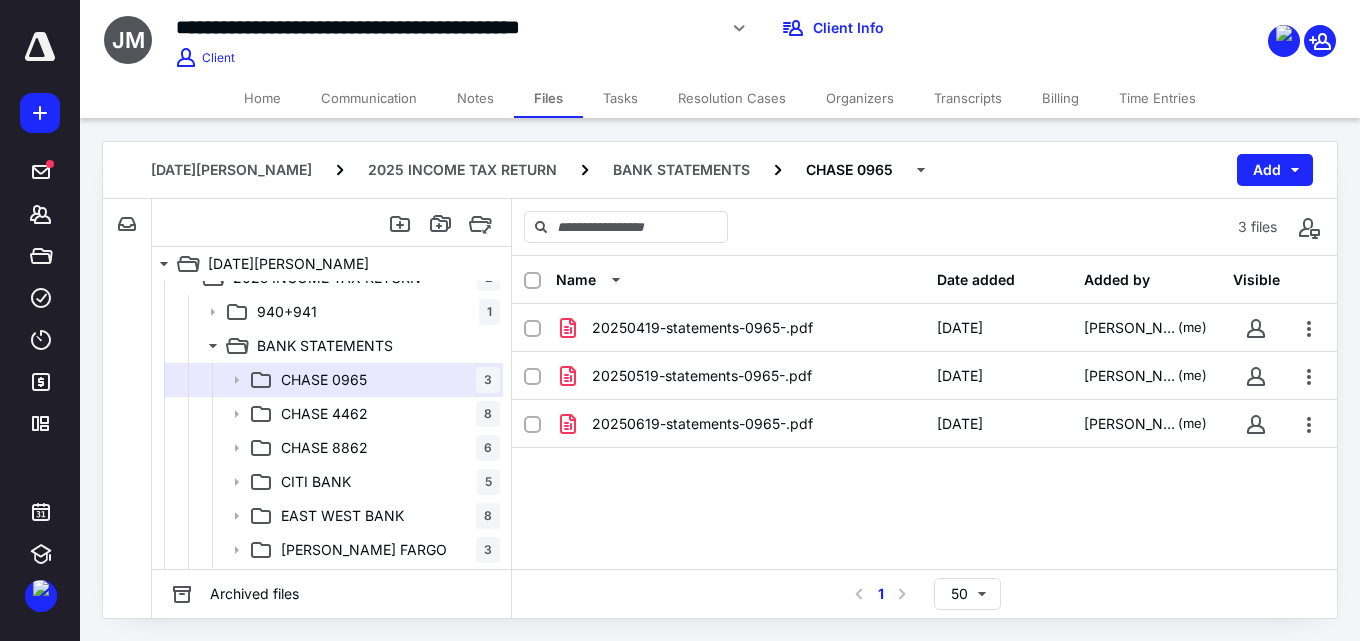 click on "Notes" at bounding box center [475, 98] 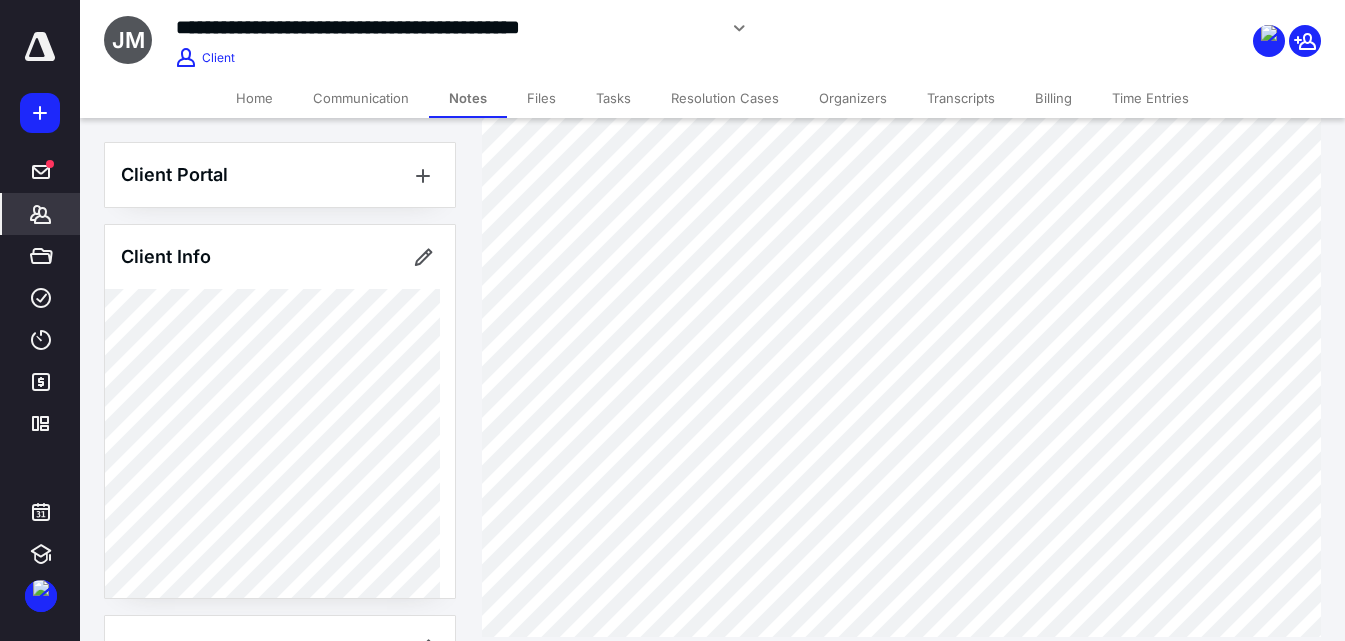 scroll, scrollTop: 300, scrollLeft: 0, axis: vertical 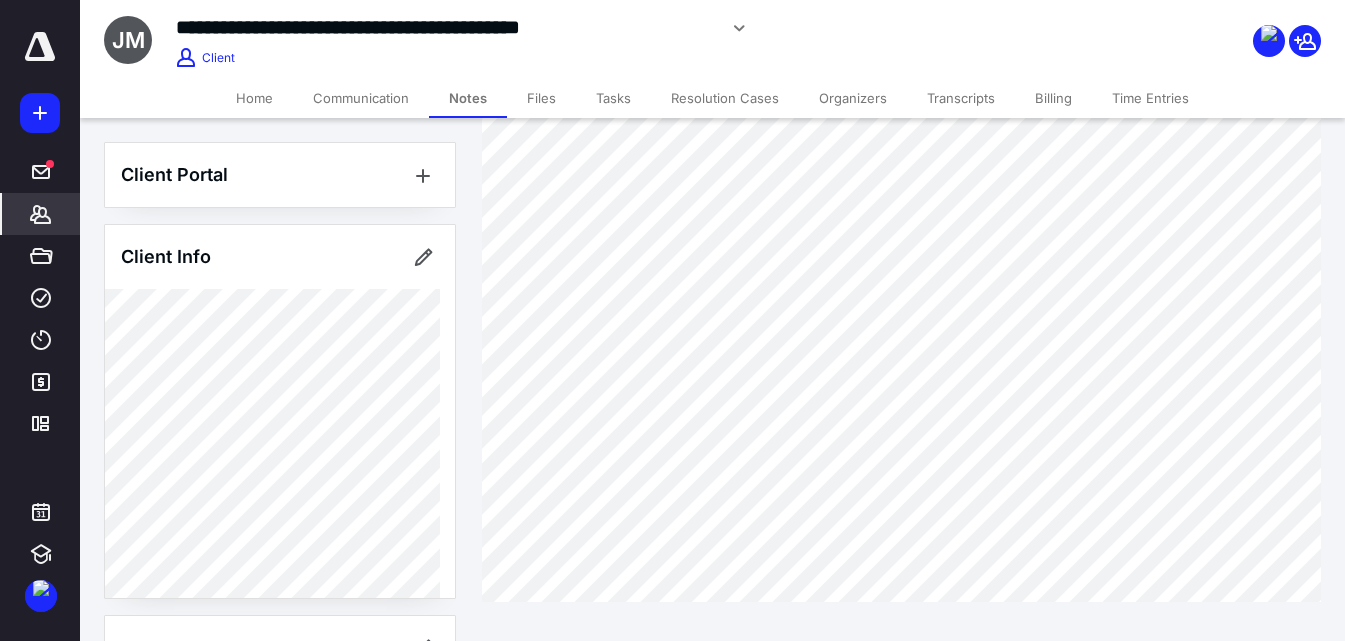 click on "Files" at bounding box center (541, 98) 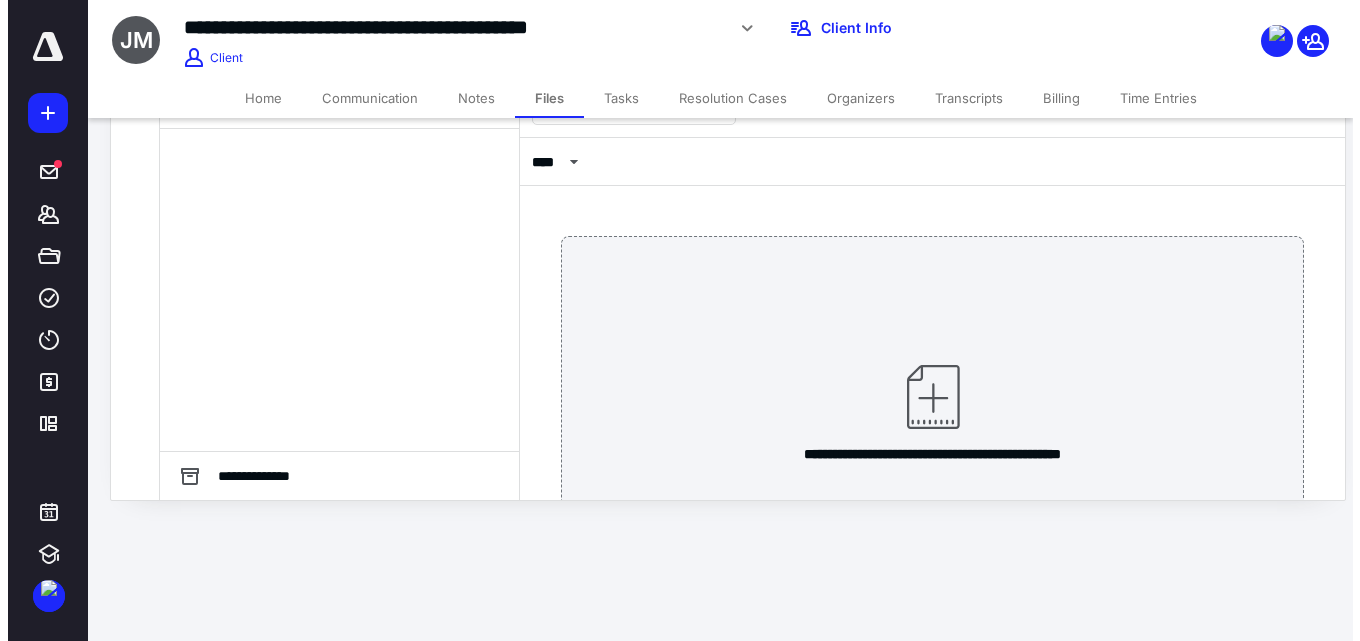 scroll, scrollTop: 0, scrollLeft: 0, axis: both 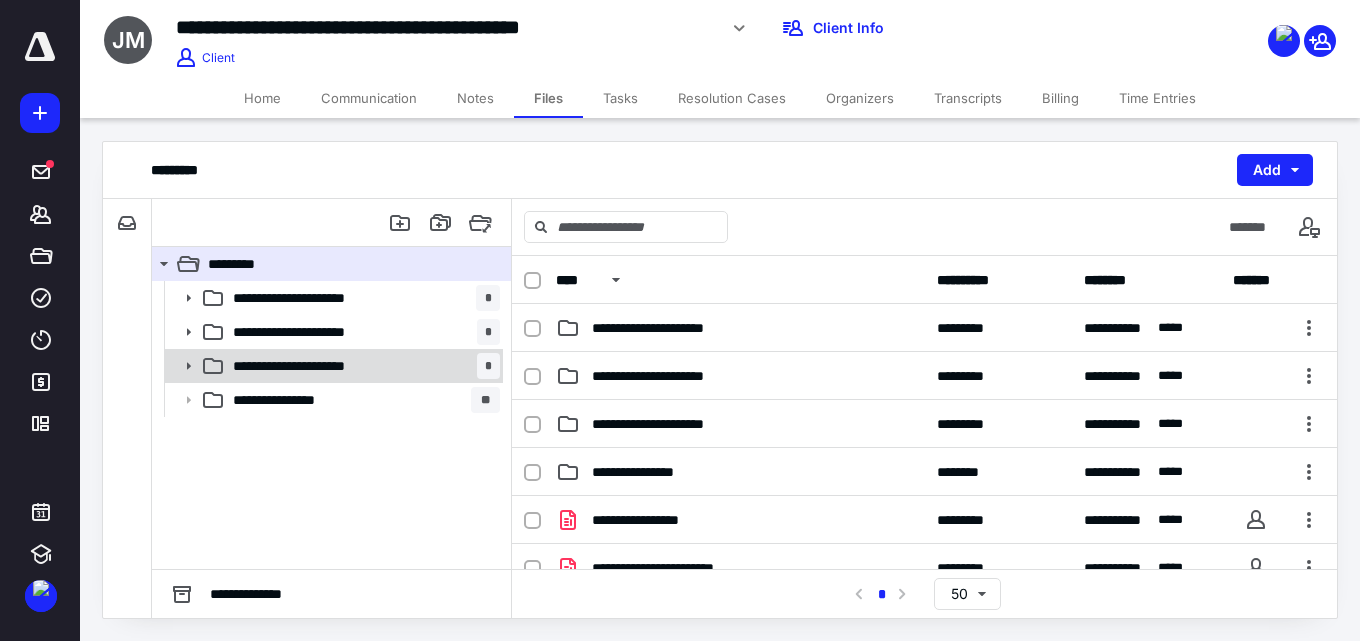 click on "**********" at bounding box center (362, 366) 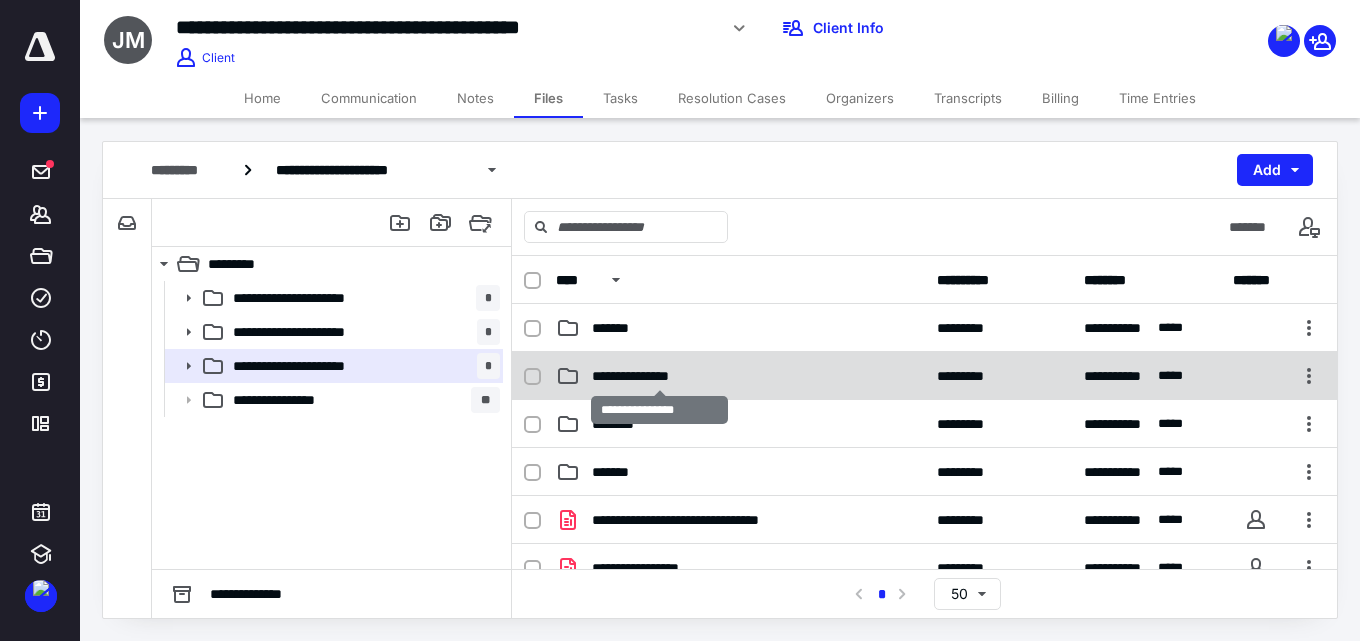 click on "**********" at bounding box center [659, 376] 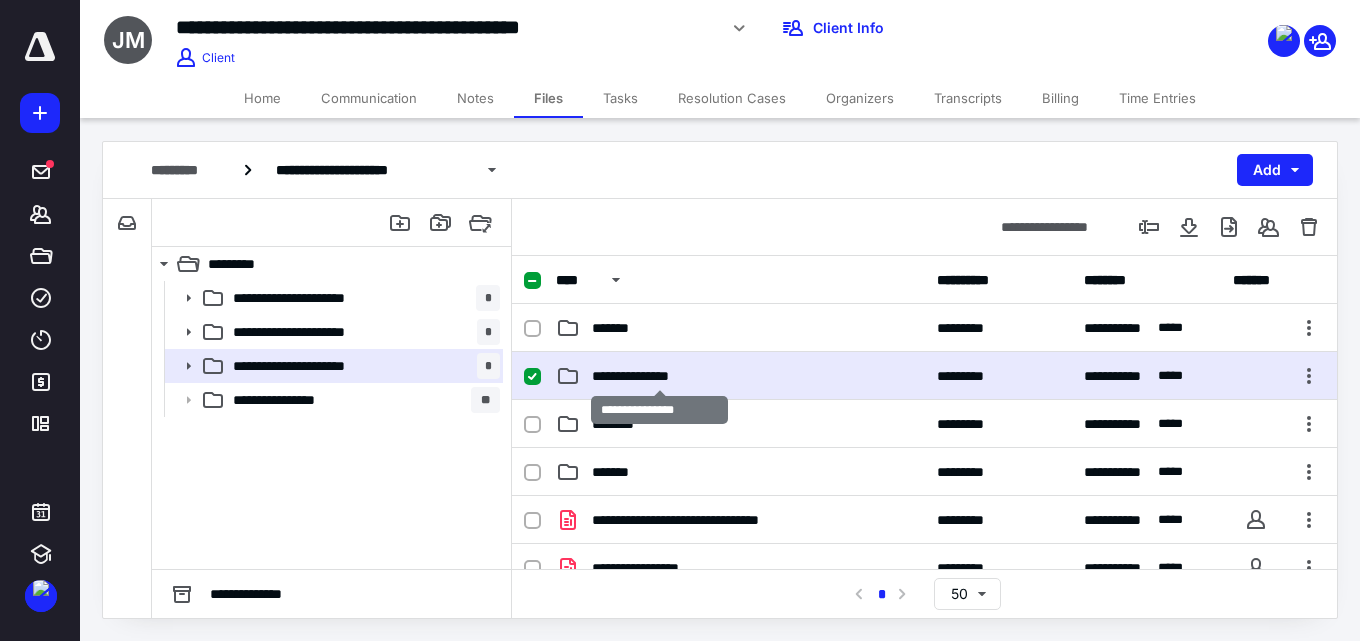 click on "**********" at bounding box center [659, 376] 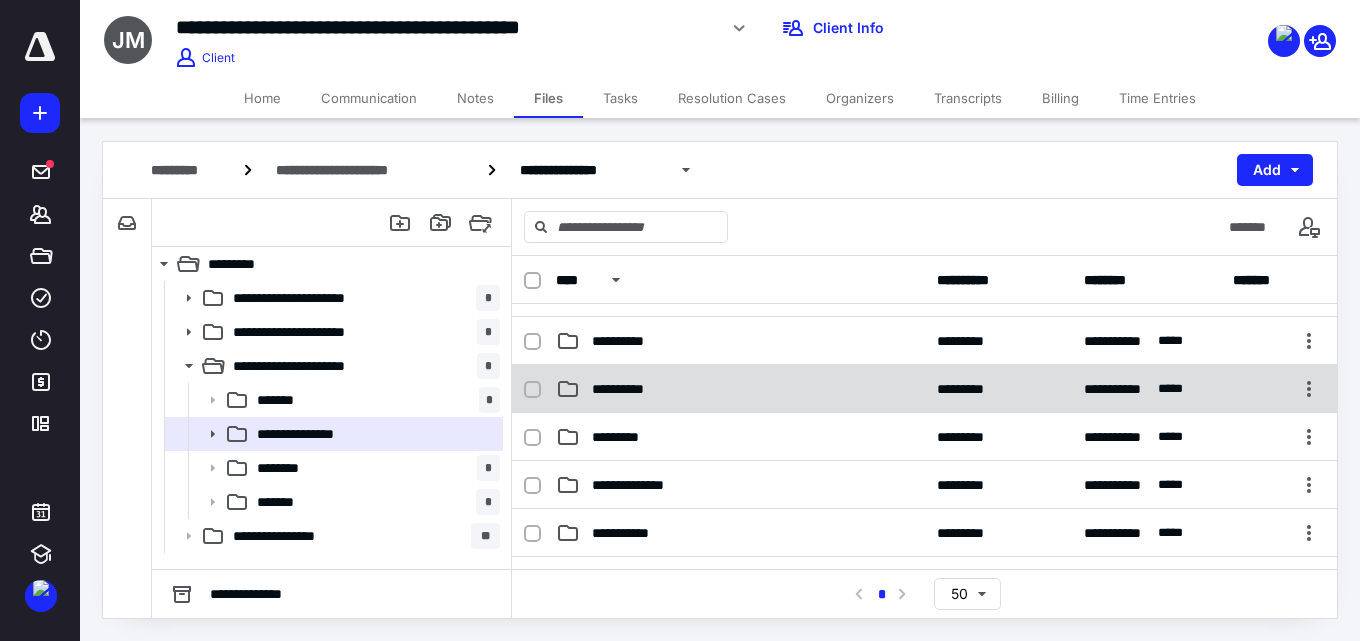 scroll, scrollTop: 0, scrollLeft: 0, axis: both 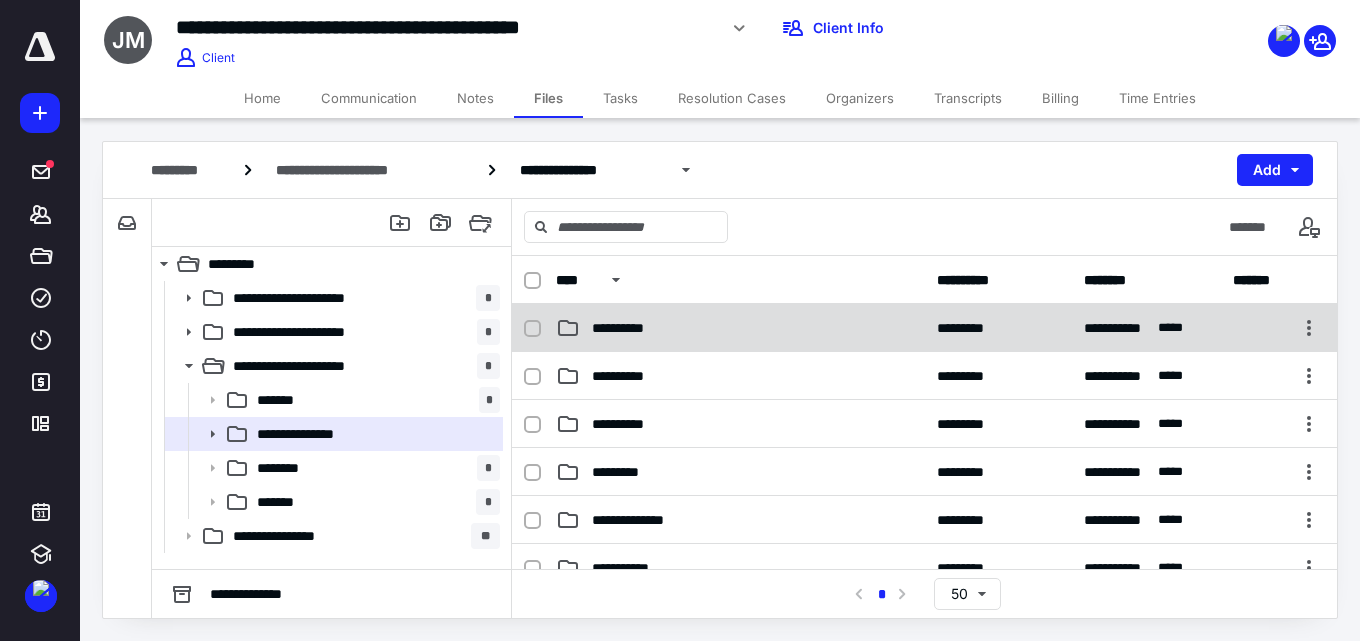 click on "**********" at bounding box center [740, 328] 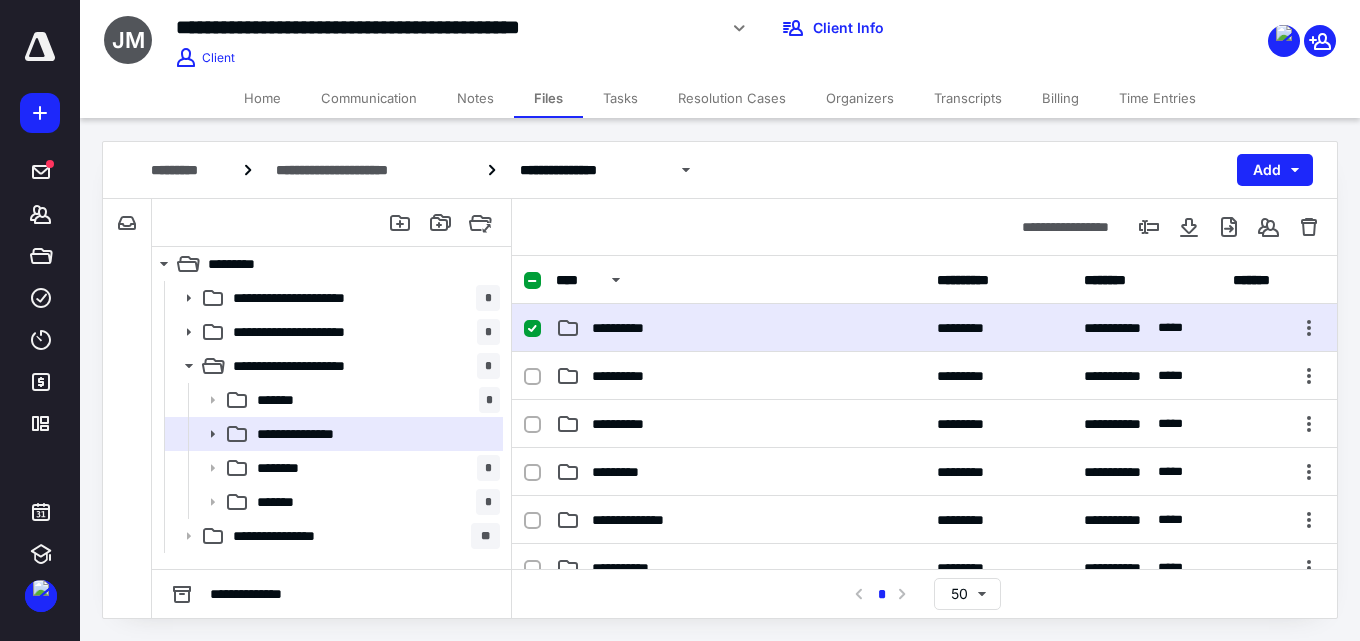 click on "**********" at bounding box center [740, 328] 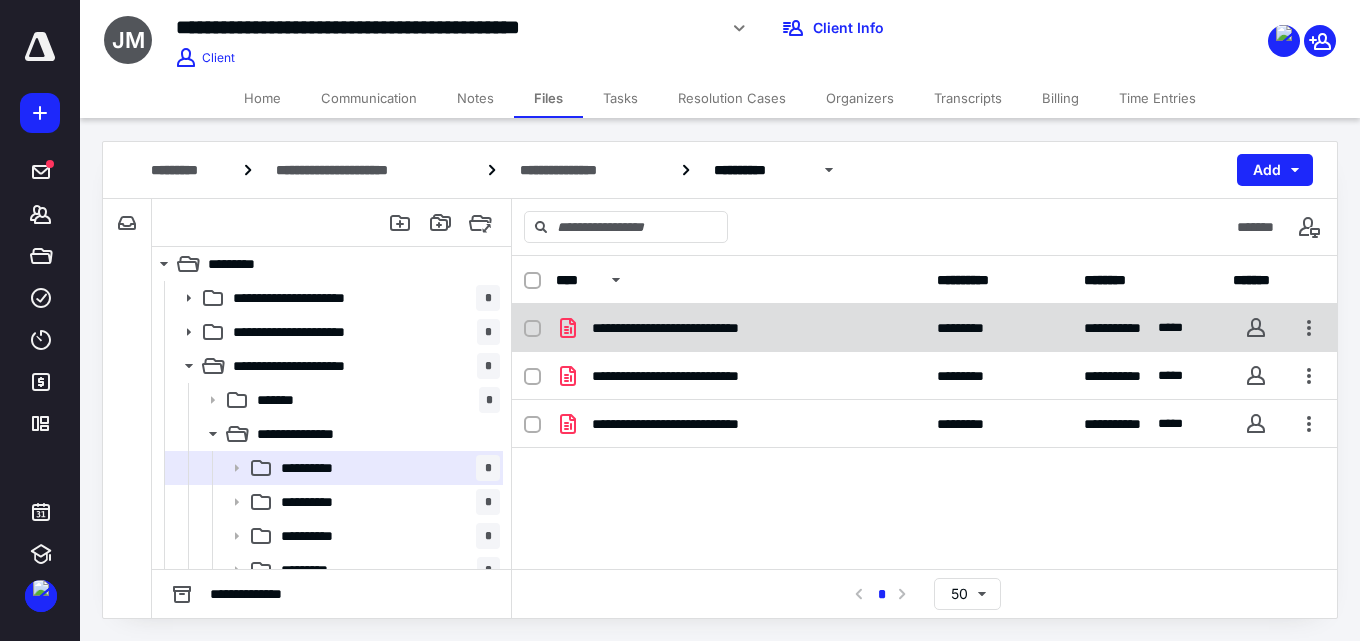 click on "**********" at bounding box center [924, 328] 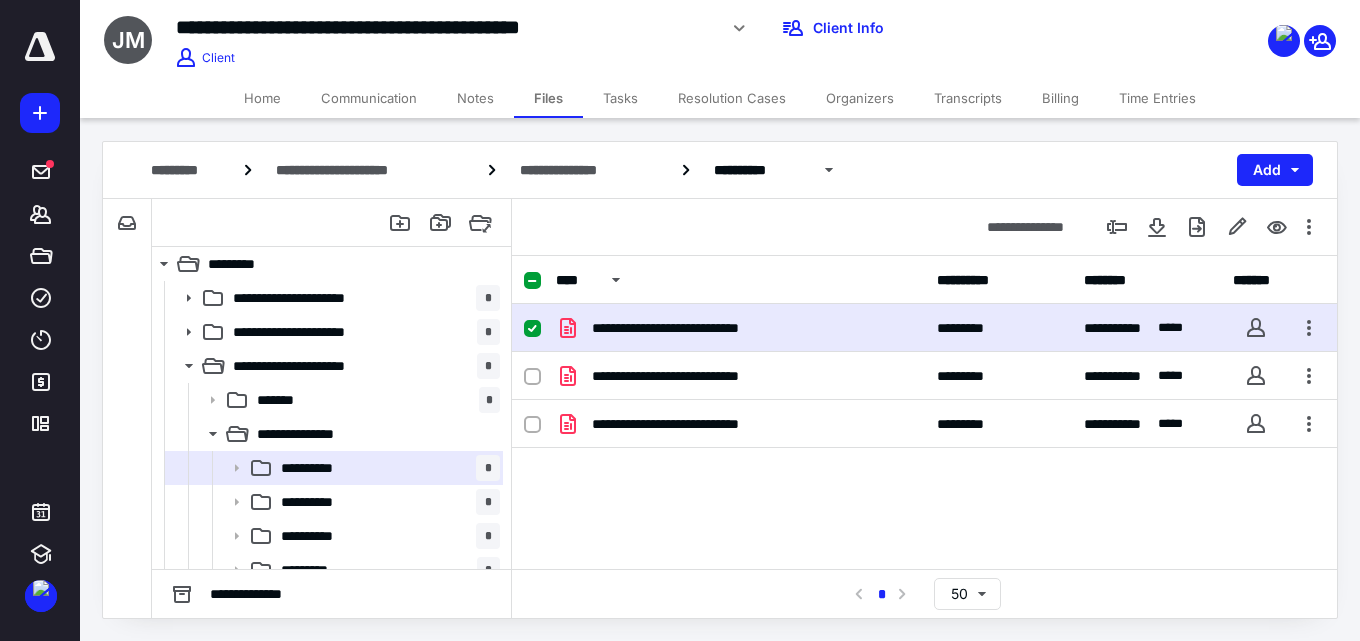 click on "**********" at bounding box center [924, 328] 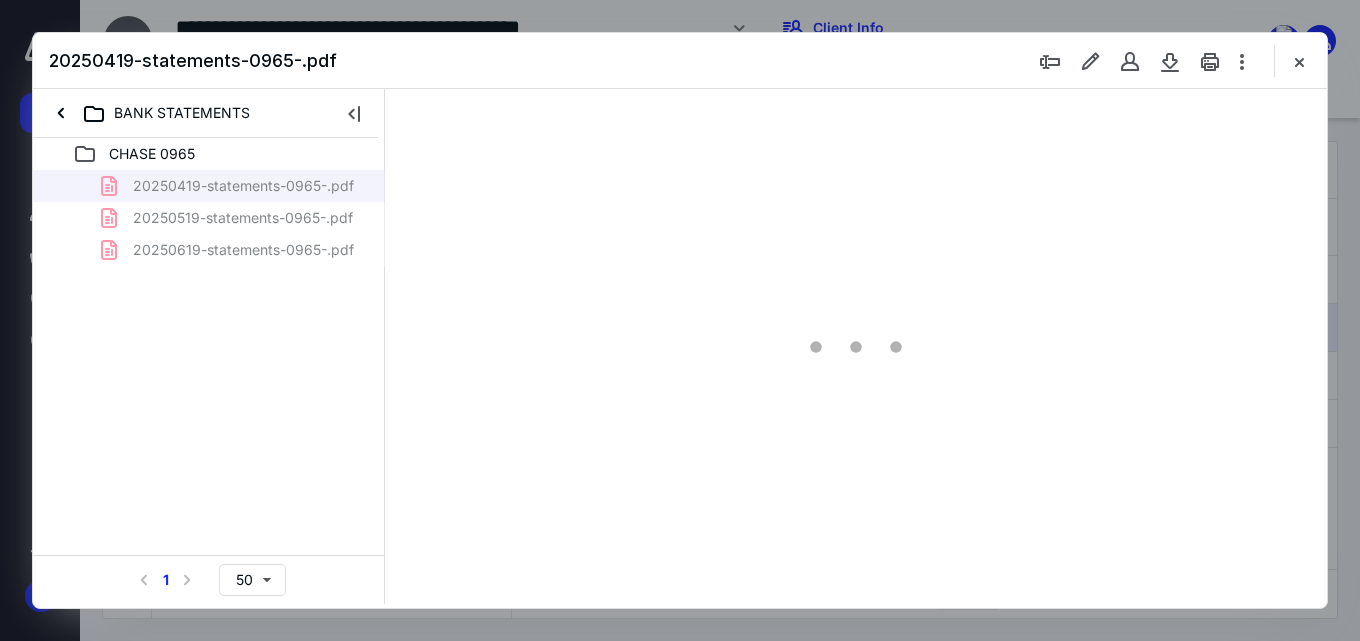 scroll, scrollTop: 0, scrollLeft: 0, axis: both 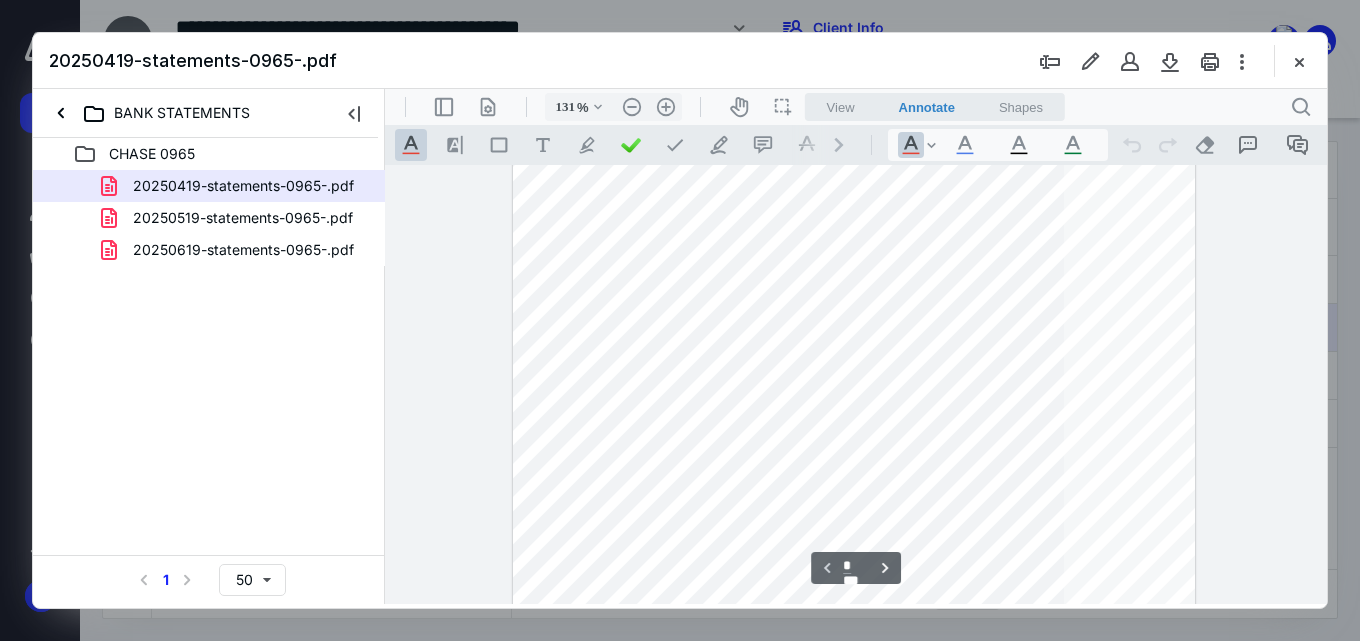 type on "156" 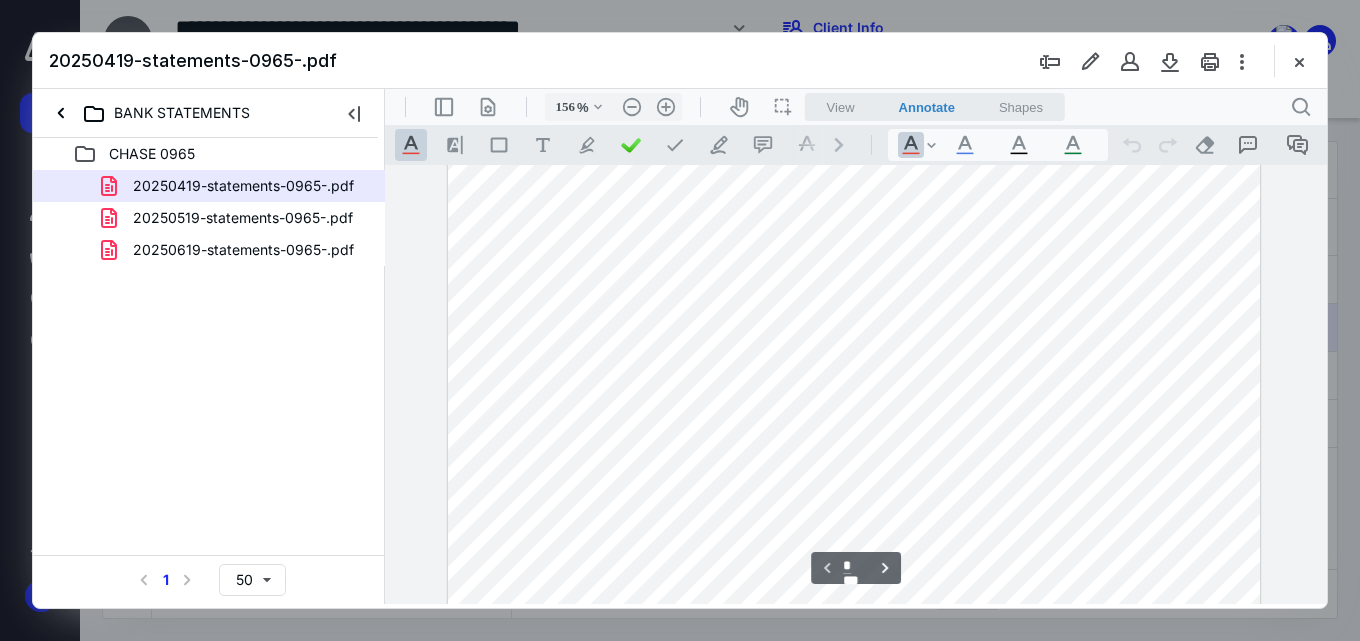 scroll, scrollTop: 400, scrollLeft: 0, axis: vertical 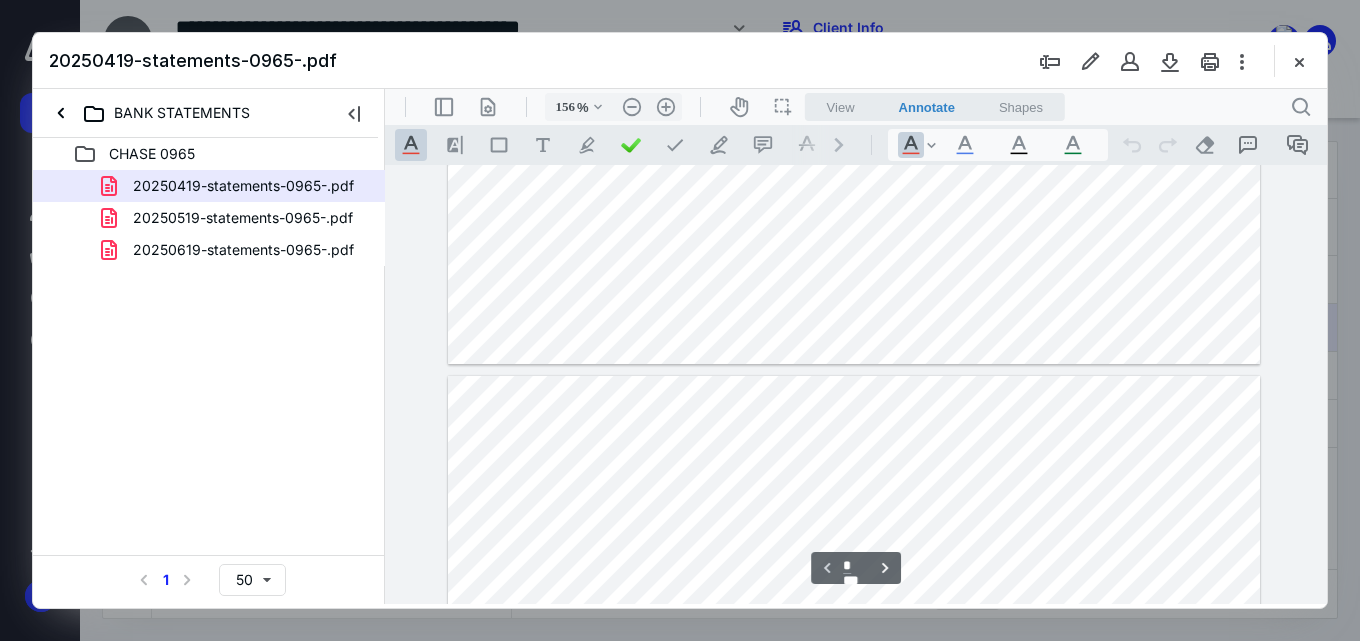 type on "*" 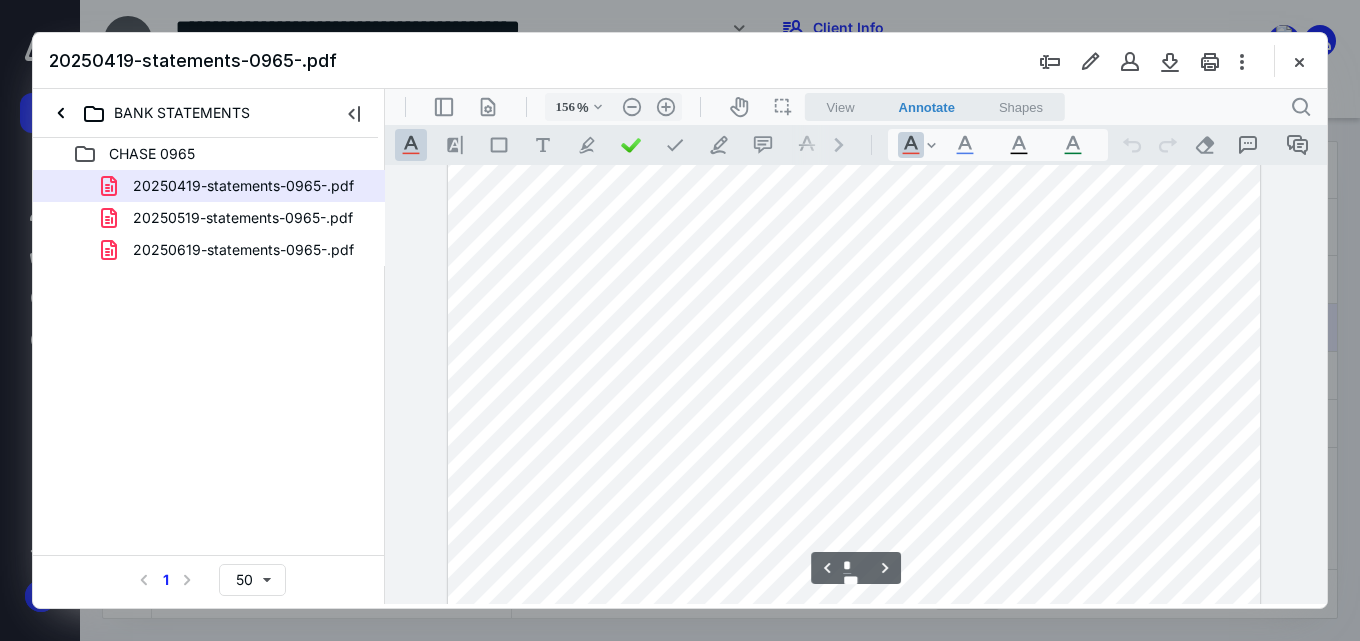 scroll, scrollTop: 1600, scrollLeft: 0, axis: vertical 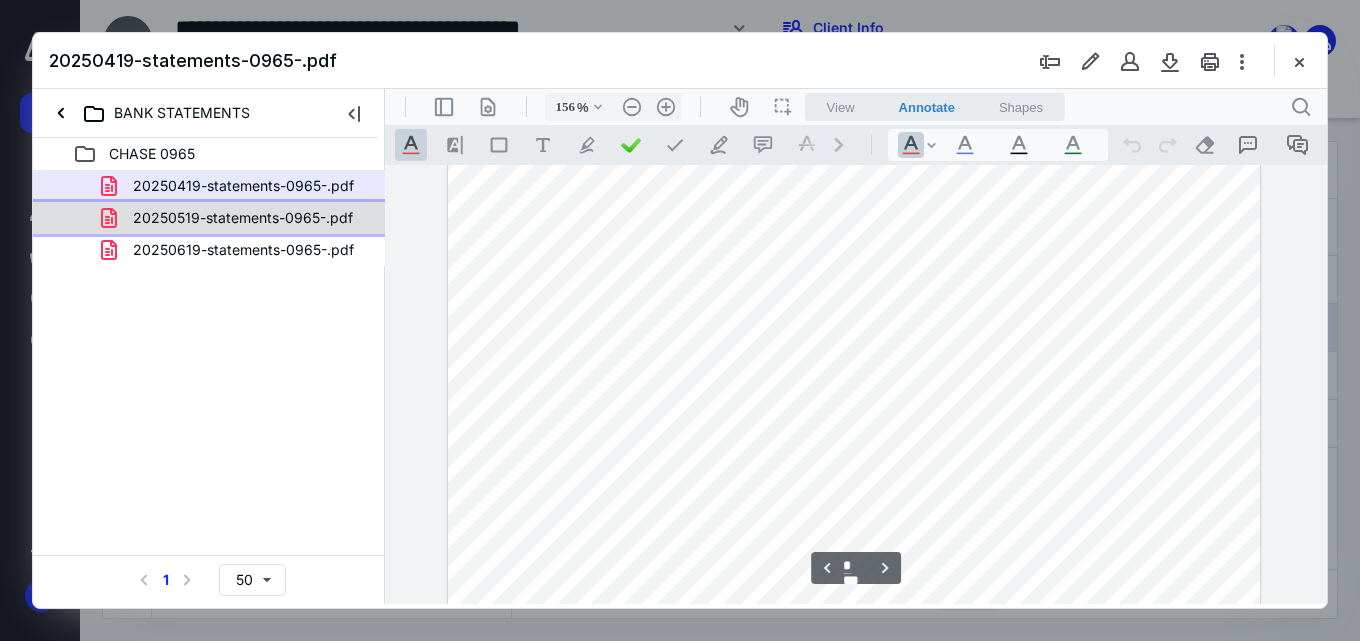 click on "20250519-statements-0965-.pdf" at bounding box center [243, 218] 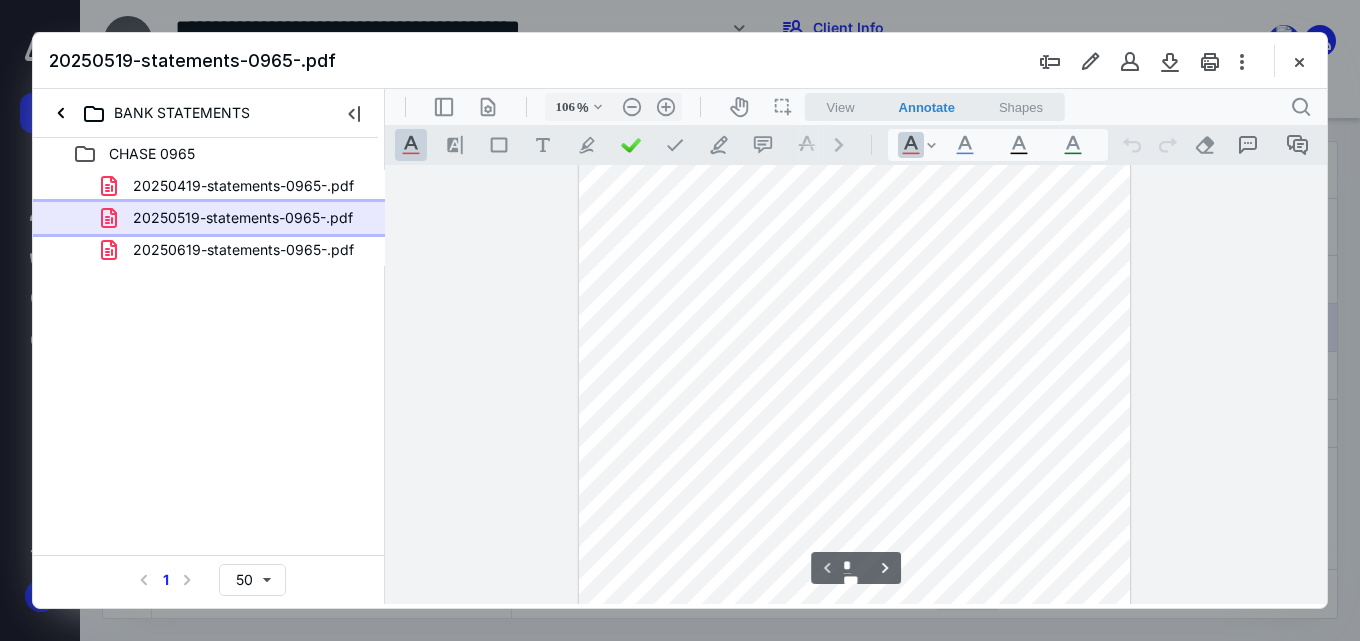 scroll, scrollTop: 0, scrollLeft: 0, axis: both 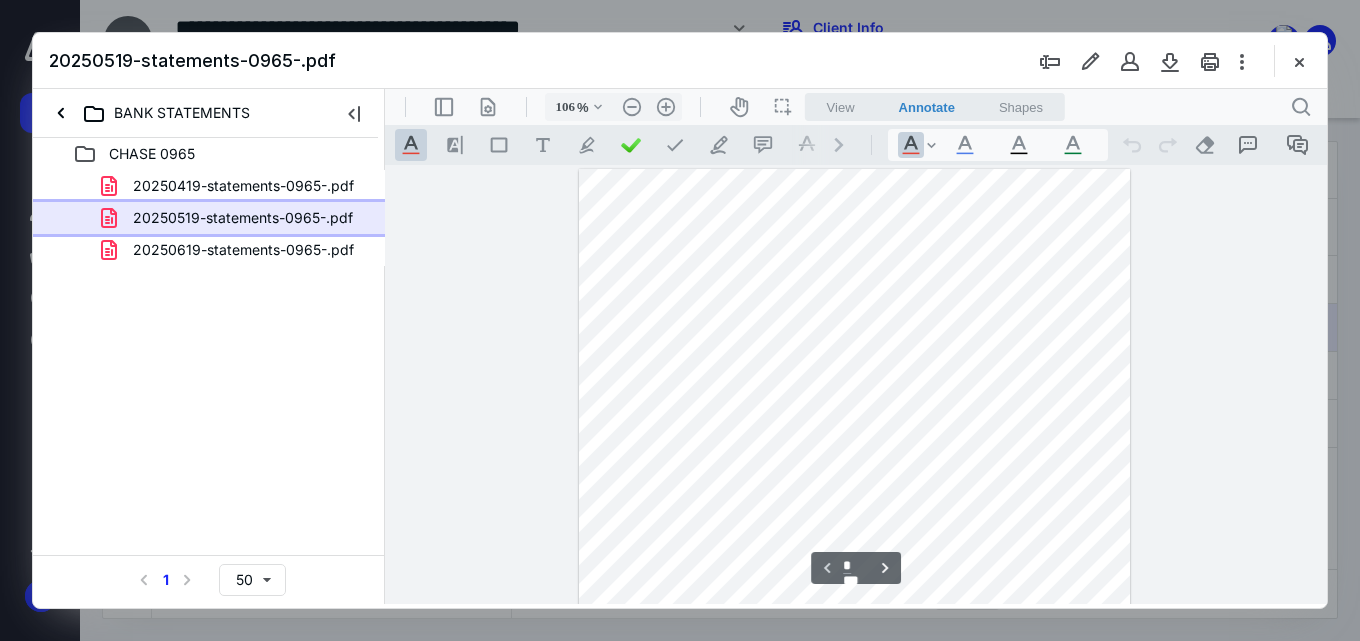 type on "131" 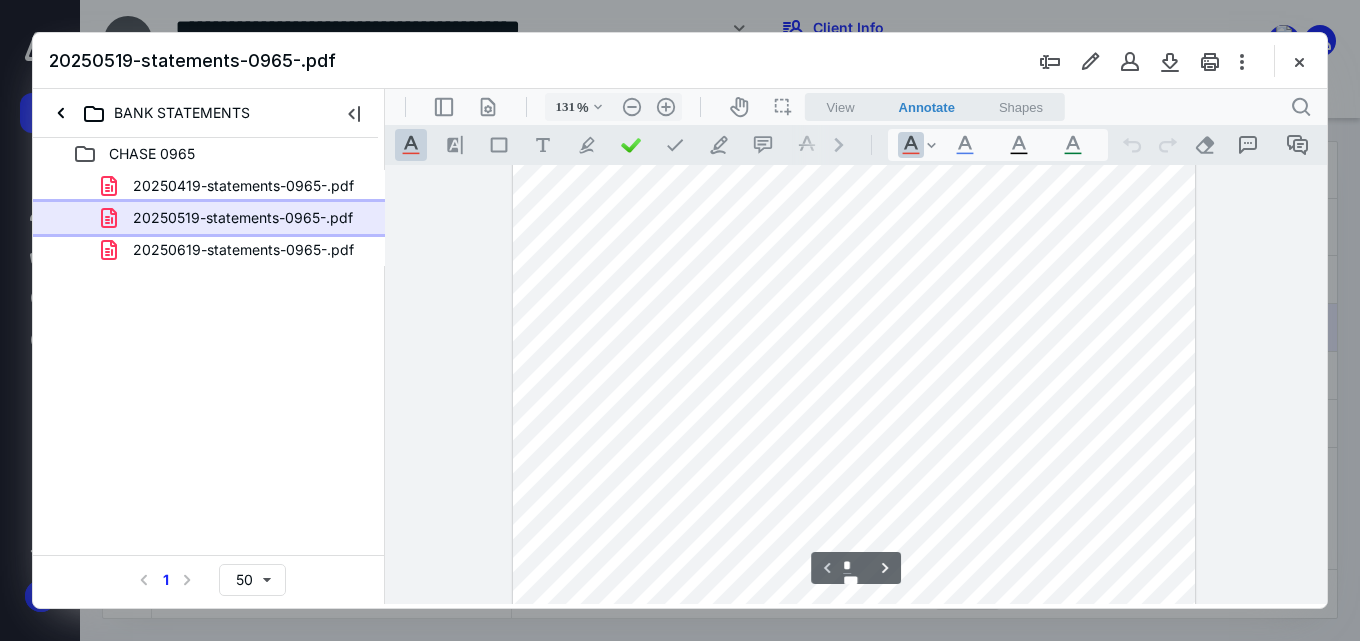 scroll, scrollTop: 932, scrollLeft: 0, axis: vertical 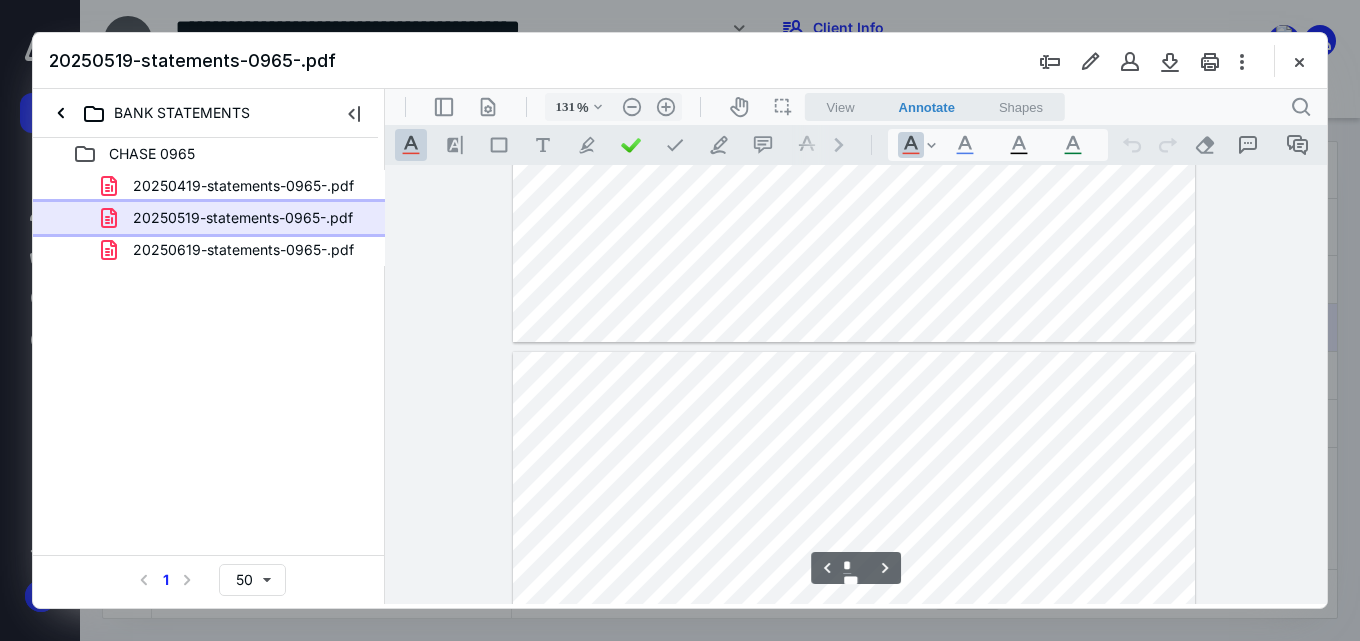 type on "*" 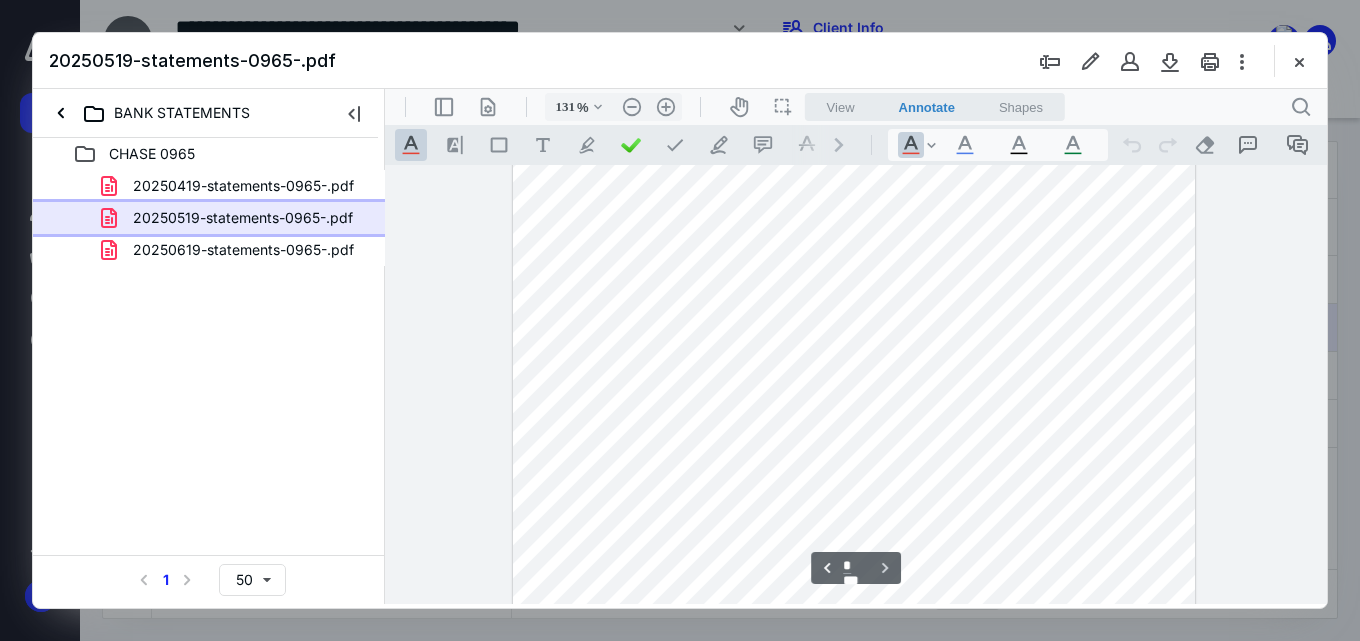 scroll, scrollTop: 4332, scrollLeft: 0, axis: vertical 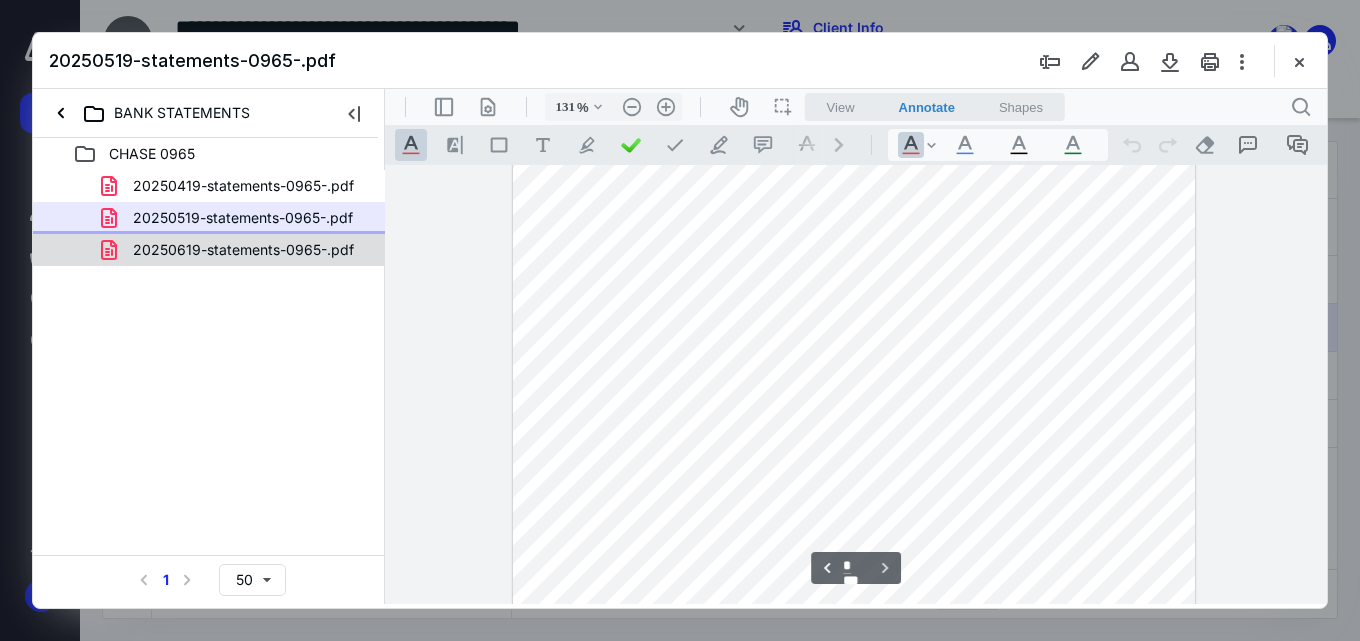 click on "20250619-statements-0965-.pdf" at bounding box center (243, 250) 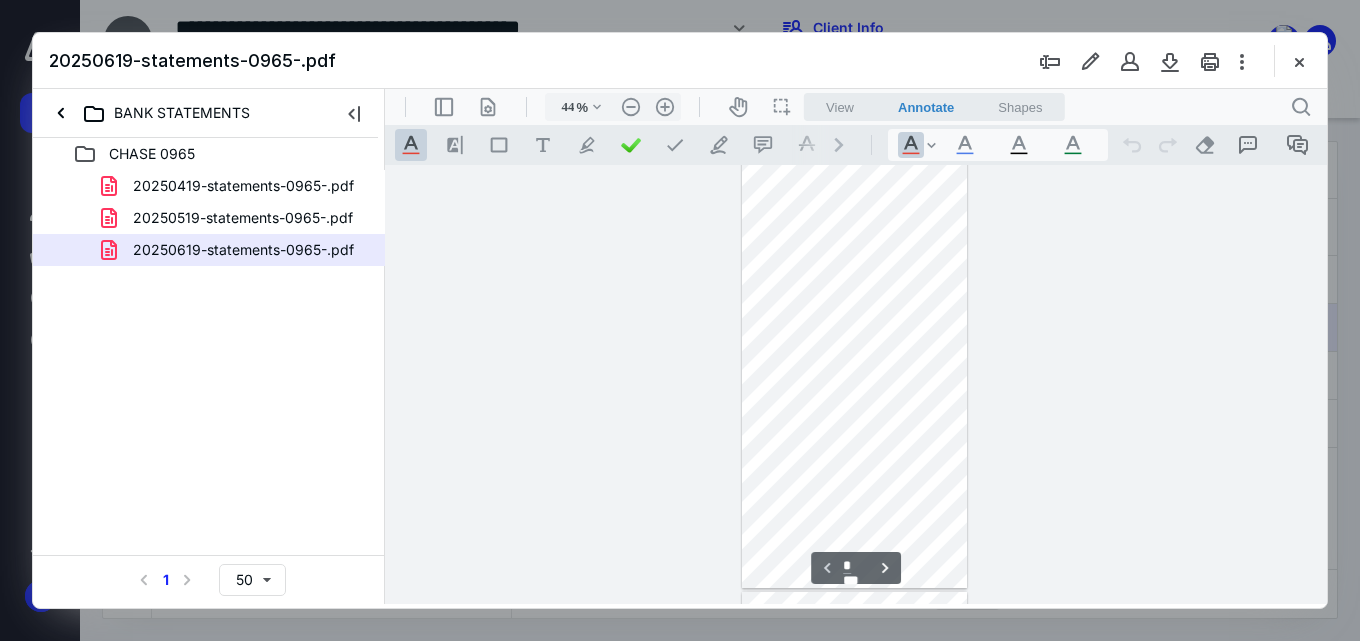 scroll, scrollTop: 0, scrollLeft: 0, axis: both 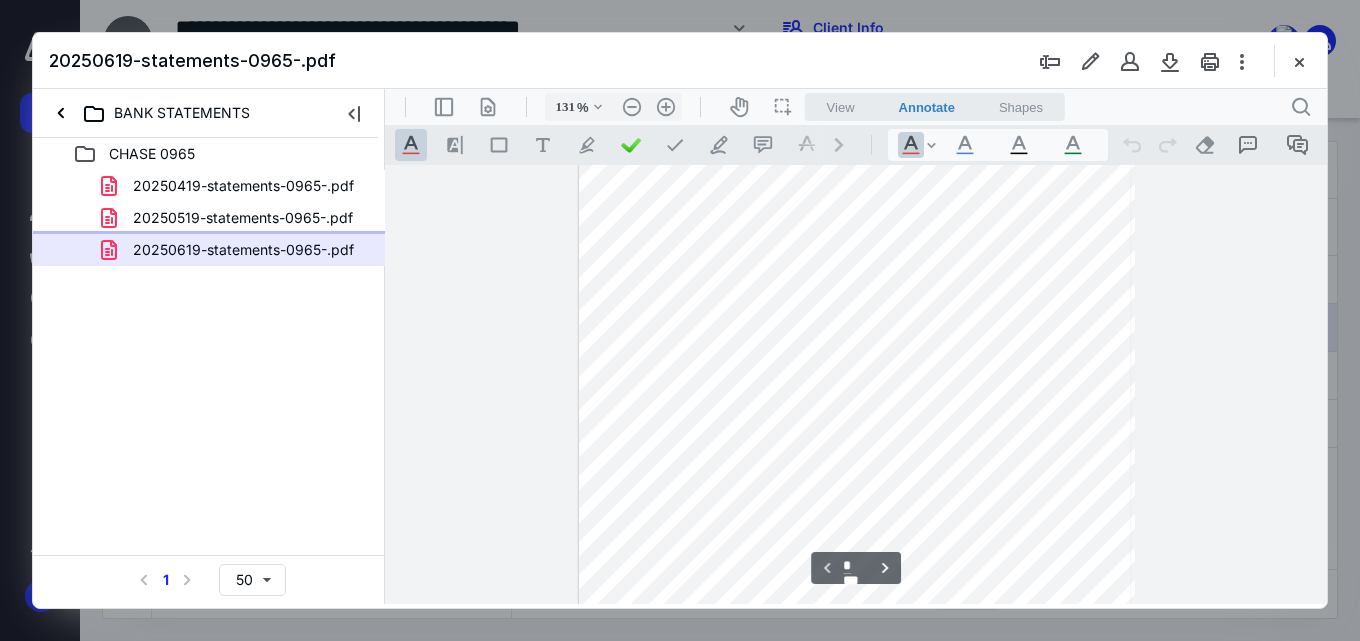 type on "156" 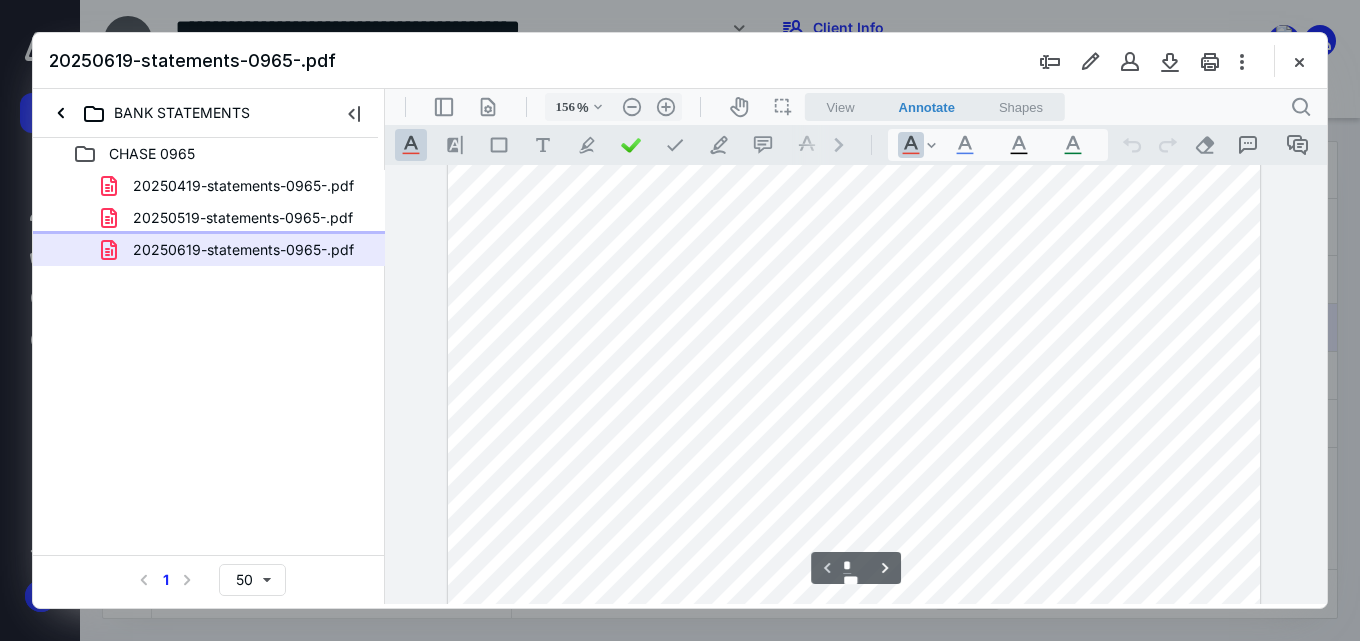 scroll, scrollTop: 0, scrollLeft: 0, axis: both 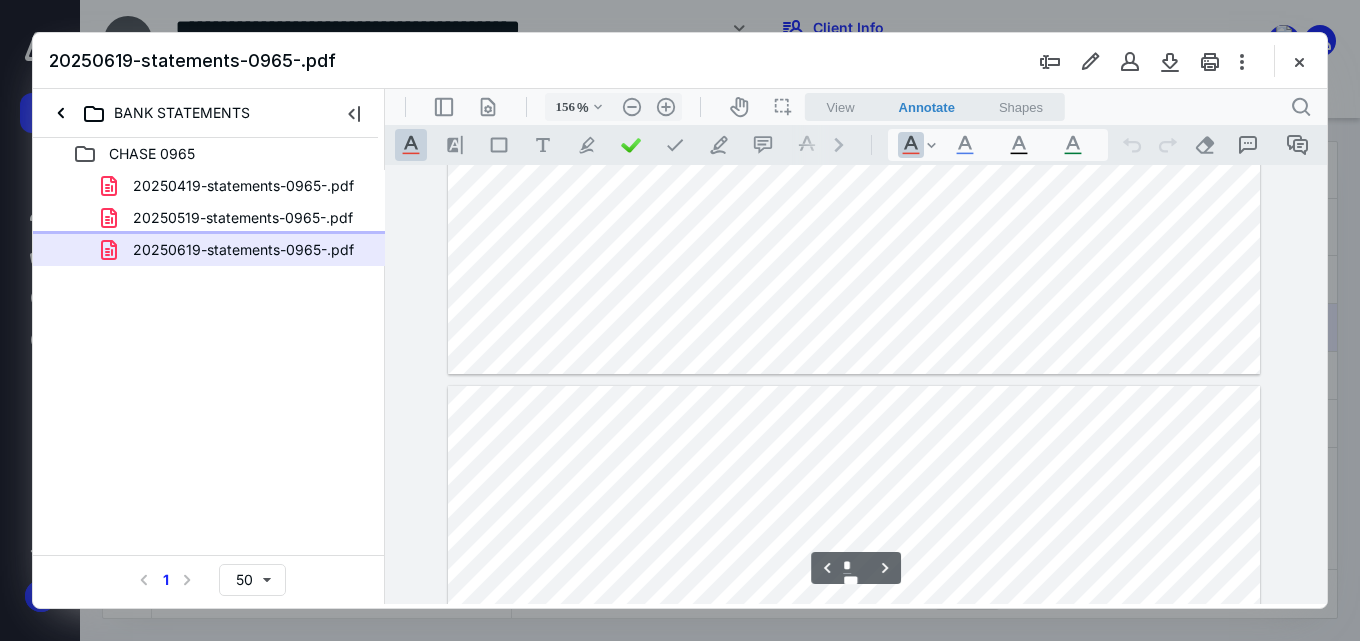type on "*" 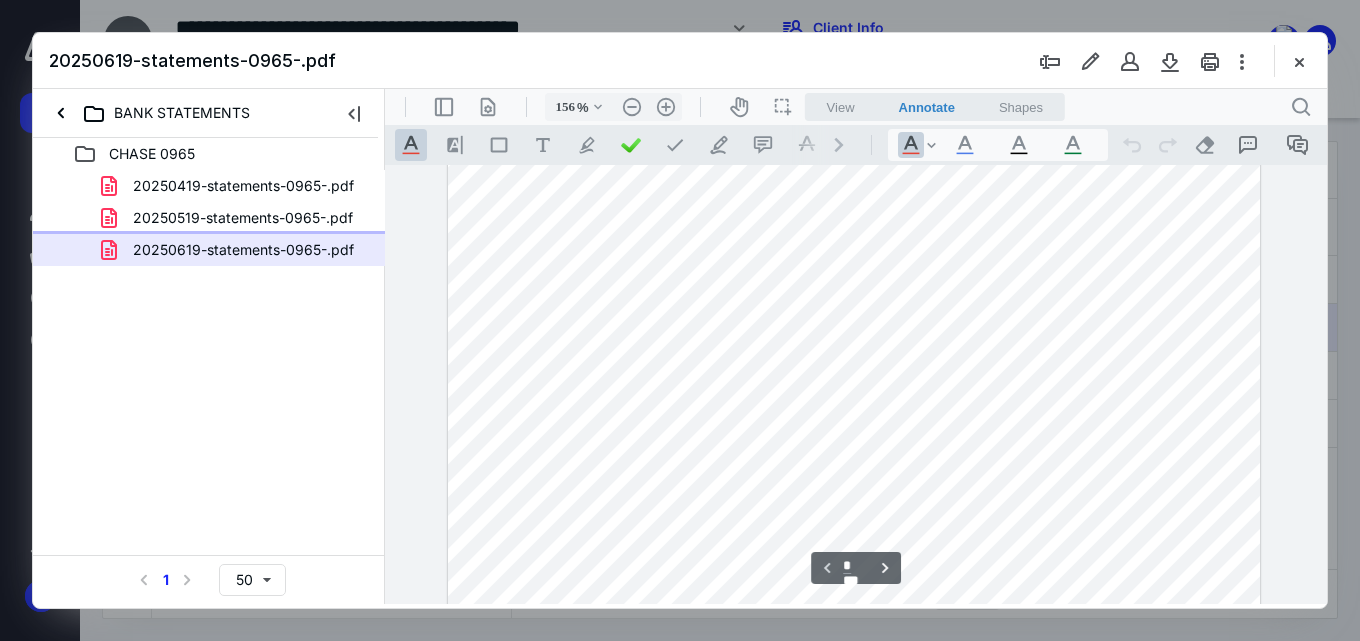 scroll, scrollTop: 300, scrollLeft: 0, axis: vertical 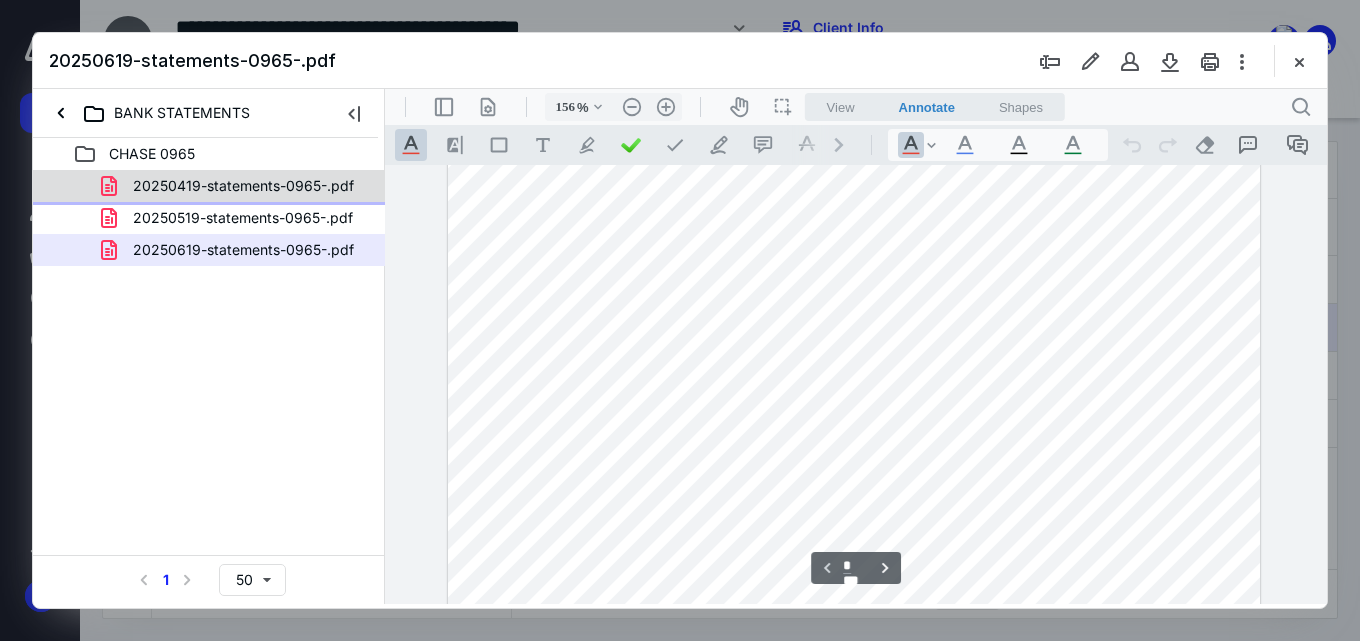 click on "20250419-statements-0965-.pdf" at bounding box center (243, 186) 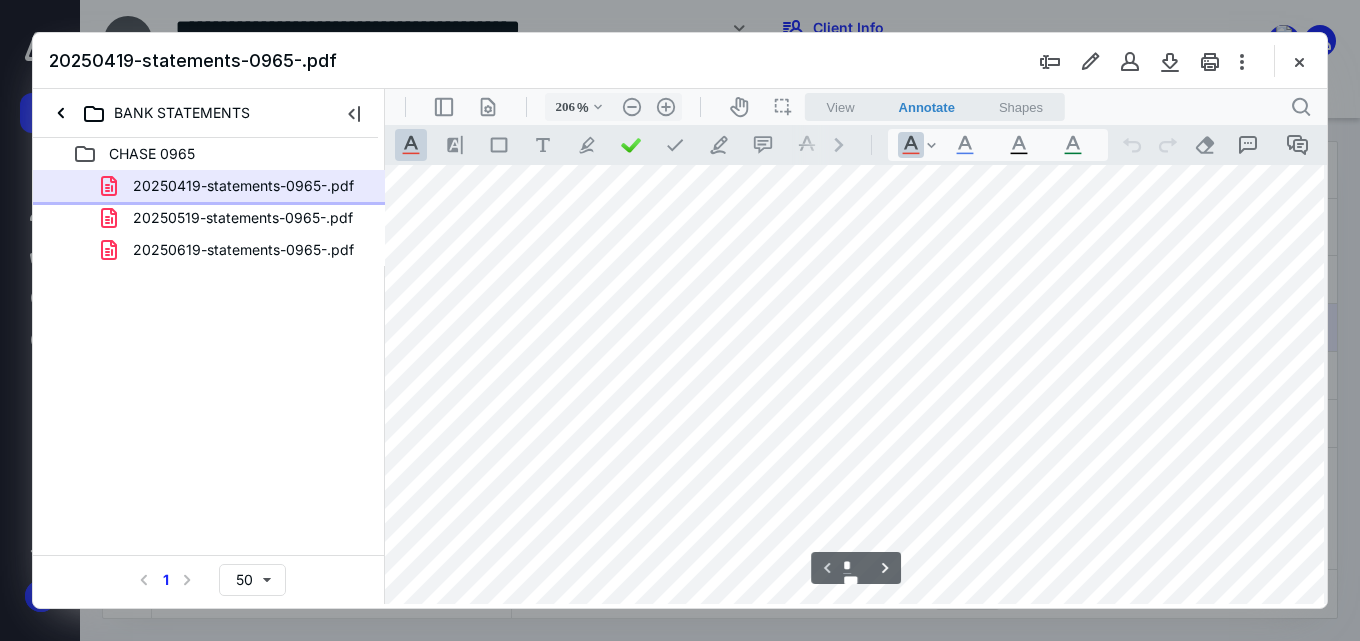 scroll, scrollTop: 1759, scrollLeft: 50, axis: both 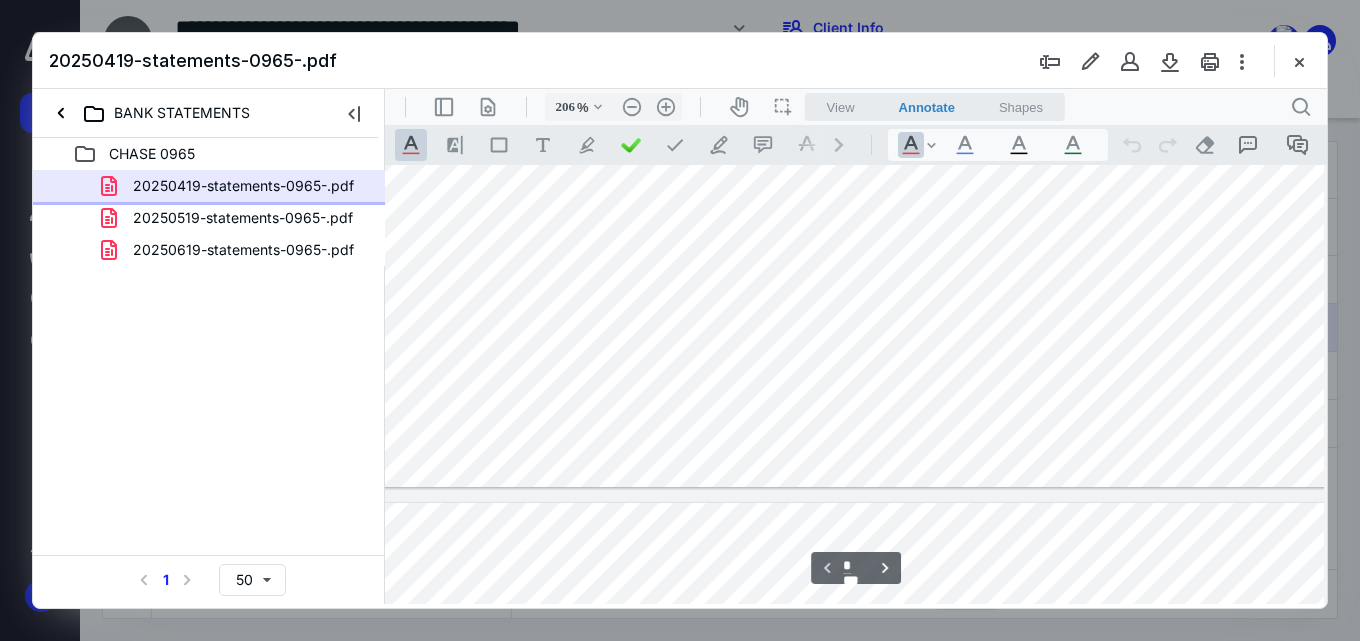 type on "156" 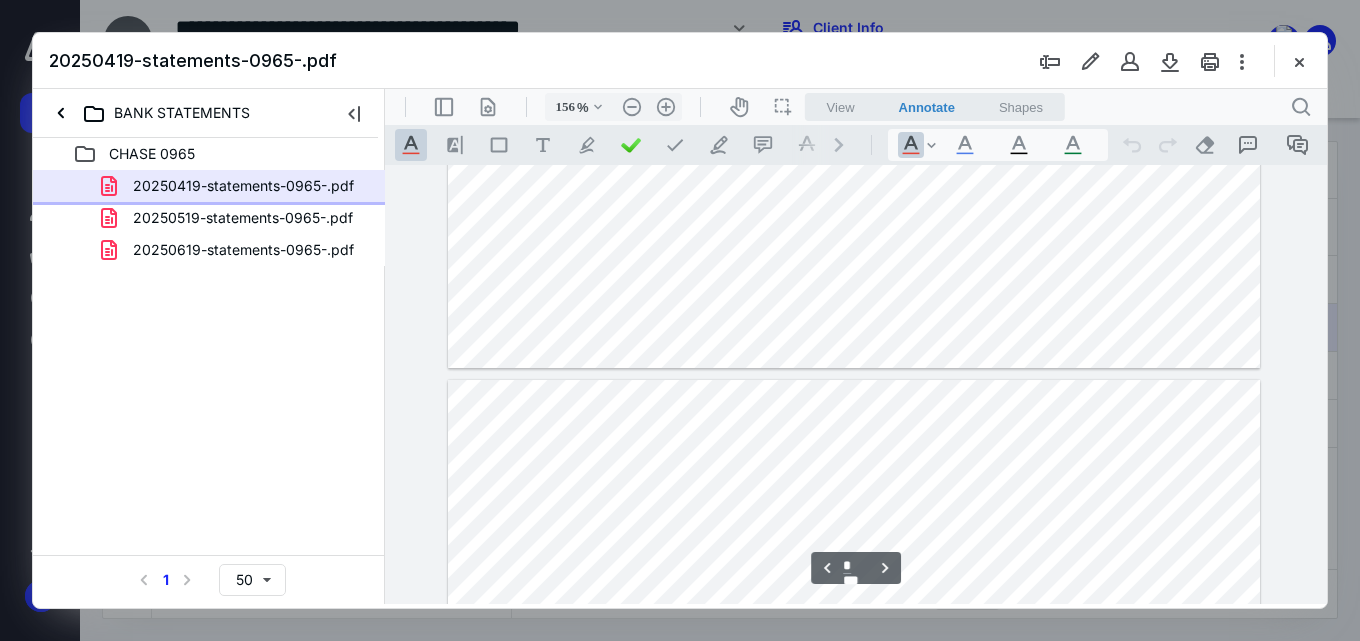 type on "*" 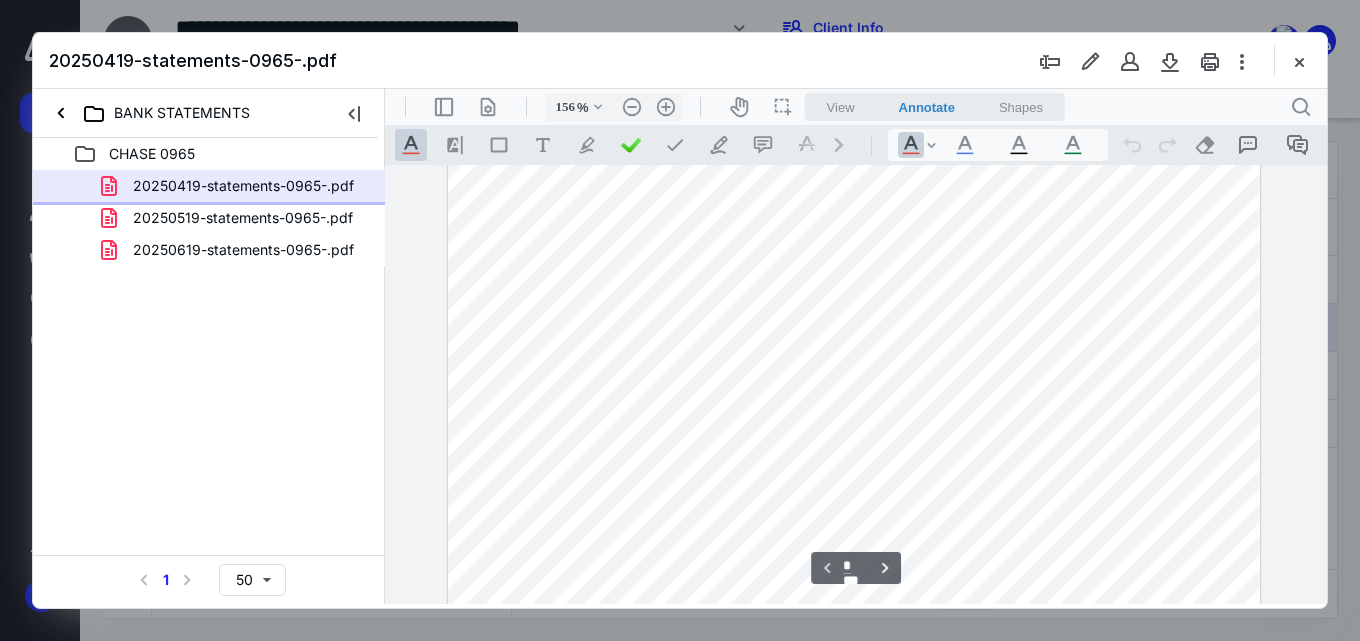 scroll, scrollTop: 472, scrollLeft: 0, axis: vertical 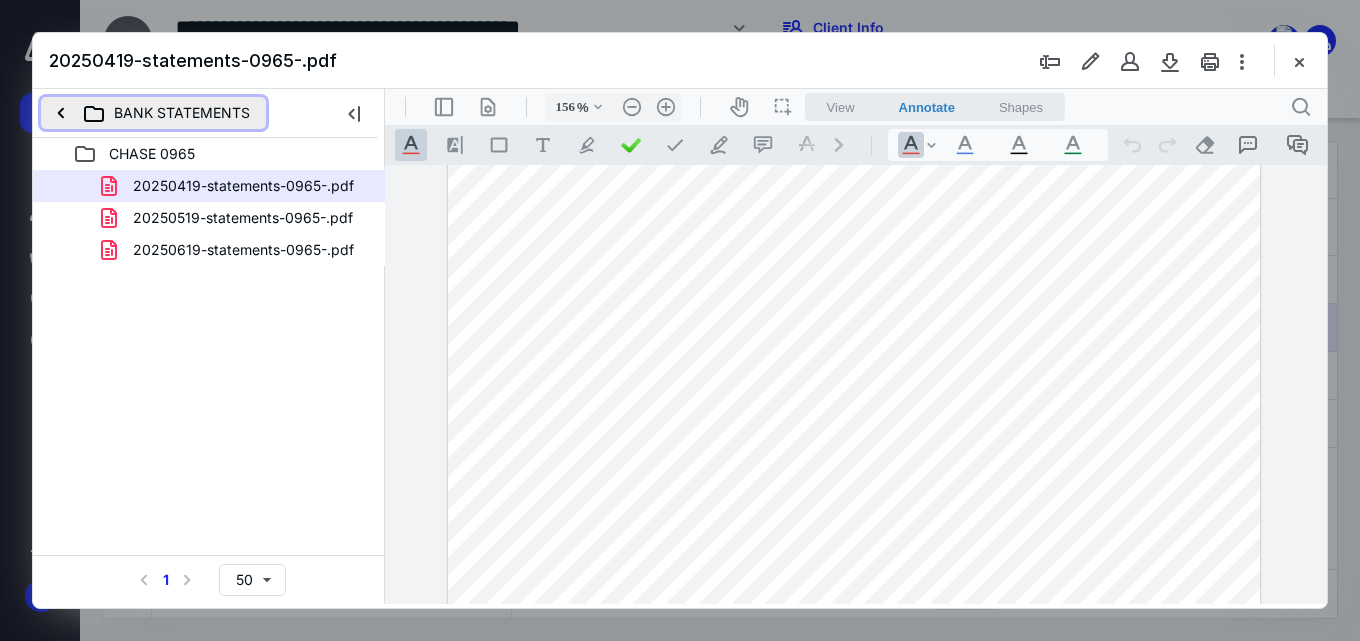 click on "BANK STATEMENTS" at bounding box center (153, 113) 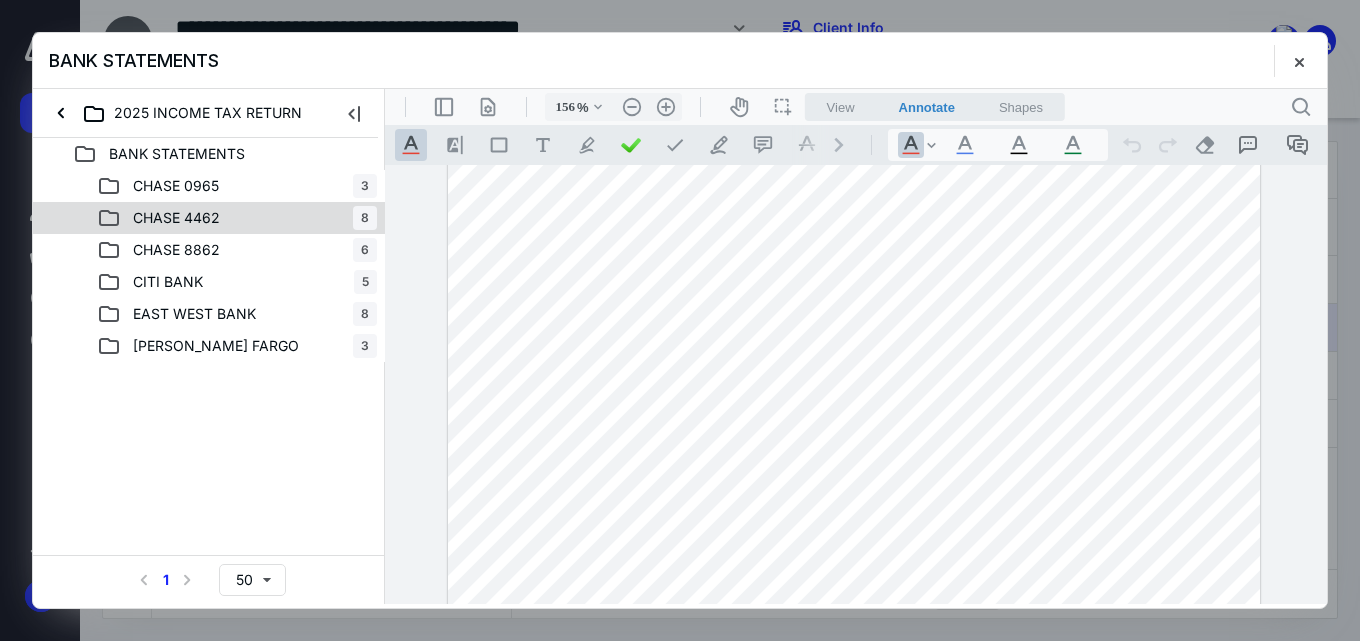 click on "CHASE 4462 8" at bounding box center [237, 218] 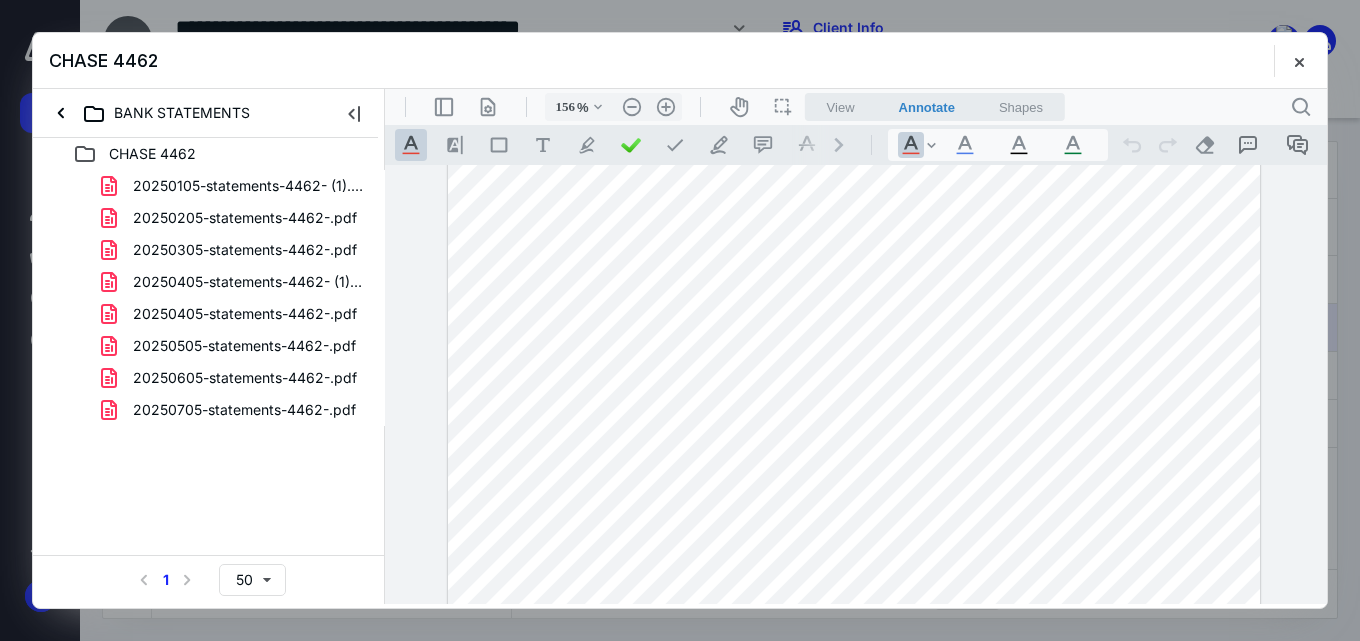 drag, startPoint x: 287, startPoint y: 193, endPoint x: 538, endPoint y: 410, distance: 331.79813 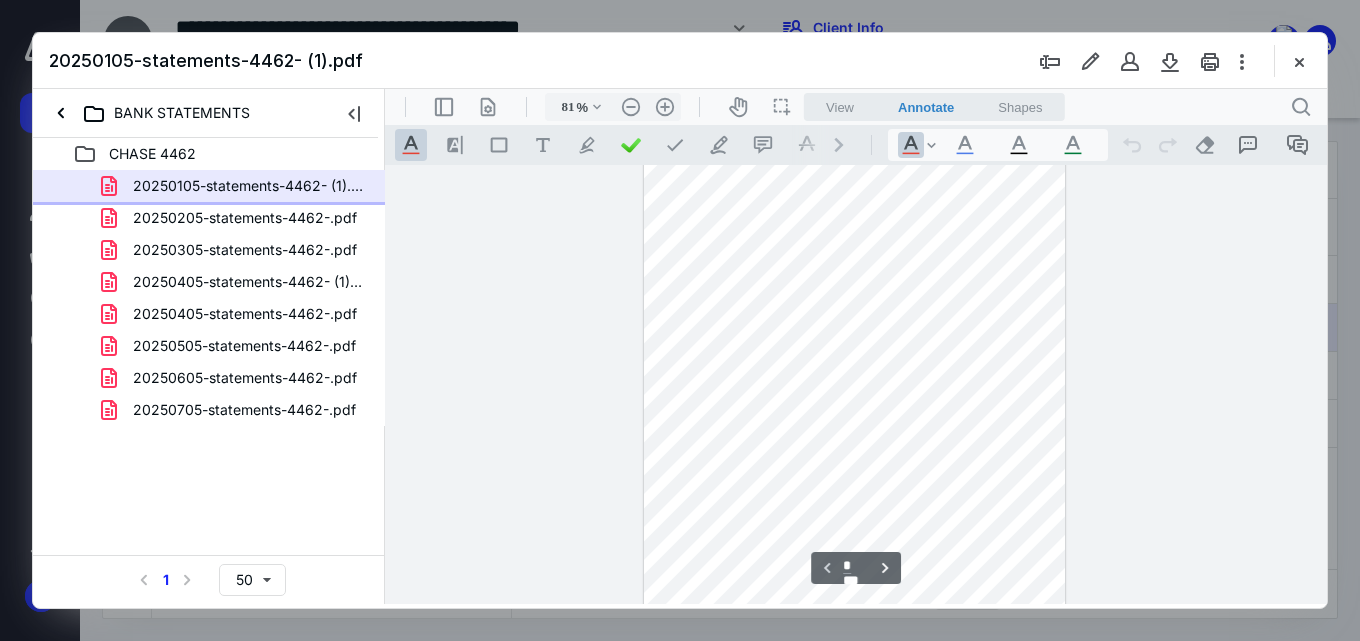 scroll, scrollTop: 0, scrollLeft: 0, axis: both 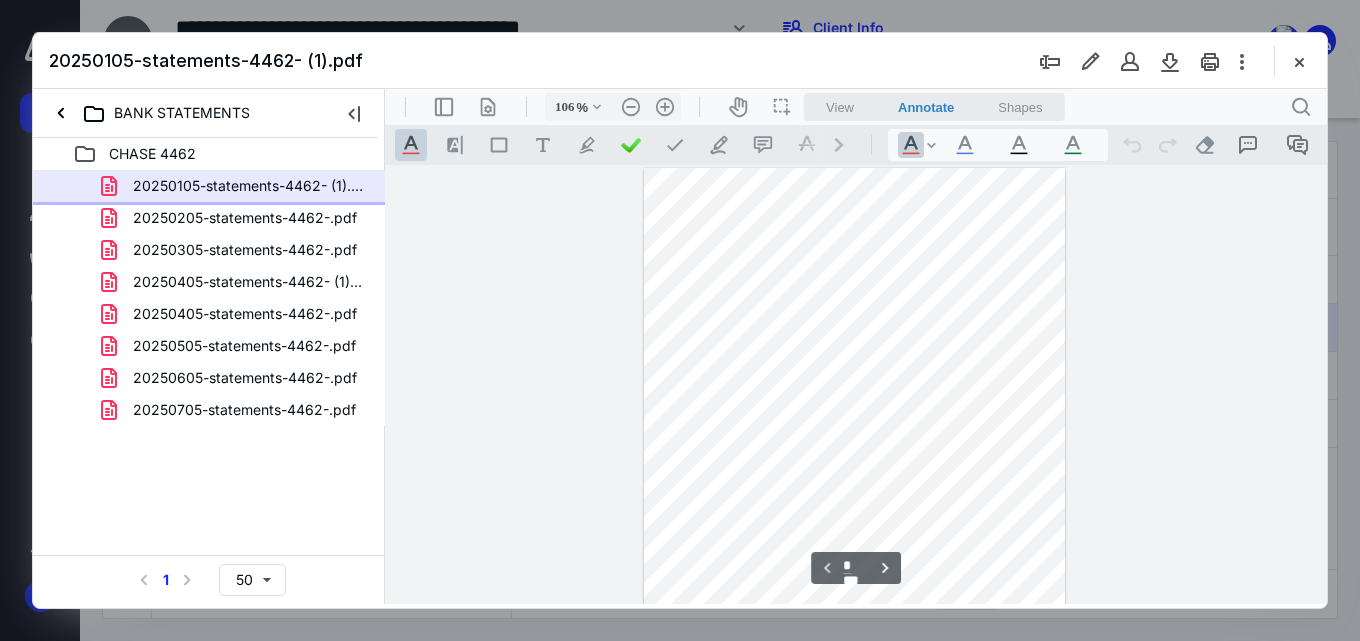 type on "131" 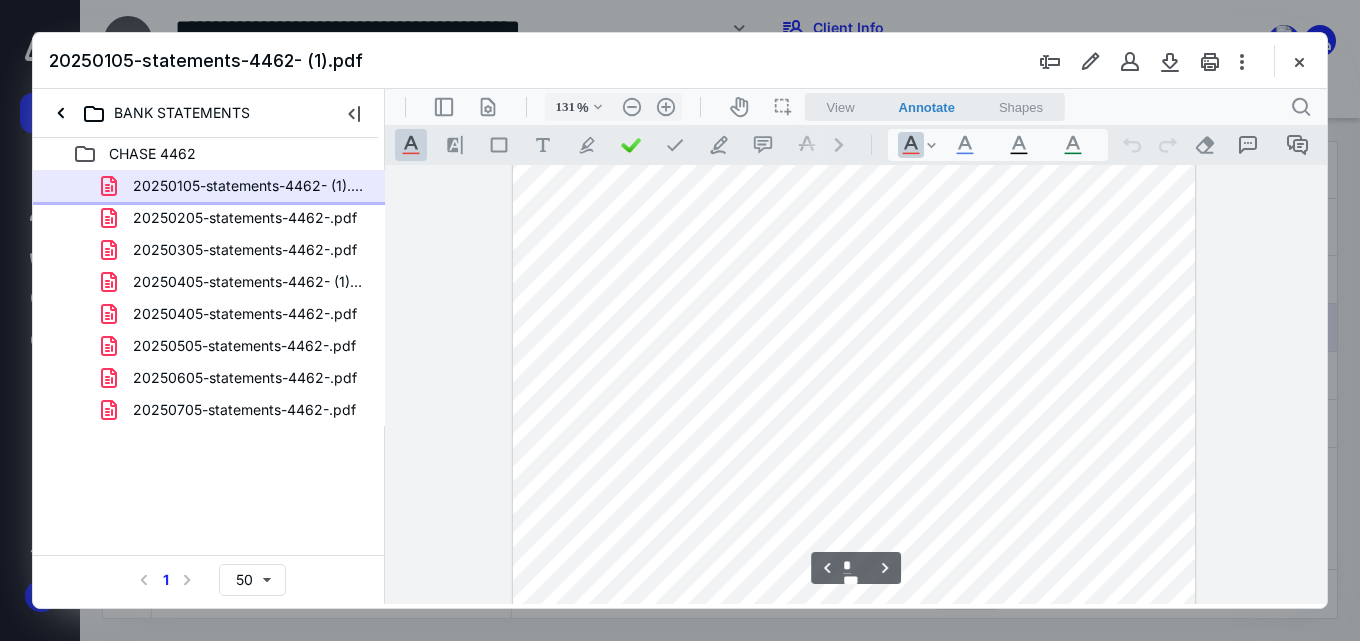 scroll, scrollTop: 3200, scrollLeft: 0, axis: vertical 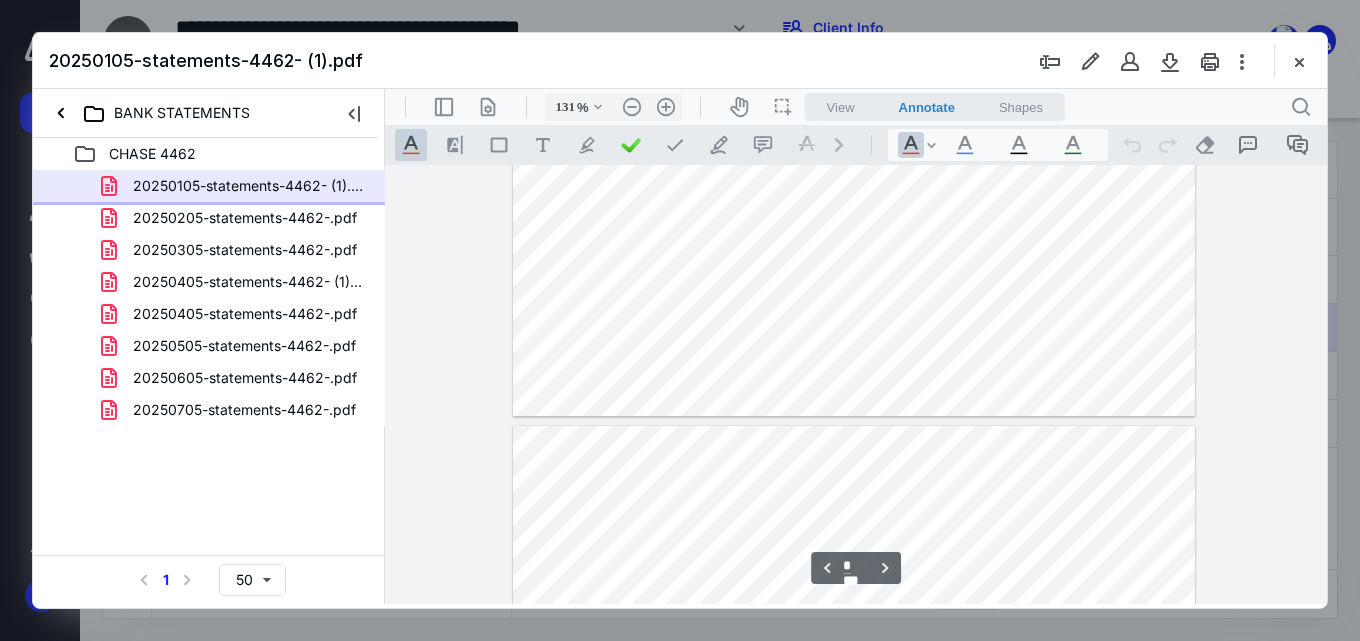type on "*" 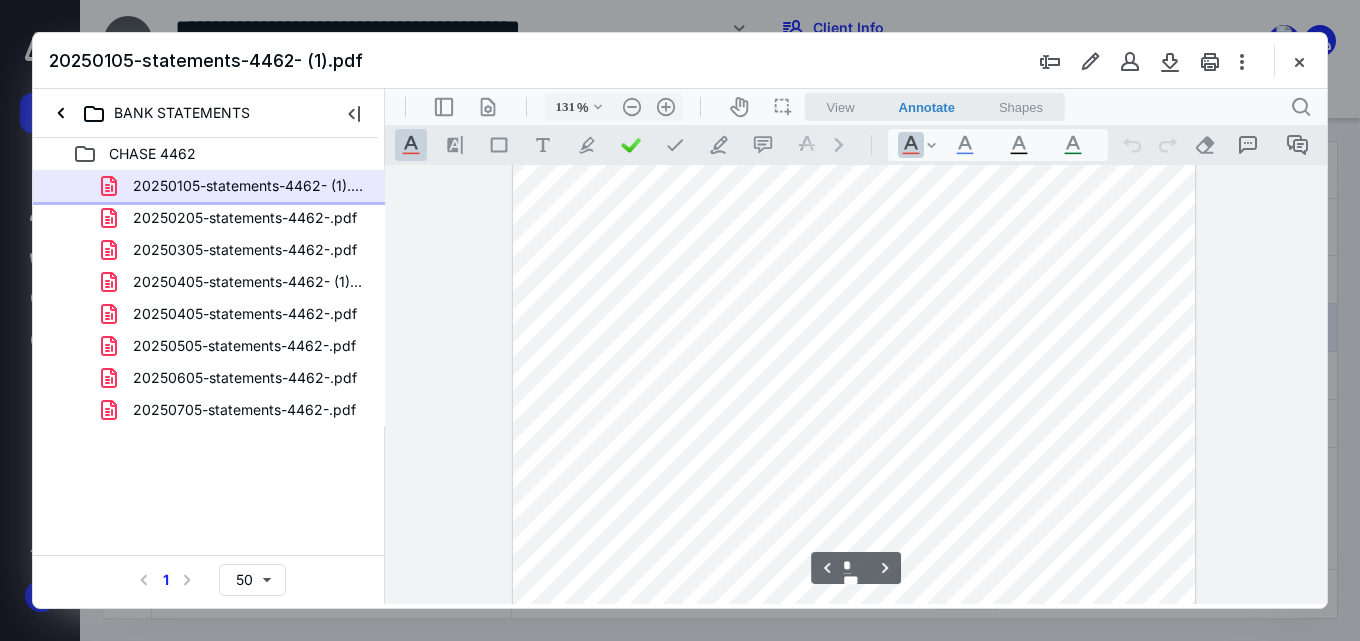 scroll, scrollTop: 1500, scrollLeft: 0, axis: vertical 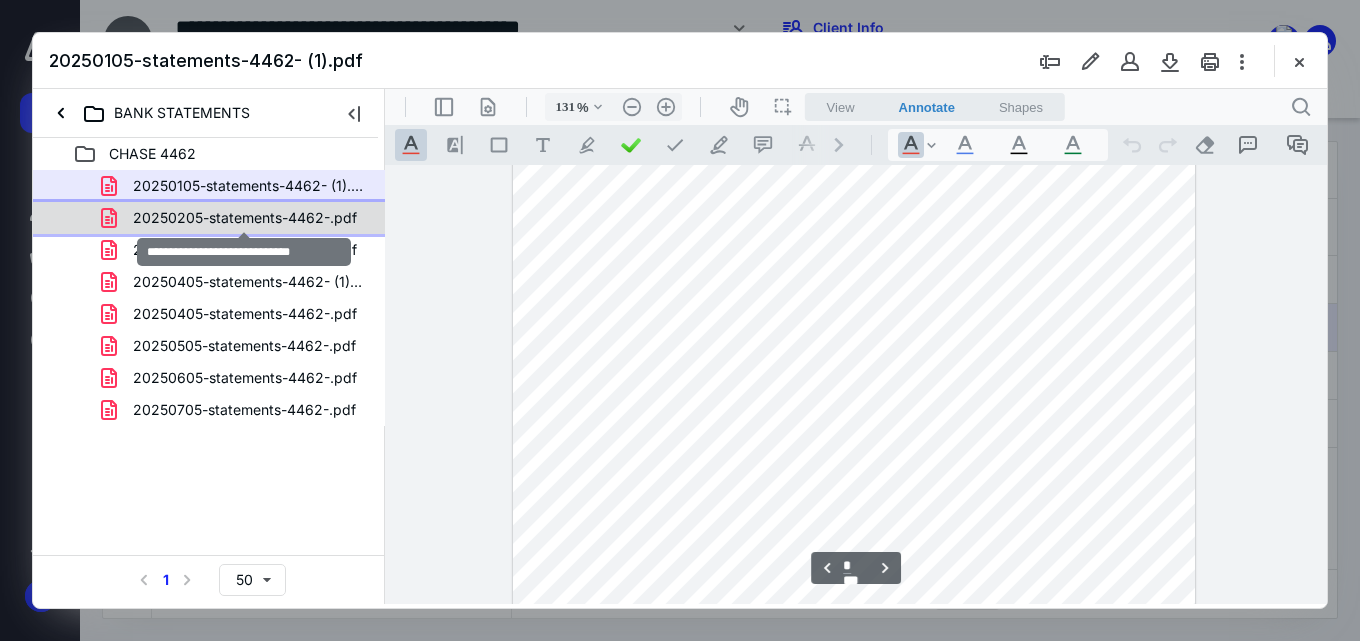click on "20250205-statements-4462-.pdf" at bounding box center (245, 218) 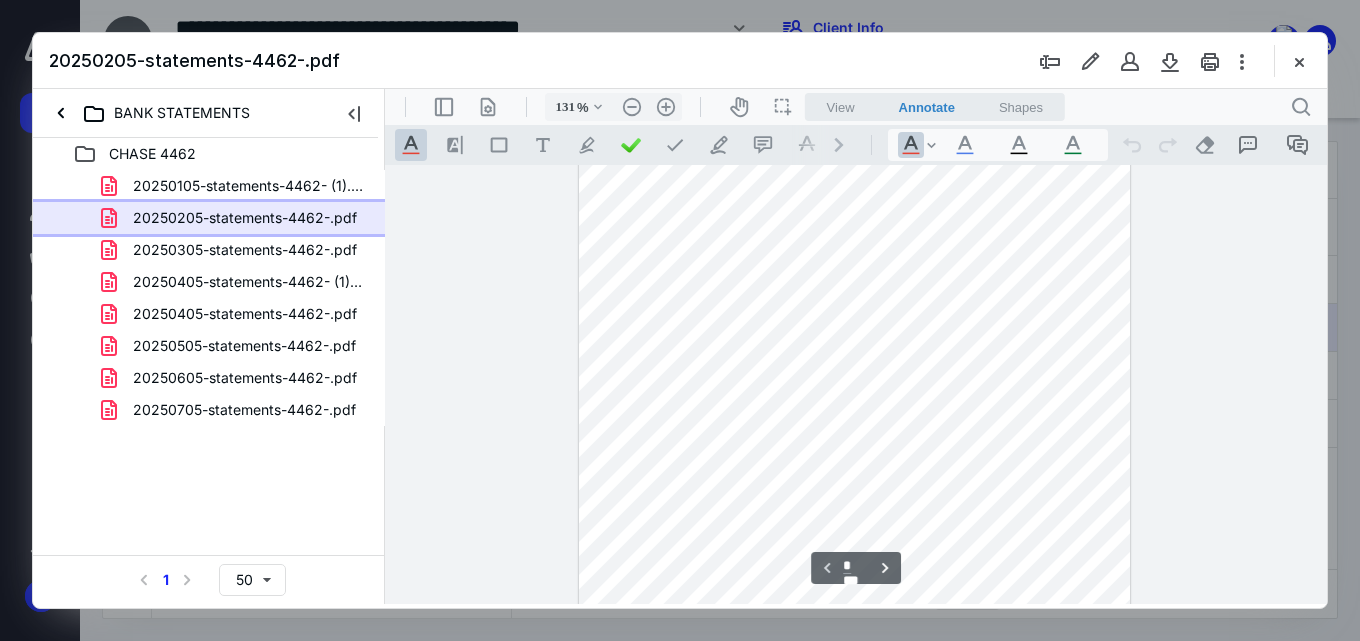 scroll, scrollTop: 49, scrollLeft: 0, axis: vertical 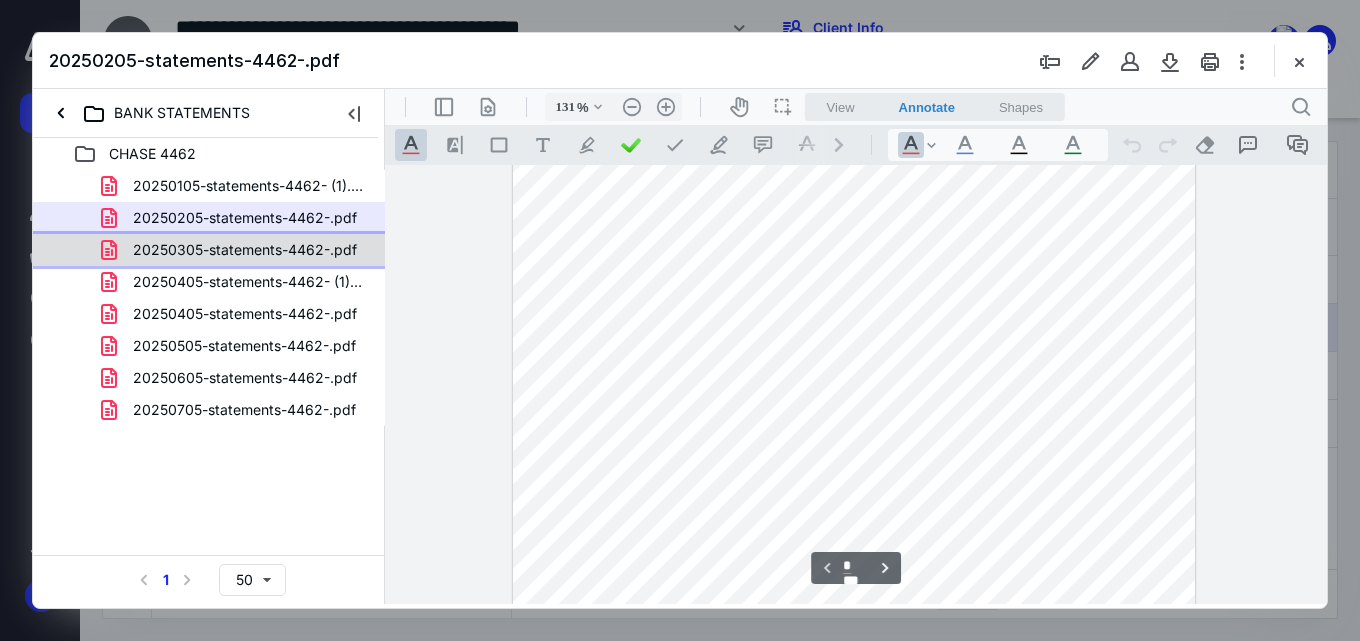 click on "20250305-statements-4462-.pdf" at bounding box center [209, 250] 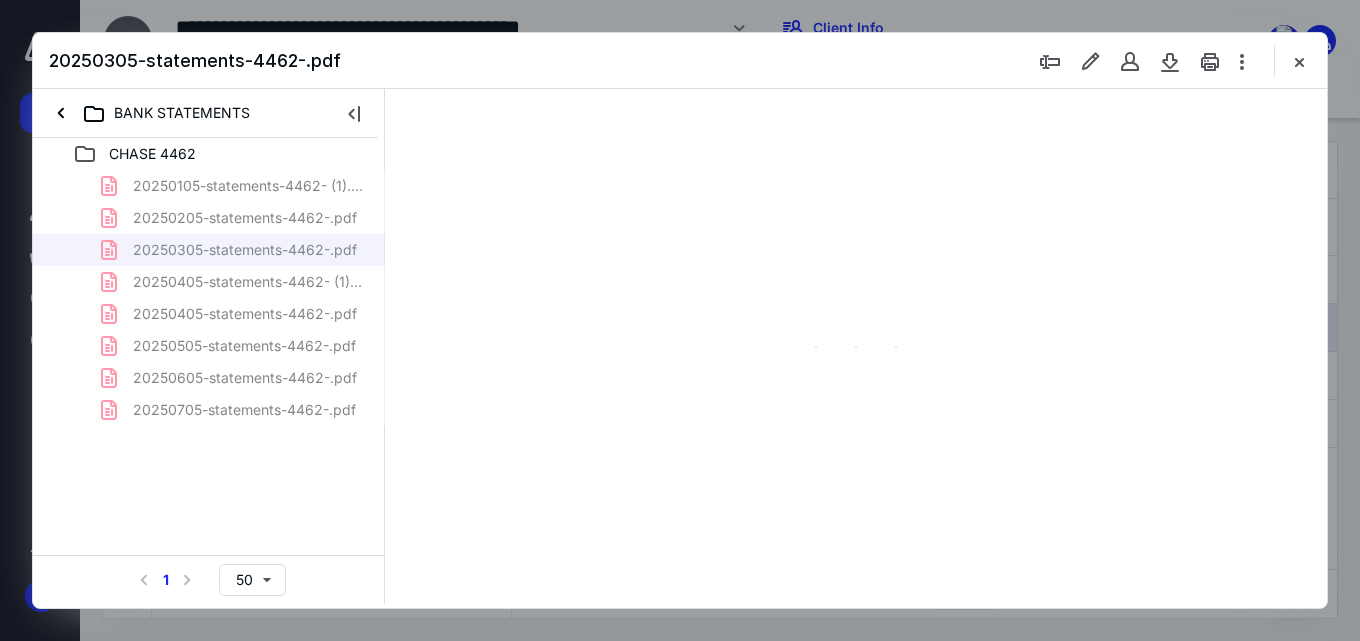 scroll, scrollTop: 78, scrollLeft: 0, axis: vertical 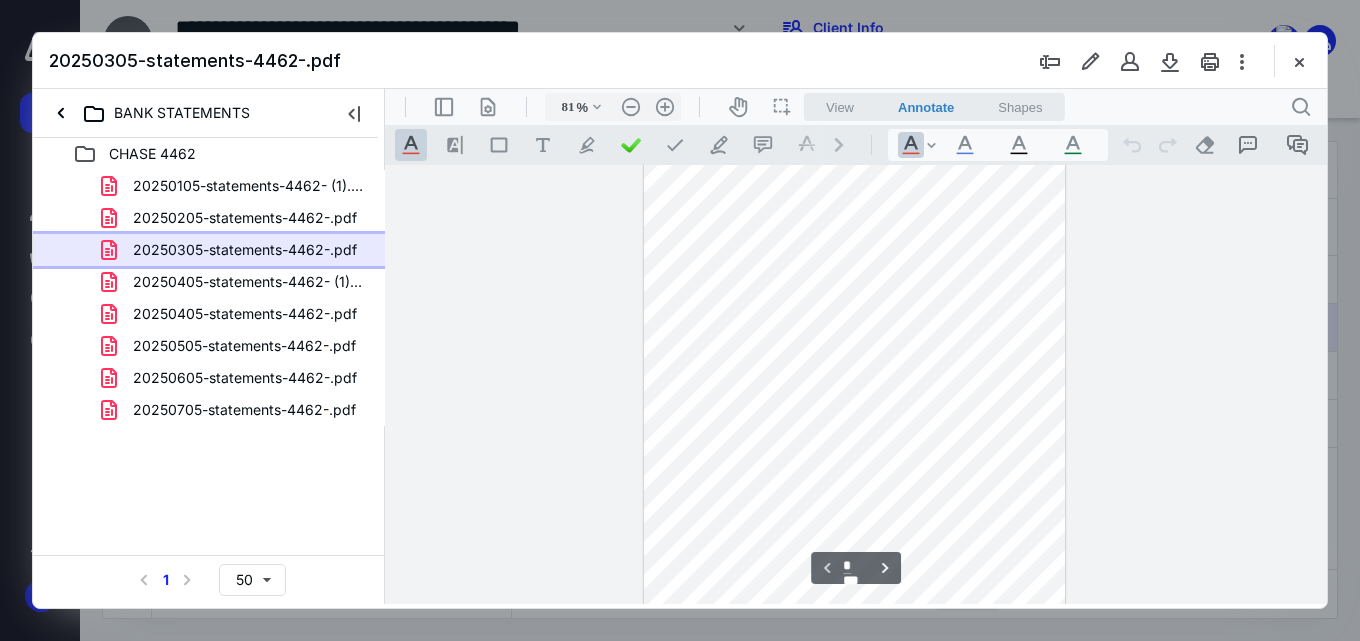 type on "131" 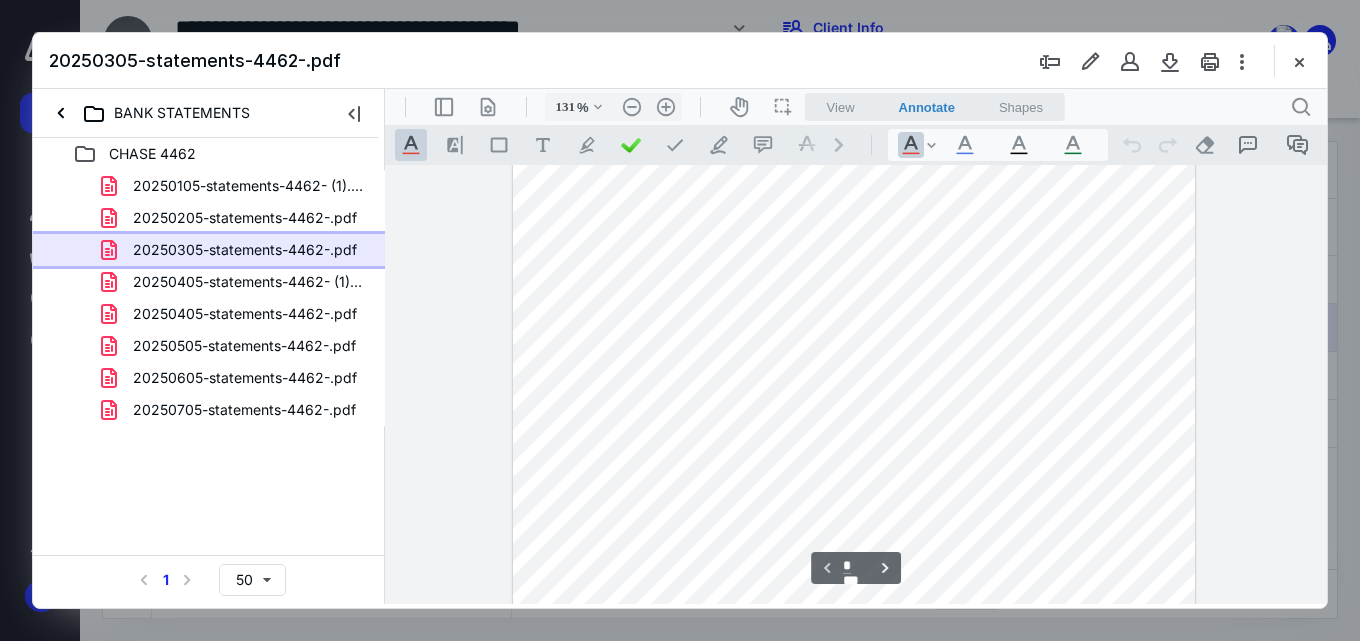 scroll, scrollTop: 285, scrollLeft: 0, axis: vertical 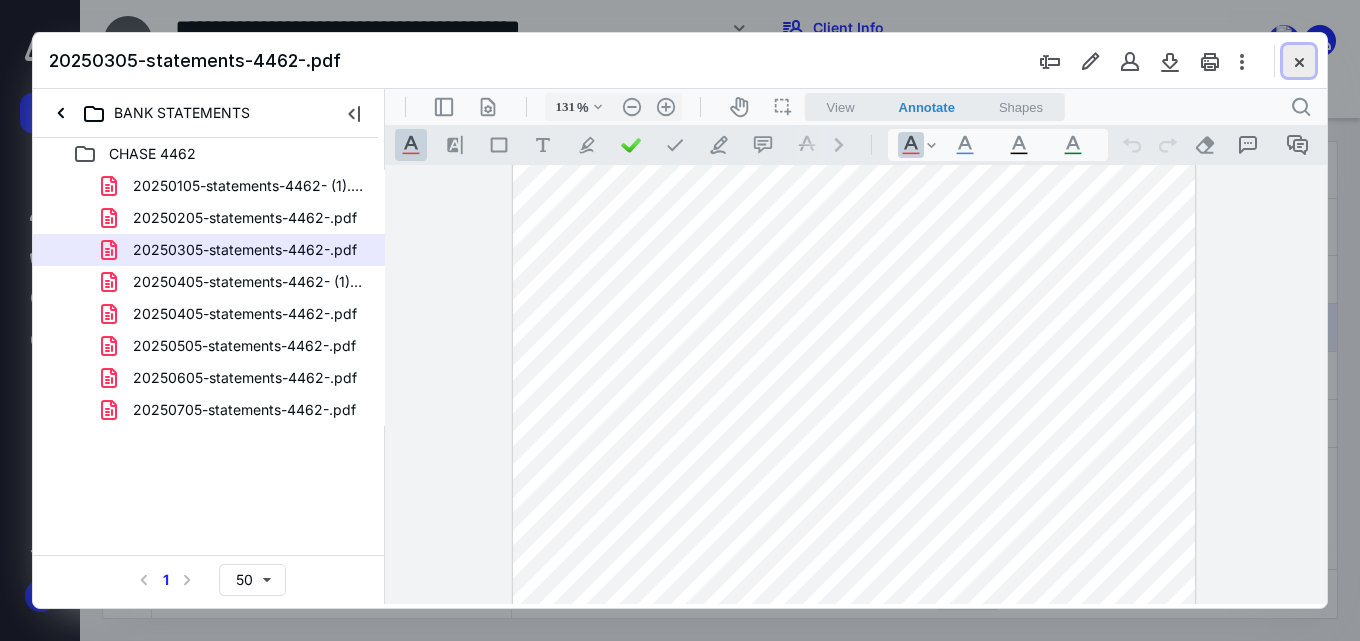 click at bounding box center (1299, 61) 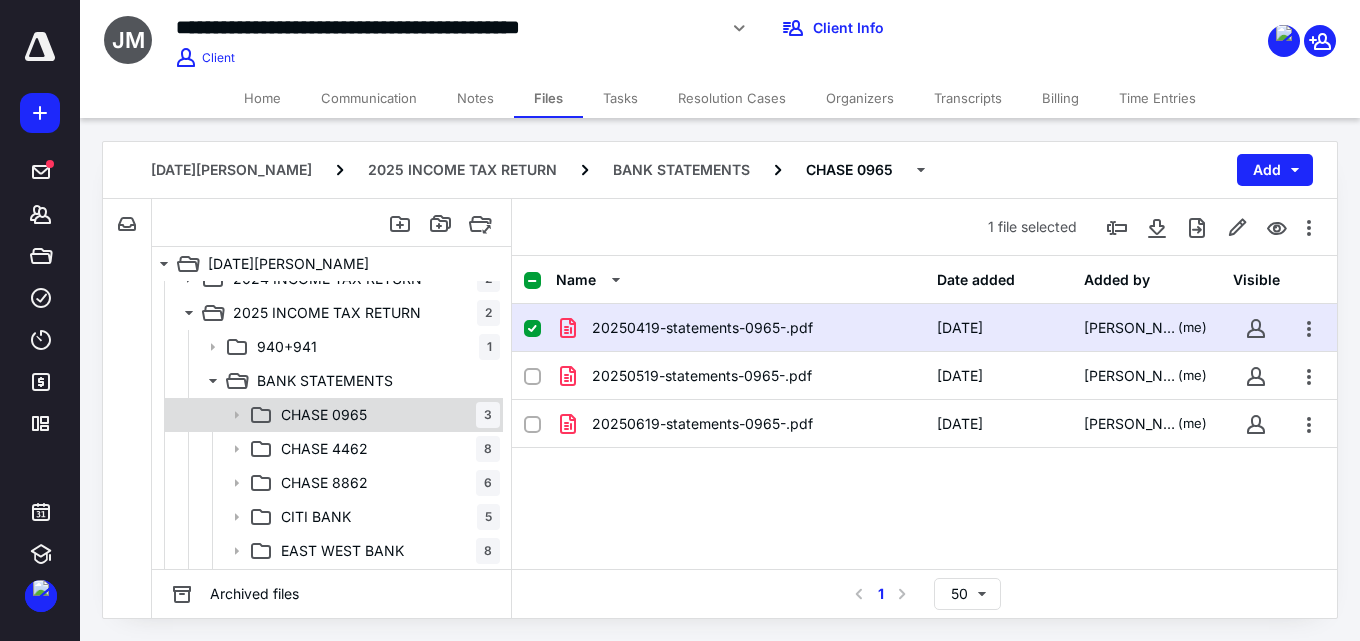 scroll, scrollTop: 100, scrollLeft: 0, axis: vertical 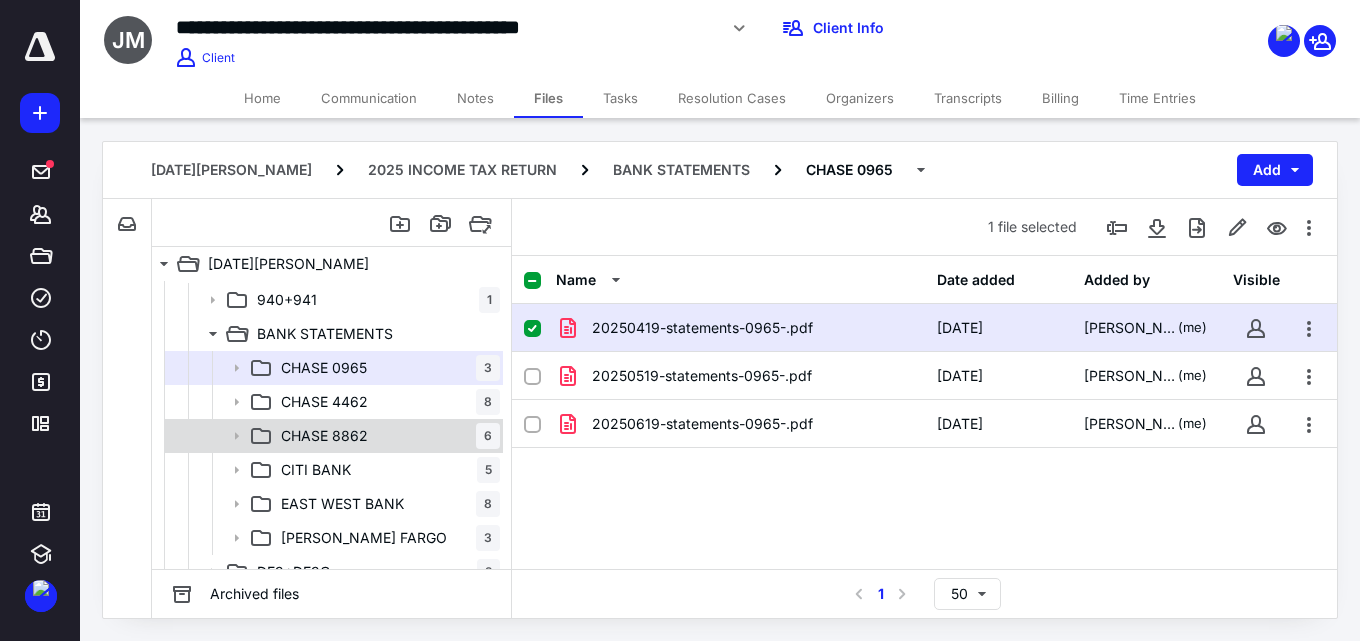 click on "CHASE 8862 6" at bounding box center (386, 436) 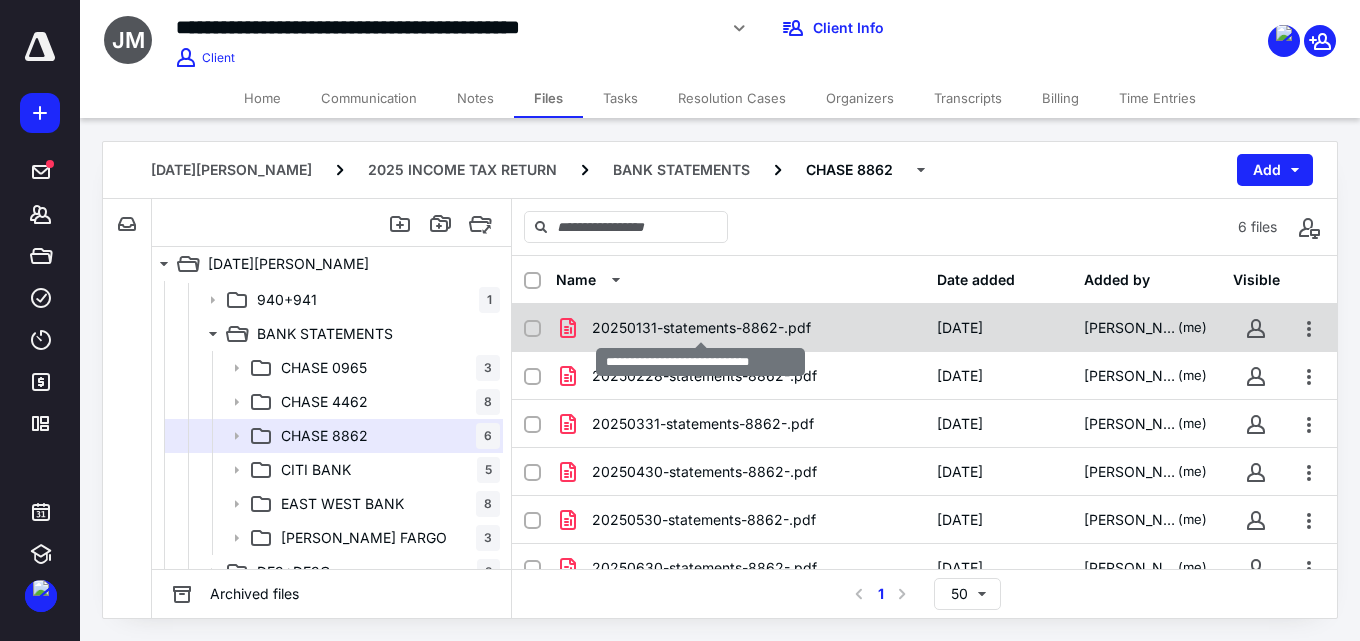 click on "20250131-statements-8862-.pdf" at bounding box center (701, 328) 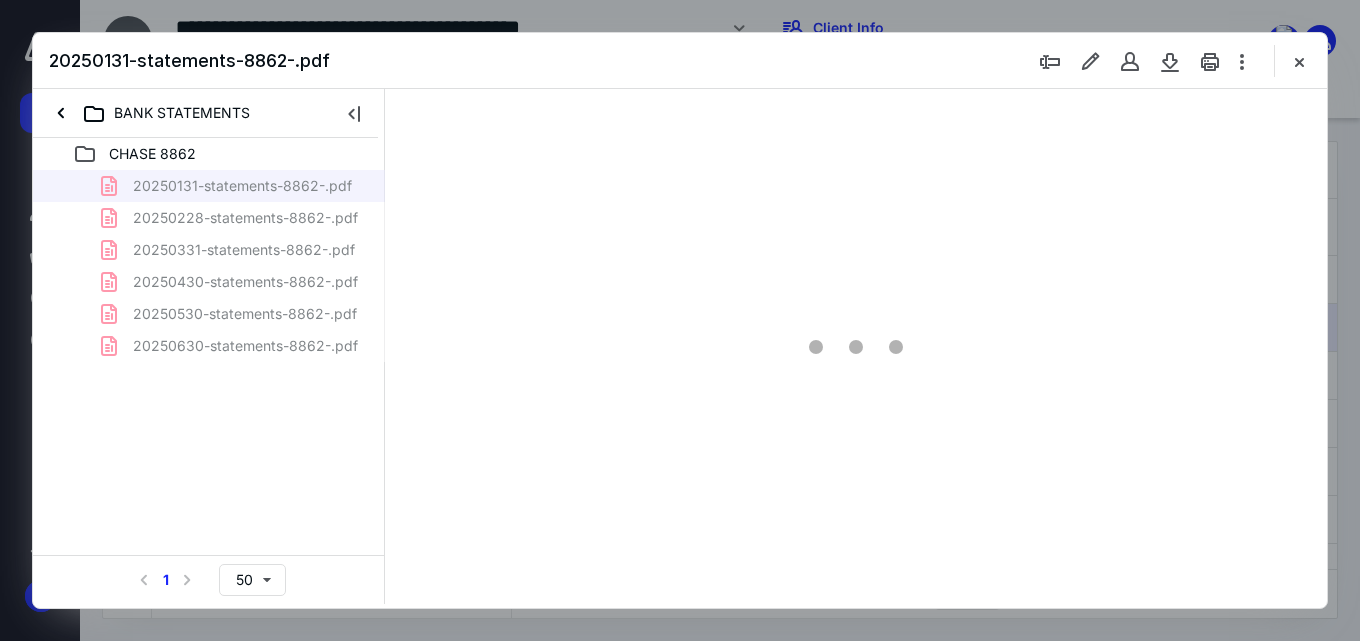 scroll, scrollTop: 0, scrollLeft: 0, axis: both 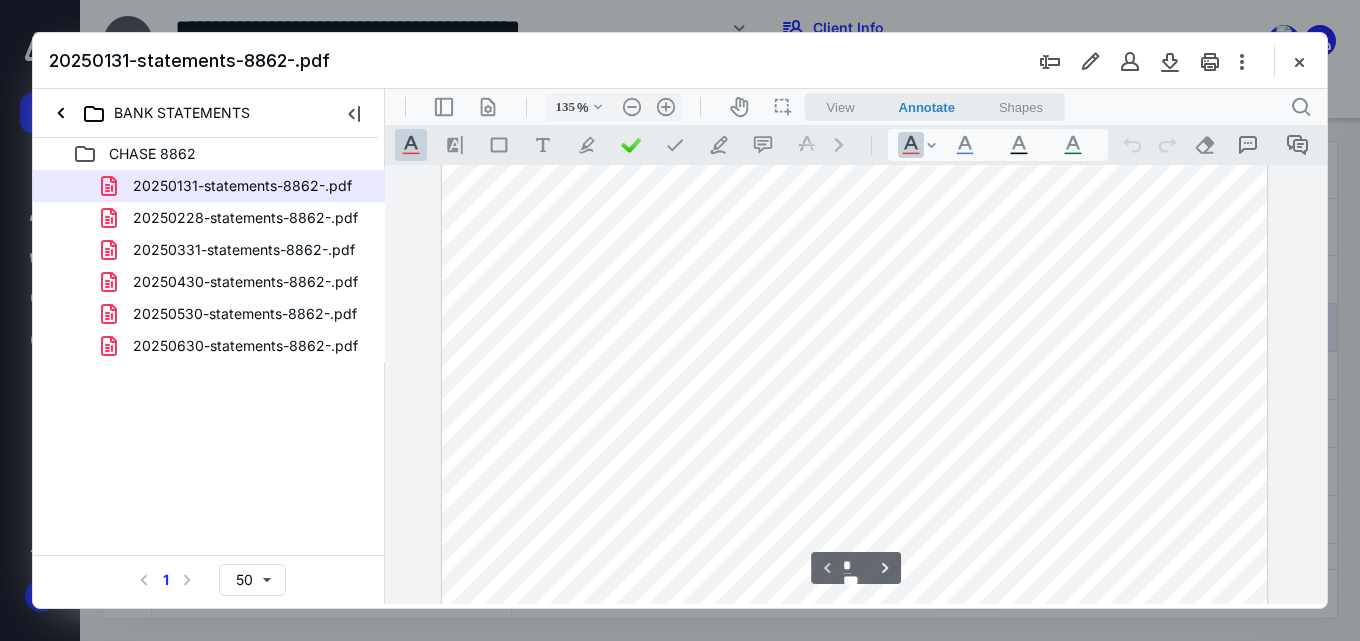 type on "160" 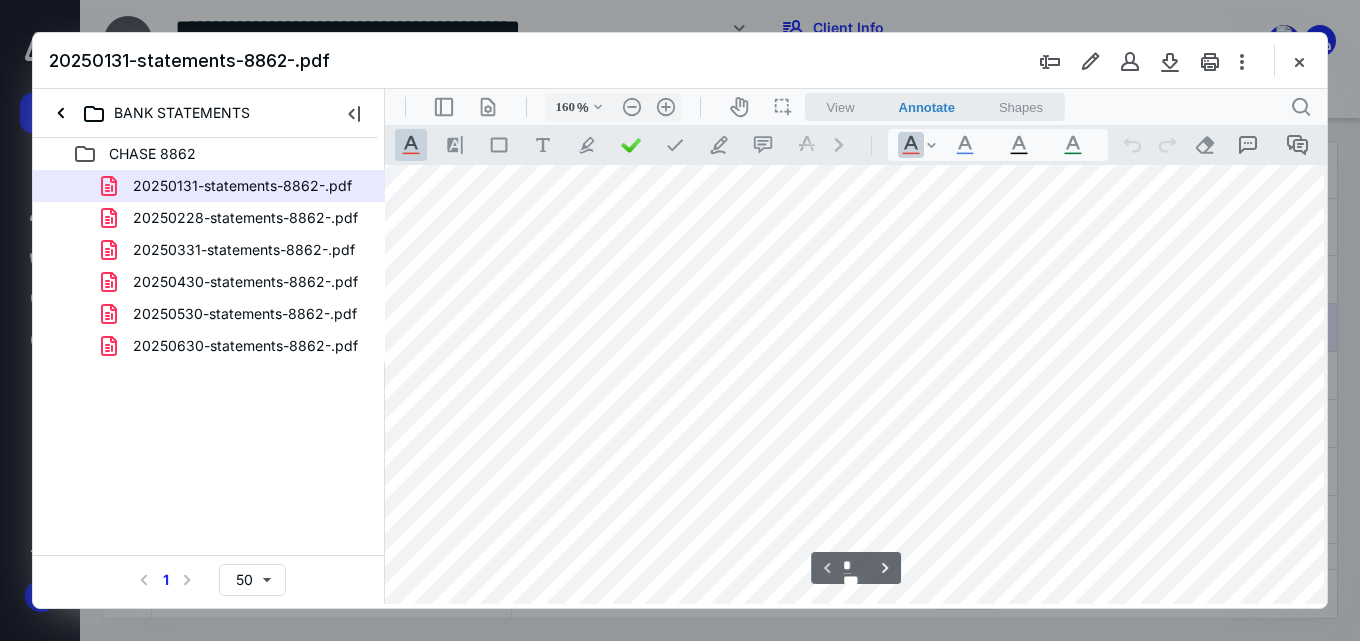 scroll, scrollTop: 802, scrollLeft: 23, axis: both 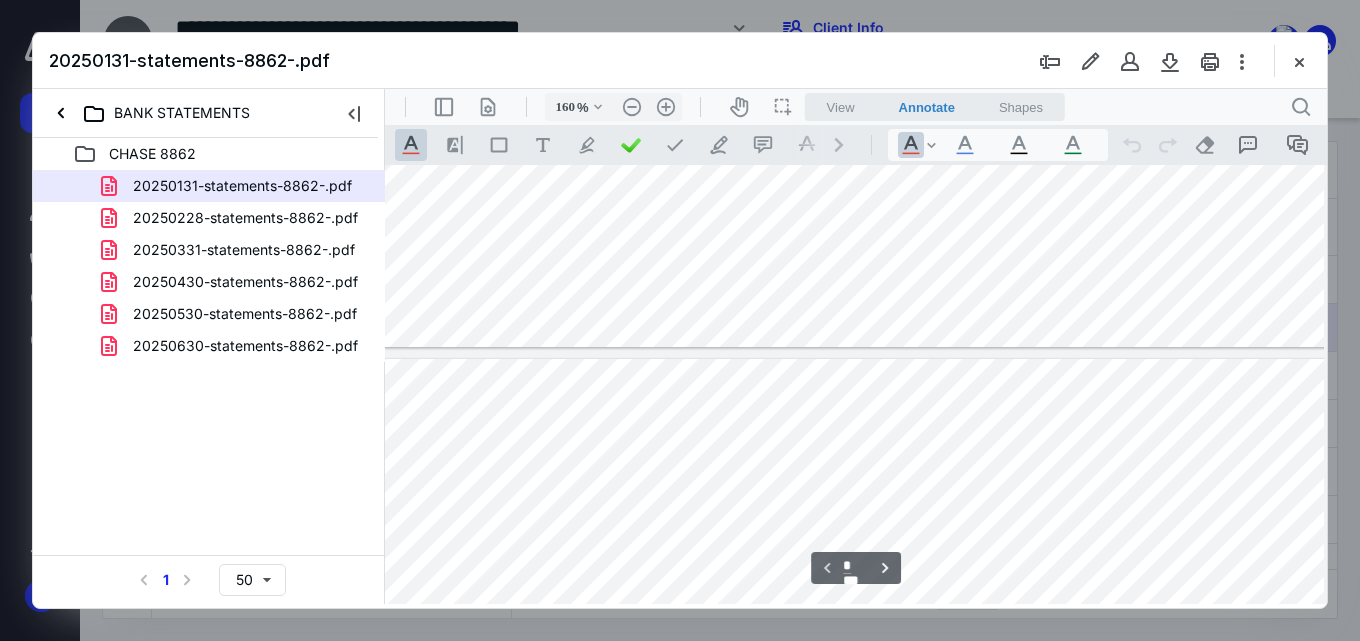 type on "*" 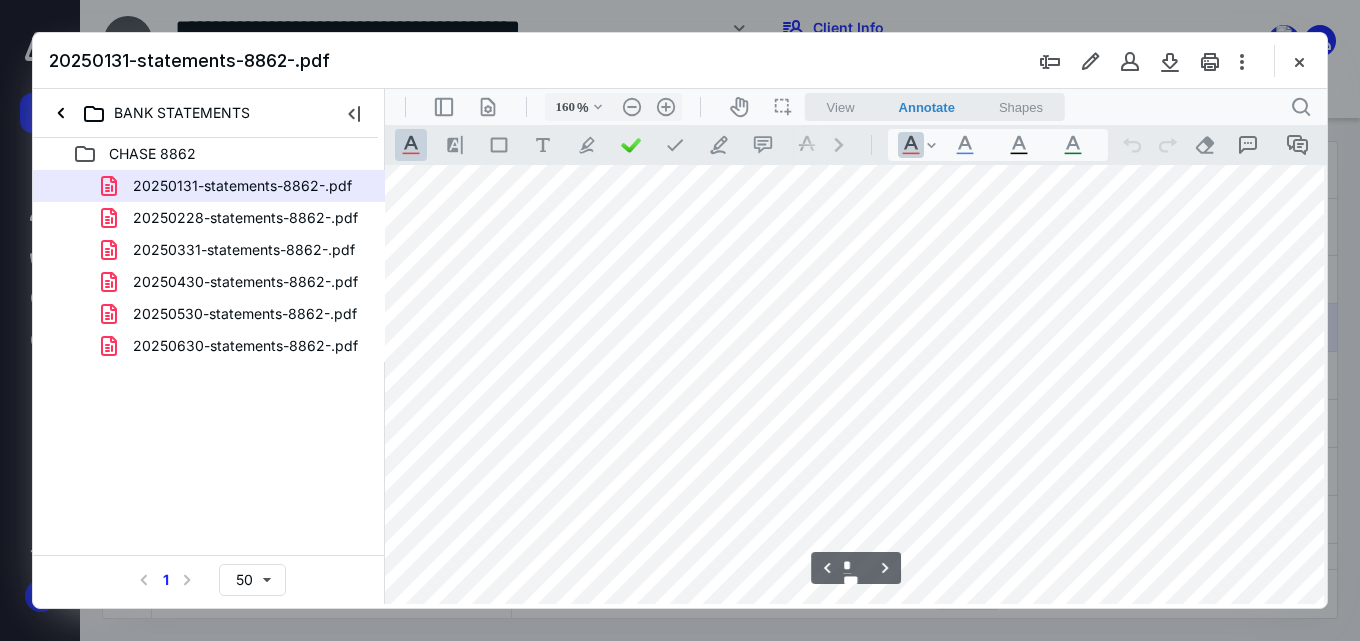 scroll, scrollTop: 1602, scrollLeft: 23, axis: both 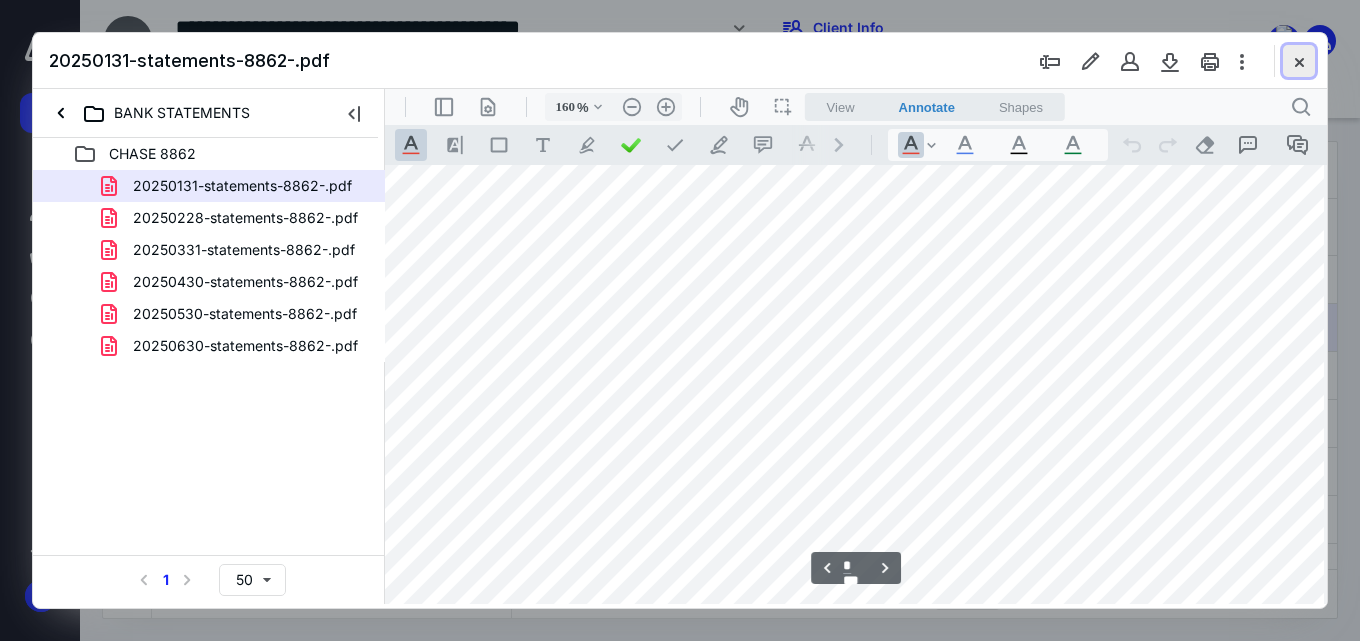 click at bounding box center (1299, 61) 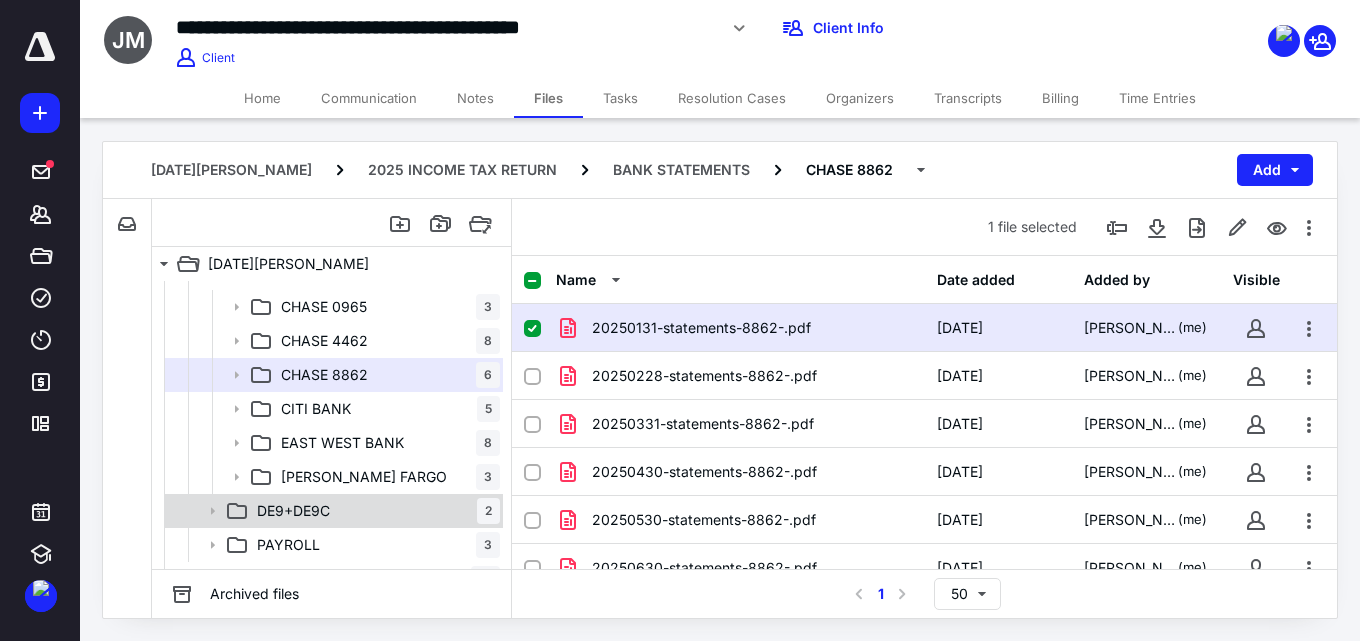 scroll, scrollTop: 188, scrollLeft: 0, axis: vertical 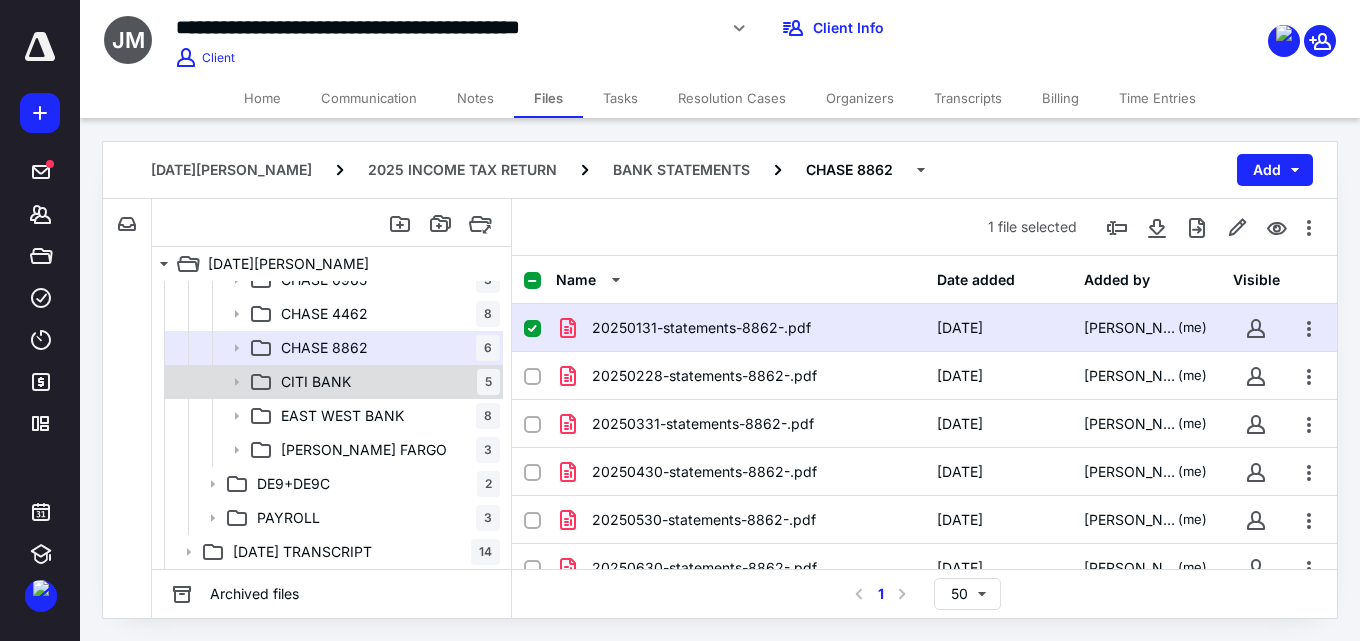 click on "CITI BANK 5" at bounding box center (386, 382) 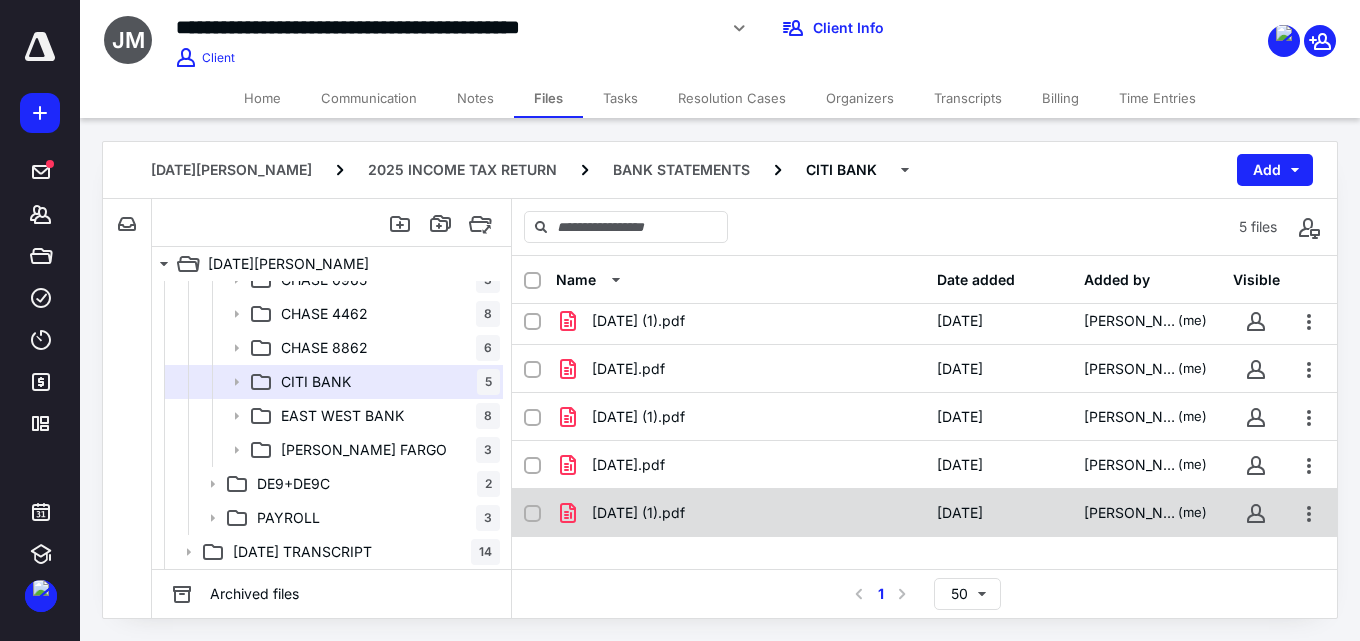 scroll, scrollTop: 0, scrollLeft: 0, axis: both 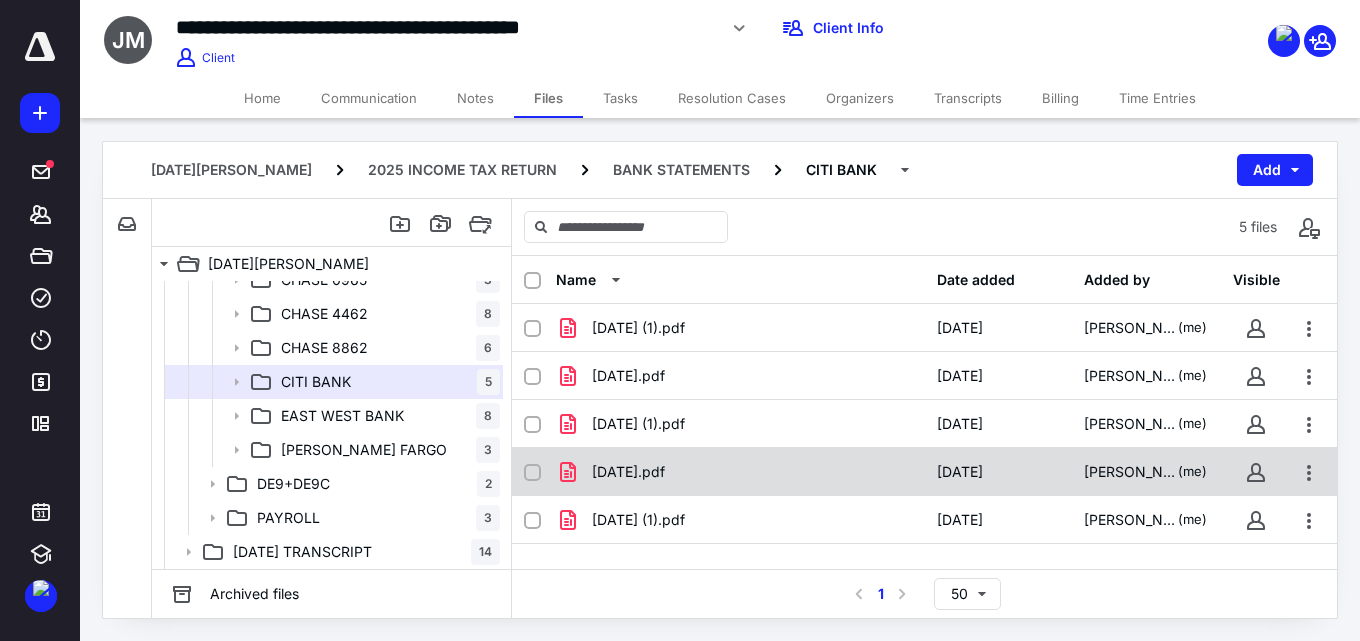 click on "[DATE].pdf" at bounding box center [740, 472] 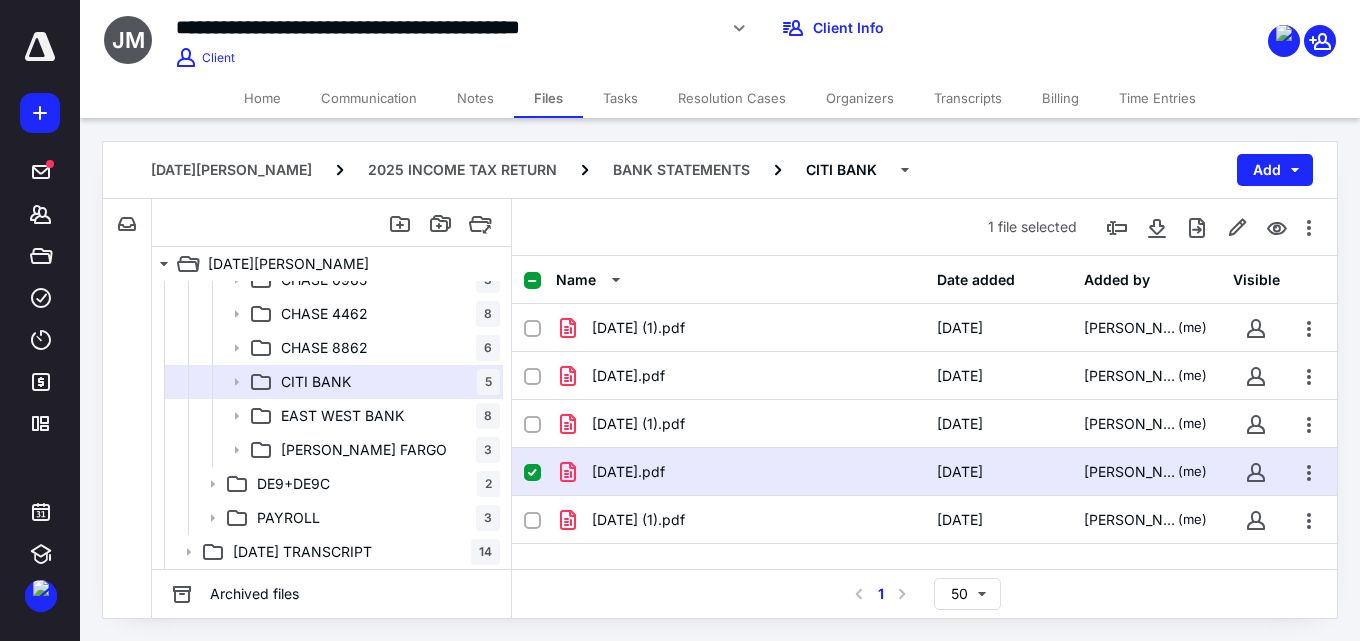 click on "[DATE].pdf" at bounding box center (740, 472) 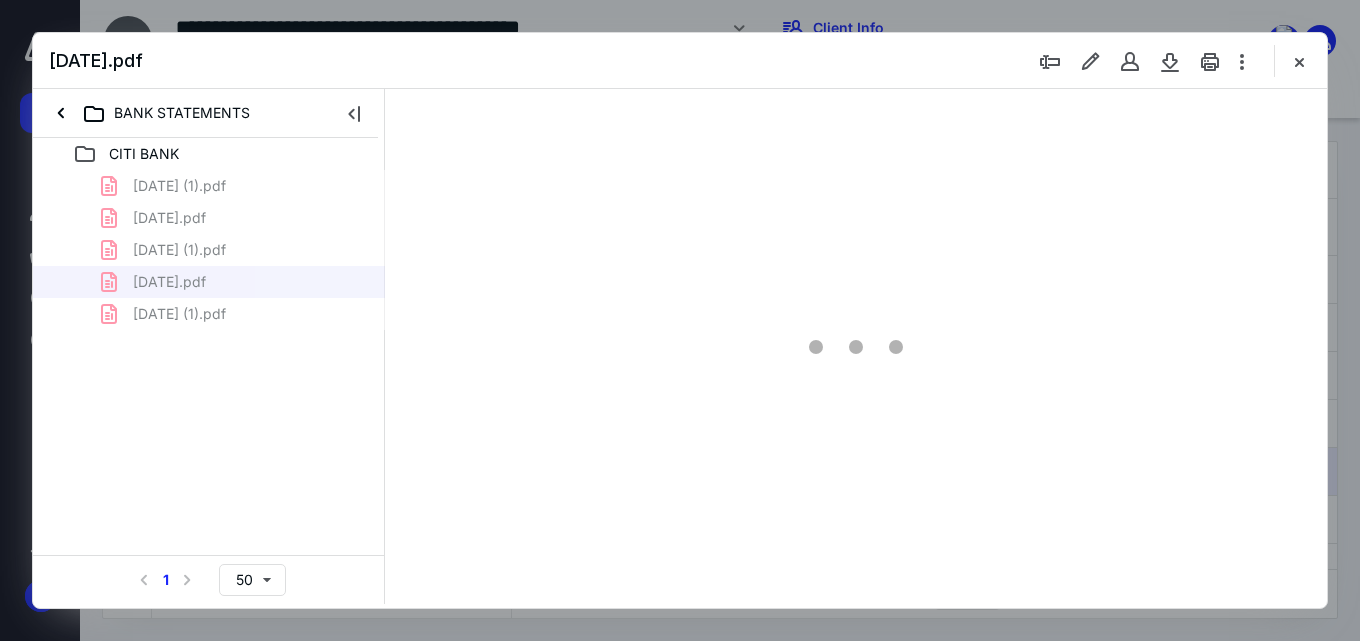 scroll, scrollTop: 0, scrollLeft: 0, axis: both 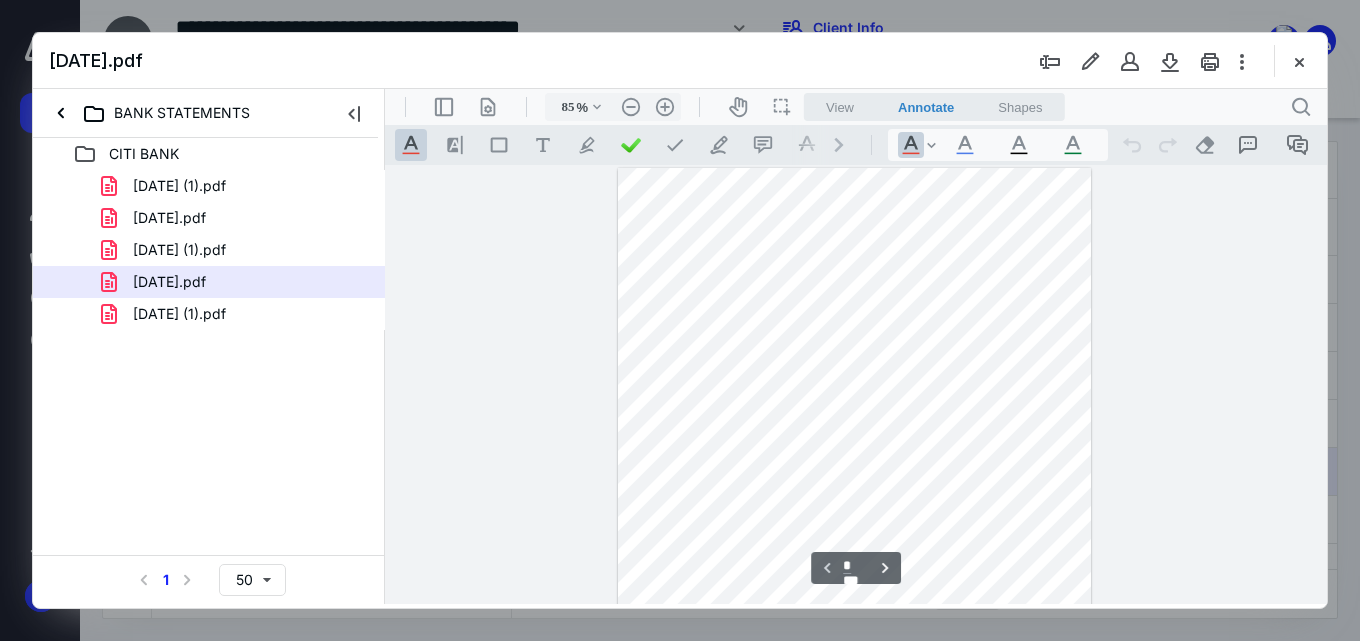 type on "110" 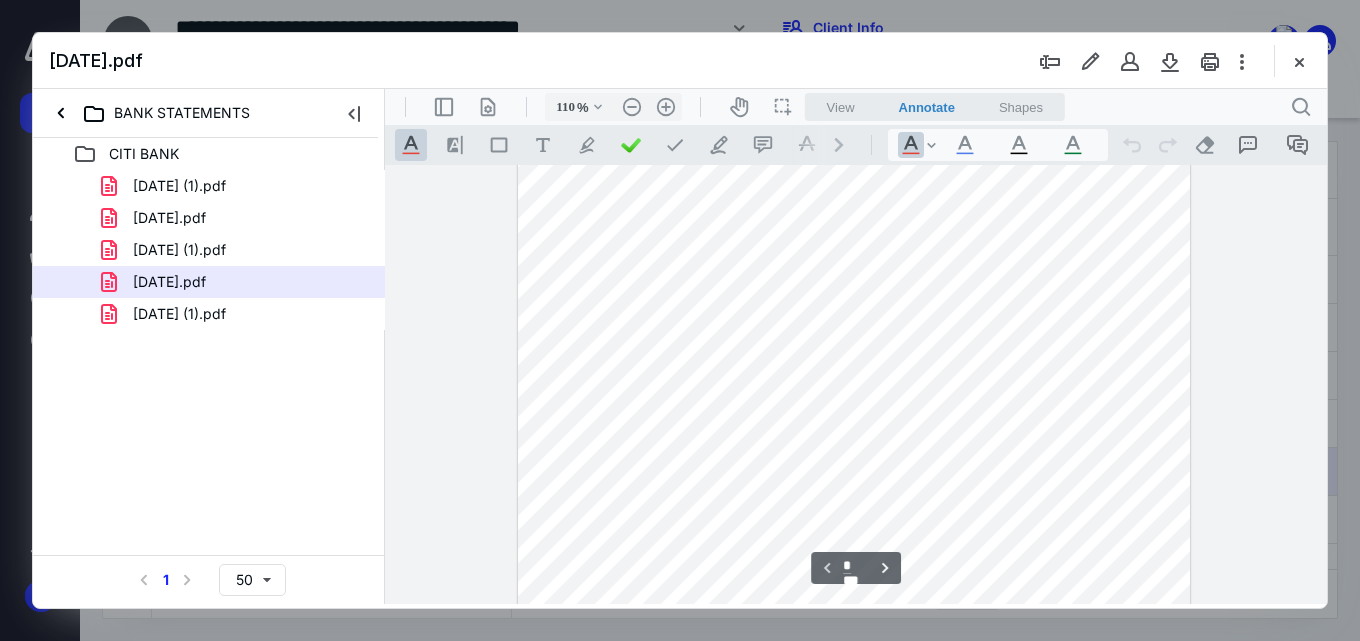 scroll, scrollTop: 300, scrollLeft: 0, axis: vertical 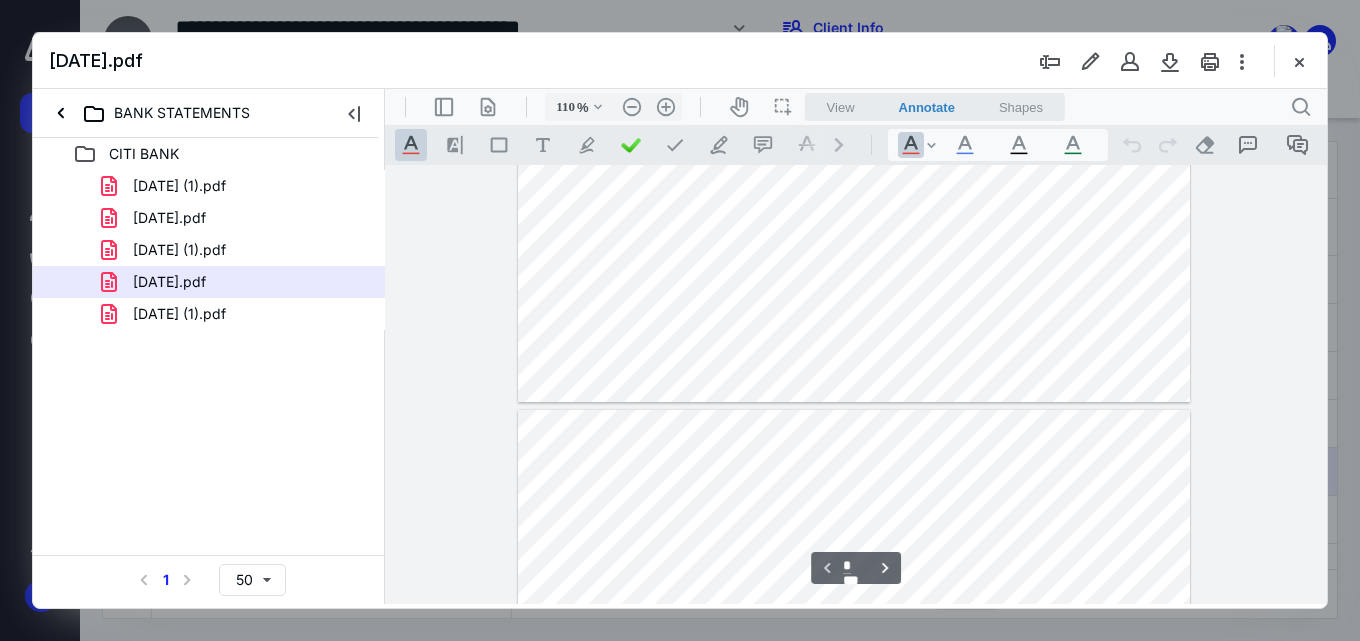 type on "*" 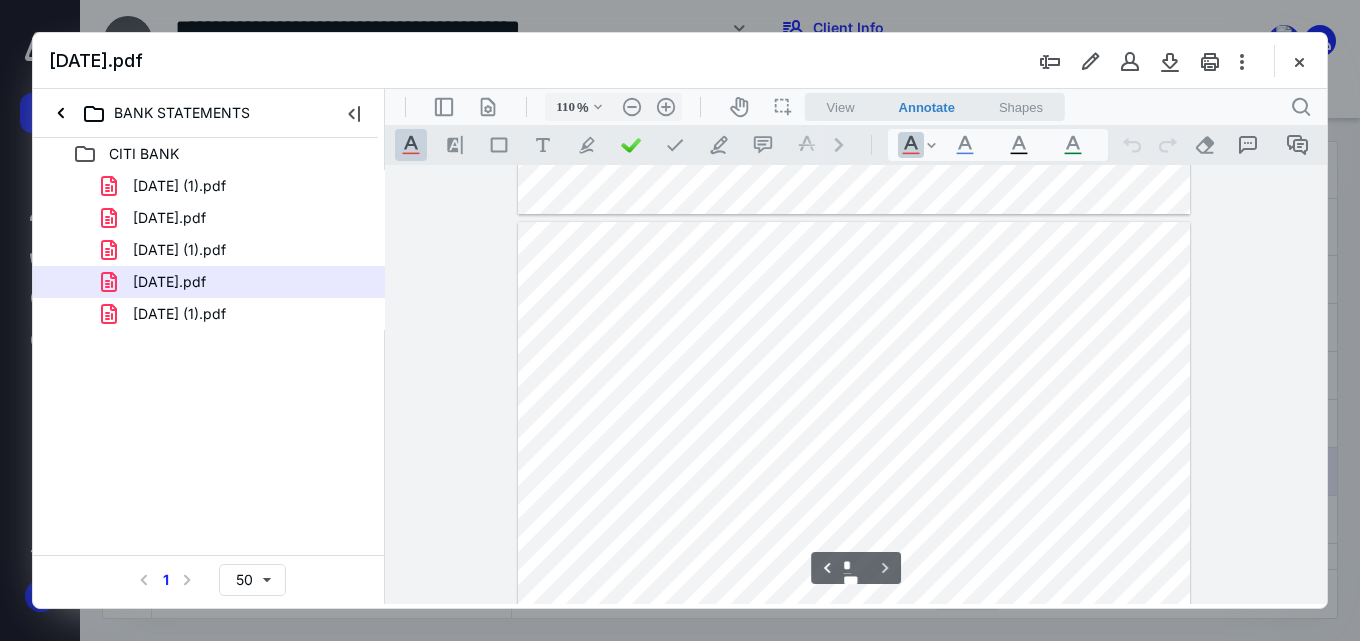 scroll, scrollTop: 817, scrollLeft: 0, axis: vertical 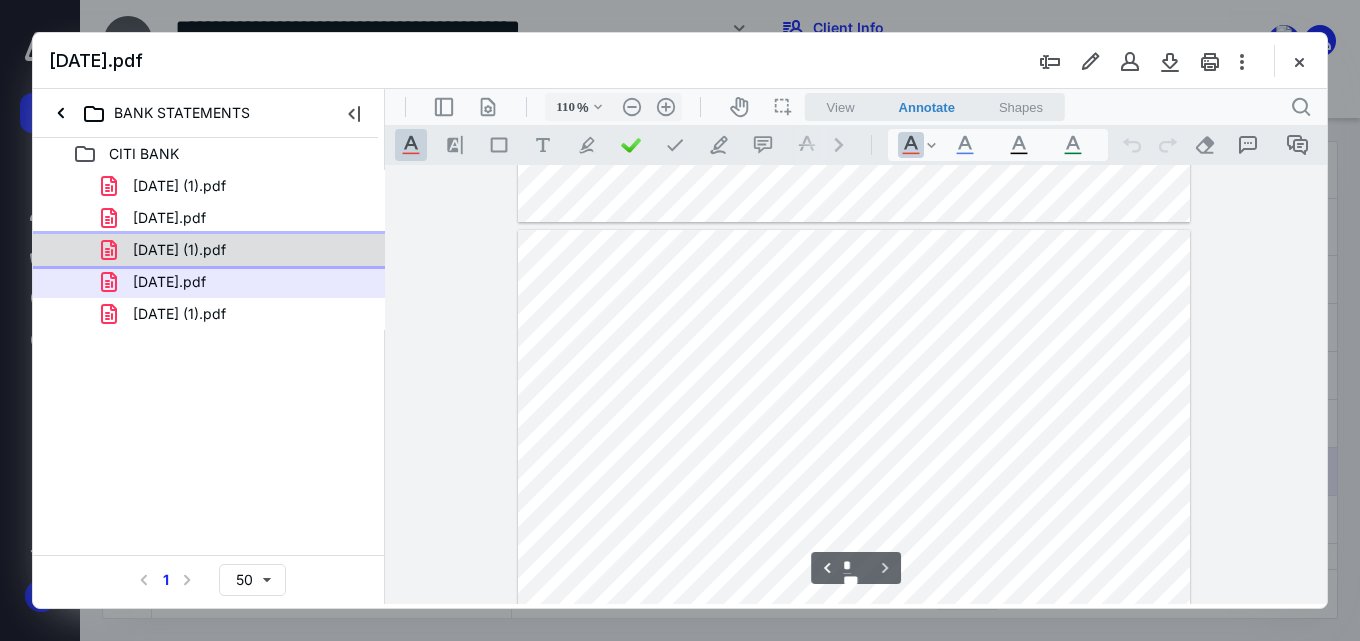 click on "[DATE] (1).pdf" at bounding box center [209, 250] 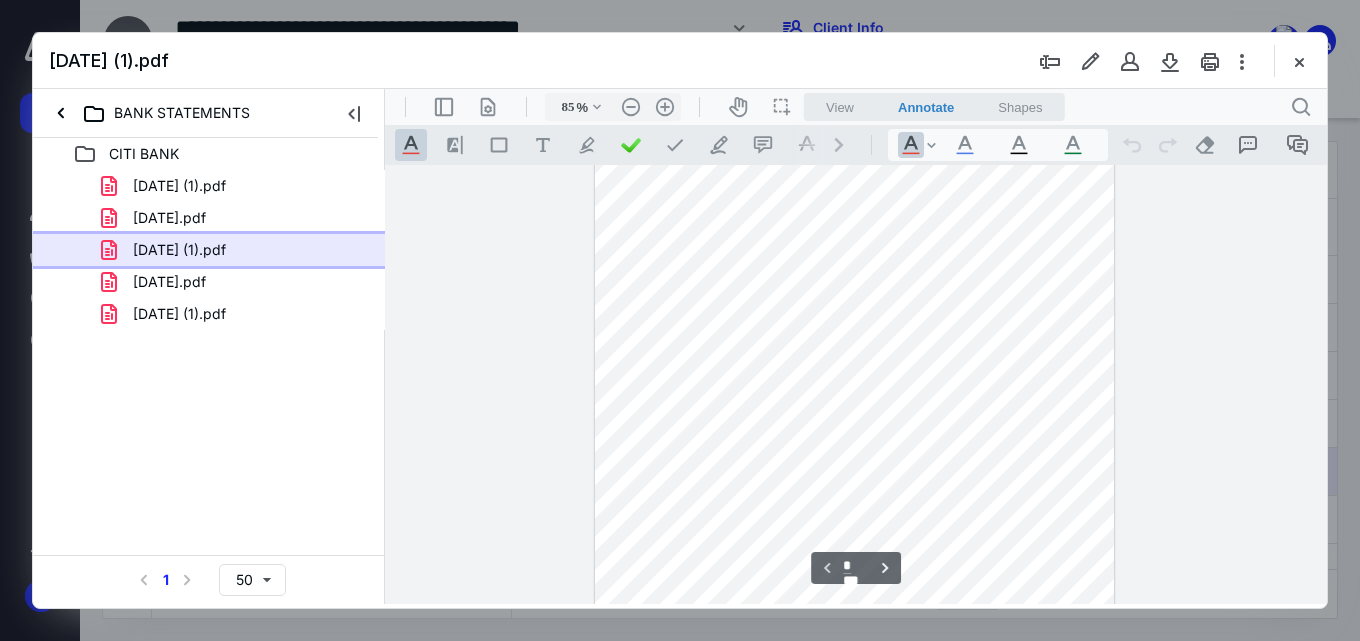 scroll, scrollTop: 0, scrollLeft: 0, axis: both 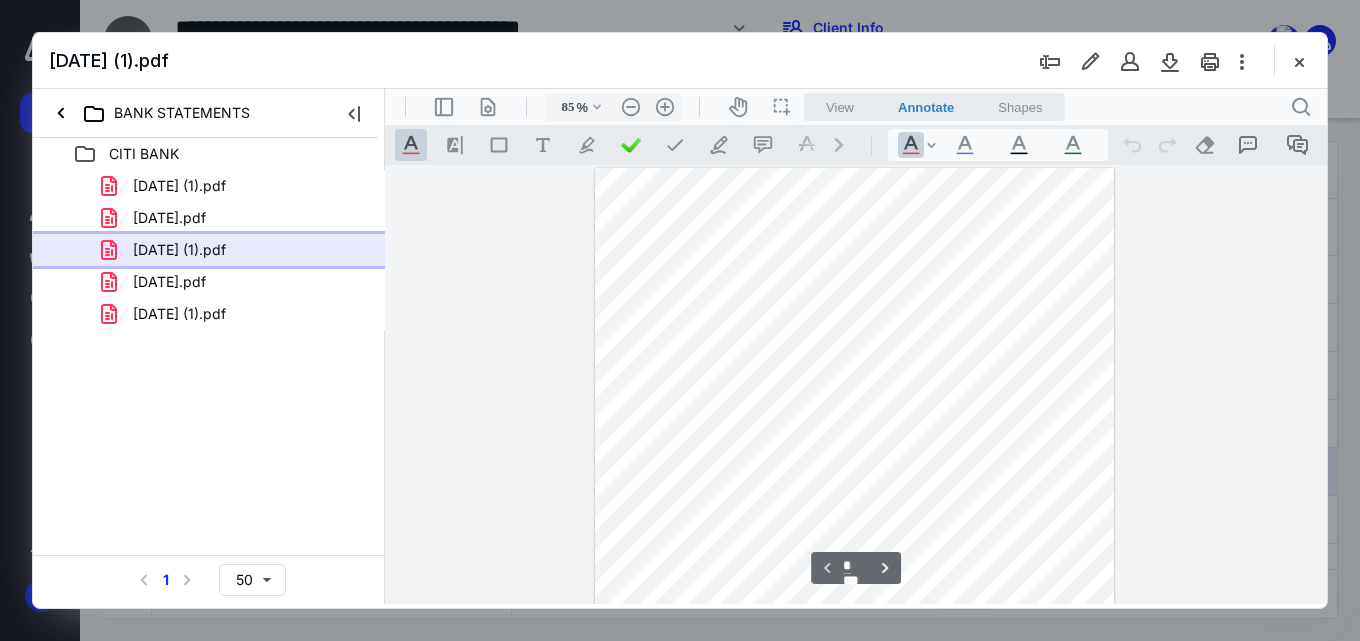 type on "110" 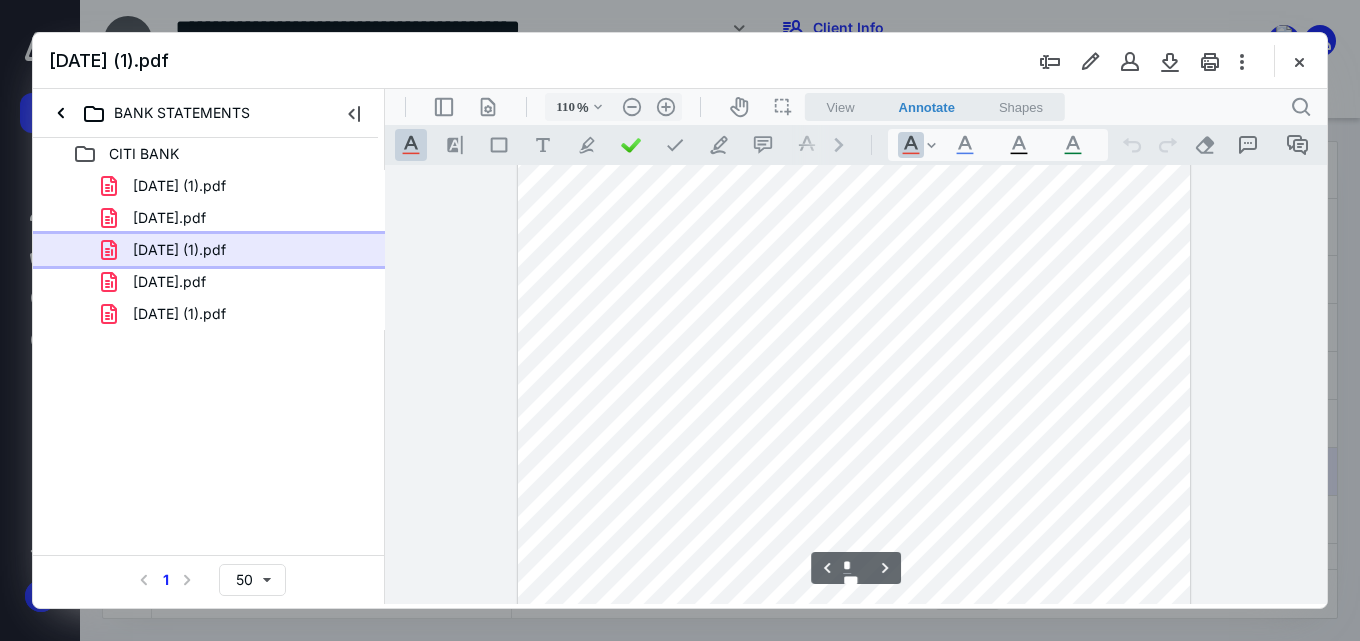 scroll, scrollTop: 1937, scrollLeft: 0, axis: vertical 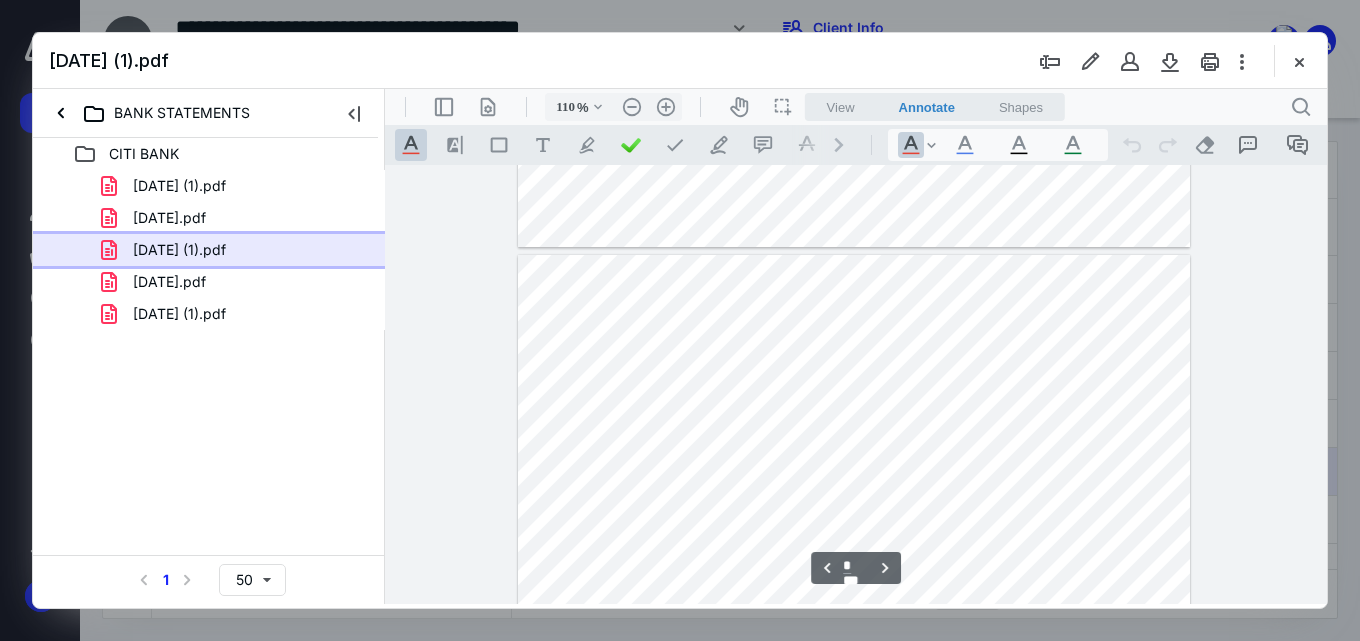 type on "*" 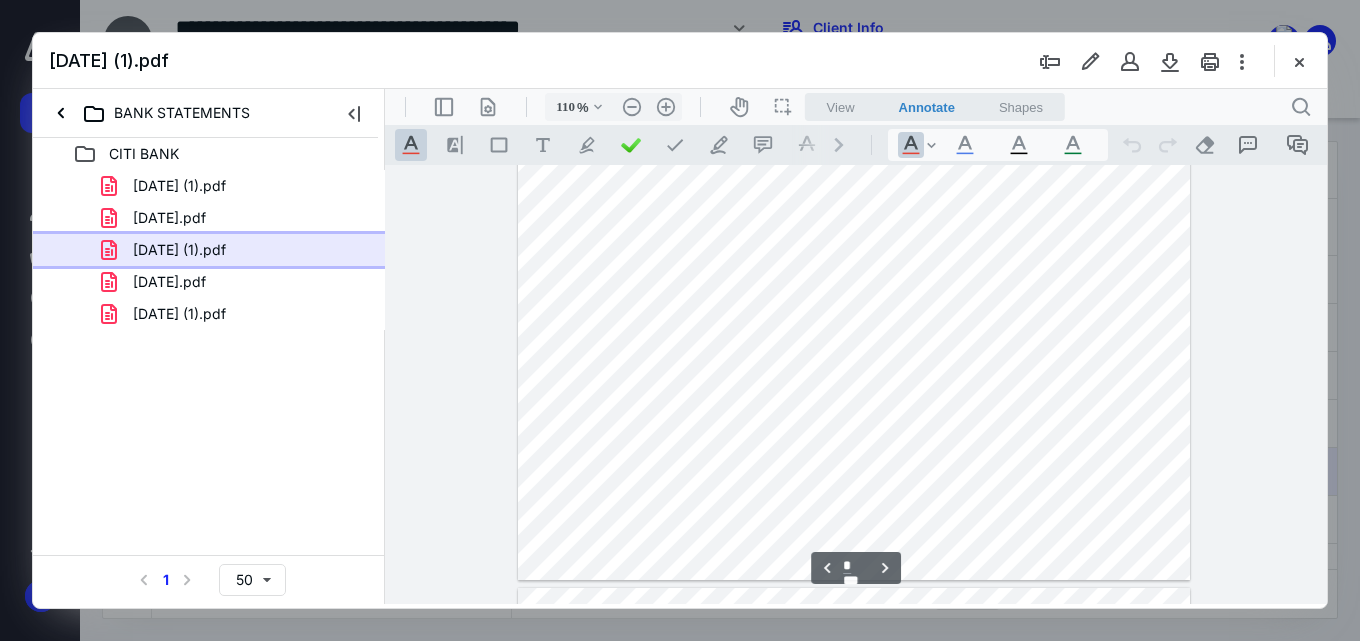 scroll, scrollTop: 937, scrollLeft: 0, axis: vertical 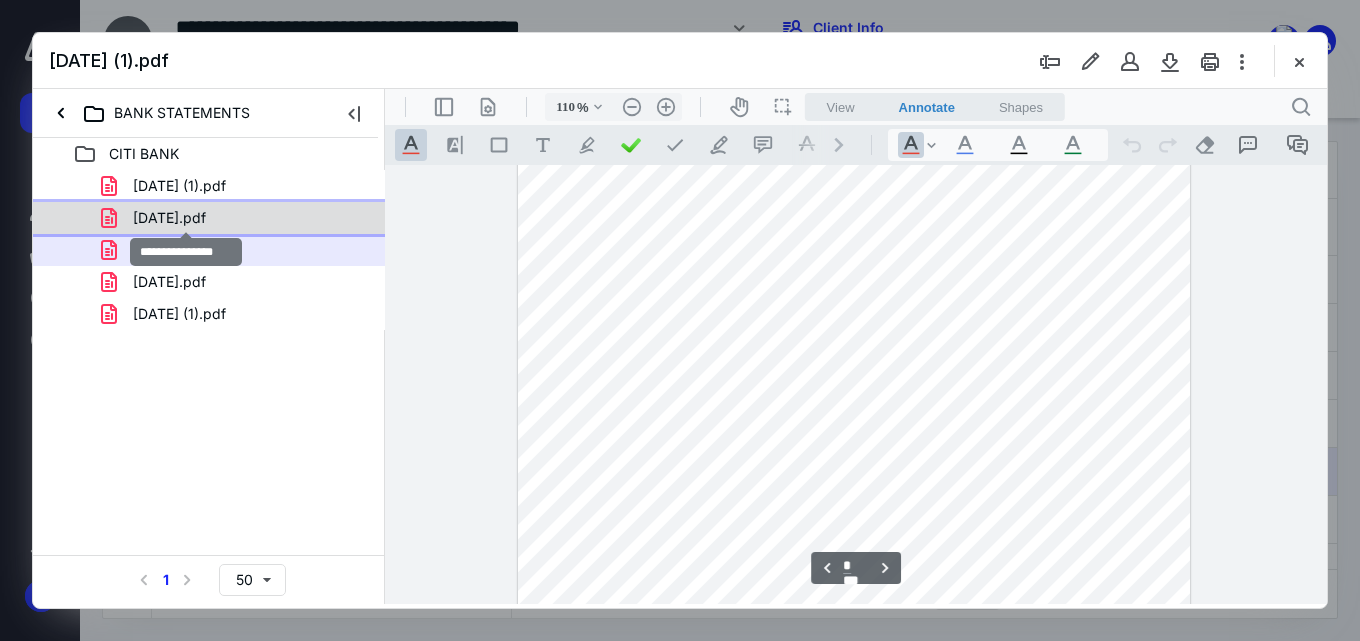 click on "[DATE].pdf" at bounding box center (169, 218) 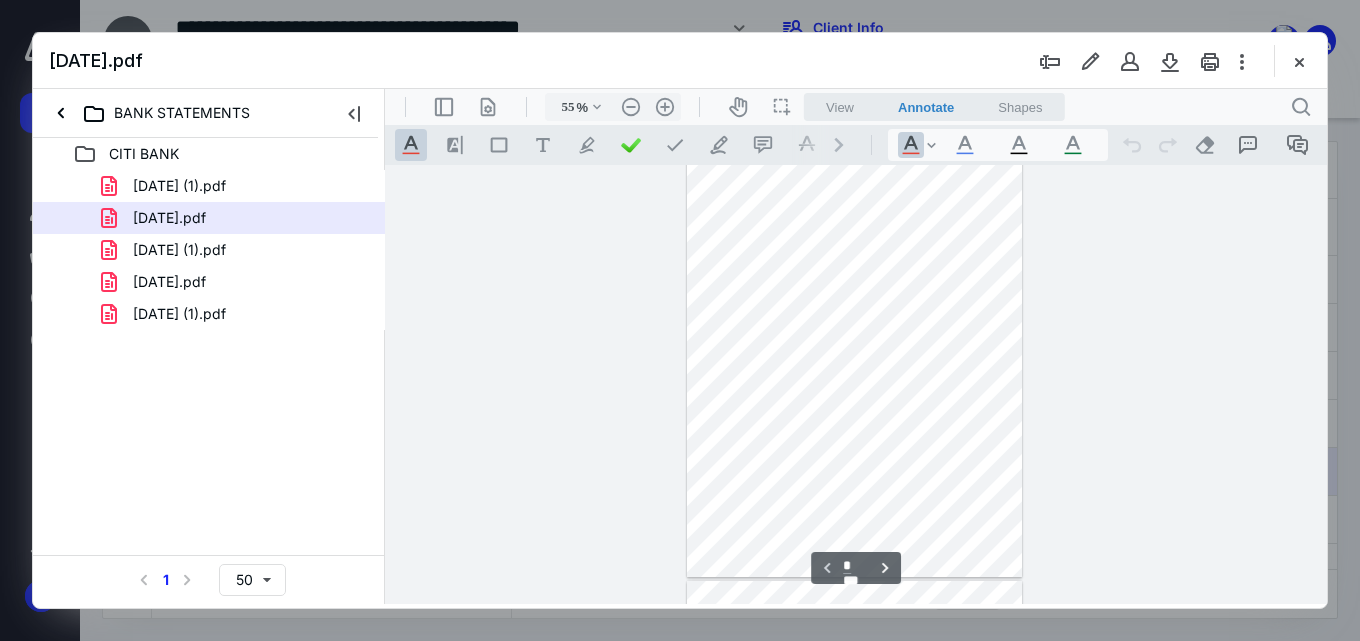 scroll, scrollTop: 0, scrollLeft: 0, axis: both 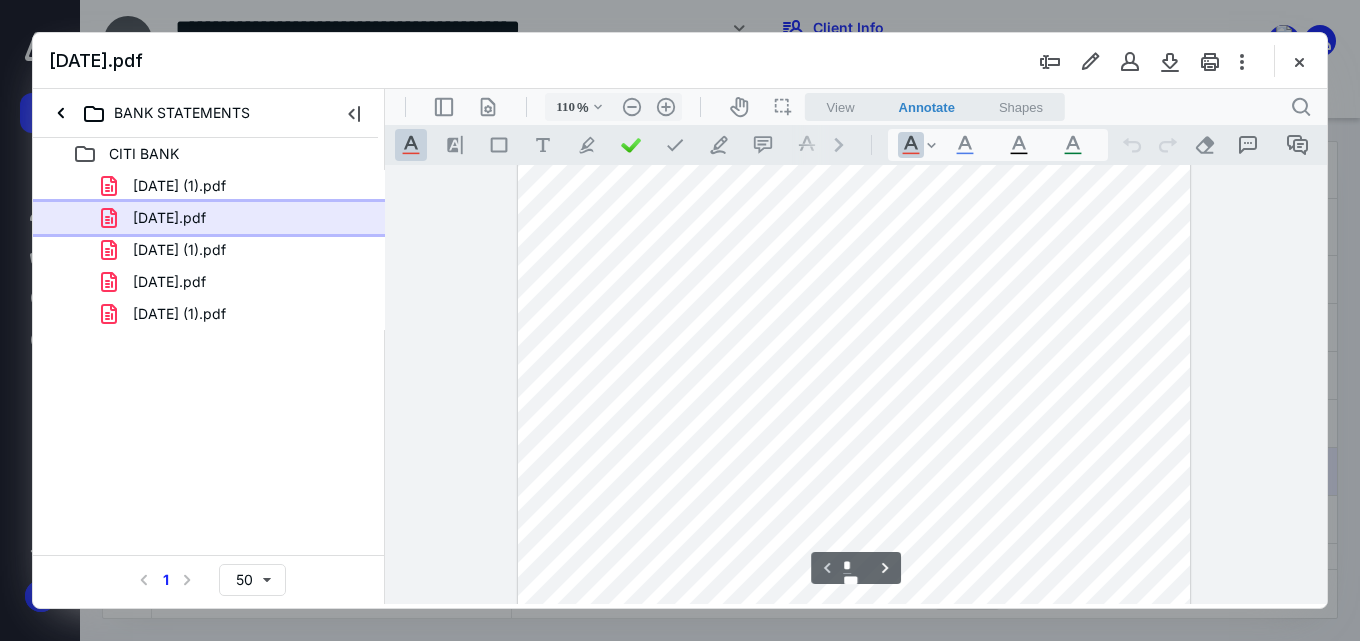 type on "135" 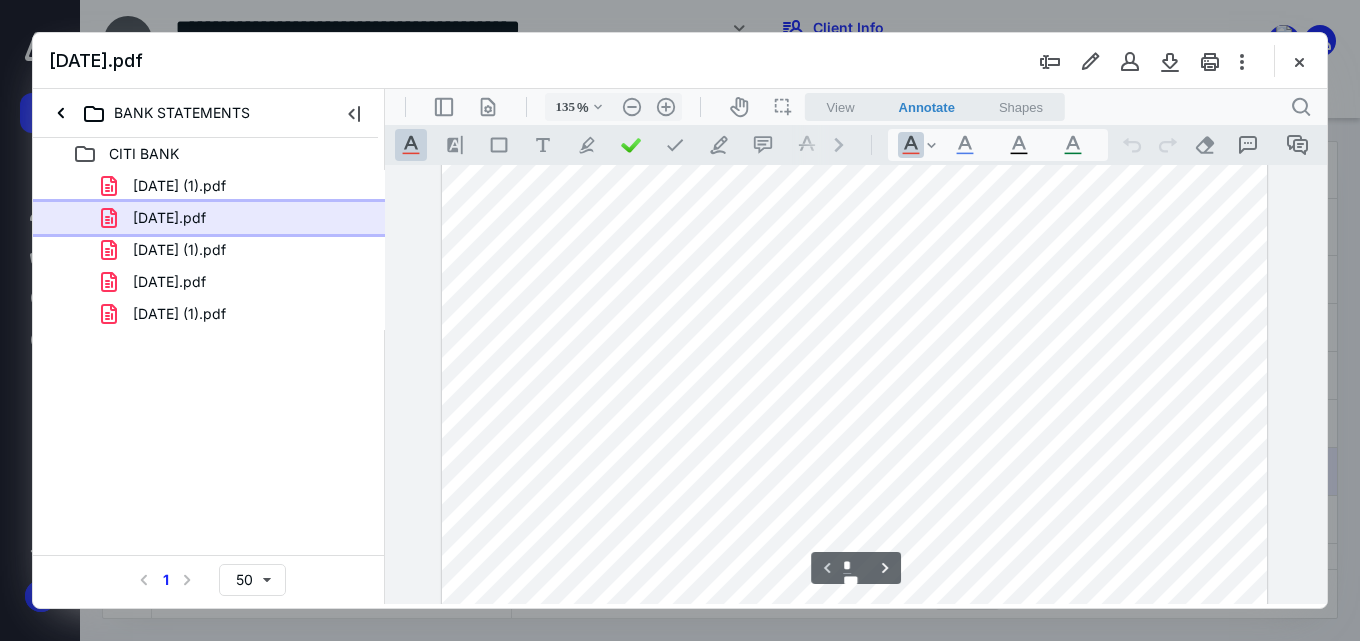 scroll, scrollTop: 526, scrollLeft: 0, axis: vertical 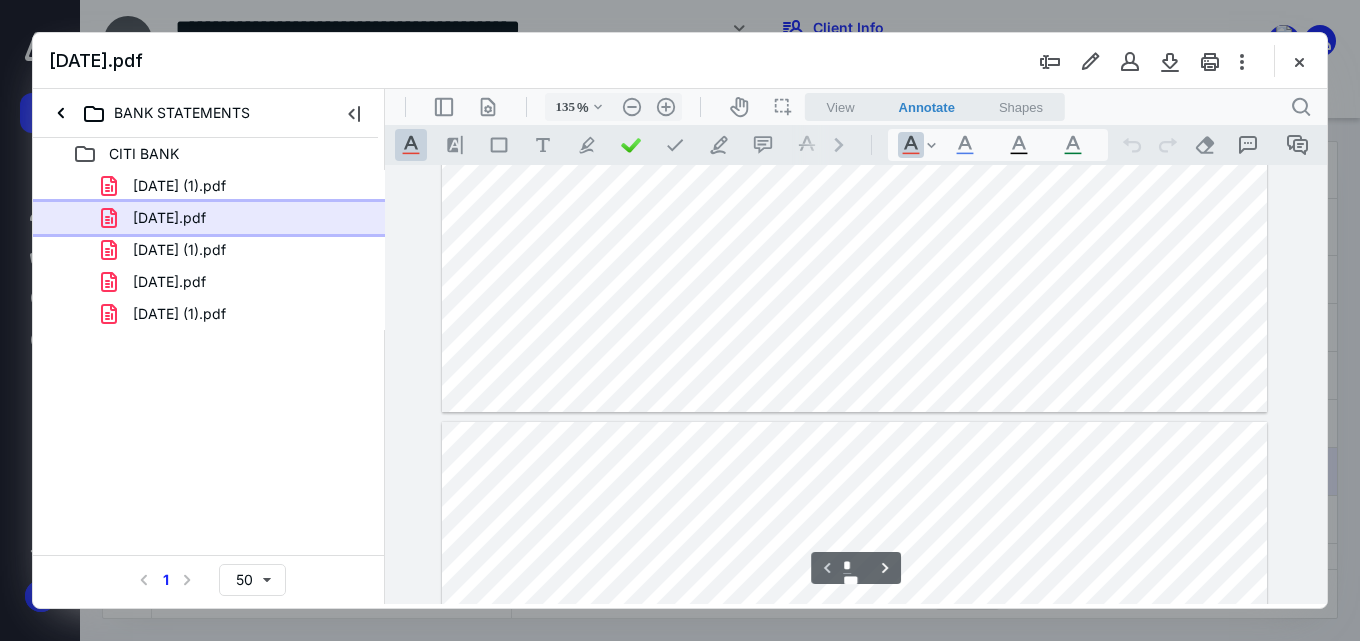 type on "*" 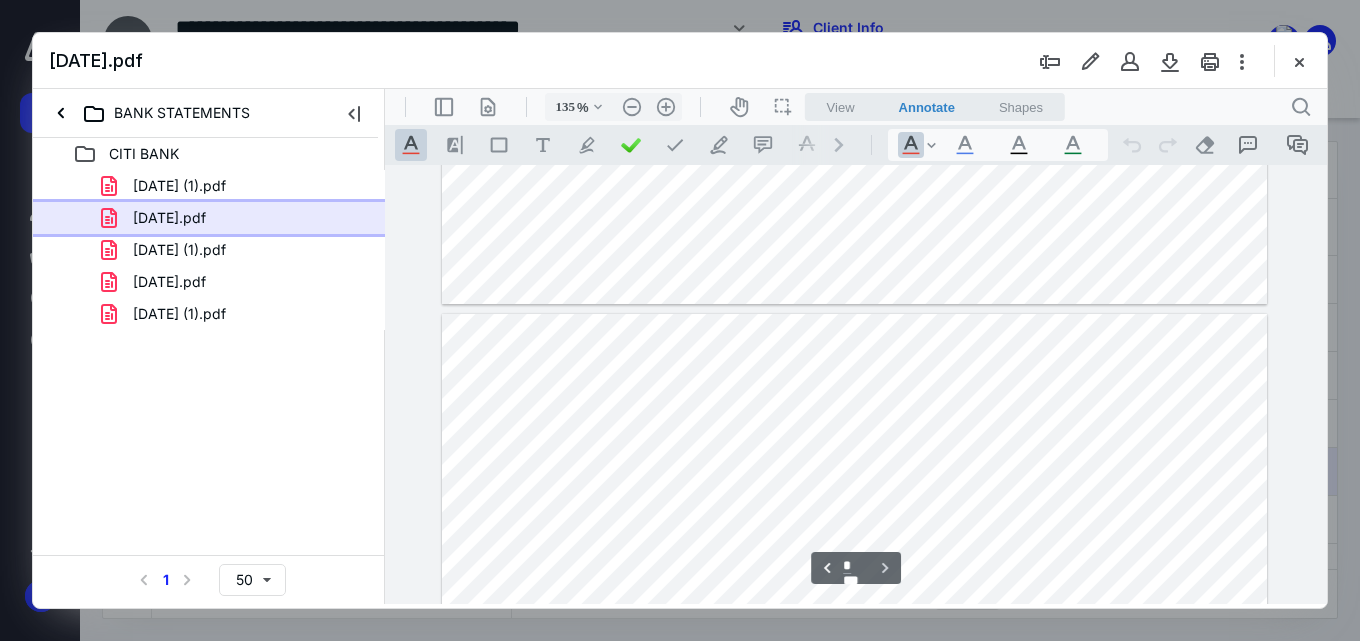 scroll, scrollTop: 926, scrollLeft: 0, axis: vertical 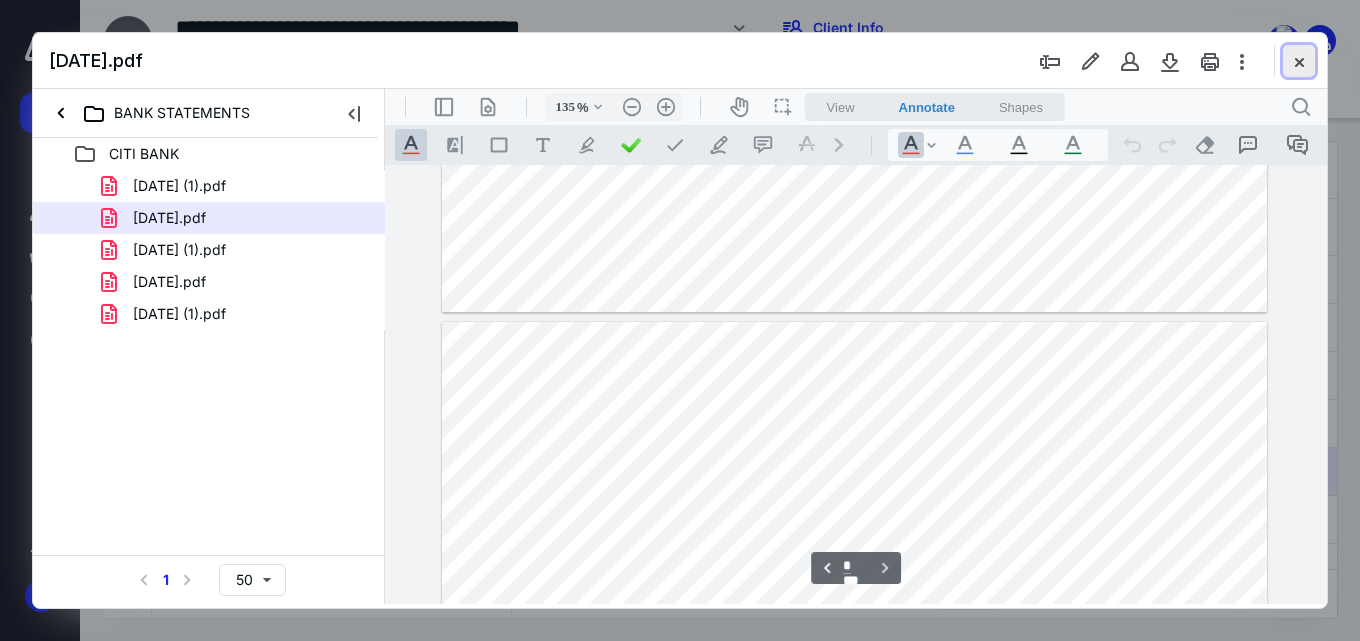 click at bounding box center (1299, 61) 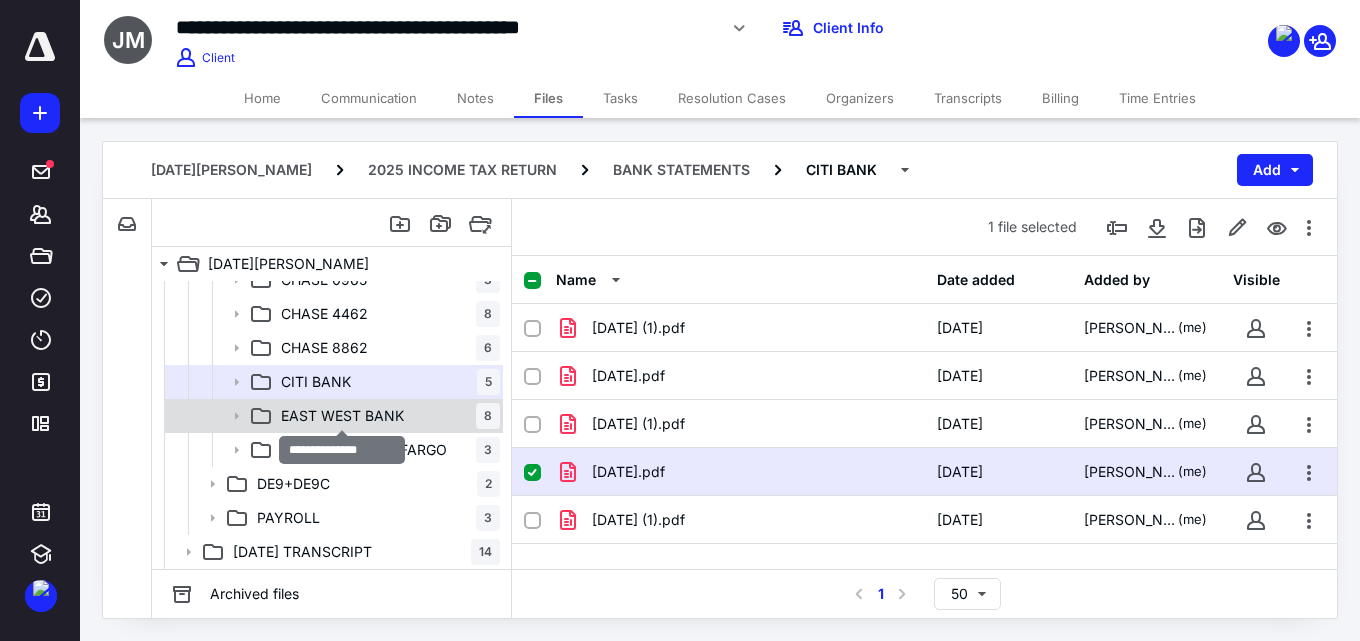 click on "EAST WEST BANK" at bounding box center (342, 416) 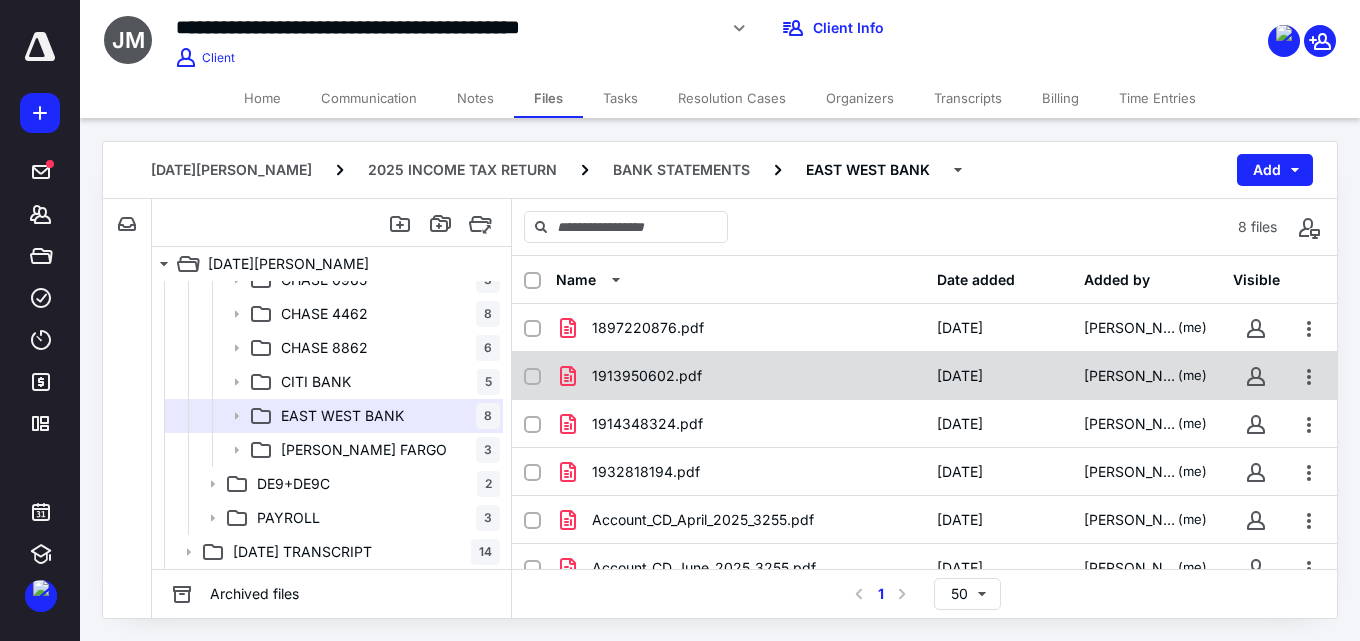scroll, scrollTop: 119, scrollLeft: 0, axis: vertical 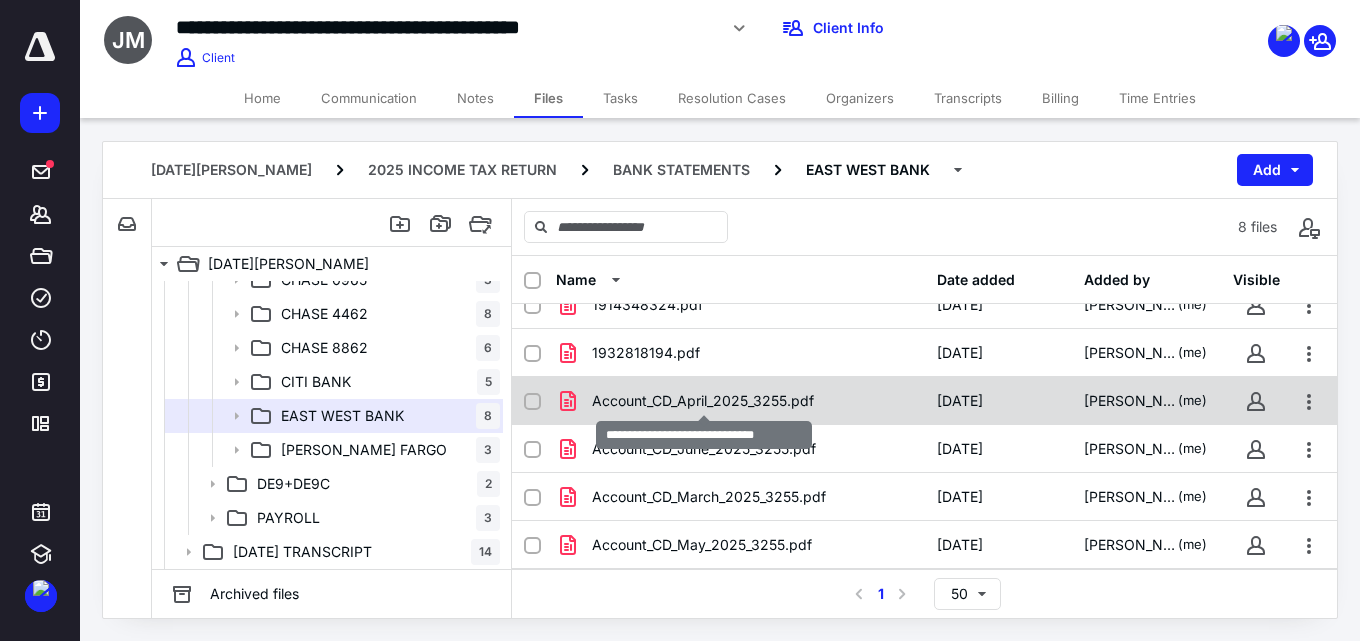 click on "Account_CD_April_2025_3255.pdf" at bounding box center [703, 401] 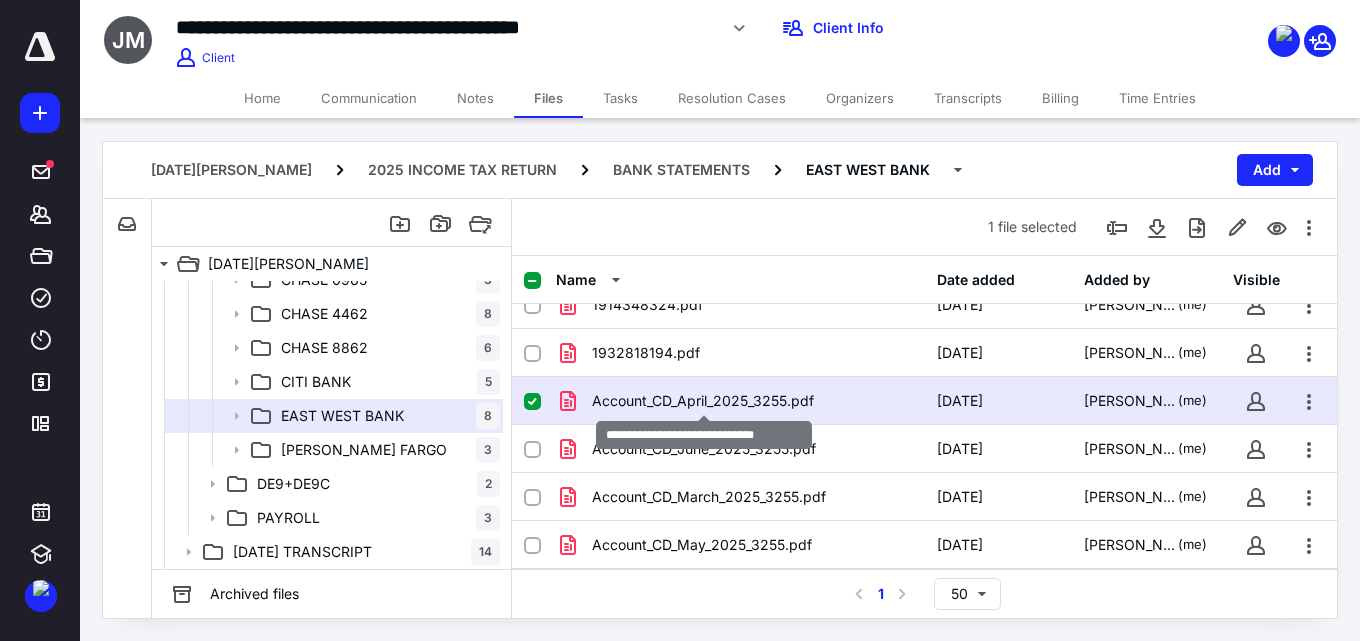 click on "Account_CD_April_2025_3255.pdf" at bounding box center (703, 401) 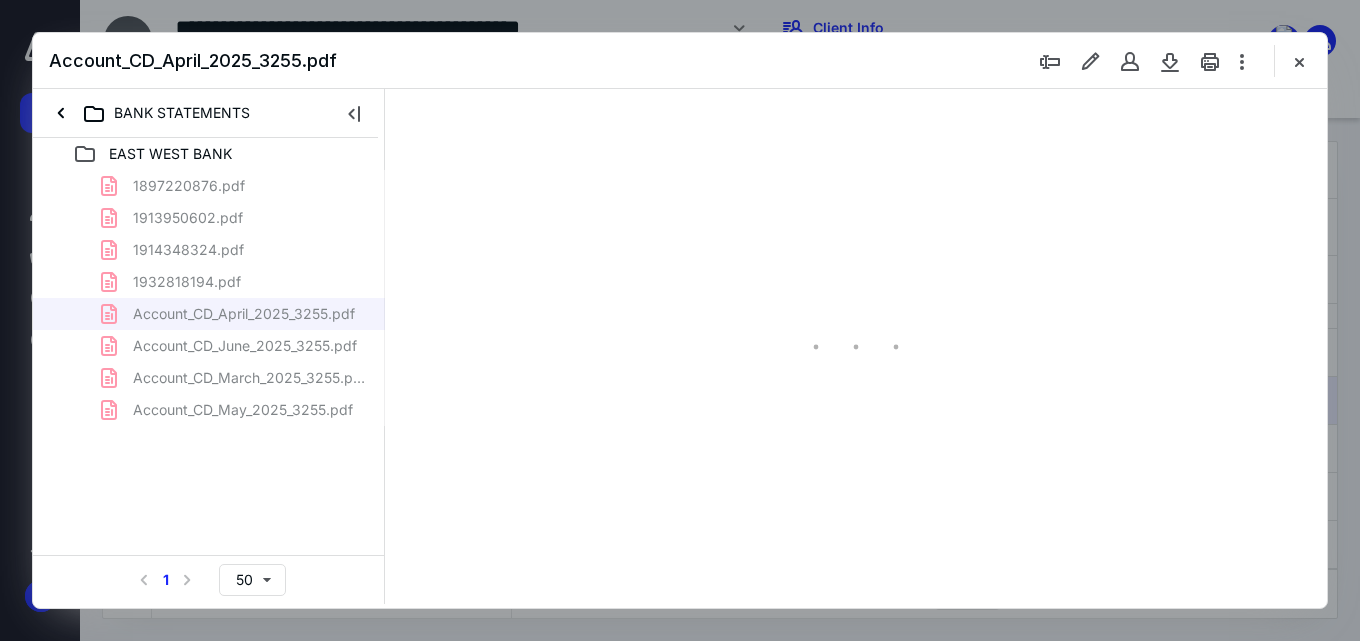 scroll, scrollTop: 0, scrollLeft: 0, axis: both 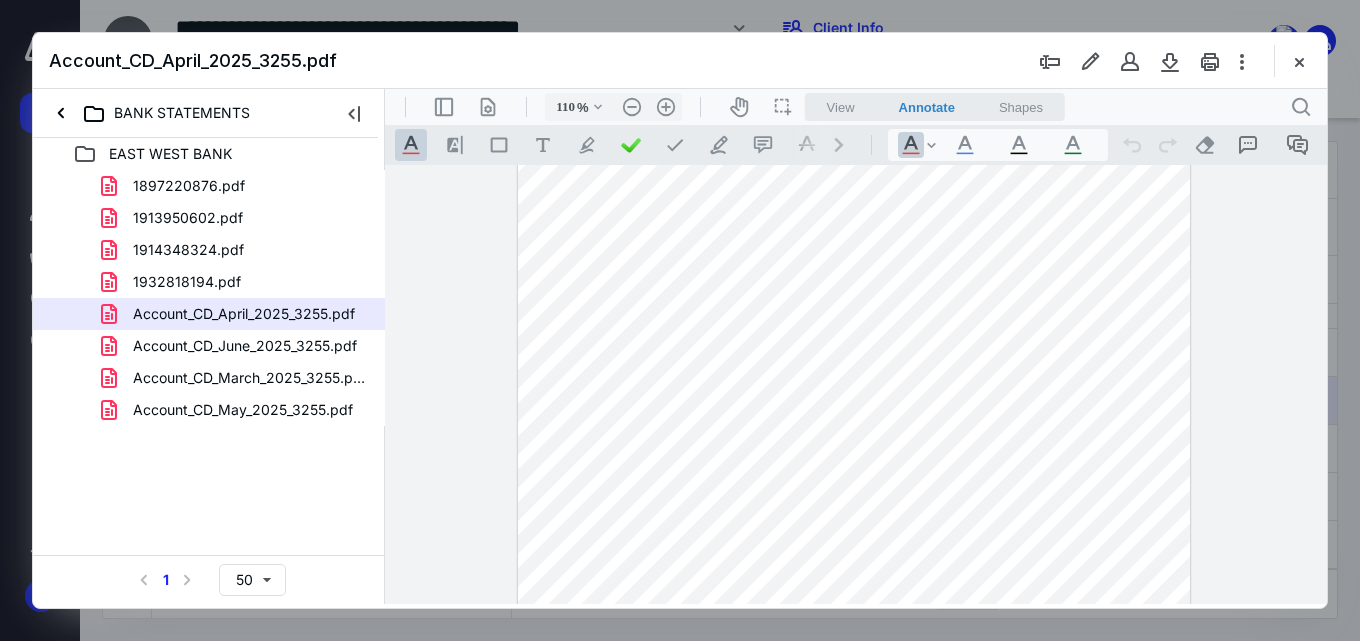 type on "135" 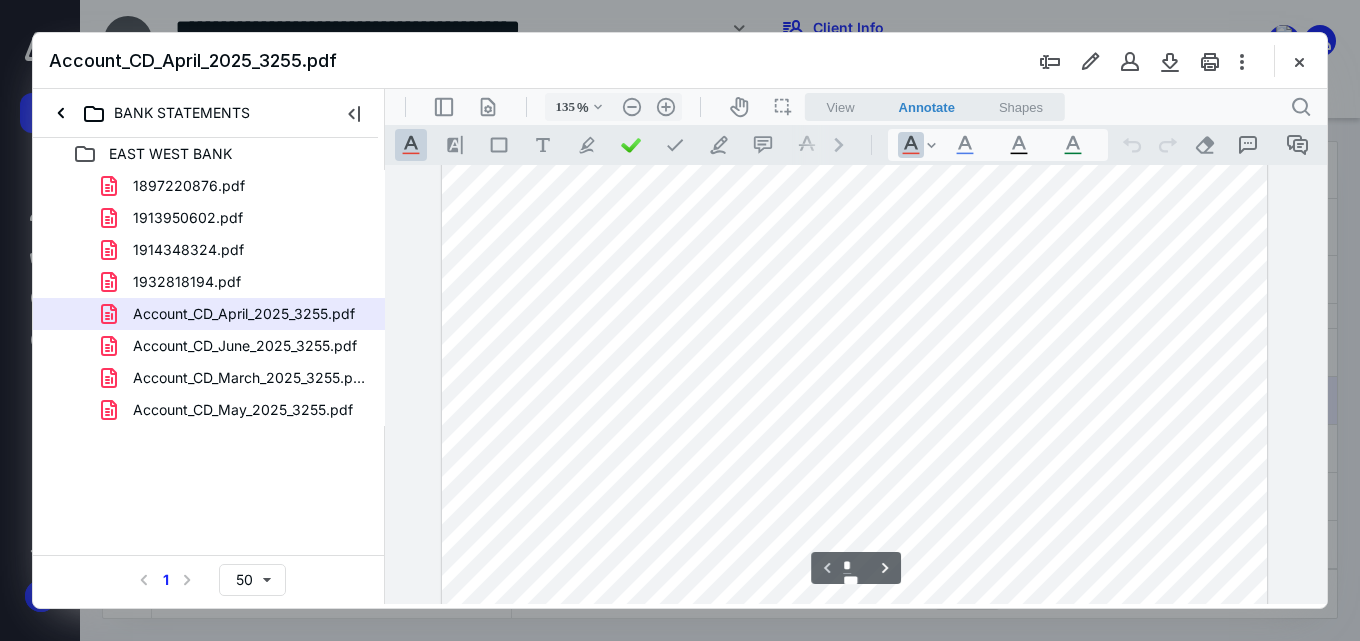 scroll, scrollTop: 333, scrollLeft: 0, axis: vertical 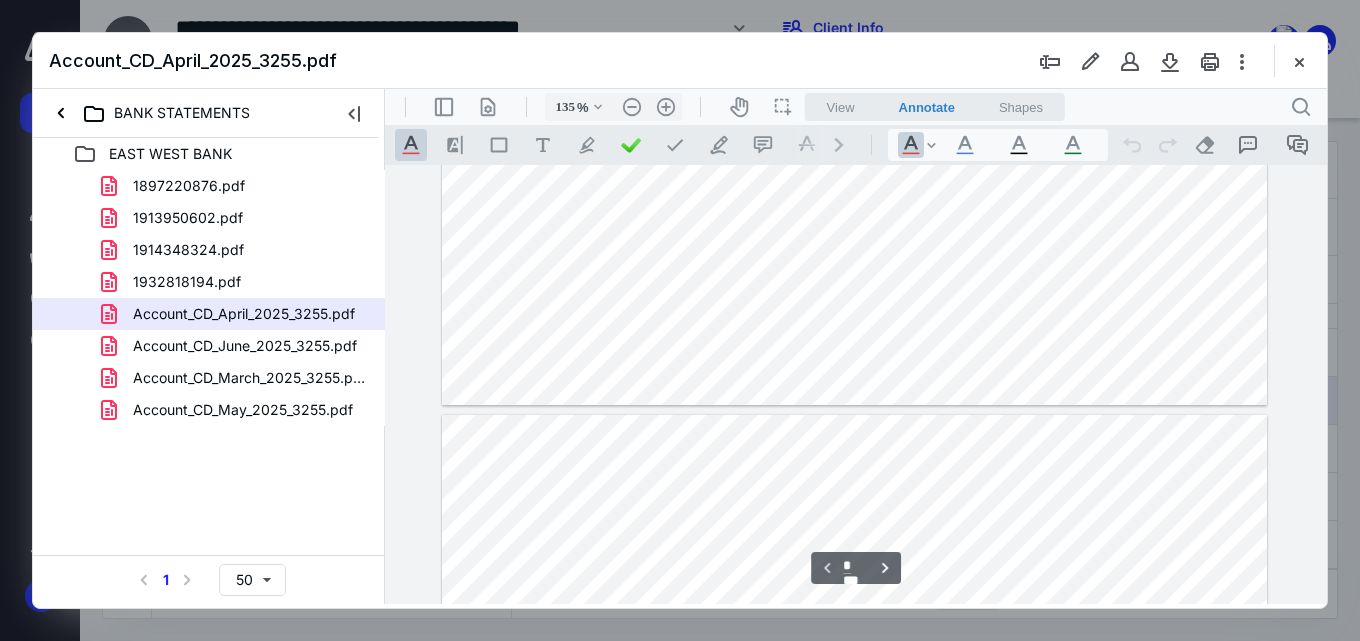 type on "*" 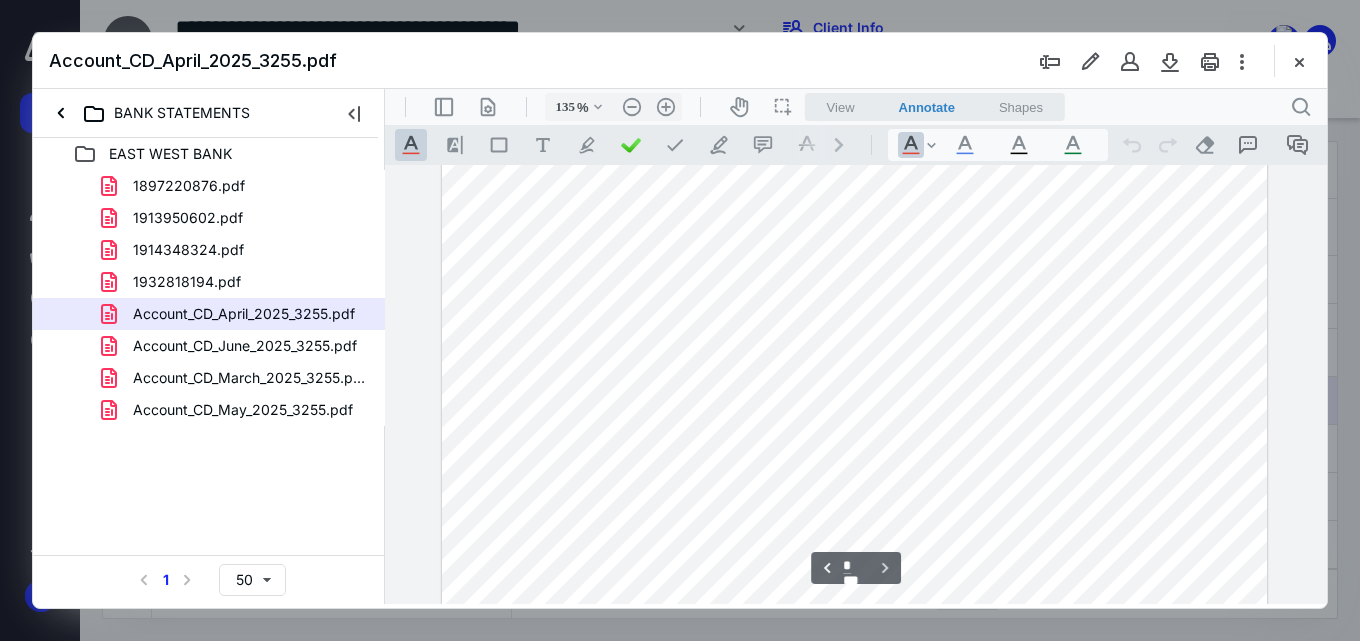 scroll, scrollTop: 1717, scrollLeft: 0, axis: vertical 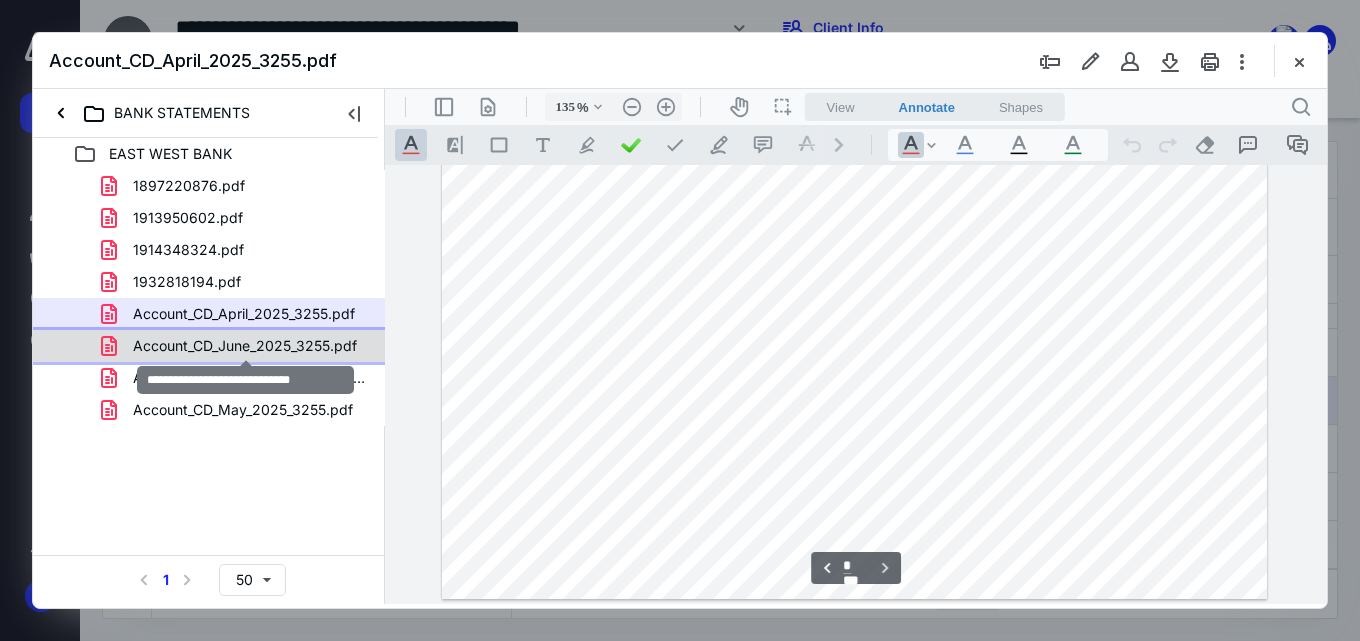 click on "Account_CD_June_2025_3255.pdf" at bounding box center [245, 346] 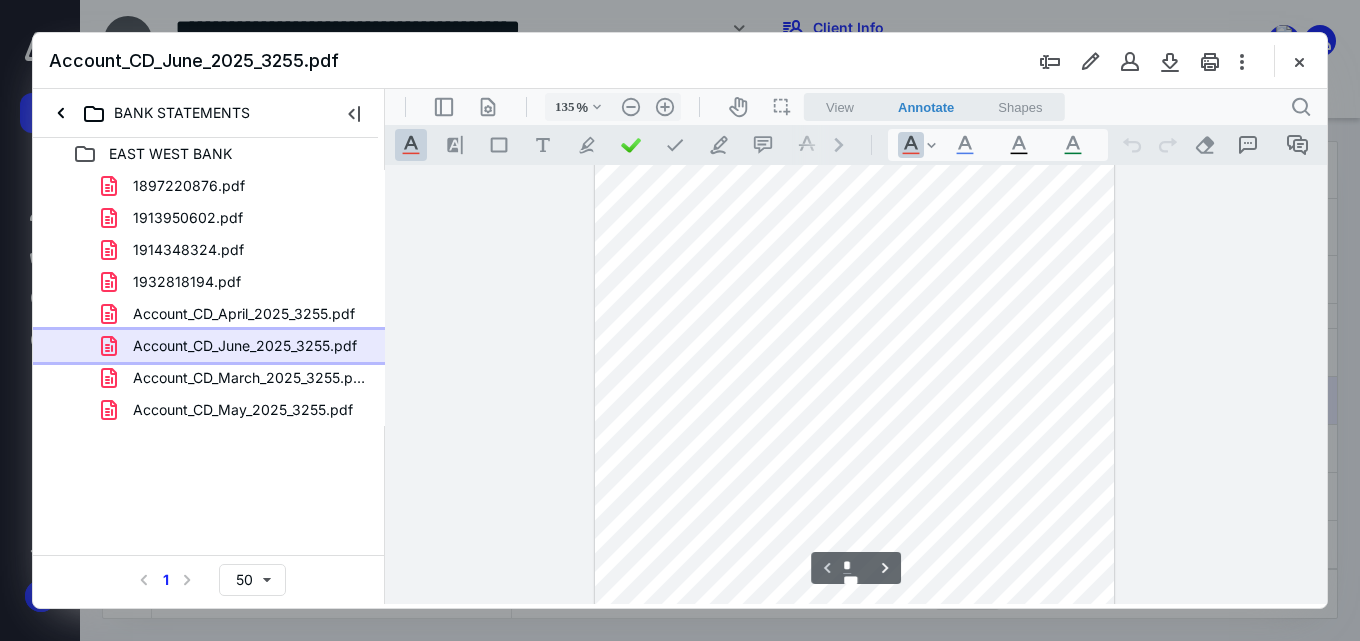 scroll, scrollTop: 427, scrollLeft: 0, axis: vertical 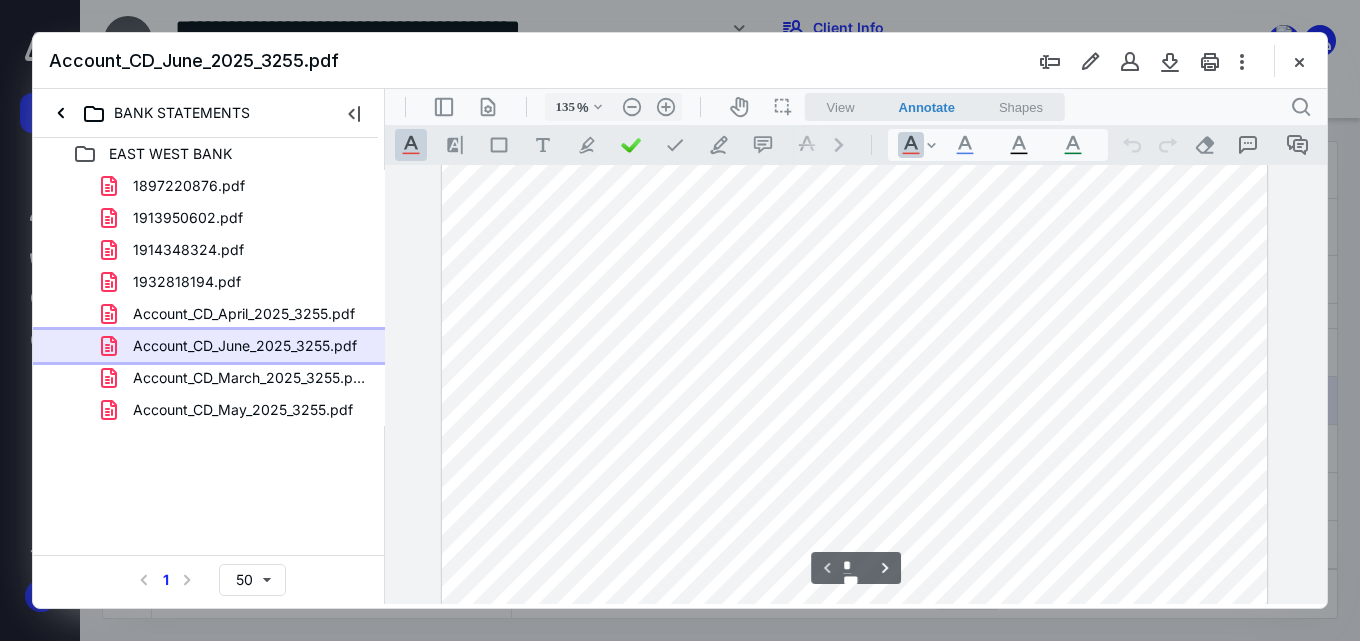 type on "160" 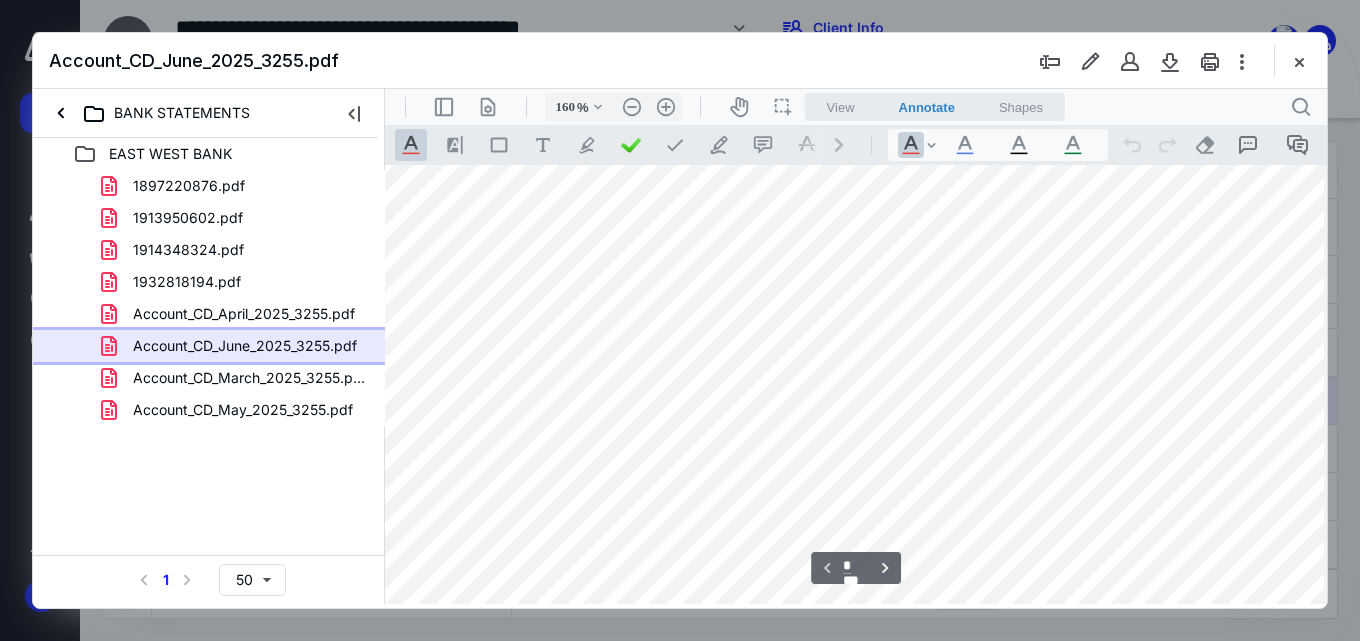 scroll, scrollTop: 300, scrollLeft: 23, axis: both 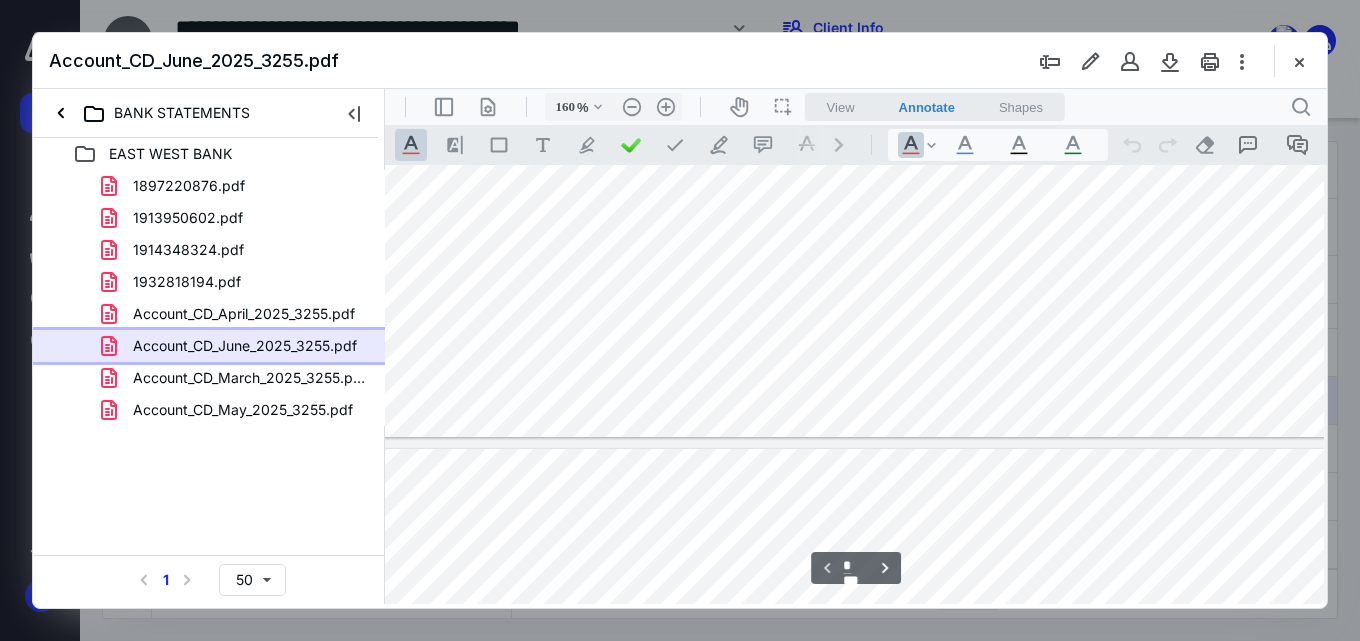 type on "*" 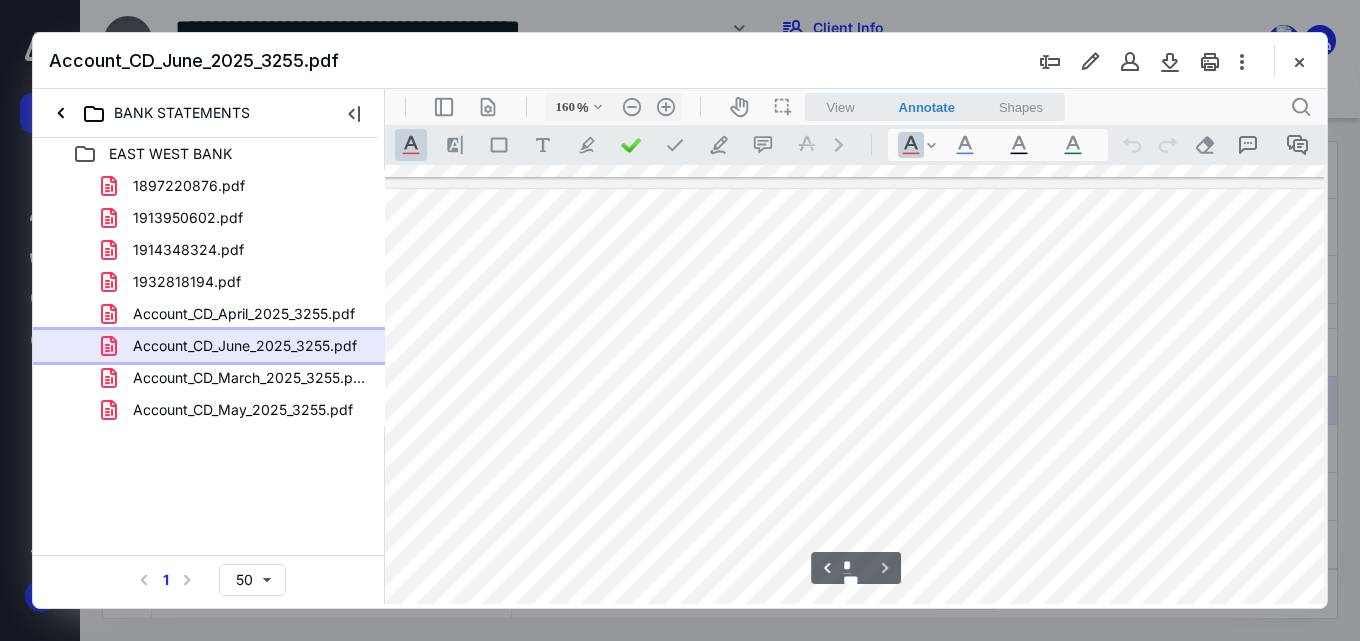 scroll, scrollTop: 1500, scrollLeft: 23, axis: both 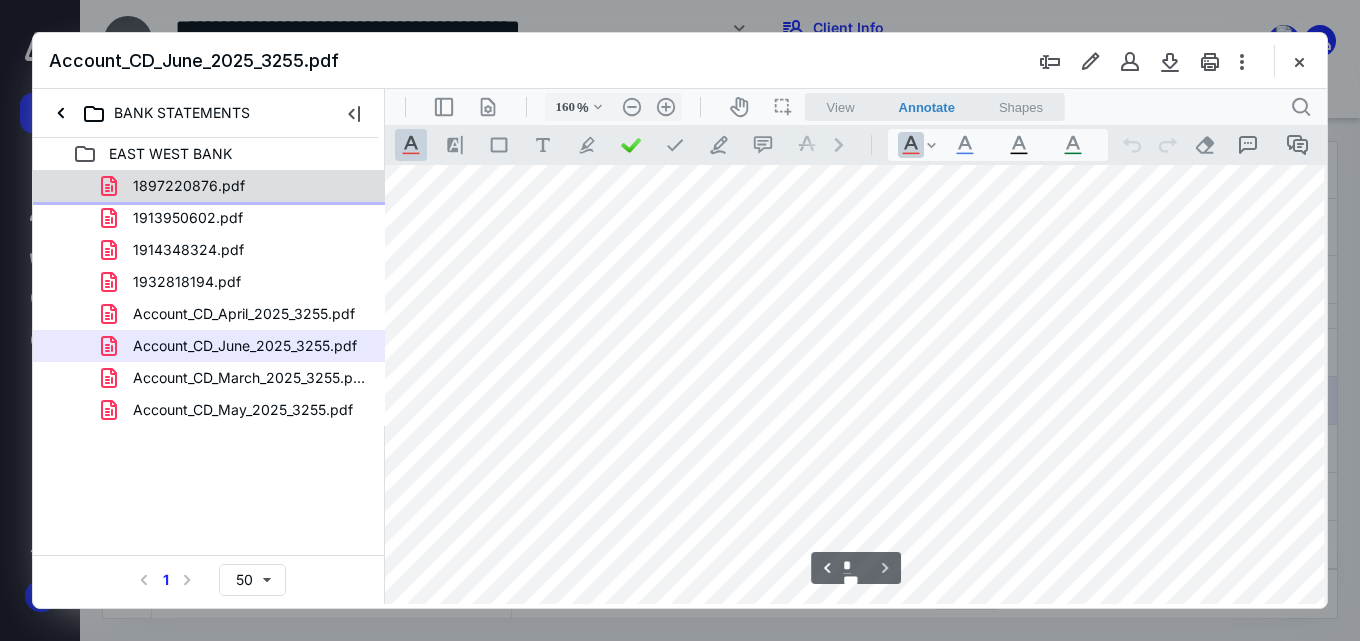 click on "1897220876.pdf" at bounding box center [237, 186] 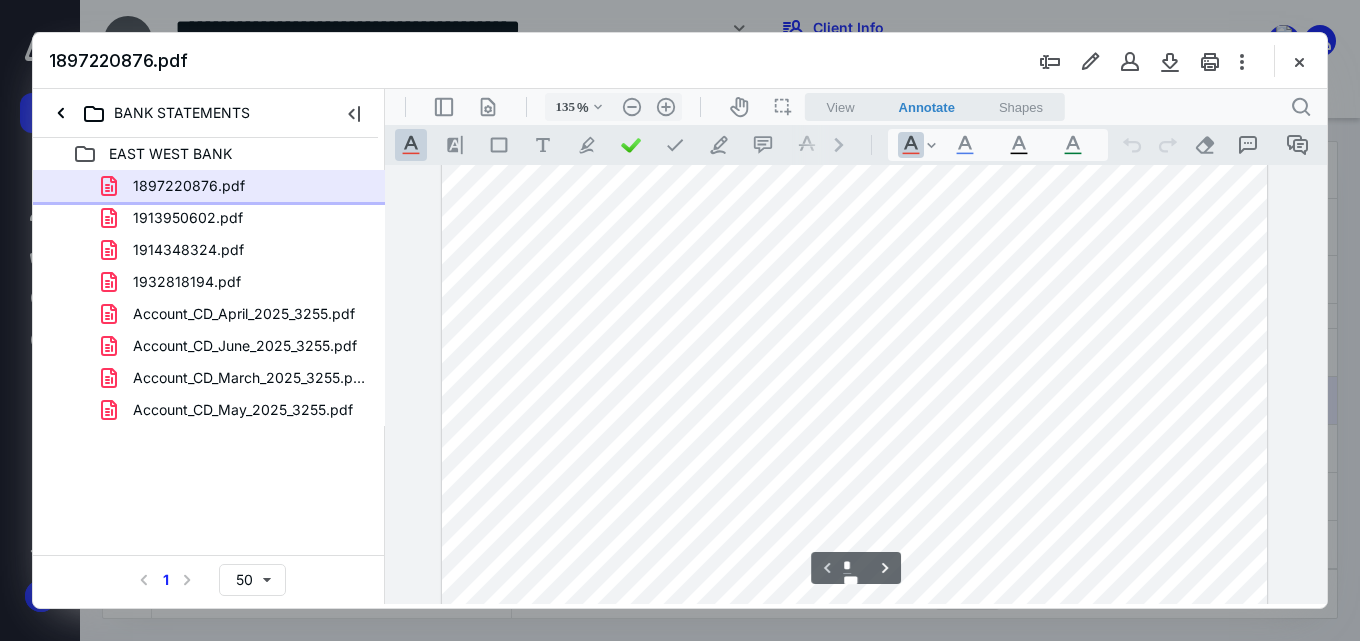 scroll, scrollTop: 100, scrollLeft: 0, axis: vertical 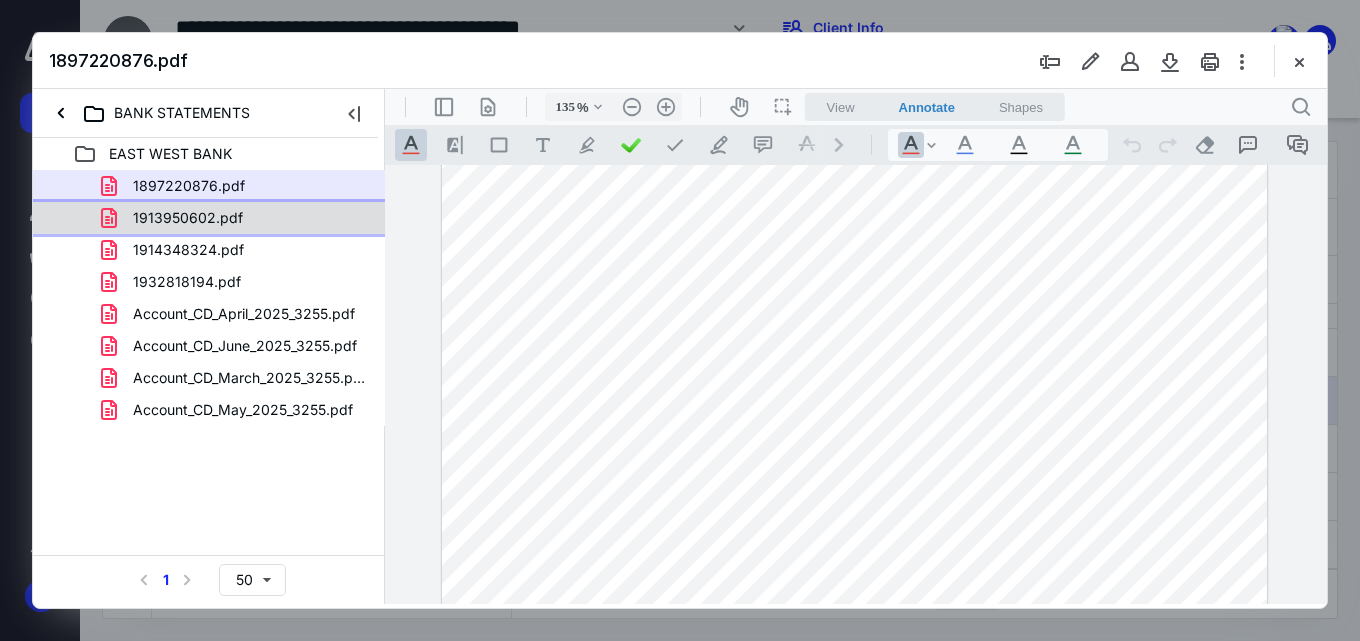click on "1913950602.pdf" at bounding box center (209, 218) 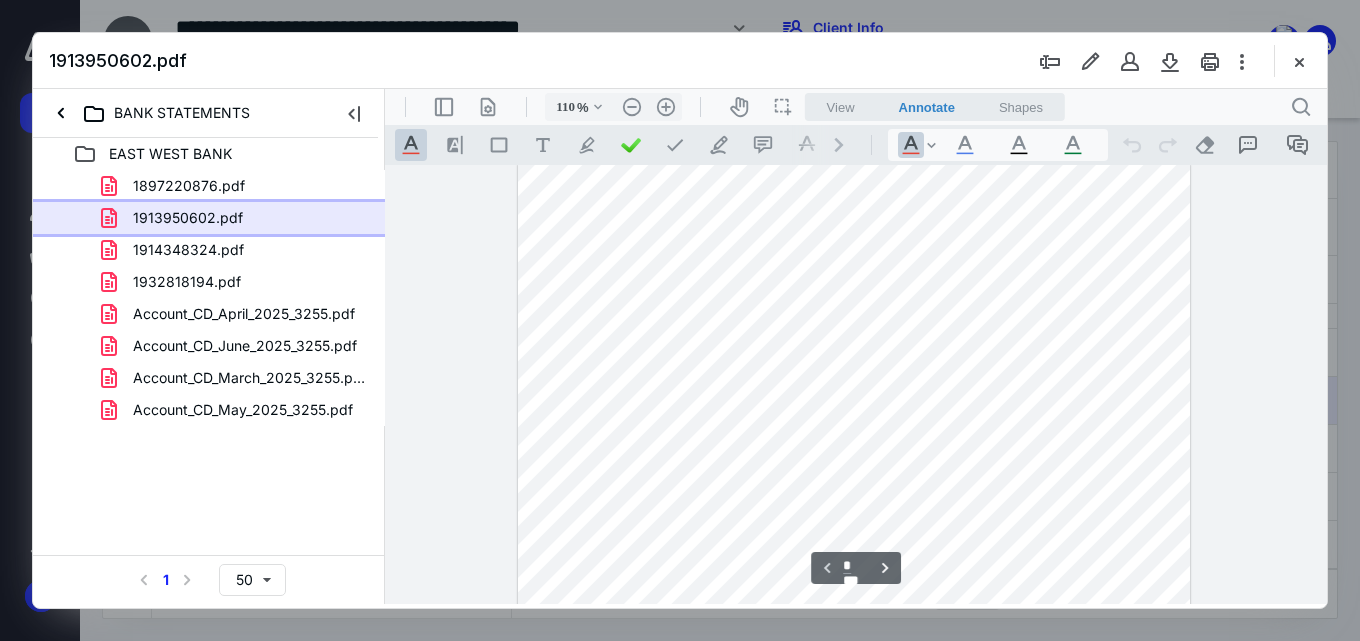 scroll, scrollTop: 0, scrollLeft: 0, axis: both 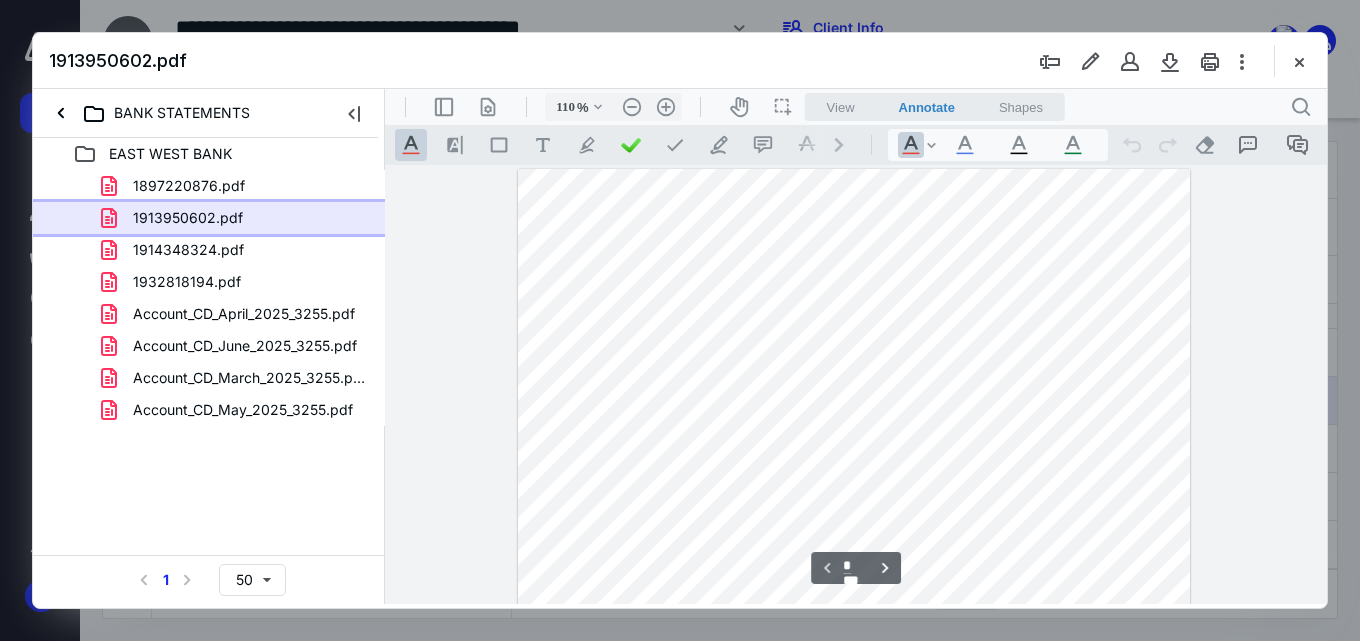 type on "135" 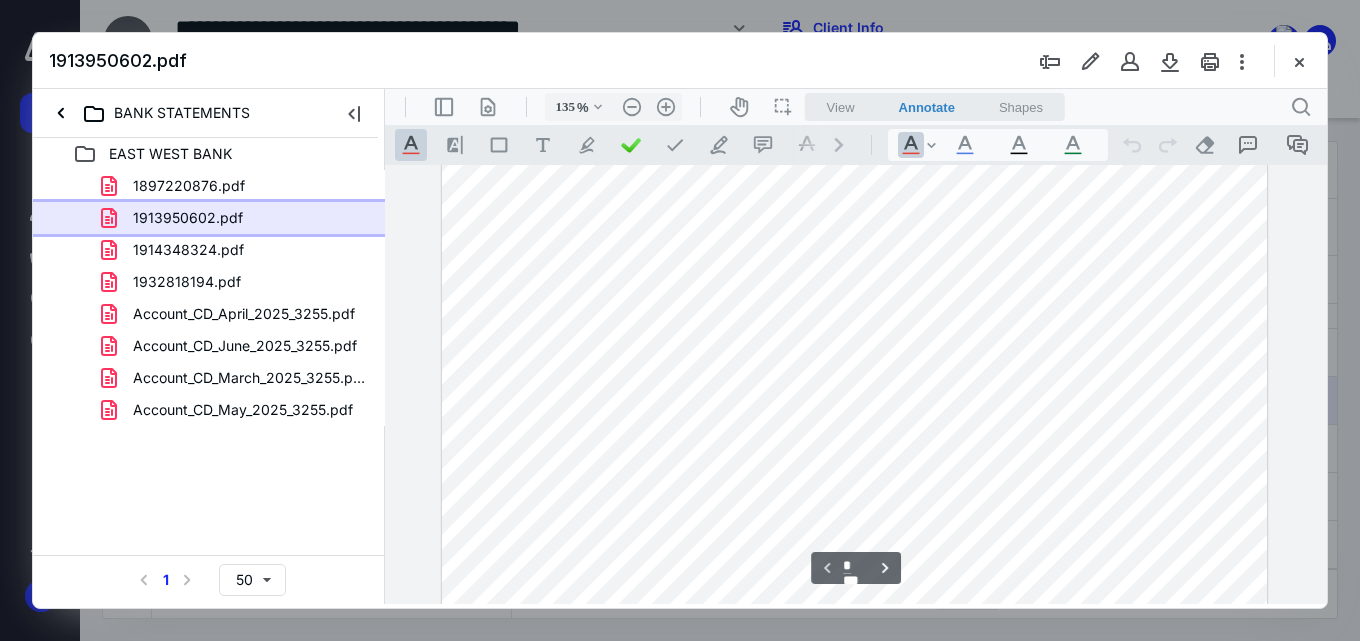 scroll, scrollTop: 440, scrollLeft: 0, axis: vertical 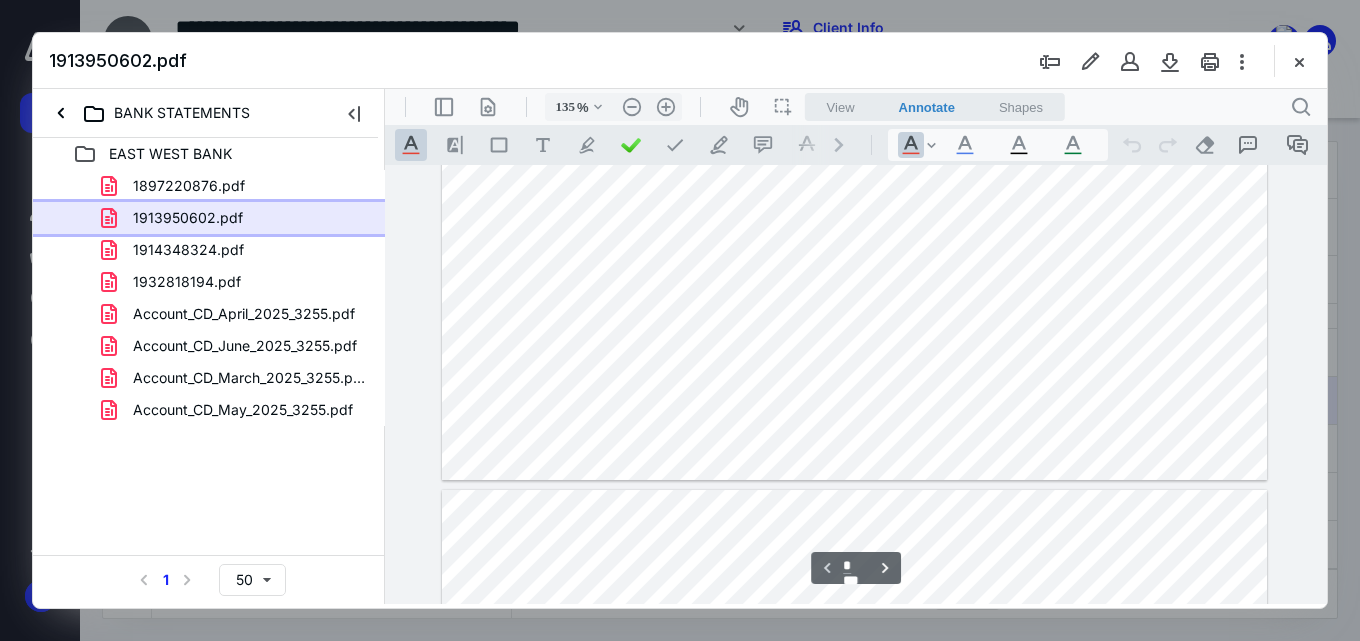 type on "*" 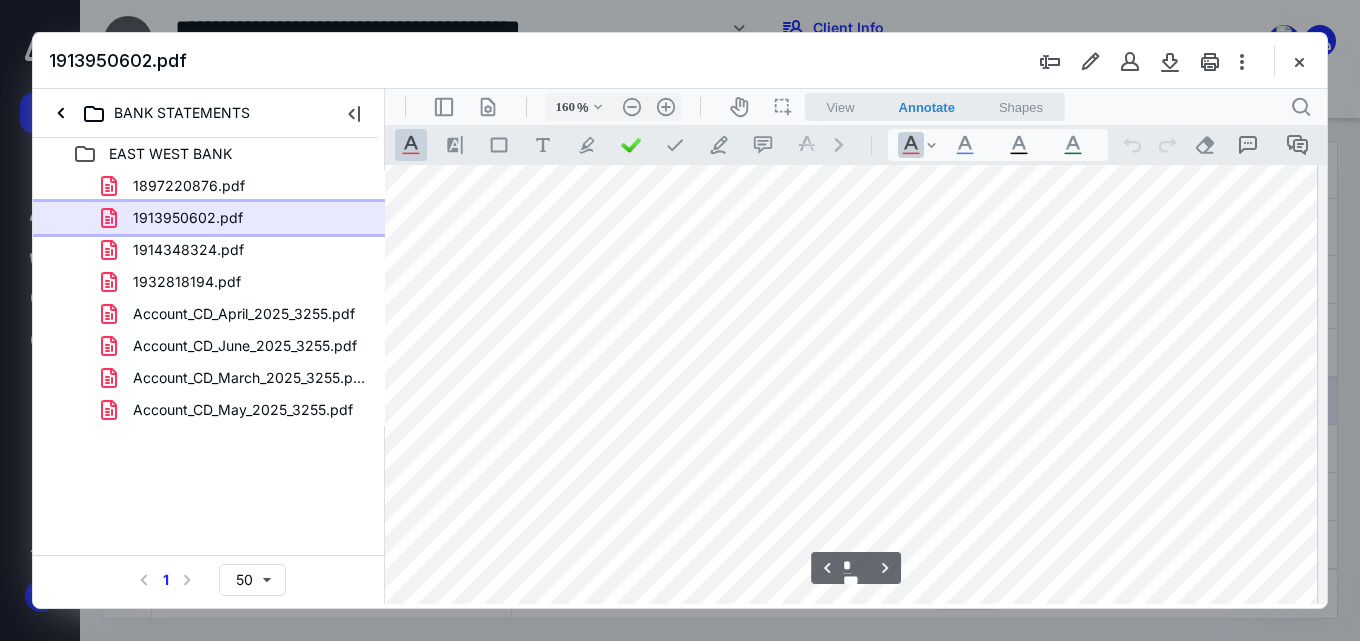 scroll, scrollTop: 1235, scrollLeft: 27, axis: both 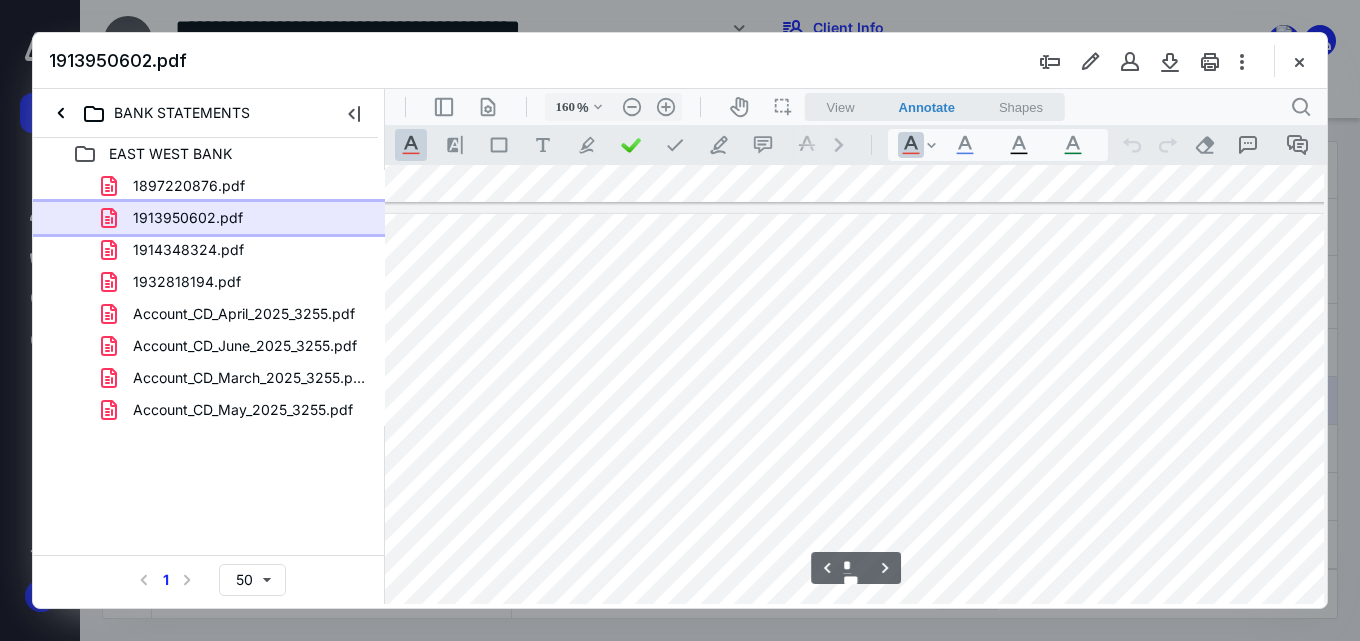 type on "210" 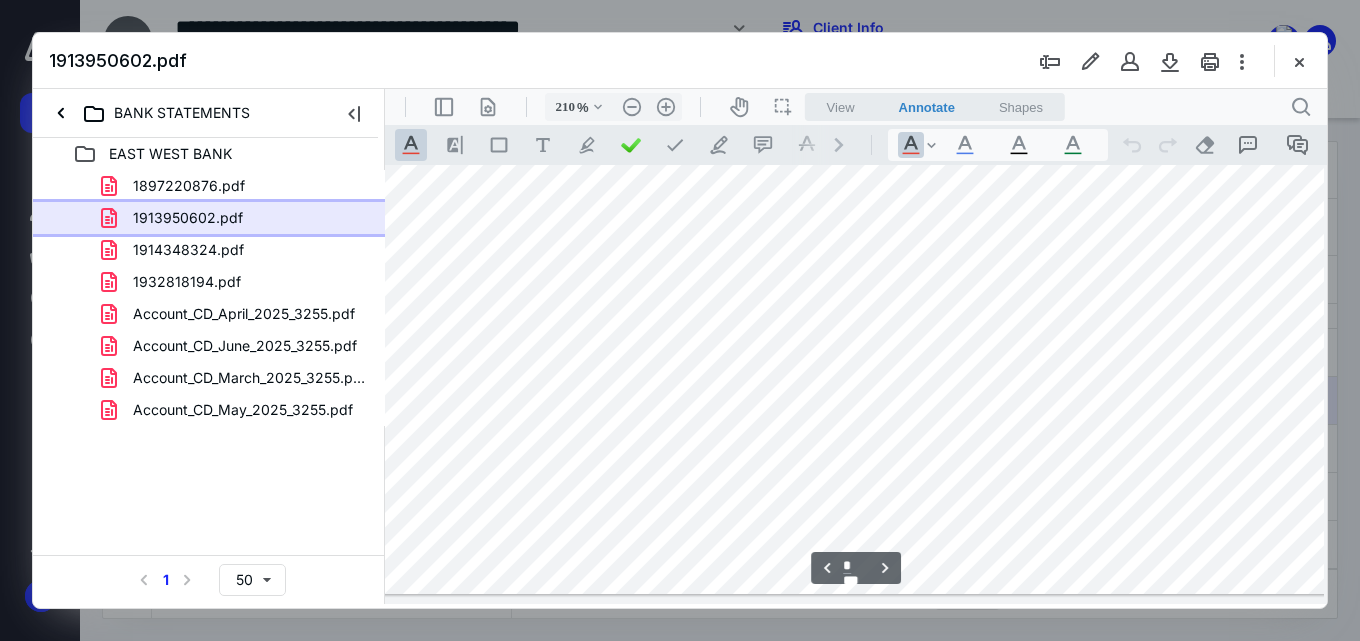 type on "*" 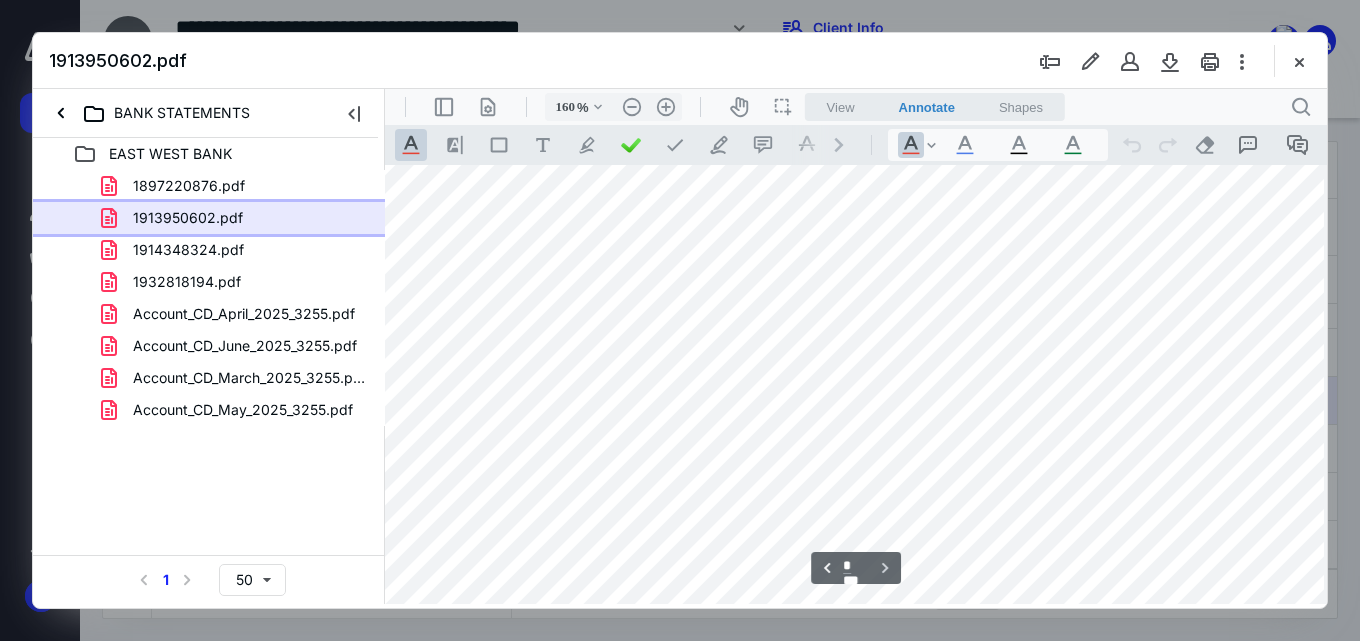scroll, scrollTop: 3402, scrollLeft: 27, axis: both 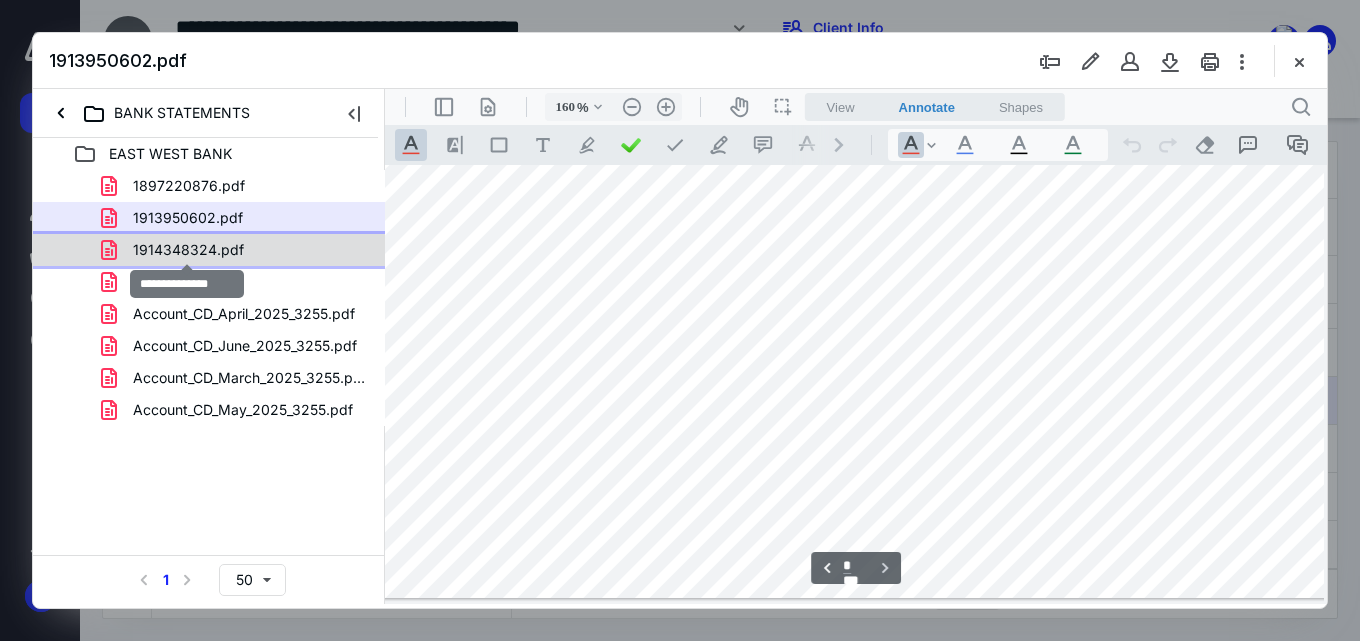 click on "1914348324.pdf" at bounding box center [188, 250] 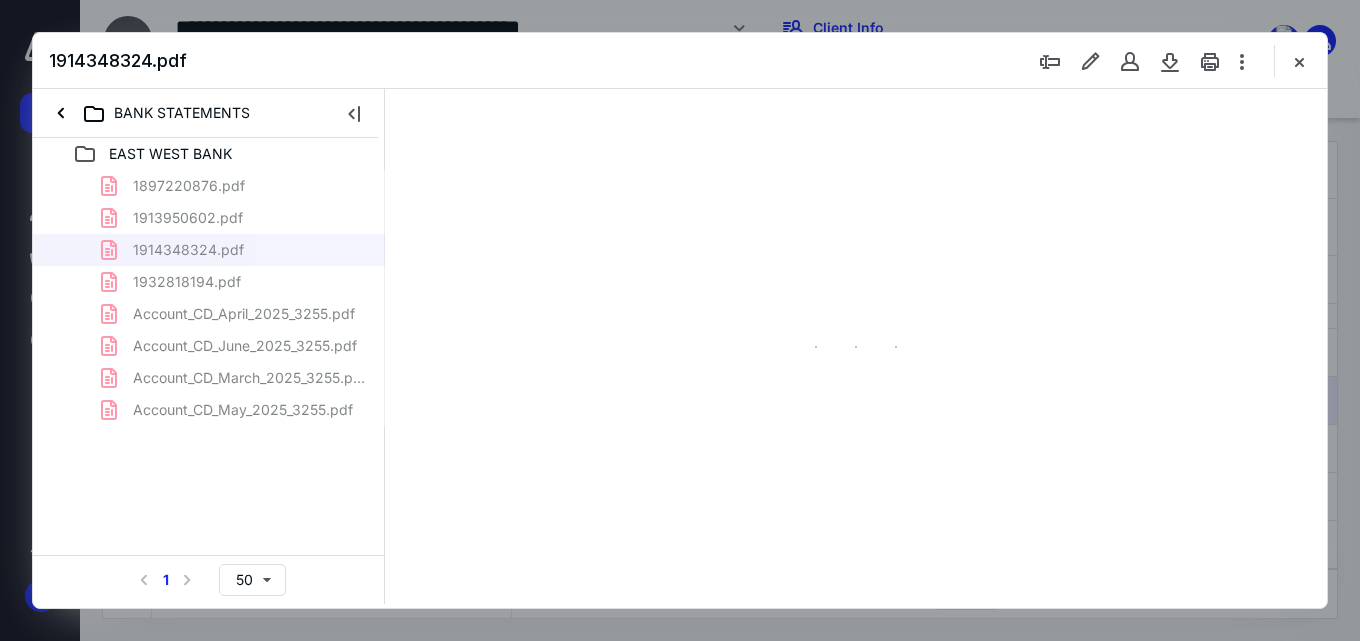 scroll, scrollTop: 78, scrollLeft: 0, axis: vertical 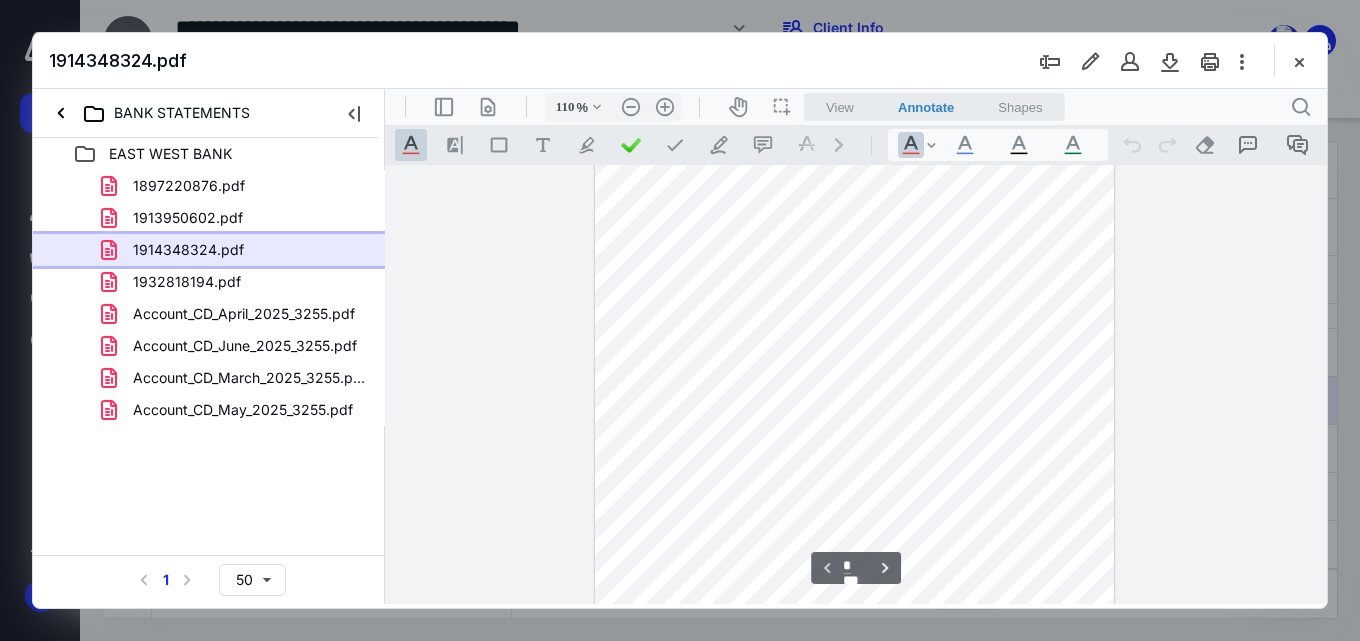 type on "135" 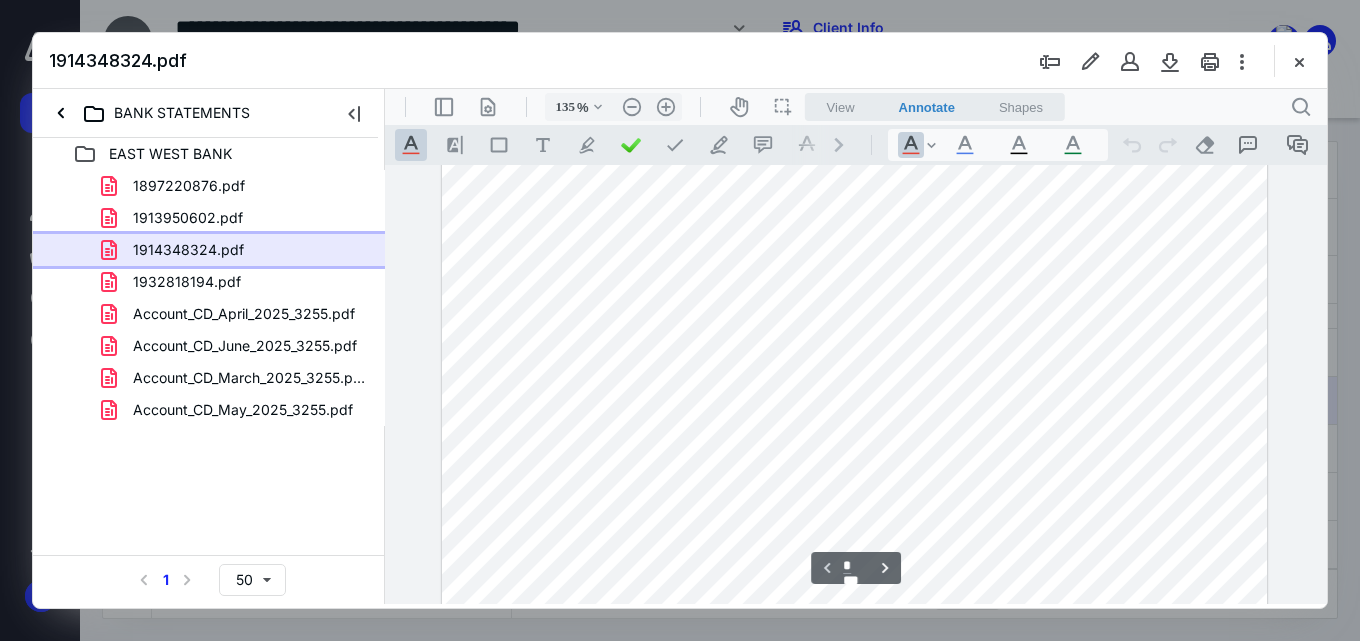 scroll, scrollTop: 521, scrollLeft: 0, axis: vertical 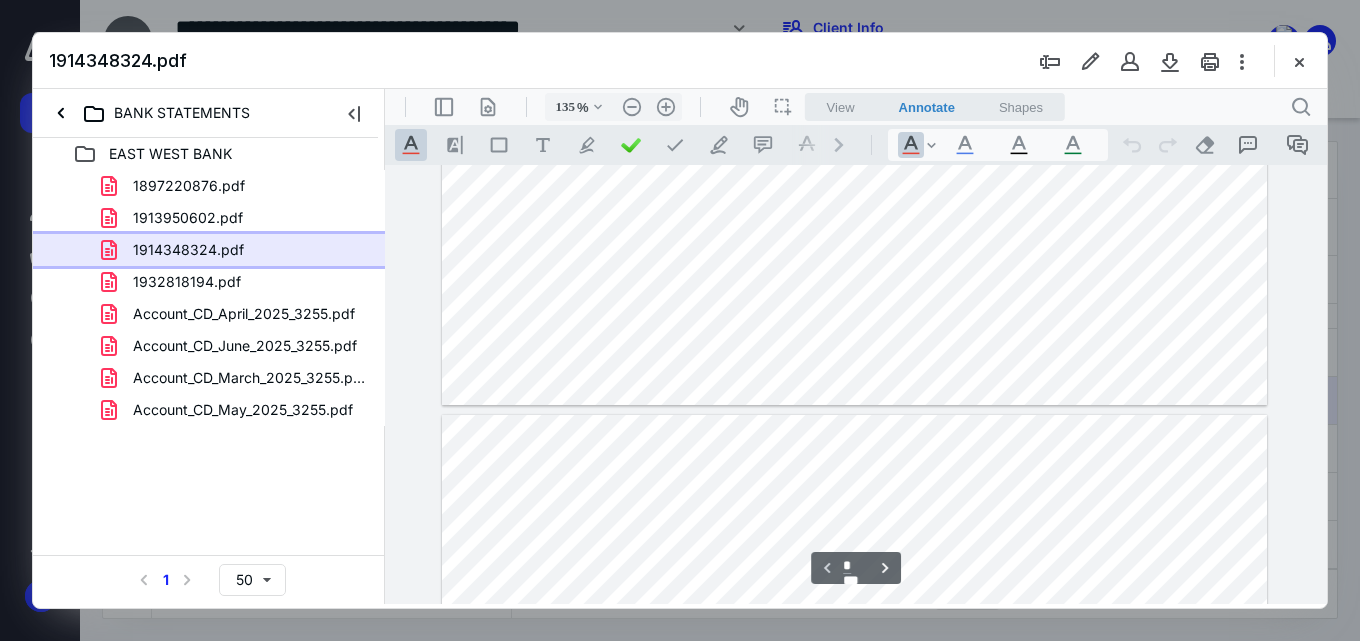 type on "*" 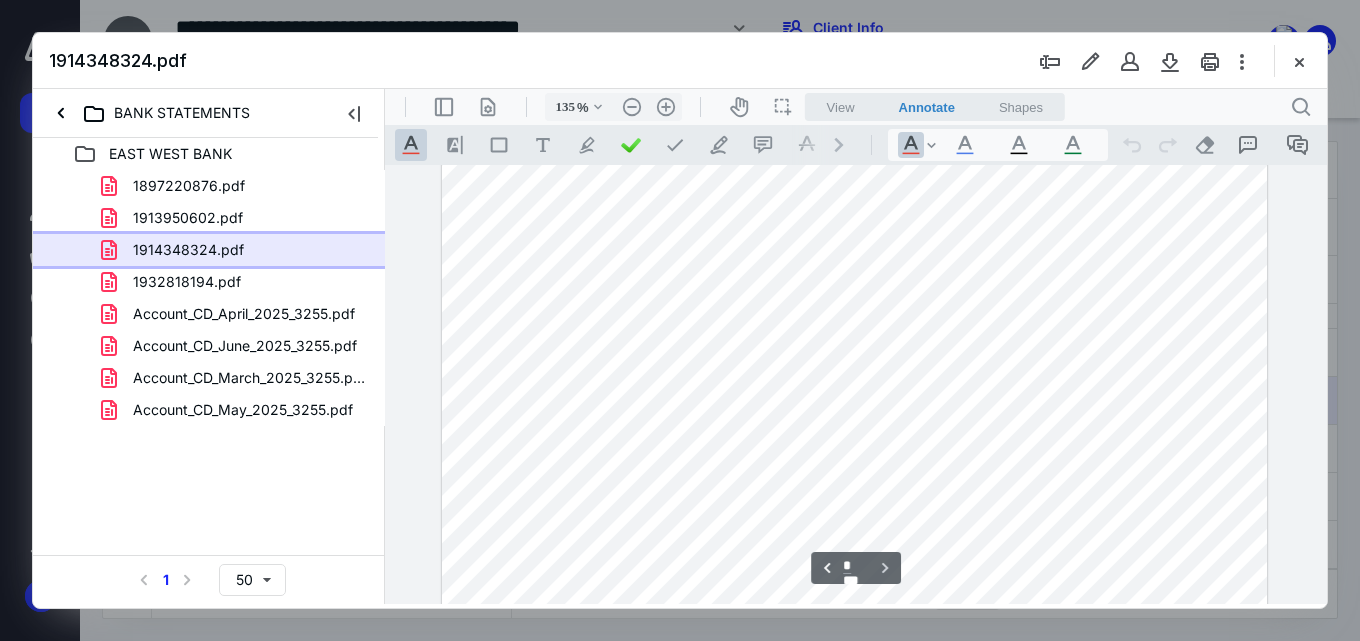 scroll, scrollTop: 1717, scrollLeft: 0, axis: vertical 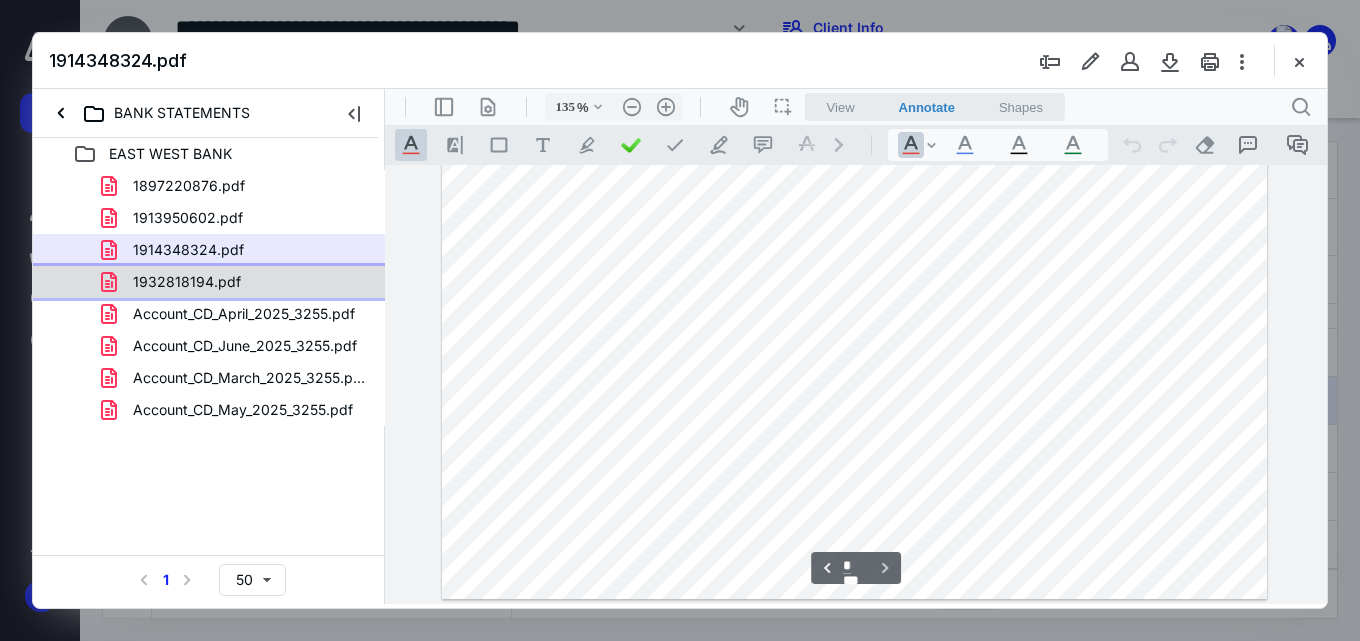 click on "1932818194.pdf" at bounding box center [237, 282] 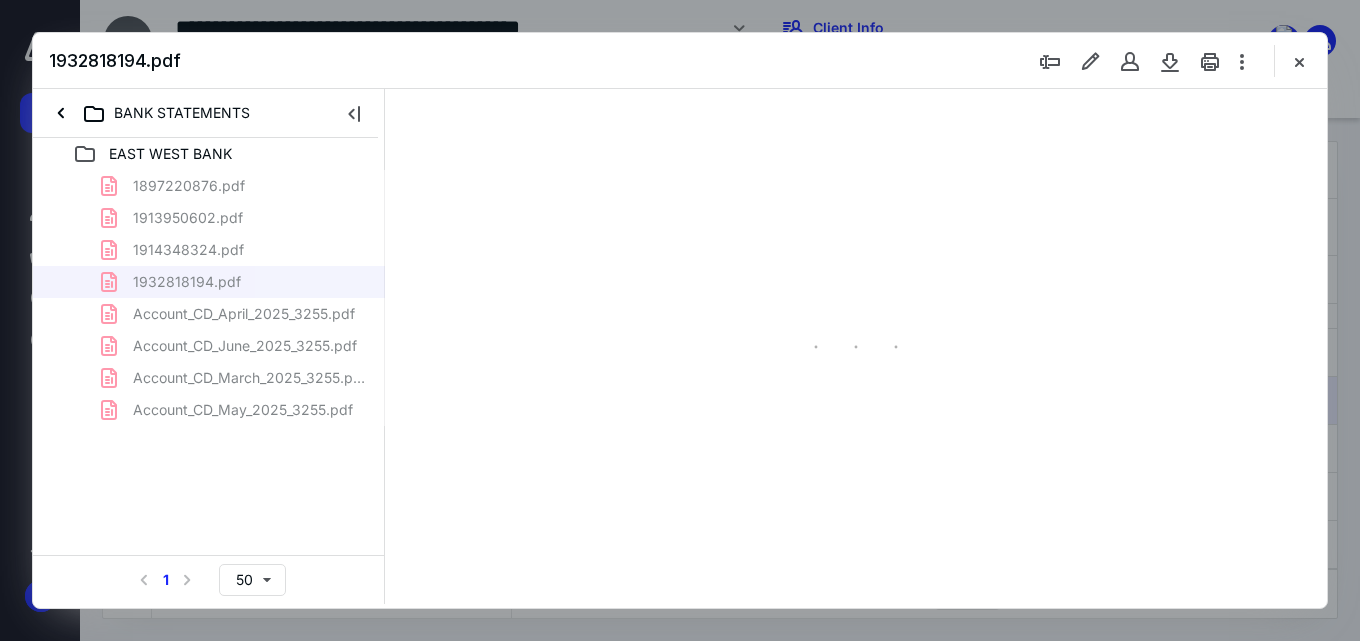 scroll, scrollTop: 78, scrollLeft: 0, axis: vertical 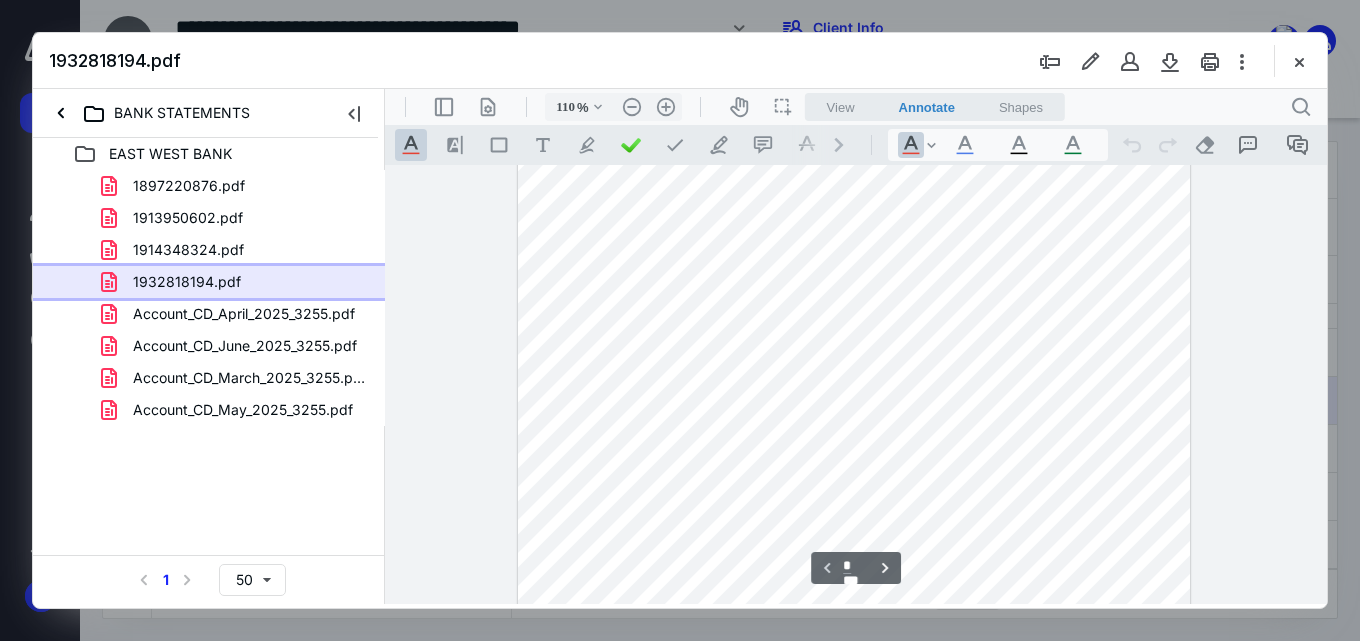 type on "135" 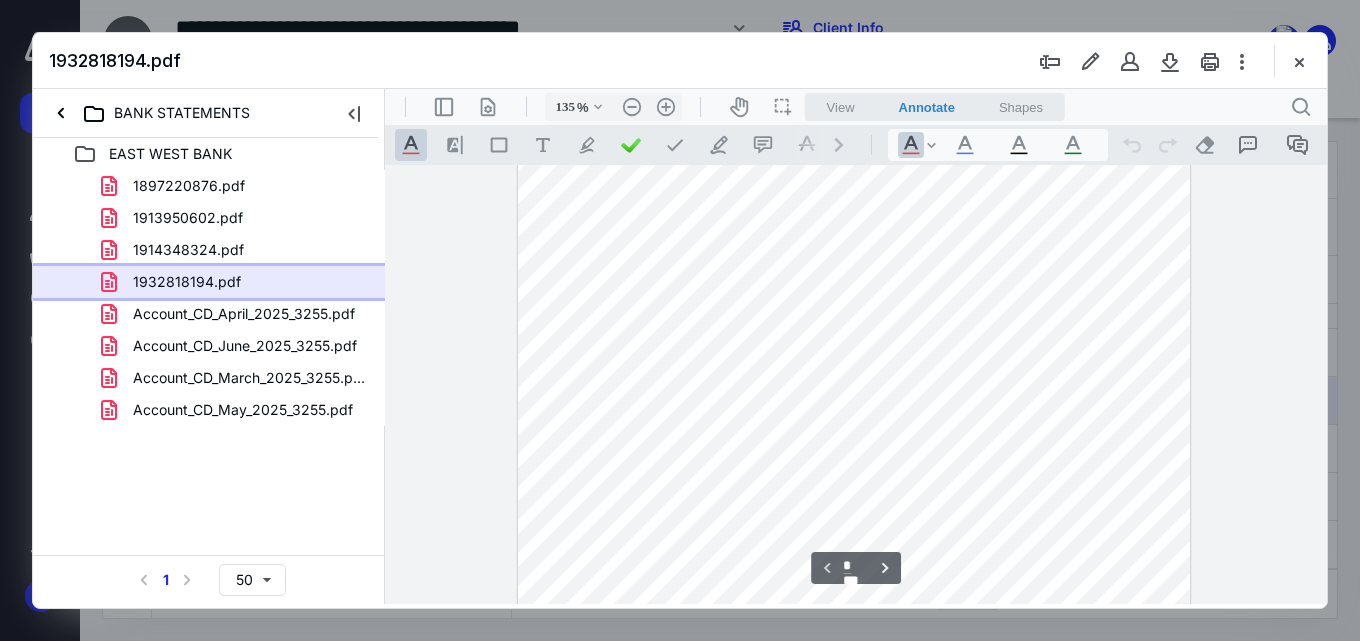 scroll, scrollTop: 394, scrollLeft: 0, axis: vertical 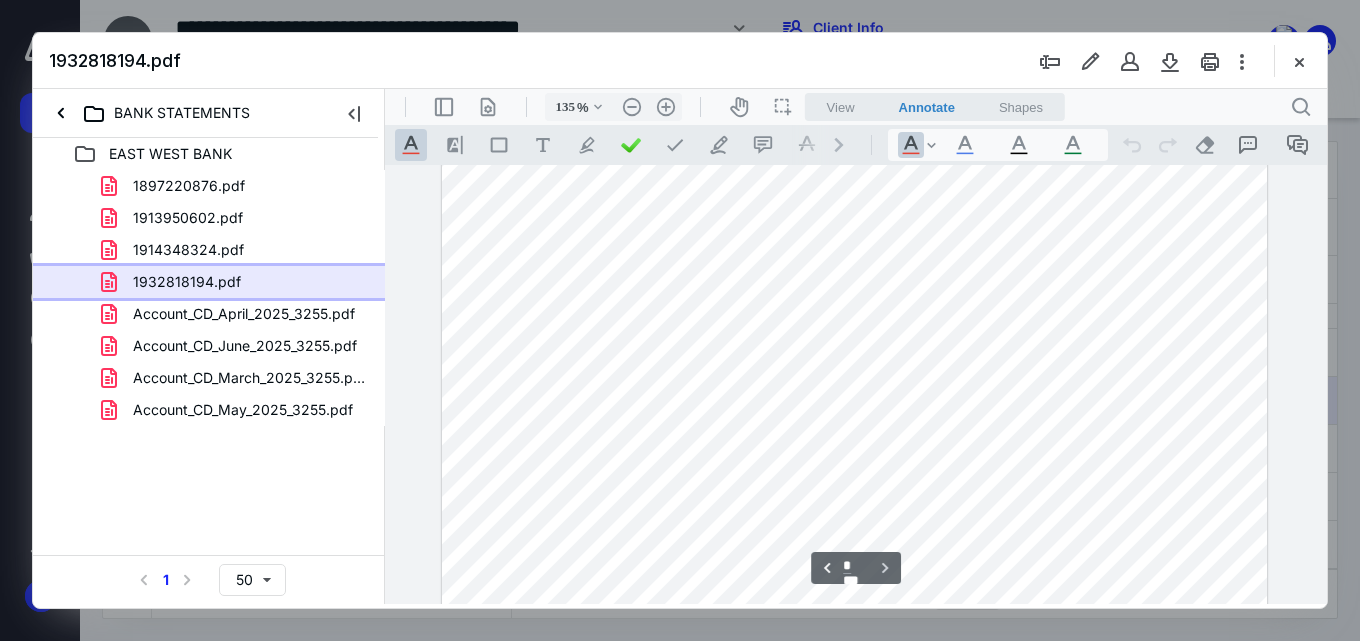 type on "*" 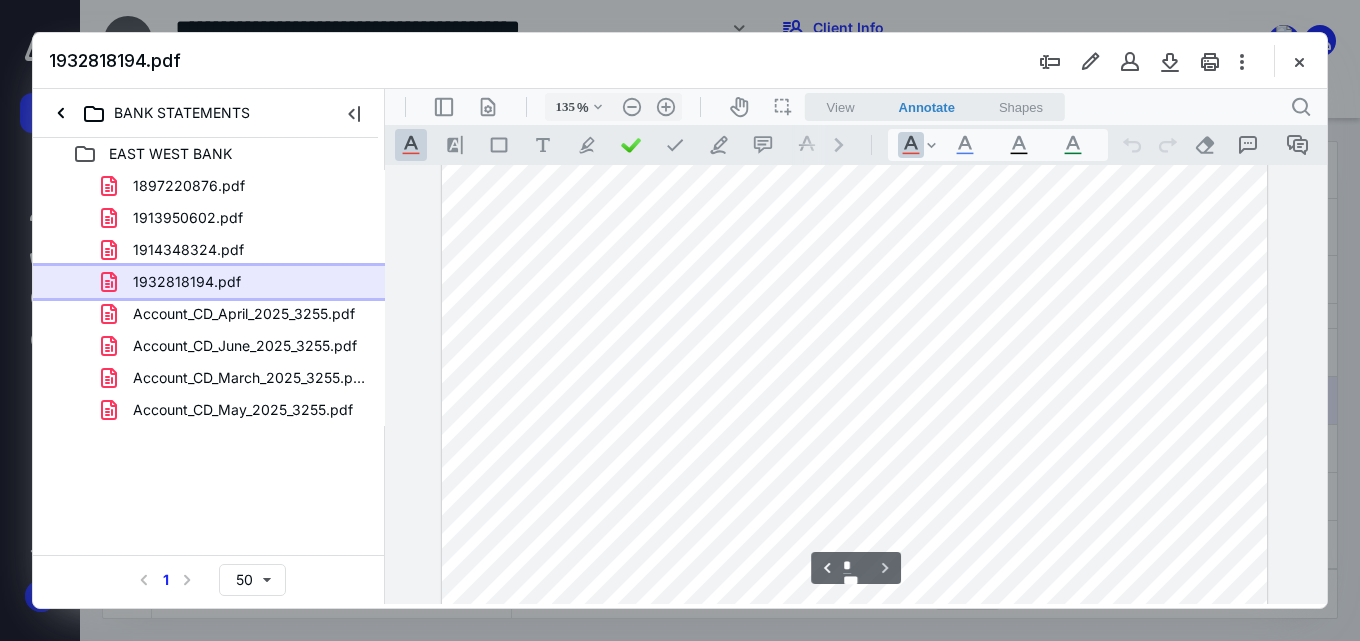 scroll, scrollTop: 1717, scrollLeft: 0, axis: vertical 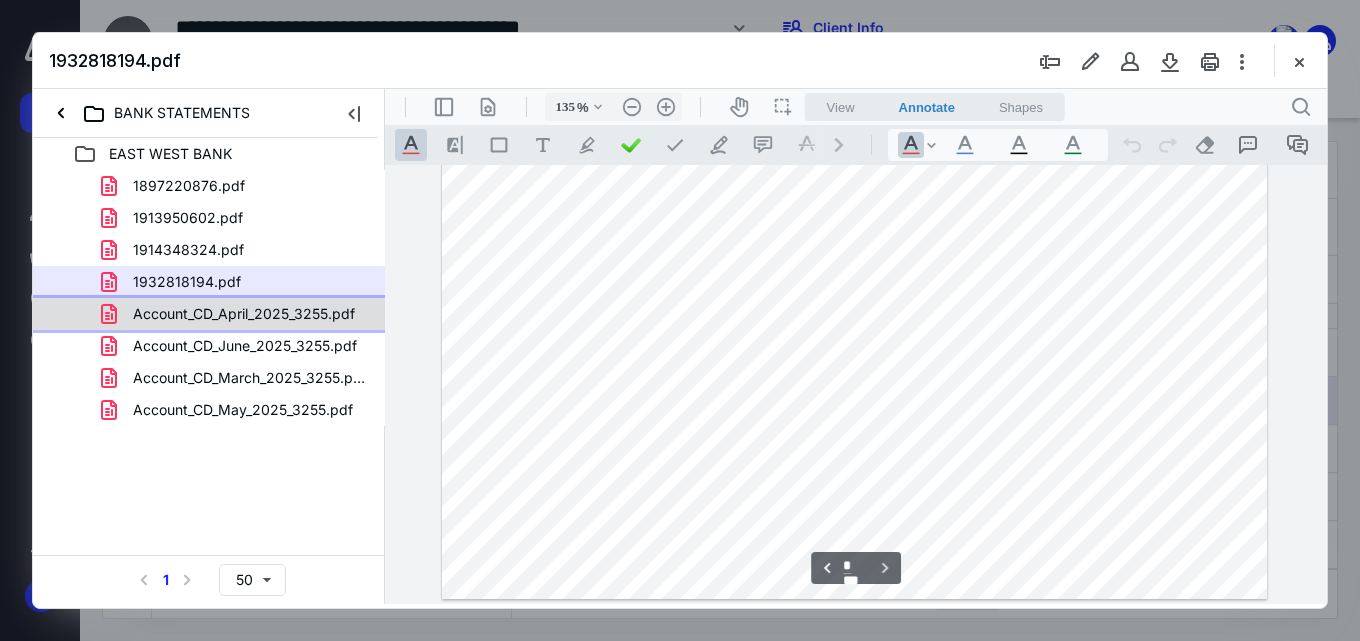 click on "Account_CD_April_2025_3255.pdf" at bounding box center [244, 314] 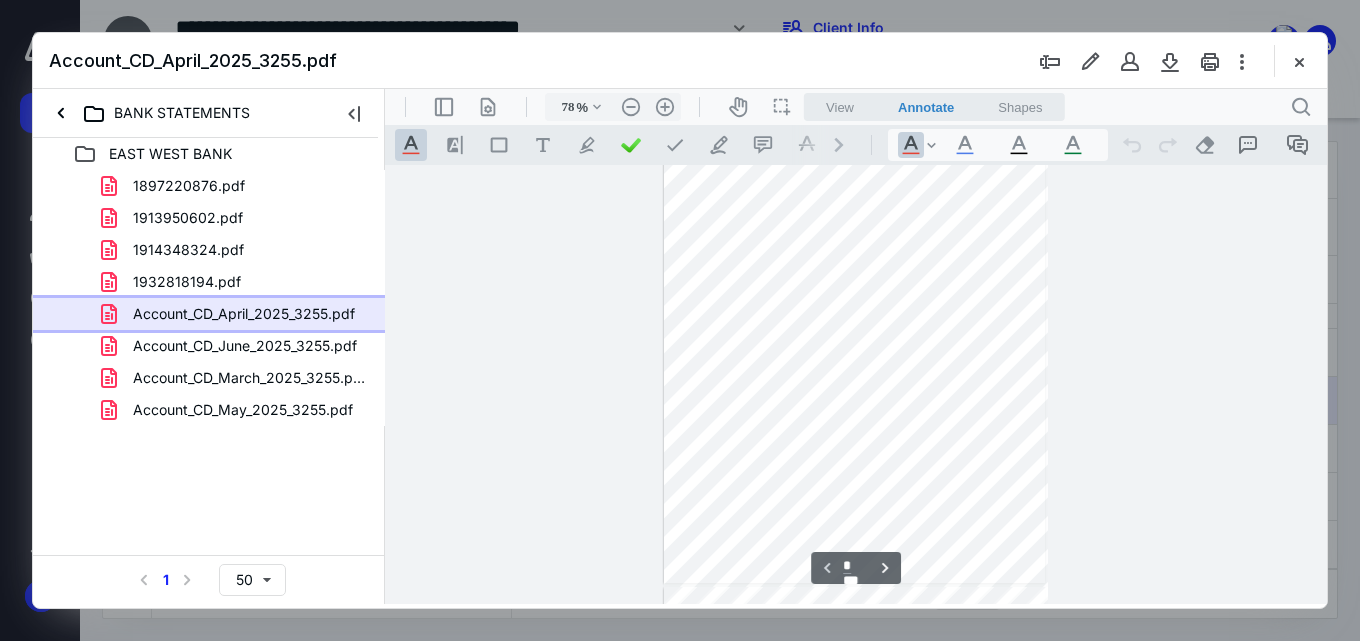 scroll, scrollTop: 237, scrollLeft: 0, axis: vertical 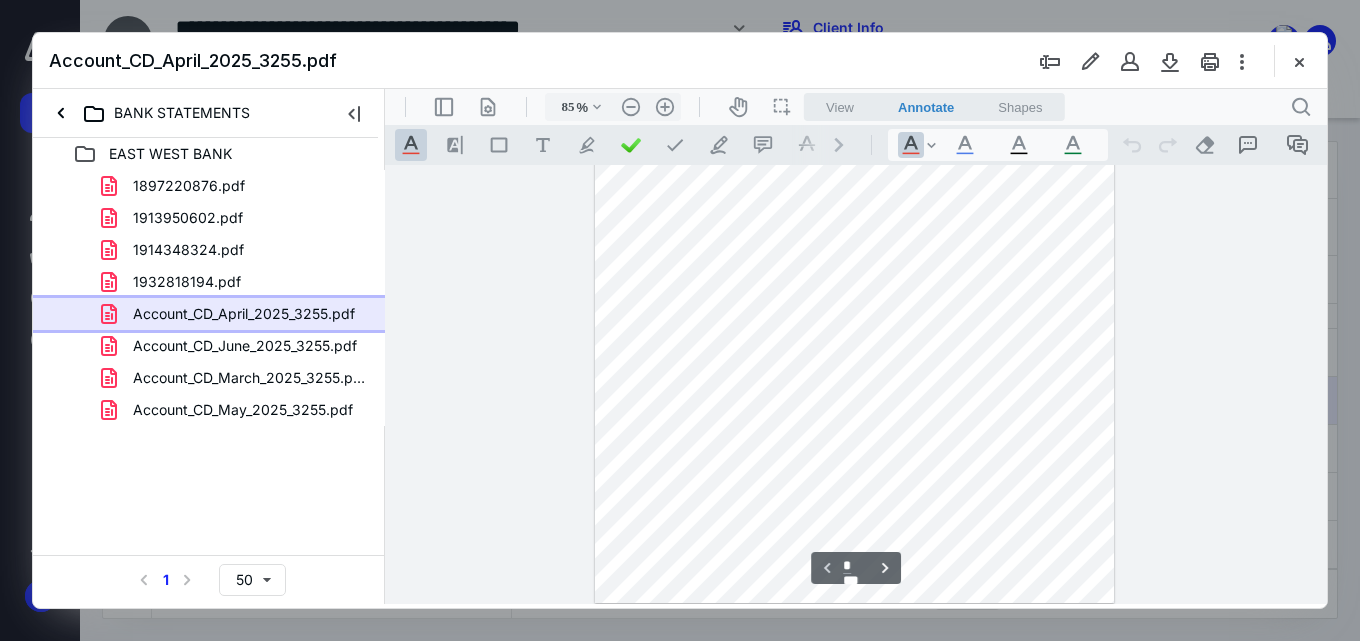 type on "160" 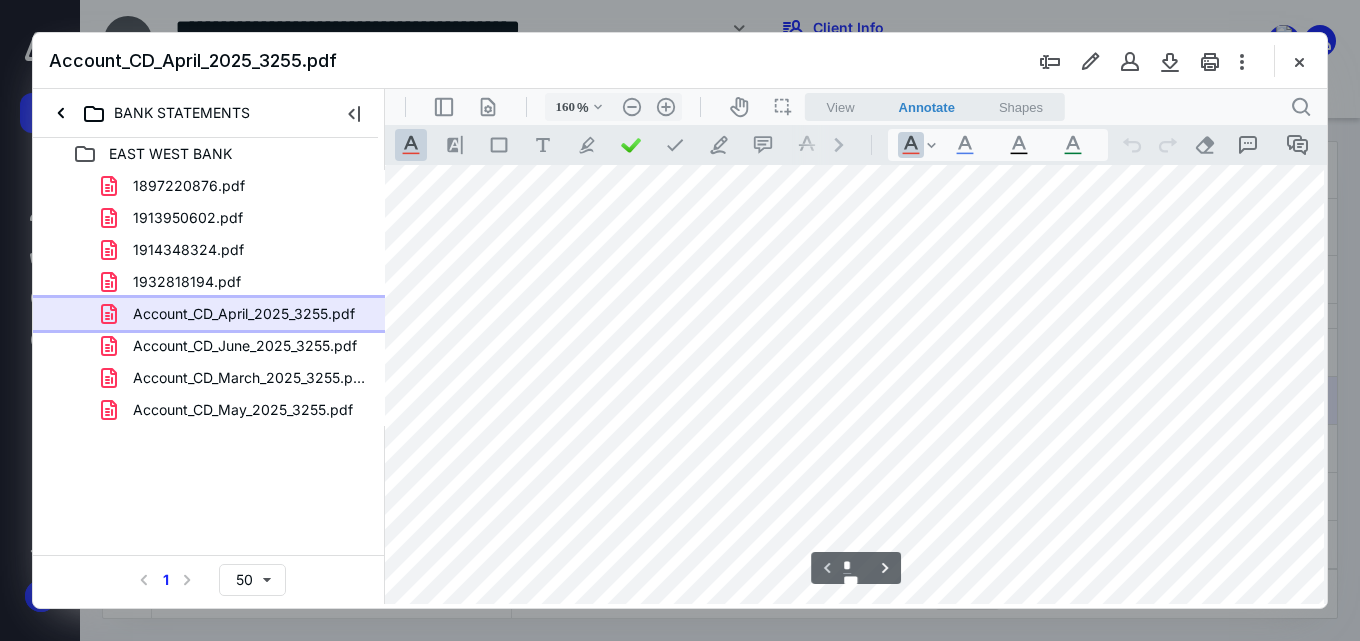 scroll, scrollTop: 533, scrollLeft: 27, axis: both 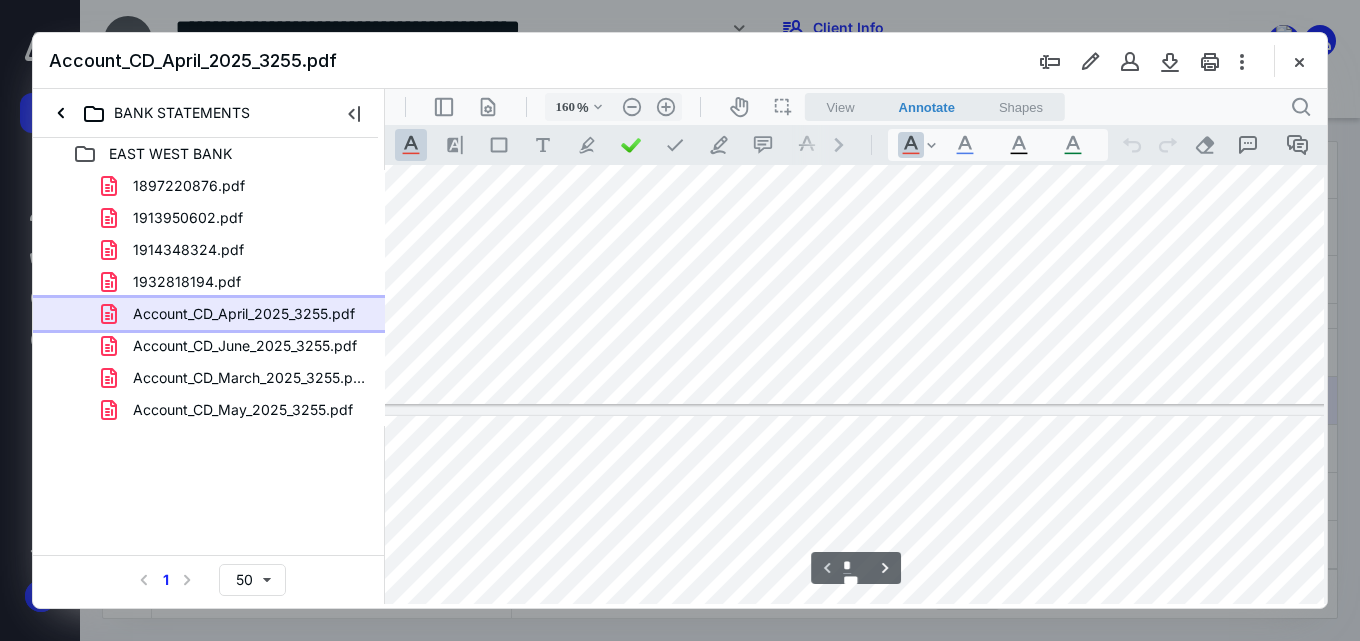type on "*" 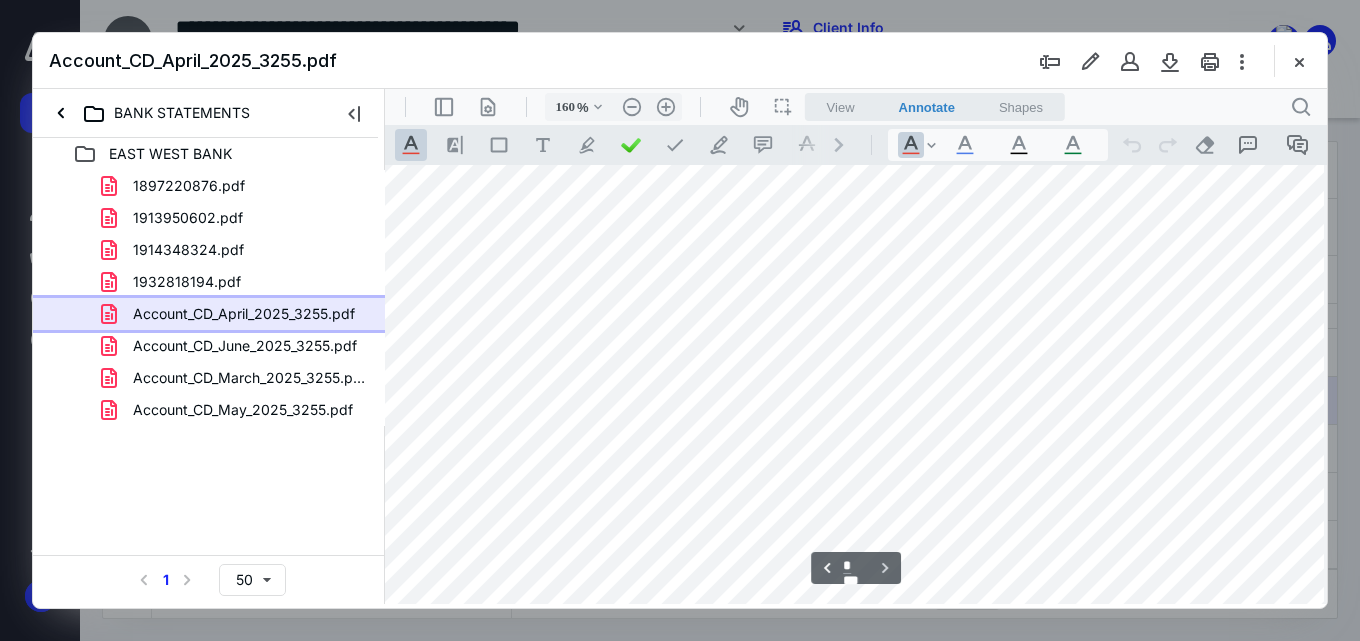 scroll, scrollTop: 2124, scrollLeft: 27, axis: both 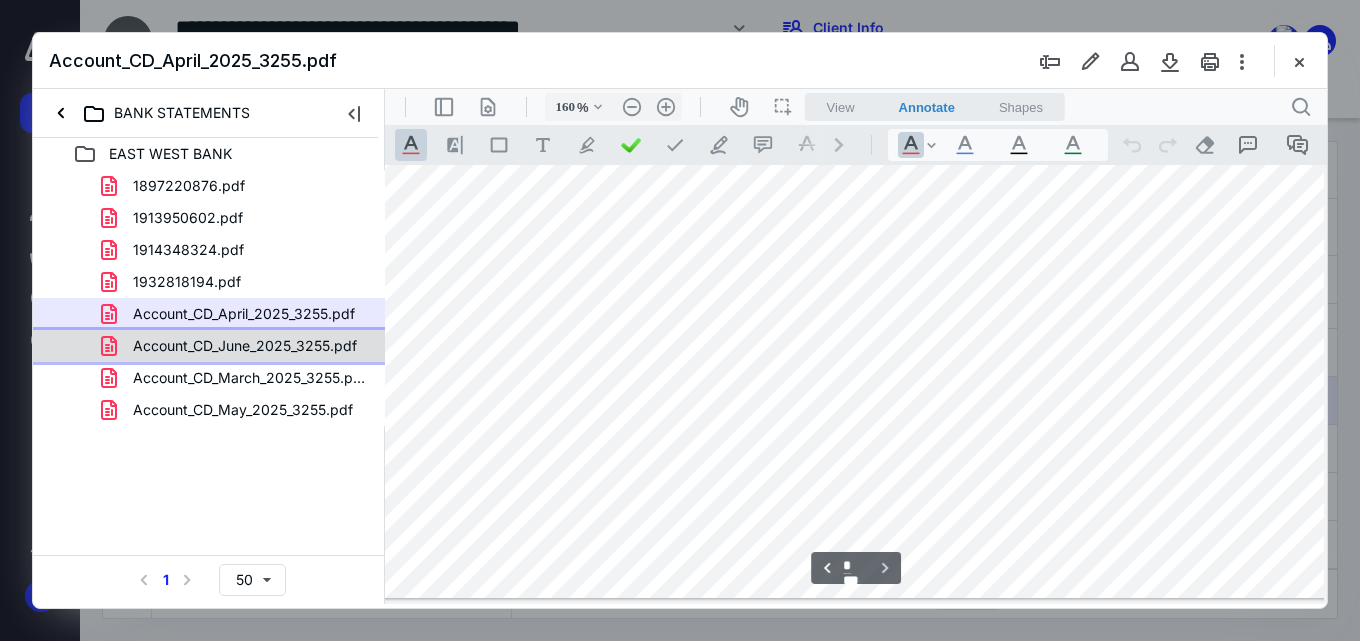 click on "Account_CD_June_2025_3255.pdf" at bounding box center [245, 346] 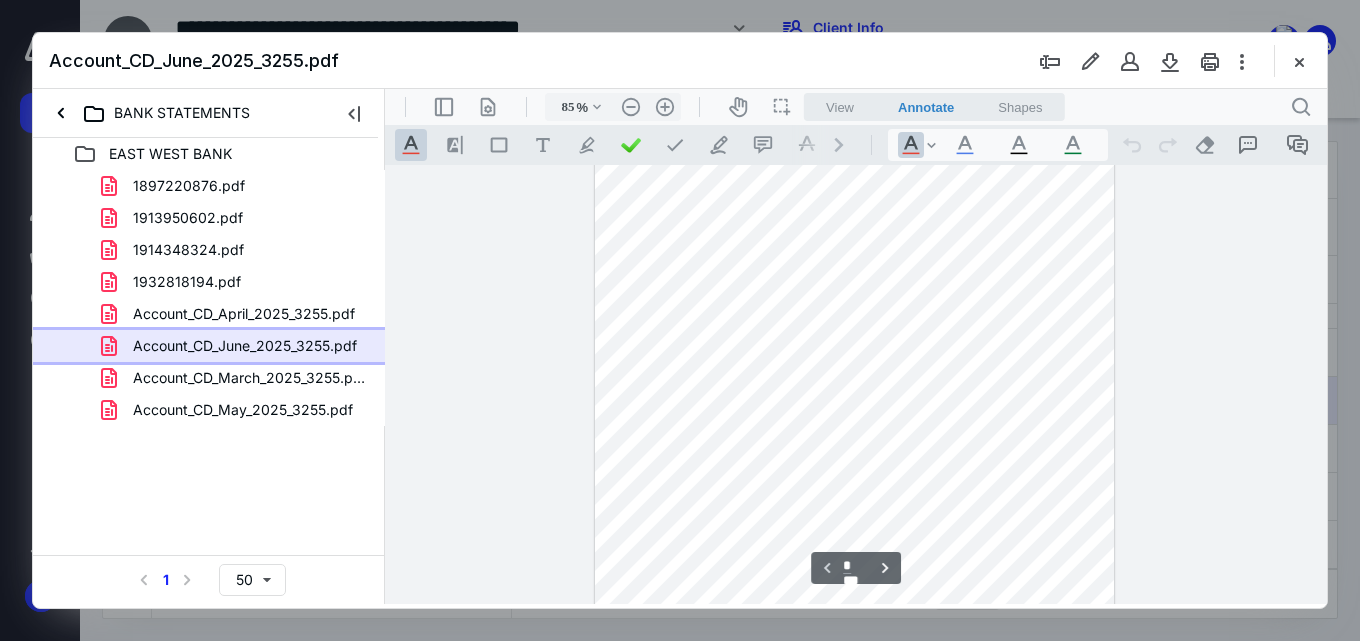 scroll, scrollTop: 205, scrollLeft: 0, axis: vertical 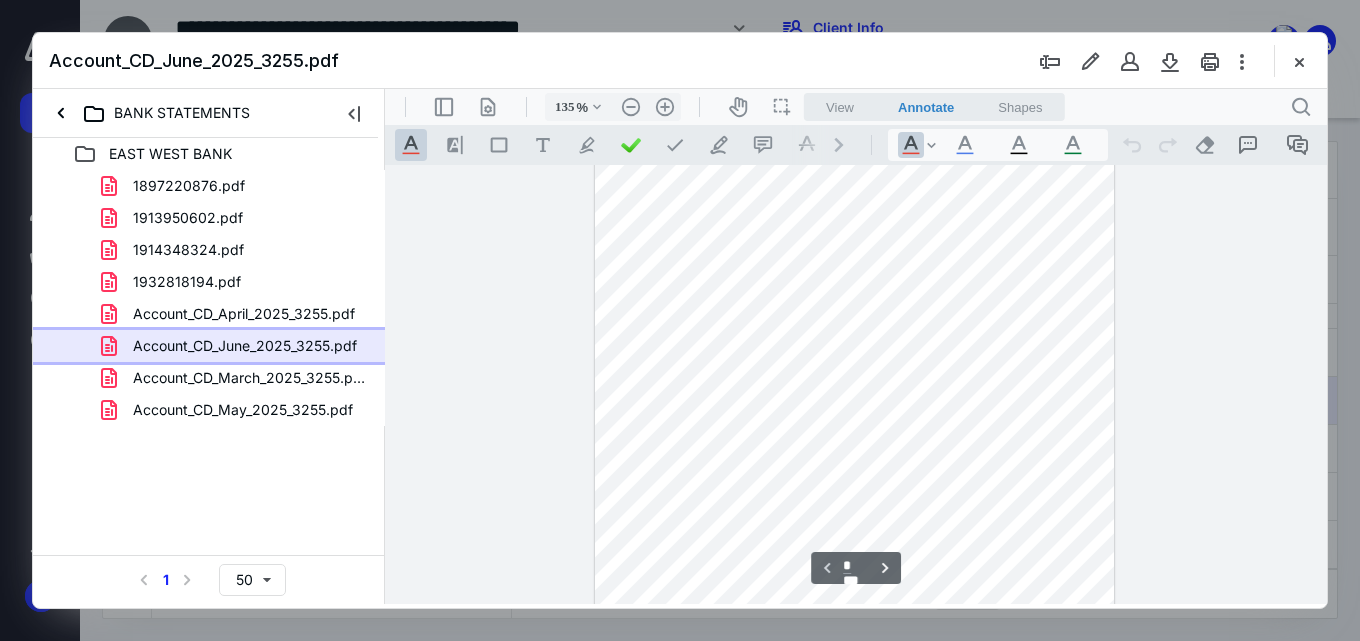 type on "160" 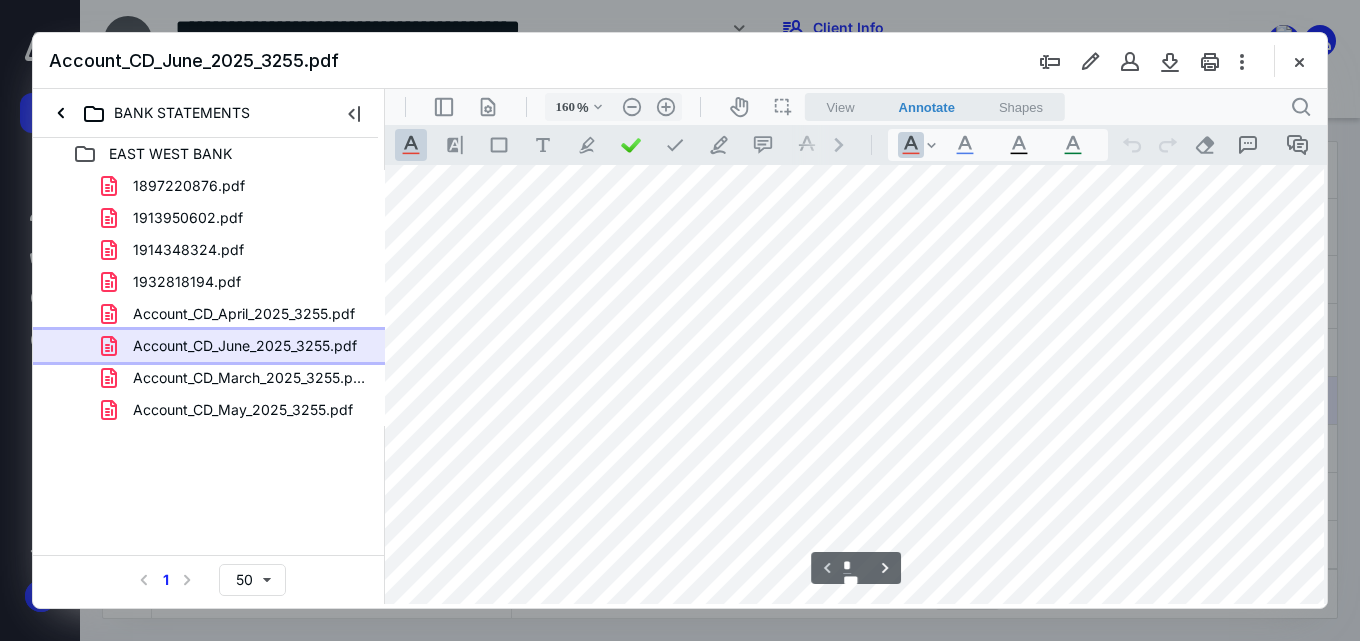 scroll, scrollTop: 600, scrollLeft: 34, axis: both 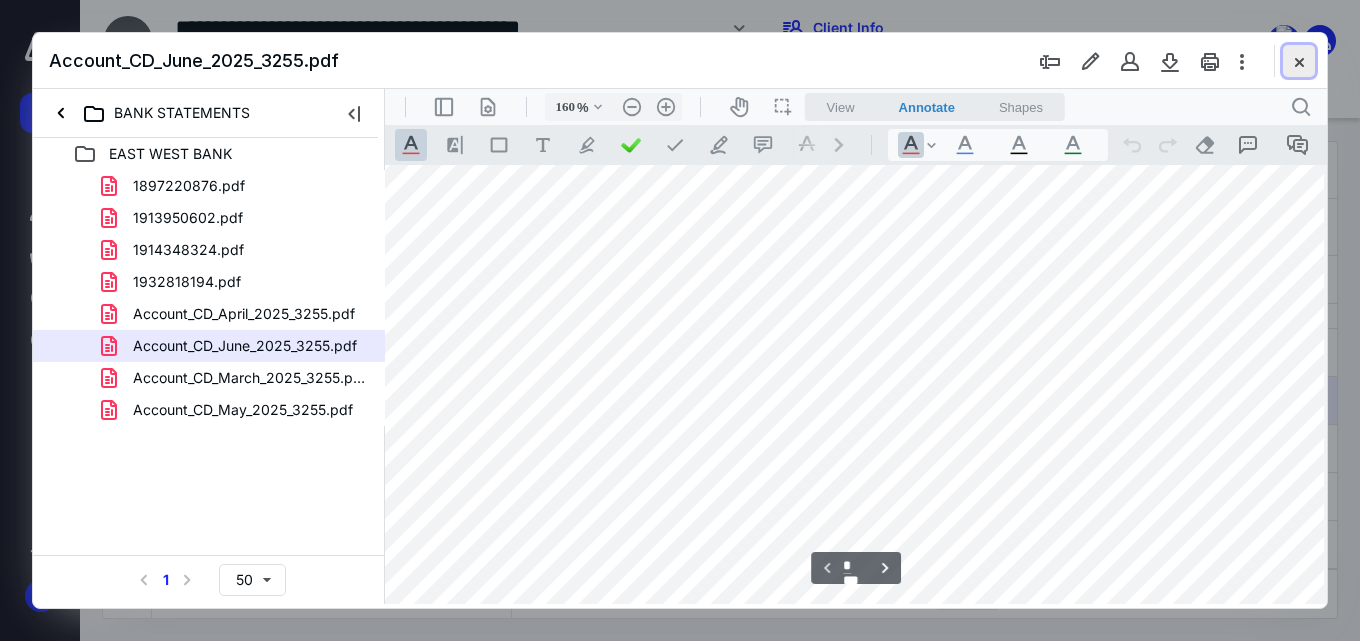 click at bounding box center (1299, 61) 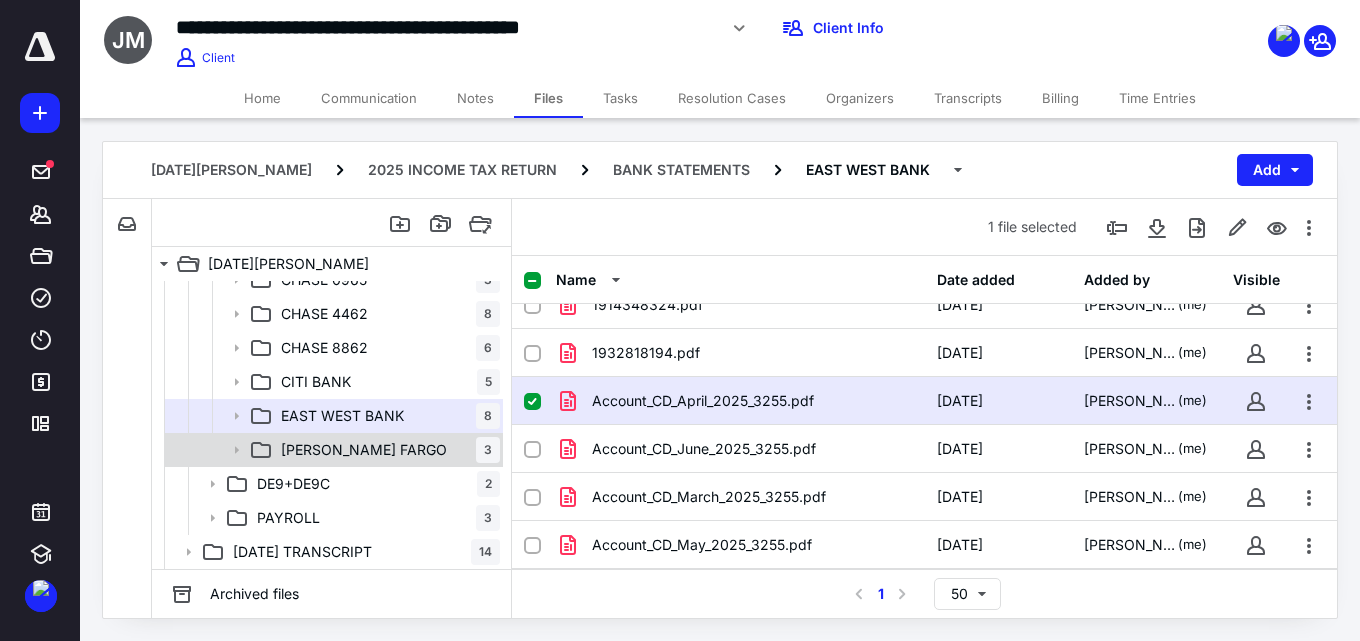click on "[PERSON_NAME] FARGO 3" at bounding box center [386, 450] 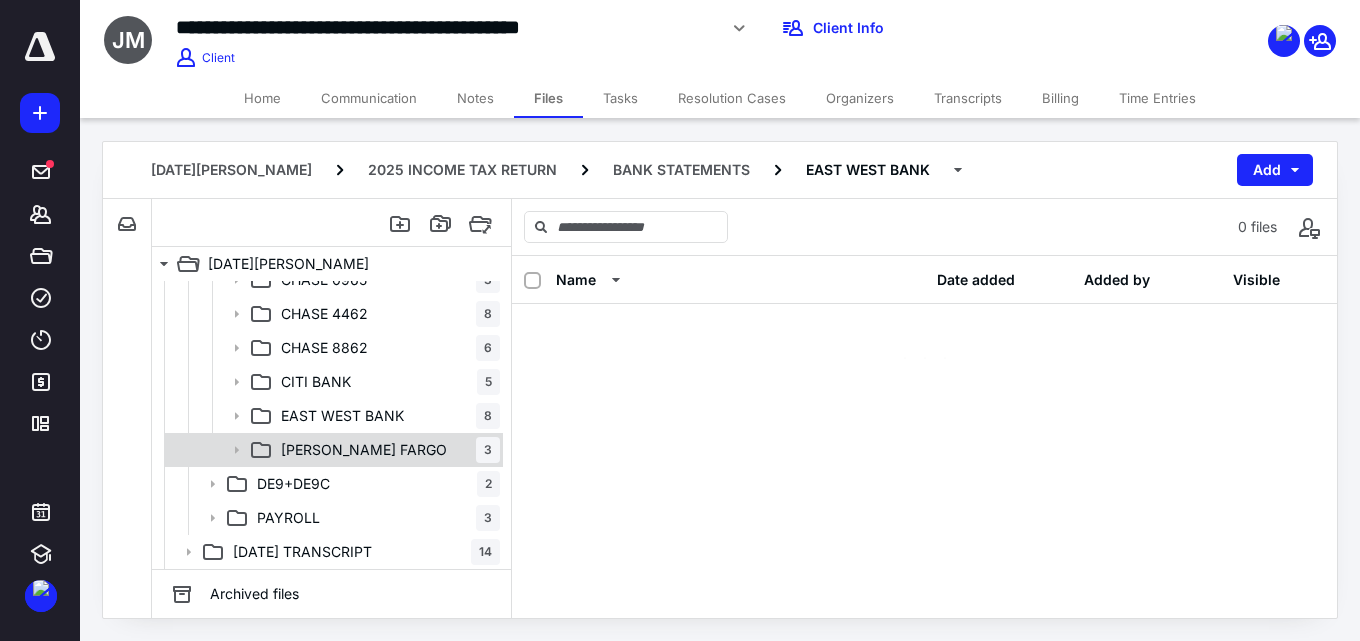 scroll, scrollTop: 0, scrollLeft: 0, axis: both 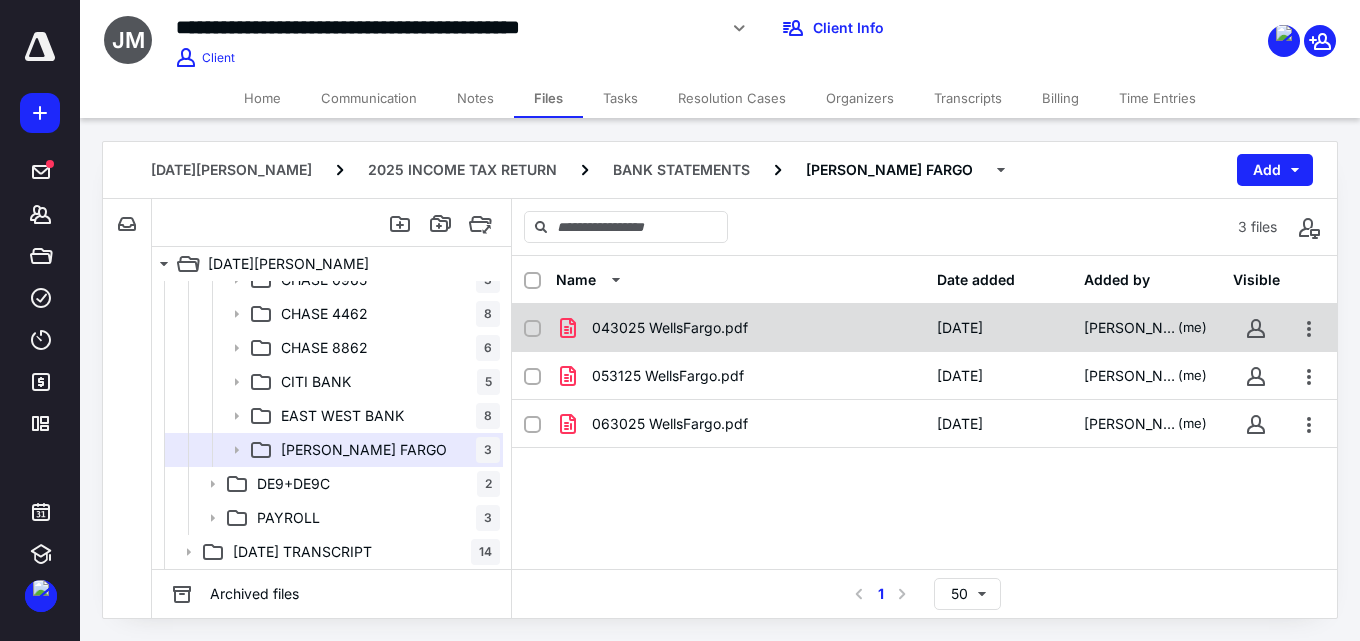 click on "043025 WellsFargo.pdf" at bounding box center [740, 328] 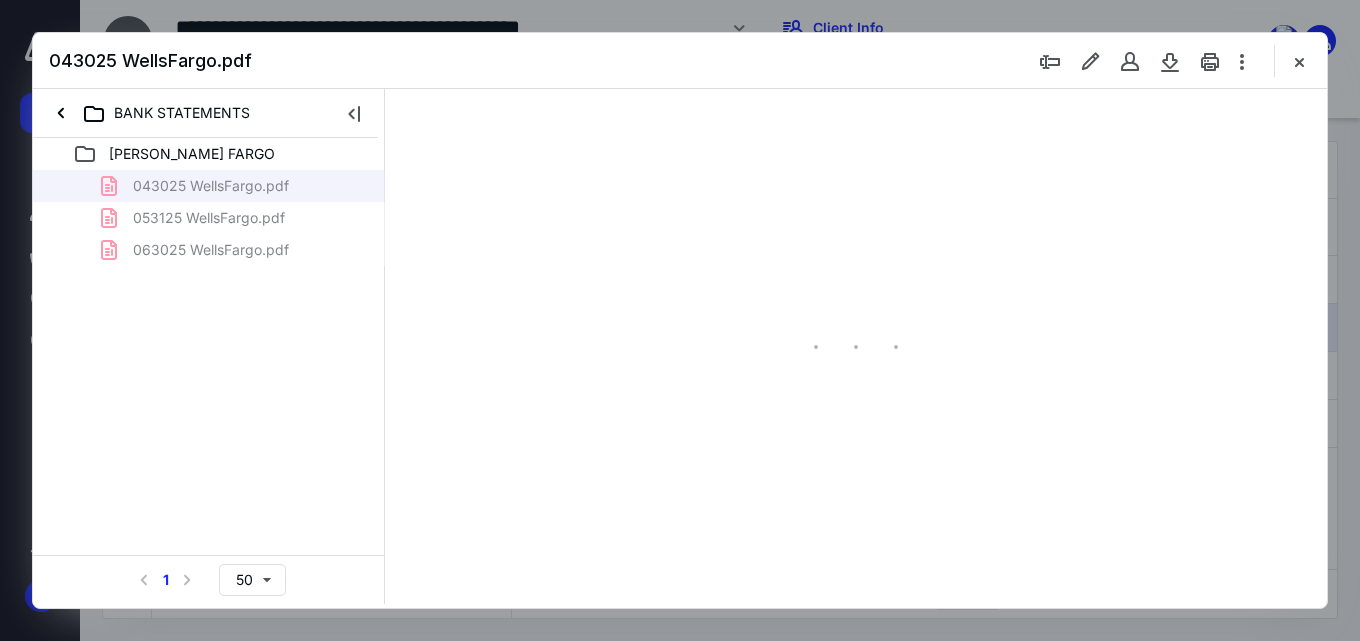 scroll, scrollTop: 0, scrollLeft: 0, axis: both 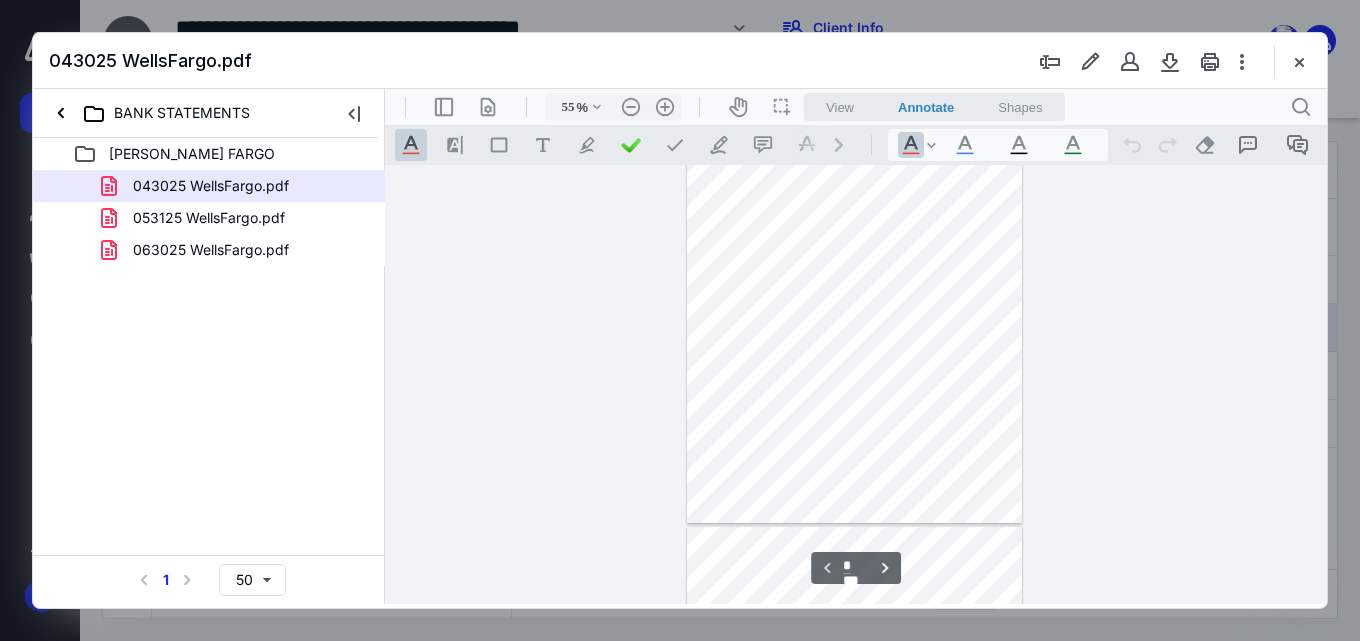 type on "110" 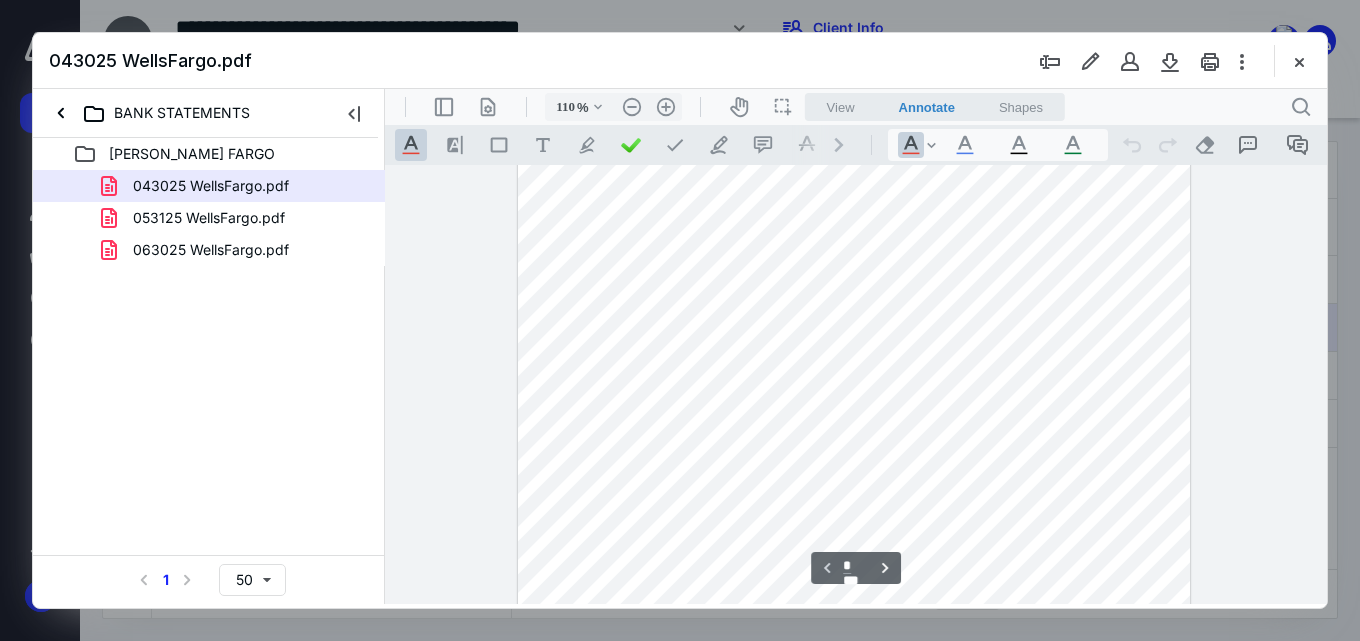 scroll, scrollTop: 0, scrollLeft: 0, axis: both 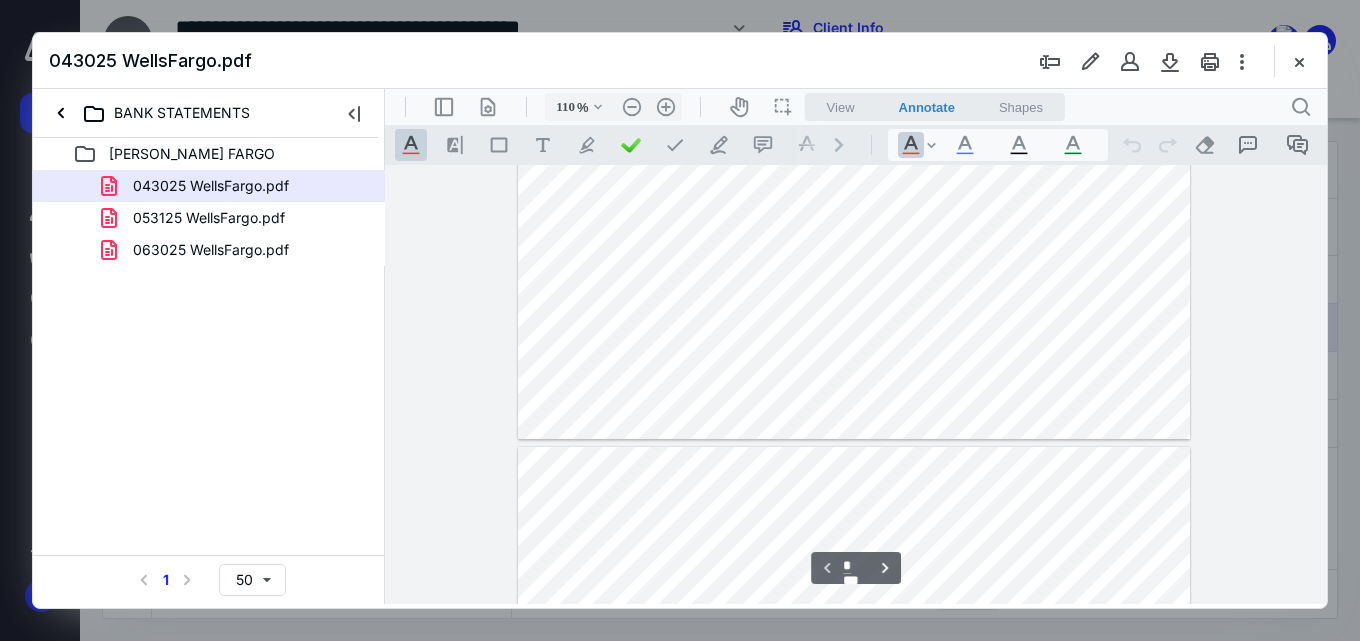 type on "*" 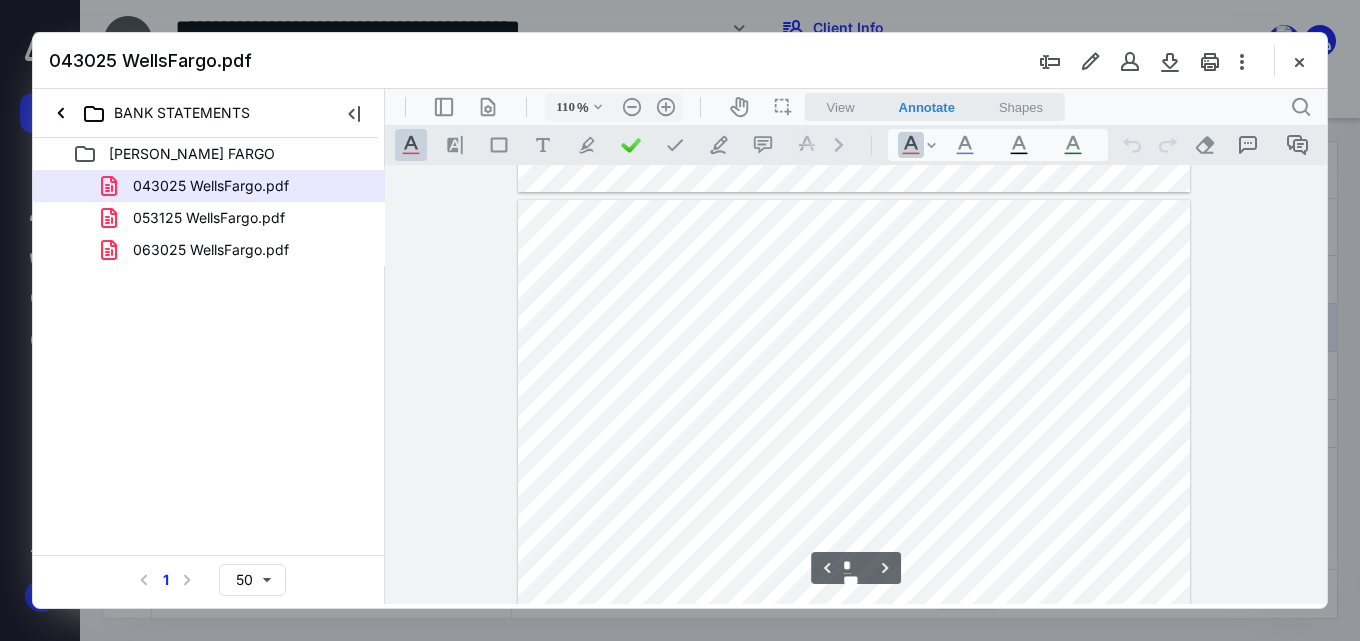 scroll, scrollTop: 1100, scrollLeft: 0, axis: vertical 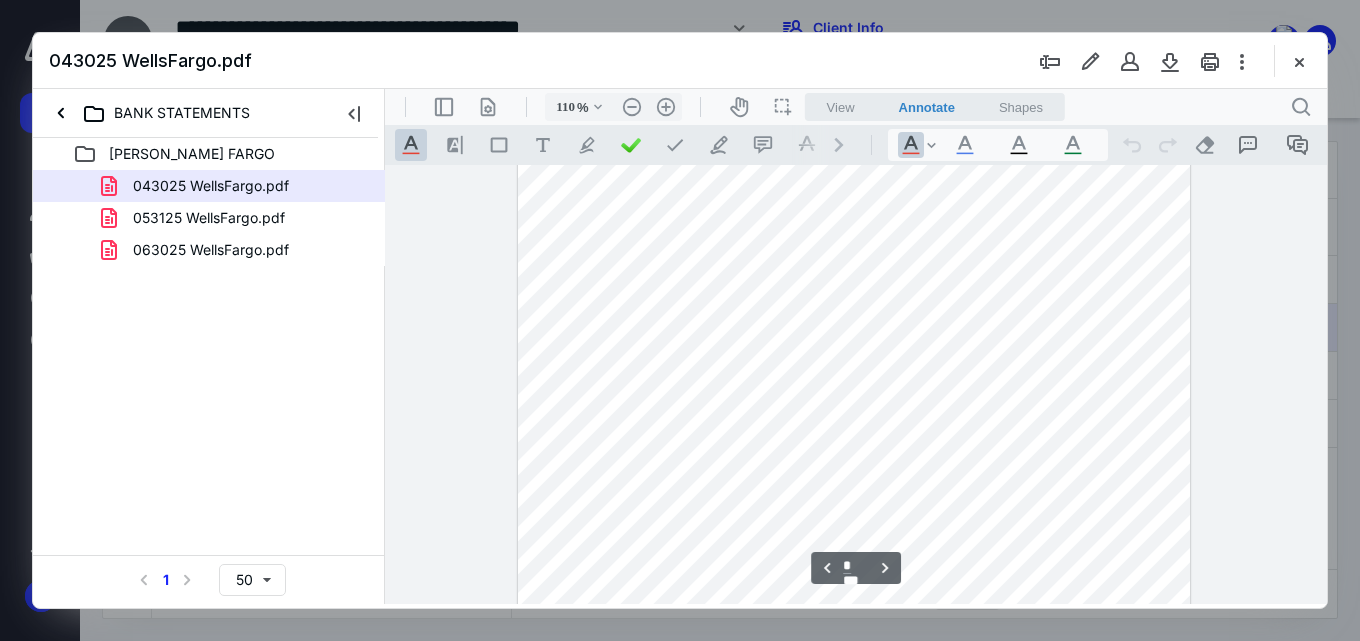 type on "135" 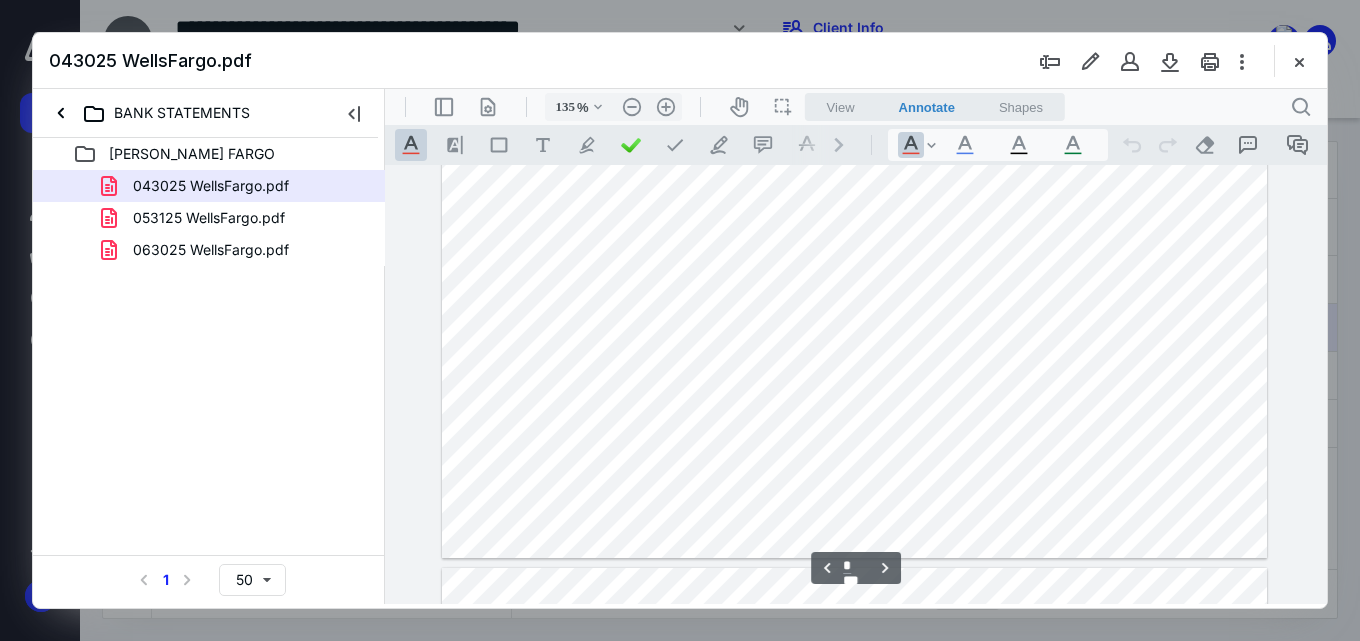scroll, scrollTop: 1783, scrollLeft: 0, axis: vertical 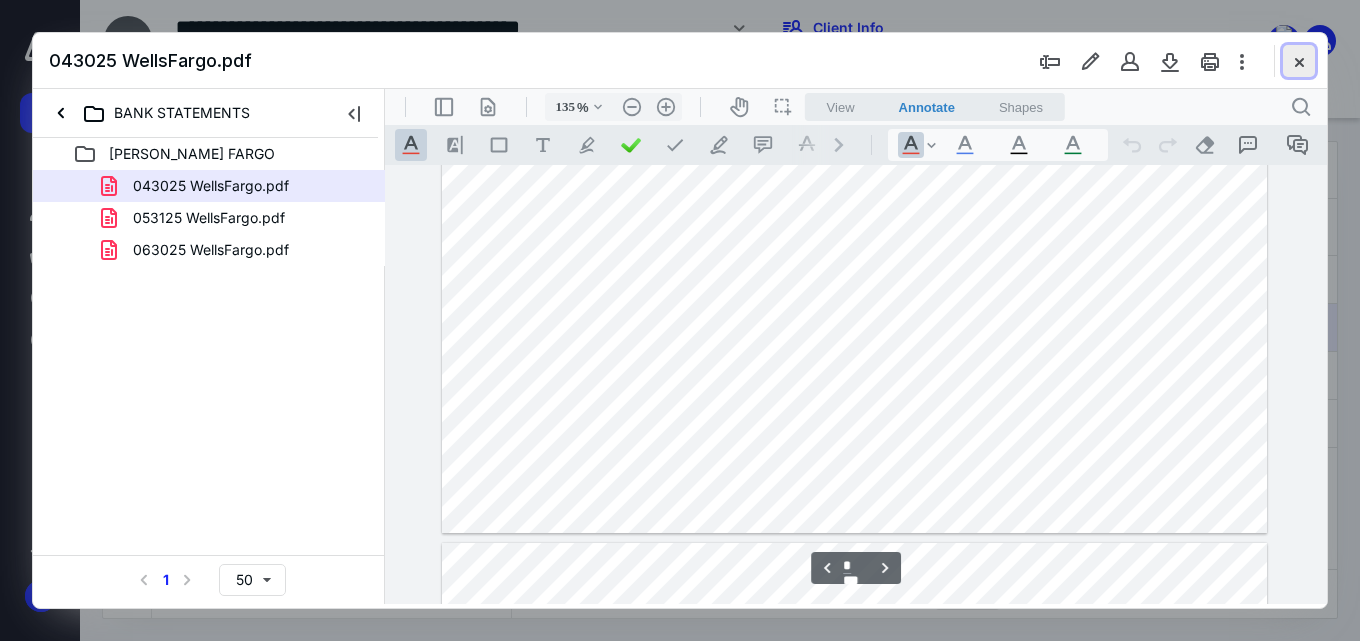 click at bounding box center (1299, 61) 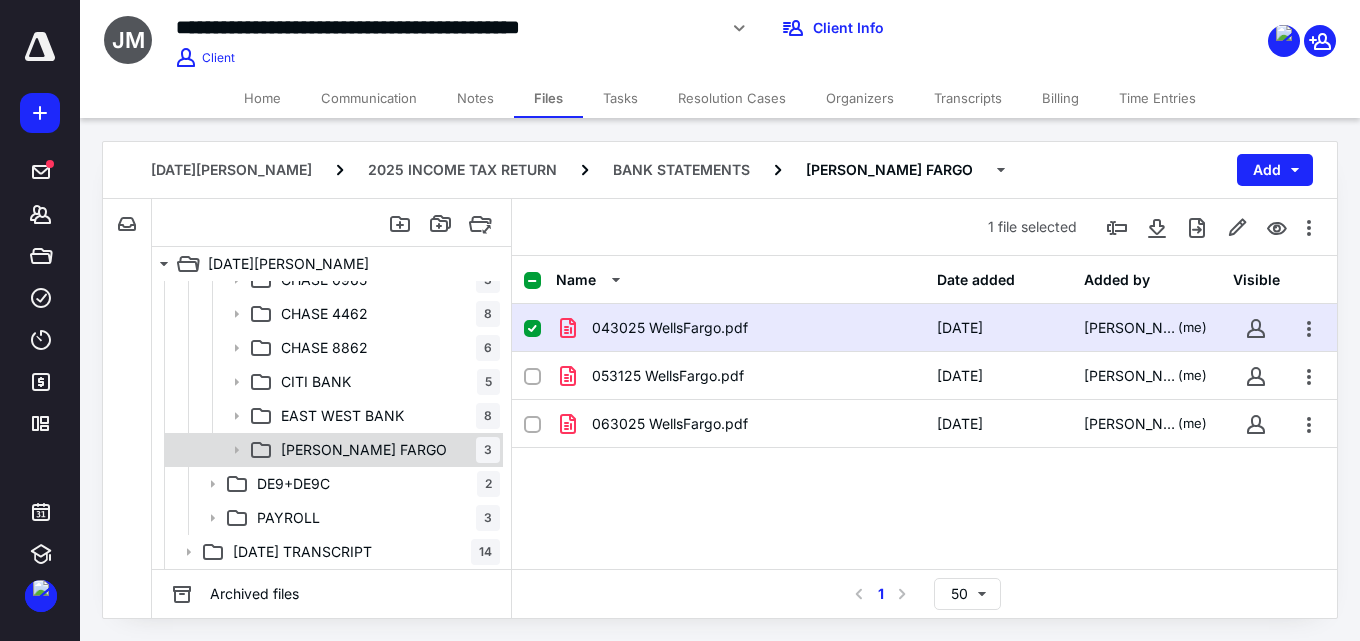 click on "[PERSON_NAME] FARGO" at bounding box center [364, 450] 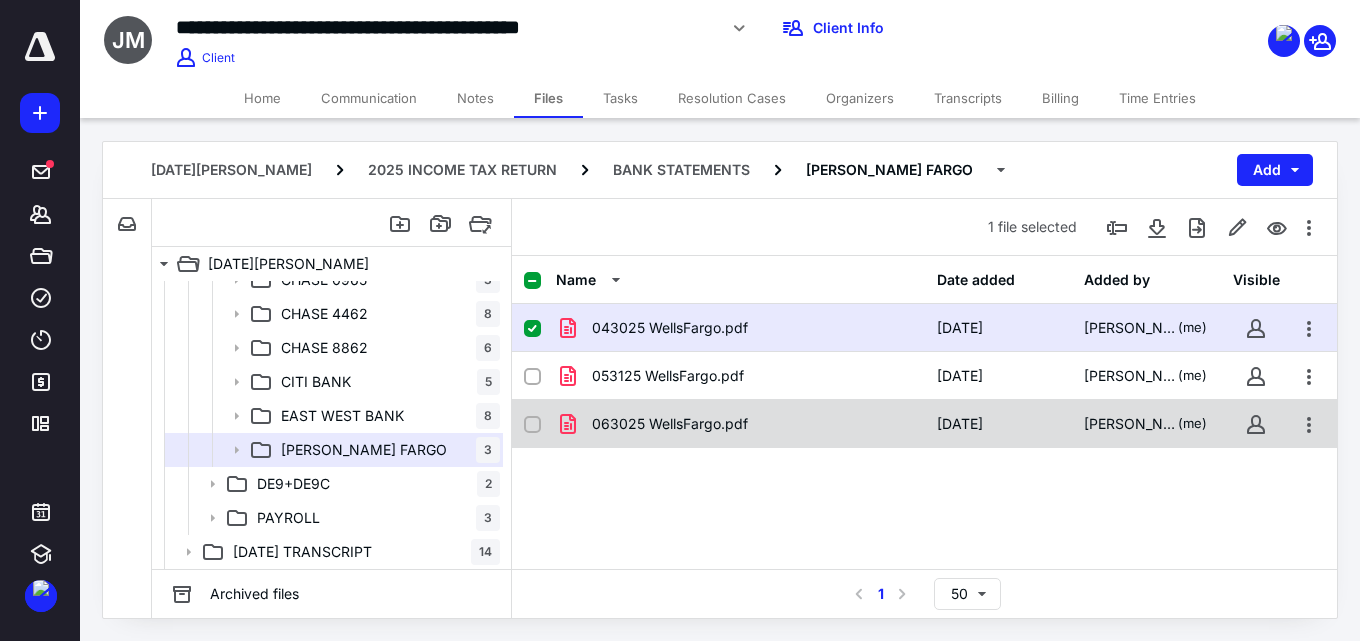 click on "063025 WellsFargo.pdf [DATE] [PERSON_NAME]  (me)" at bounding box center [924, 424] 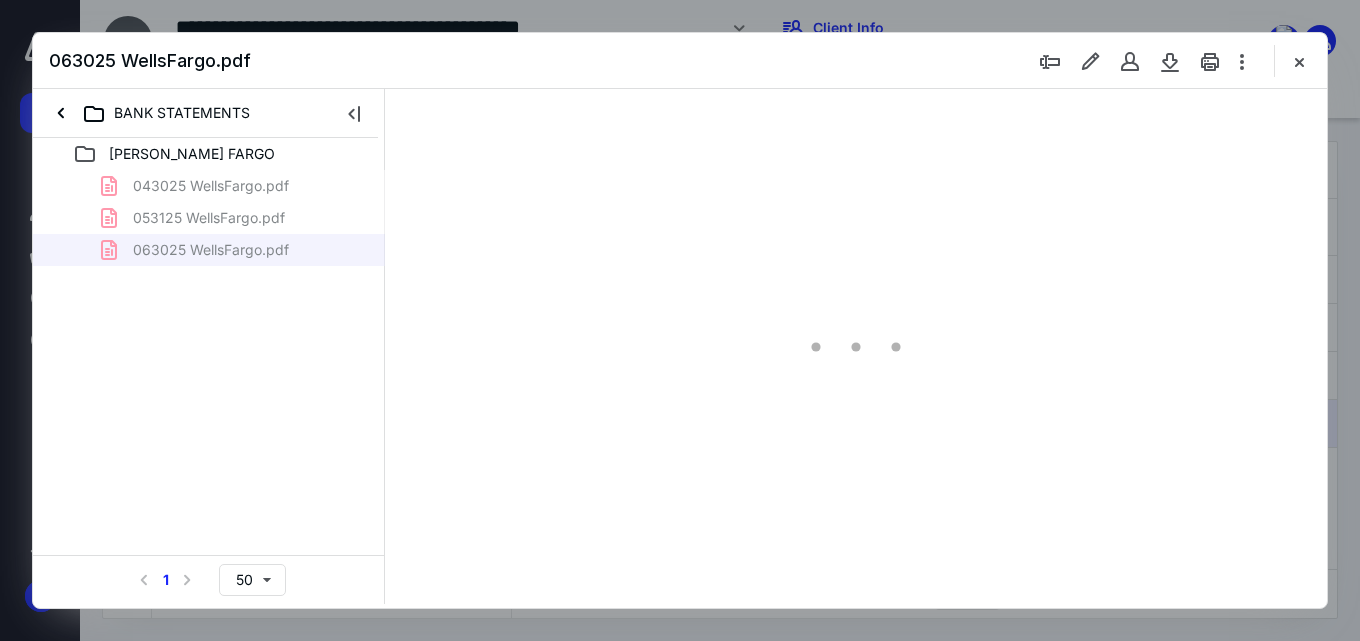 scroll, scrollTop: 0, scrollLeft: 0, axis: both 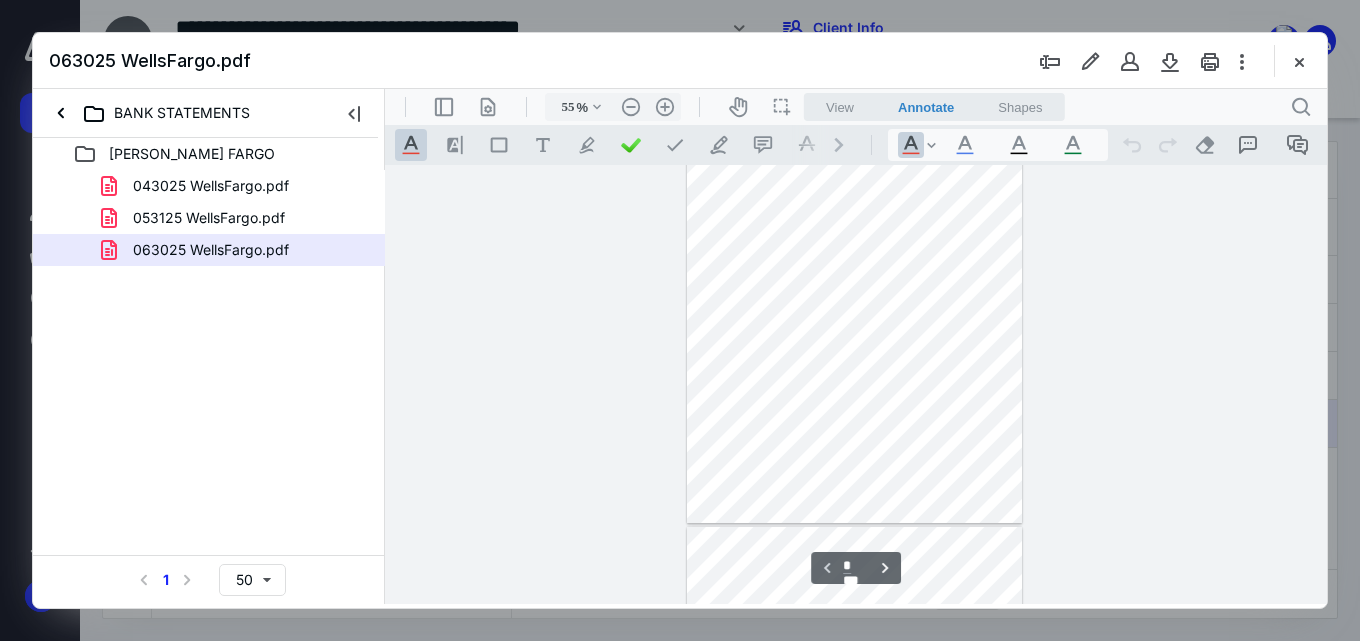 type on "85" 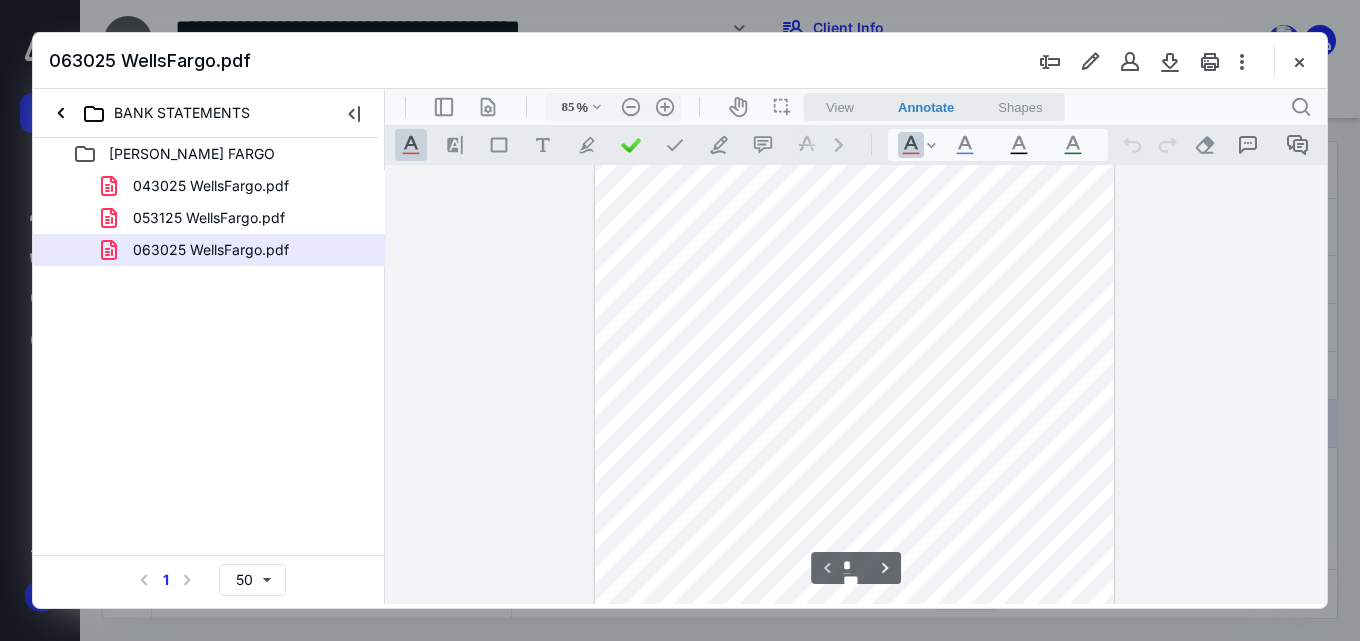 type on "*" 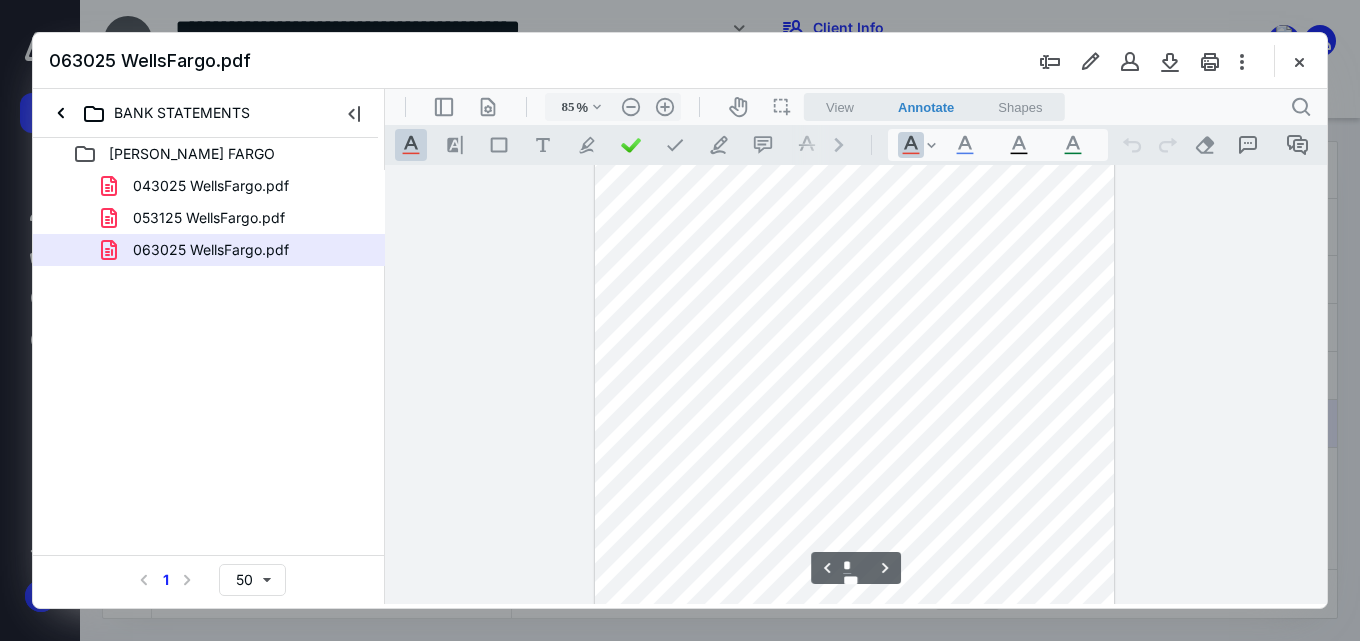 type on "110" 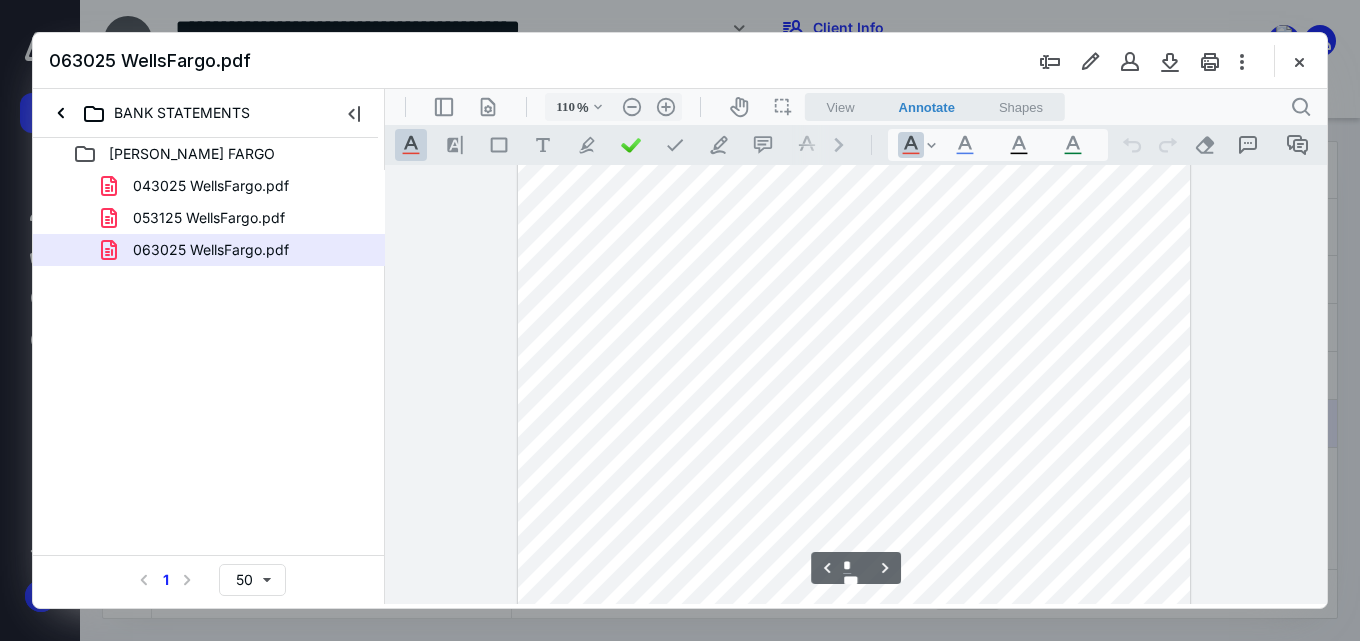 scroll, scrollTop: 1173, scrollLeft: 0, axis: vertical 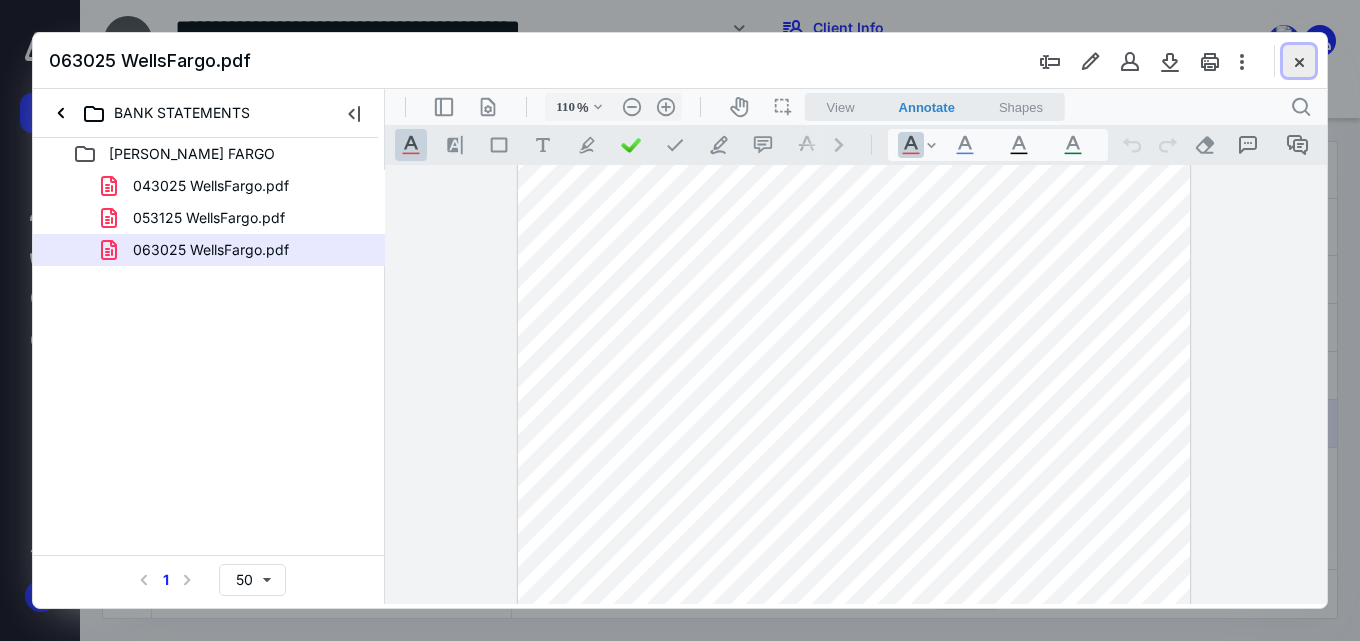 click at bounding box center (1299, 61) 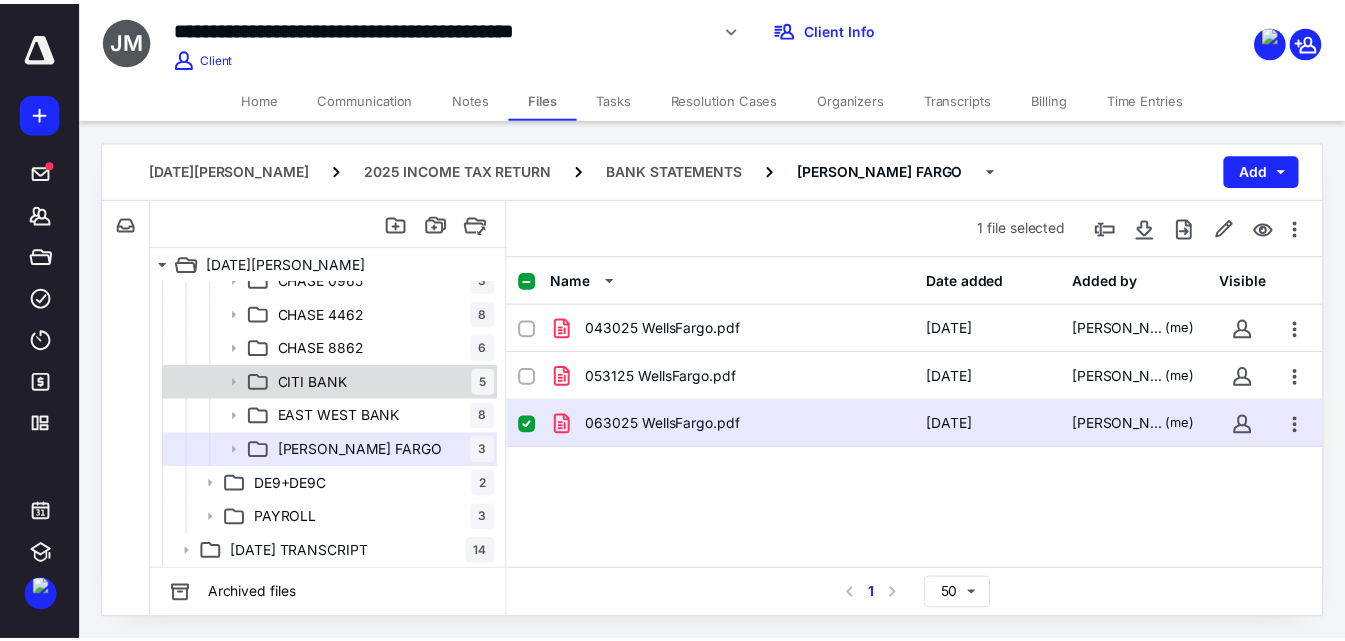 scroll, scrollTop: 88, scrollLeft: 0, axis: vertical 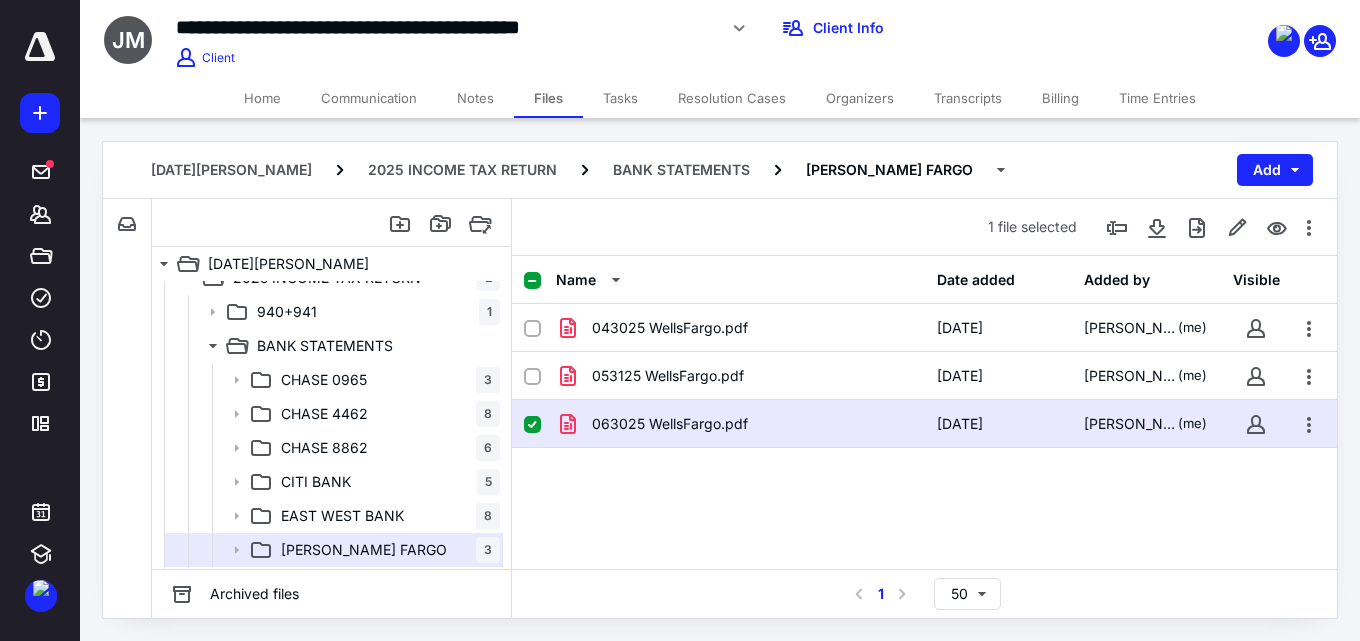 click on "Notes" at bounding box center [475, 98] 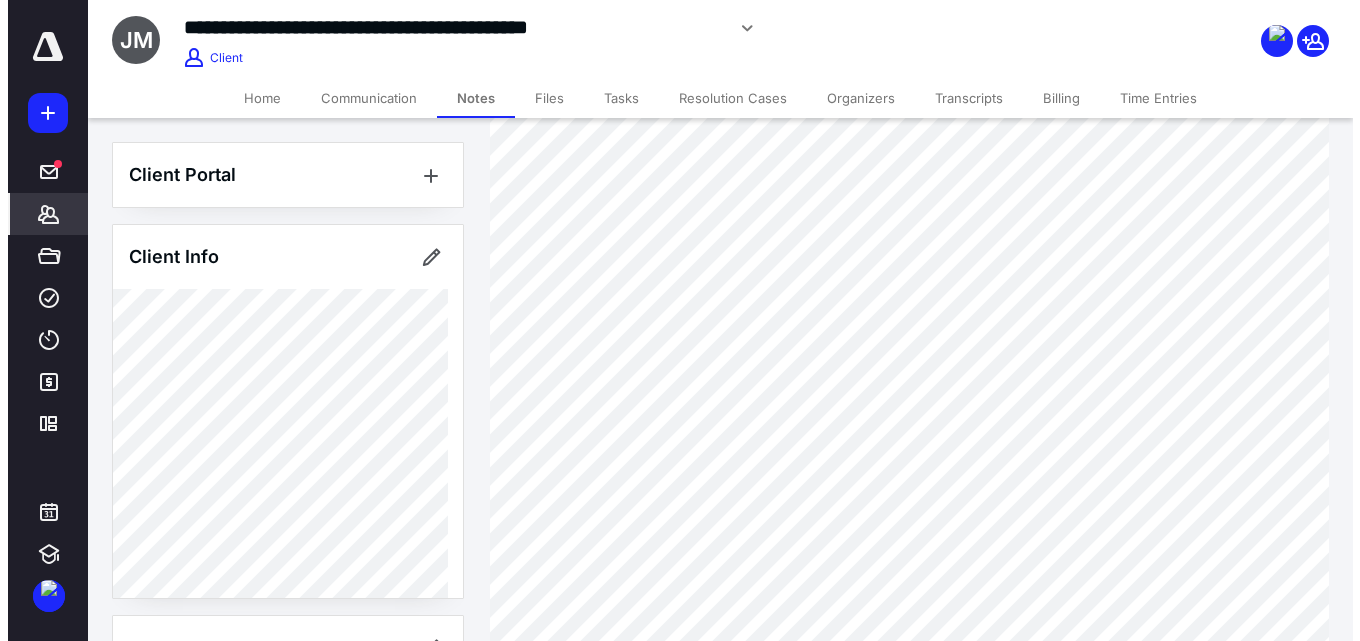 scroll, scrollTop: 301, scrollLeft: 0, axis: vertical 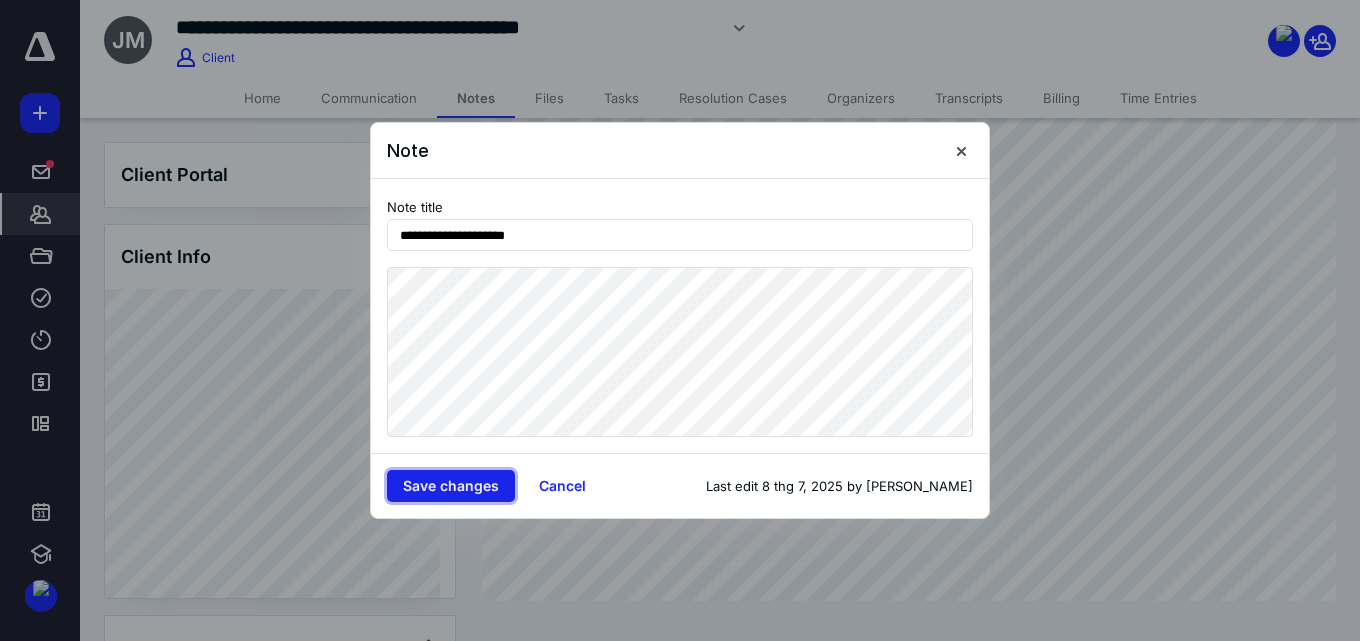 click on "Save changes" at bounding box center (451, 486) 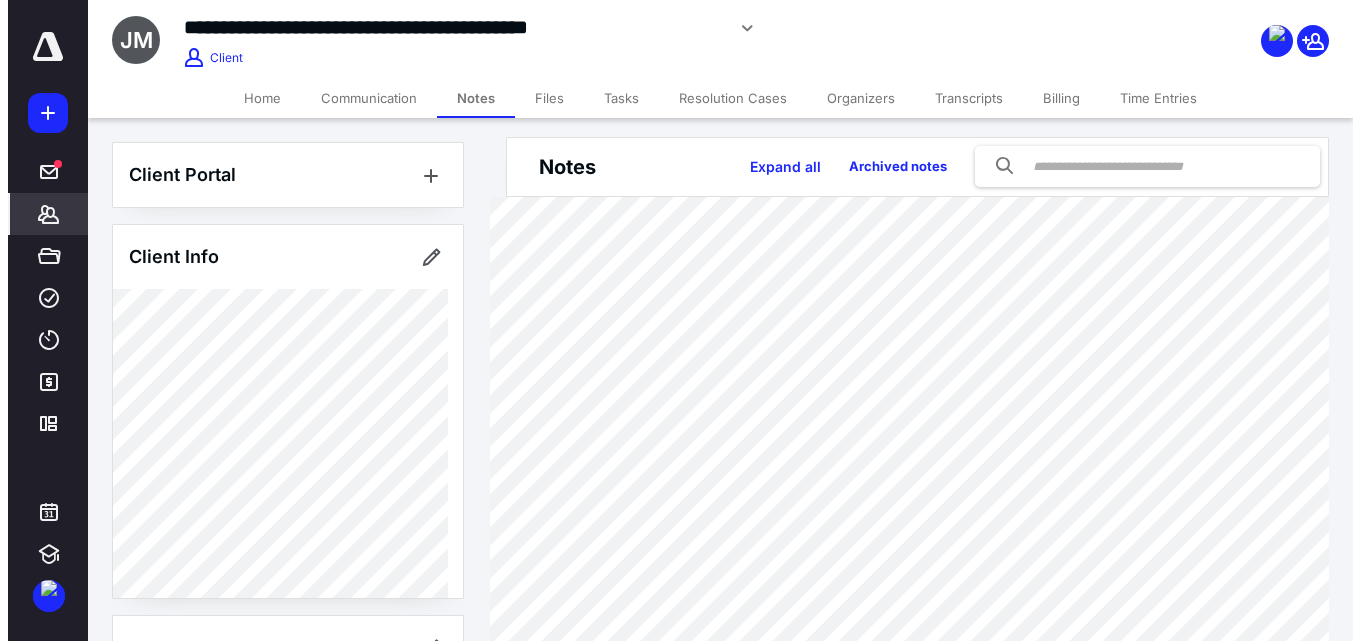 scroll, scrollTop: 0, scrollLeft: 0, axis: both 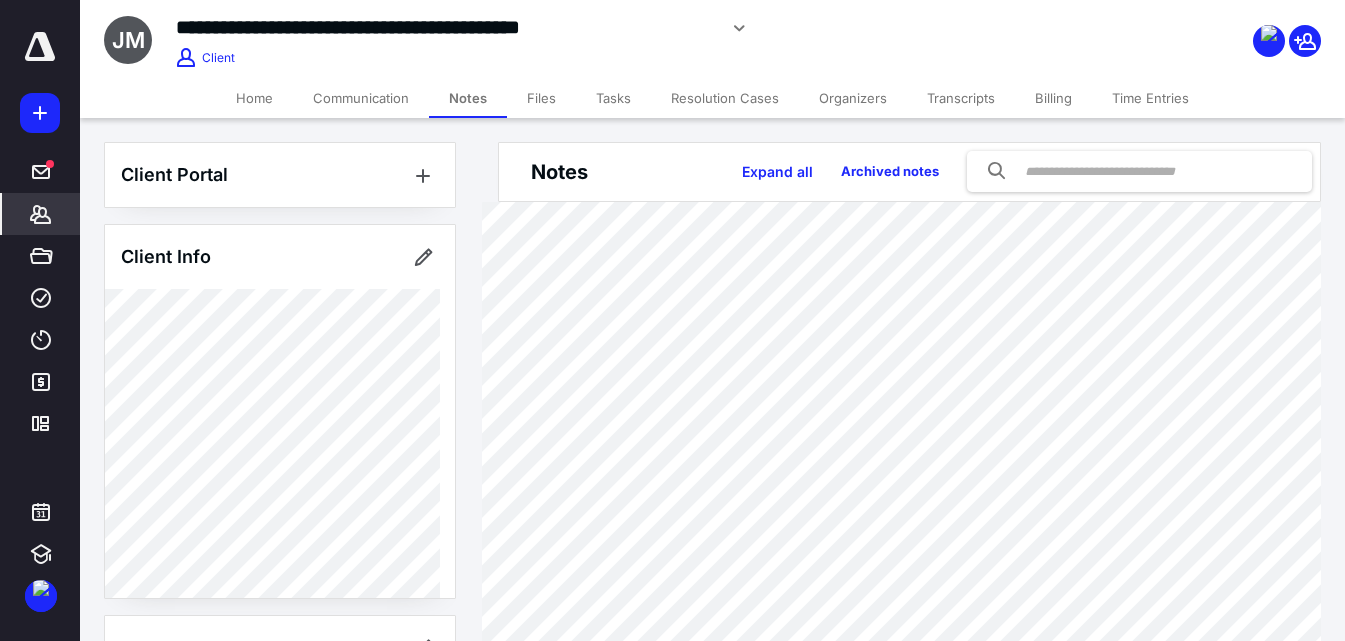 click on "Files" at bounding box center [541, 98] 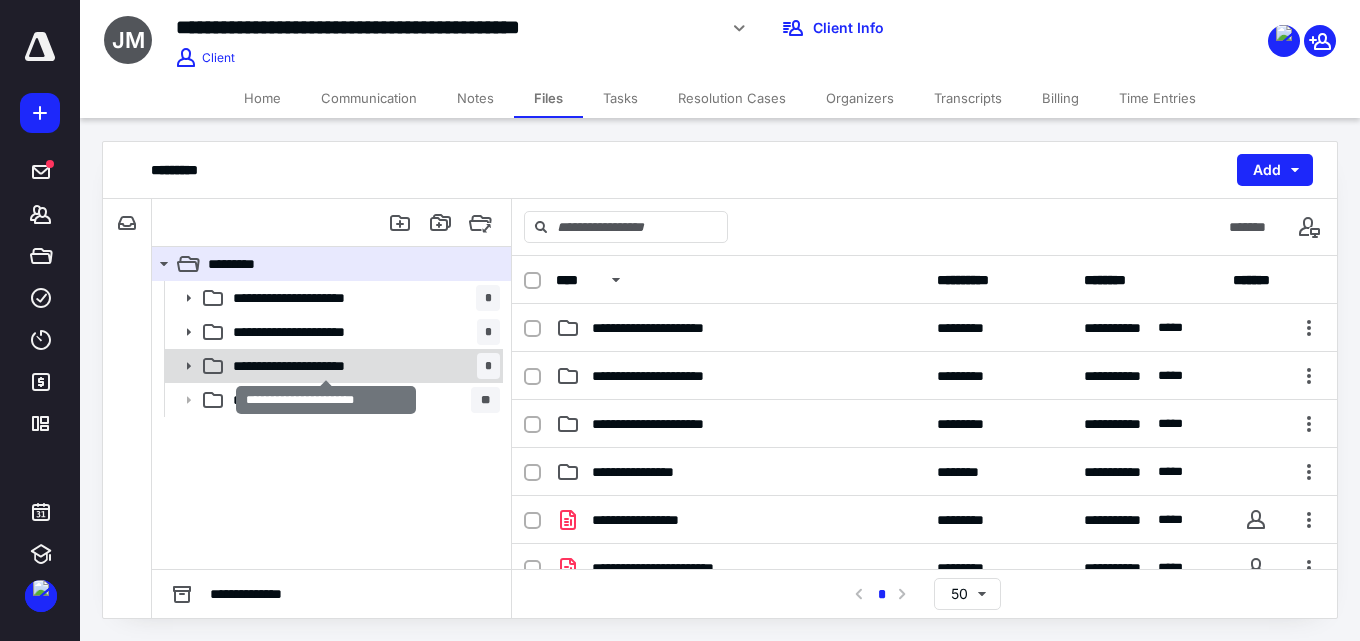 click on "**********" at bounding box center [326, 366] 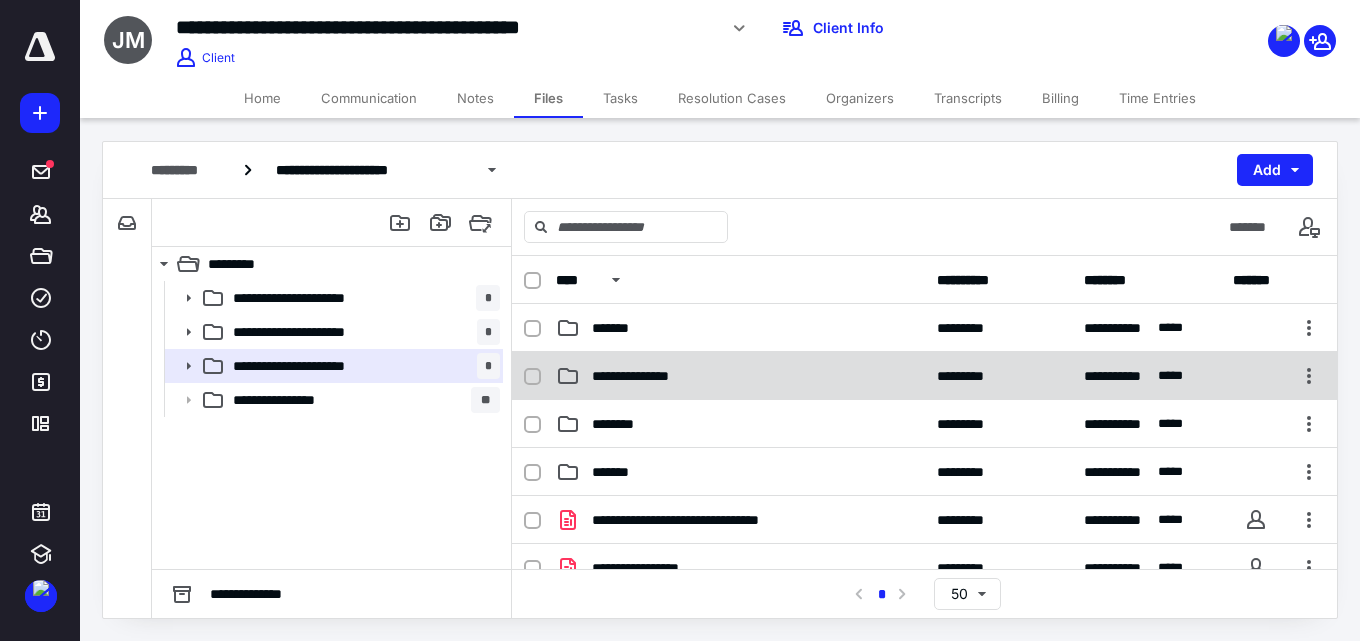 click on "**********" at bounding box center (924, 376) 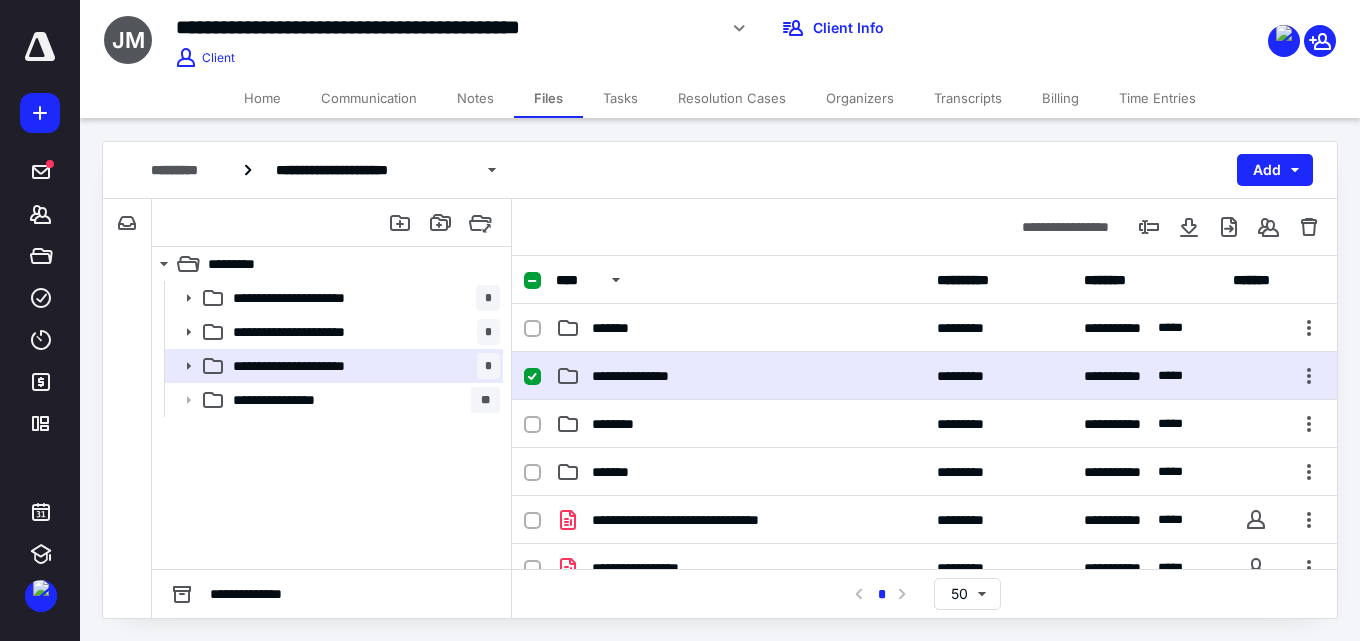 click on "**********" at bounding box center [924, 376] 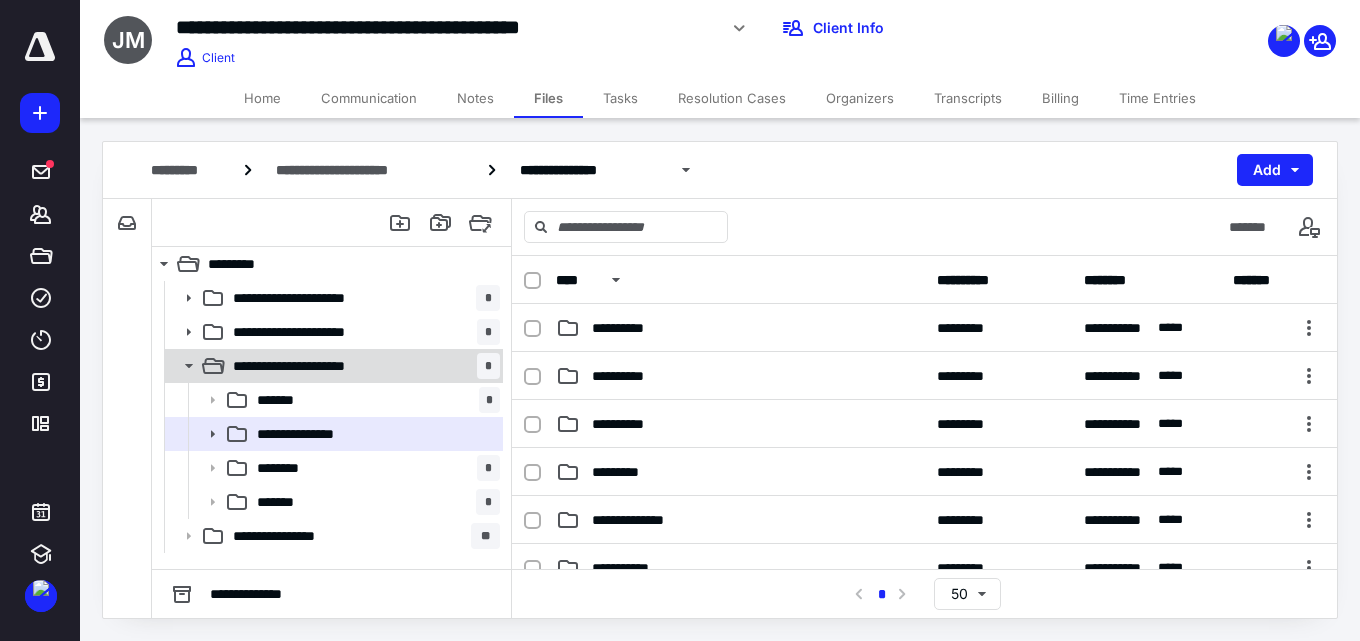 click on "**********" at bounding box center (362, 366) 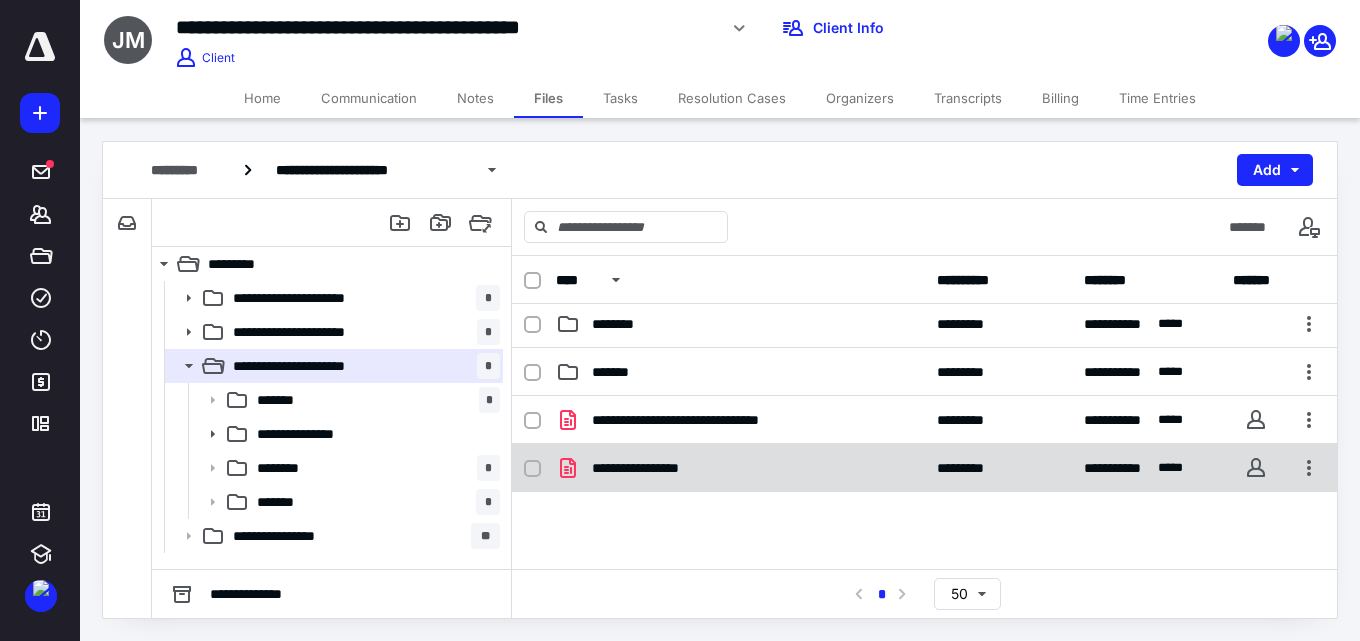 scroll, scrollTop: 0, scrollLeft: 0, axis: both 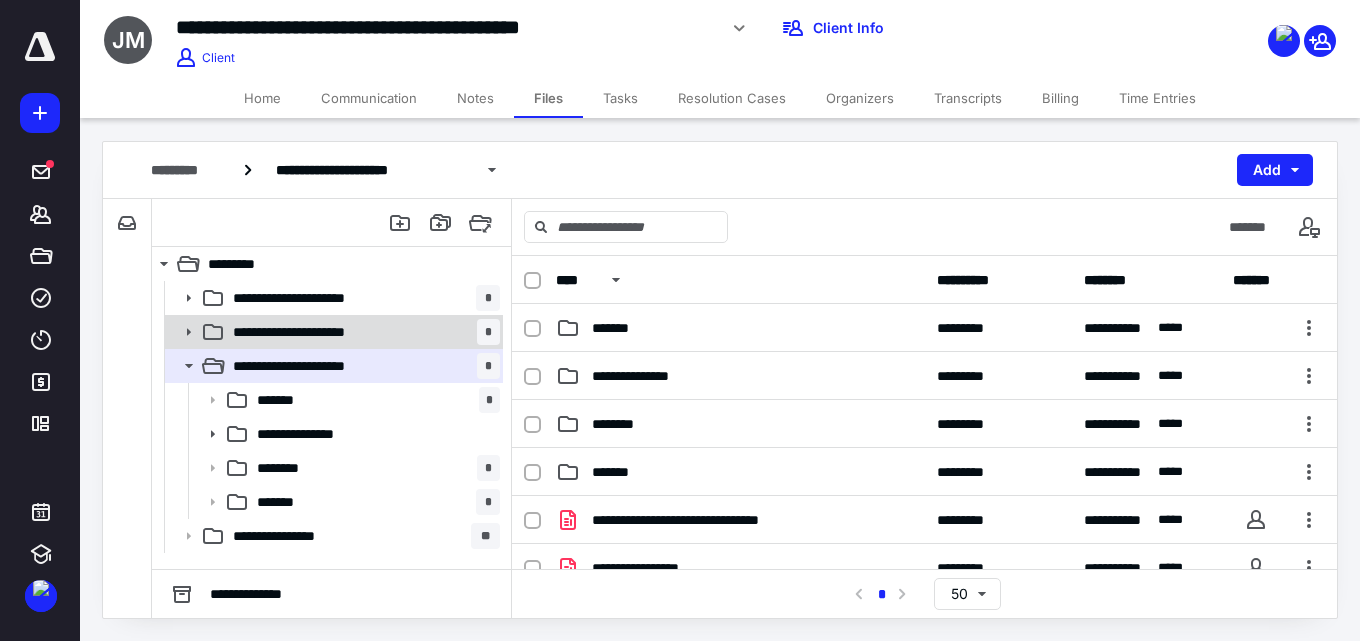click on "**********" at bounding box center [362, 332] 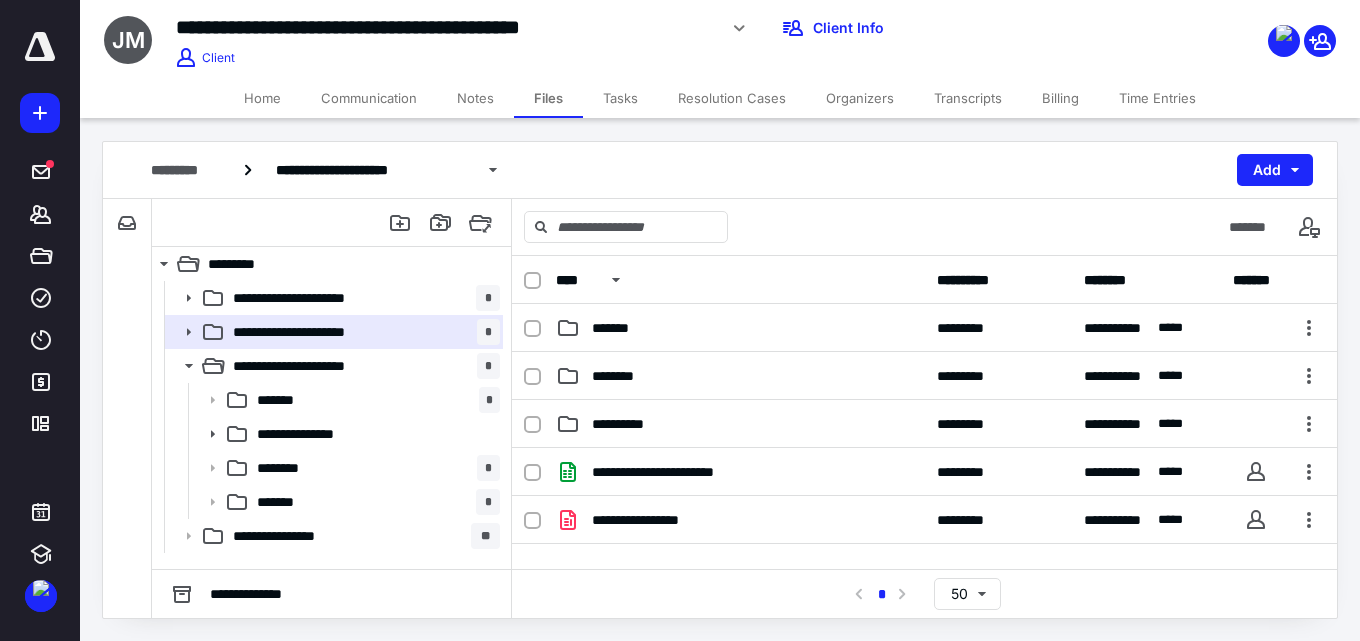 scroll, scrollTop: 100, scrollLeft: 0, axis: vertical 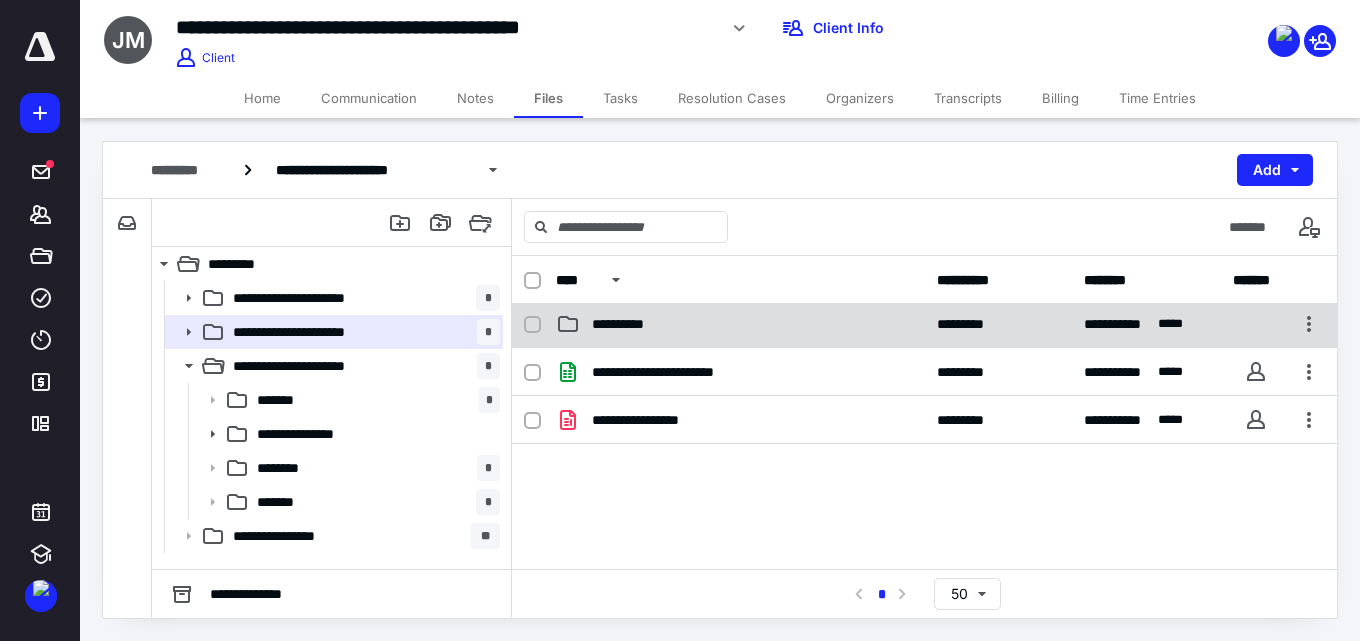 click on "**********" at bounding box center (740, 324) 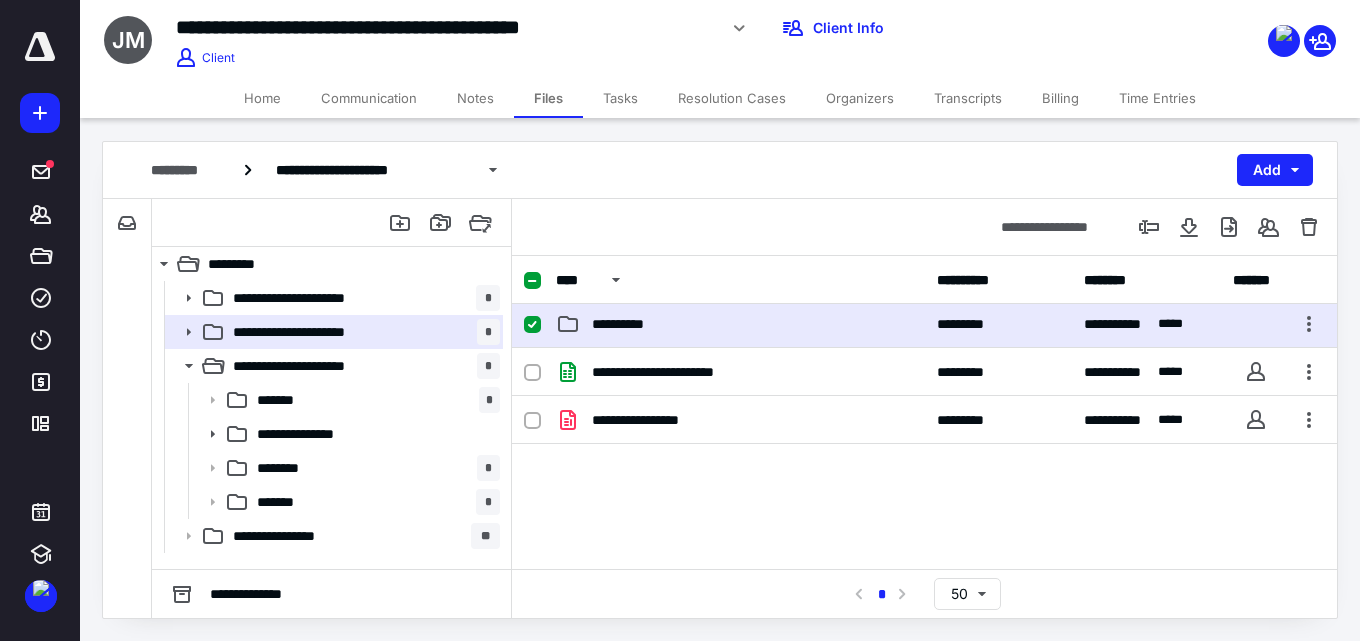 click on "**********" at bounding box center (740, 324) 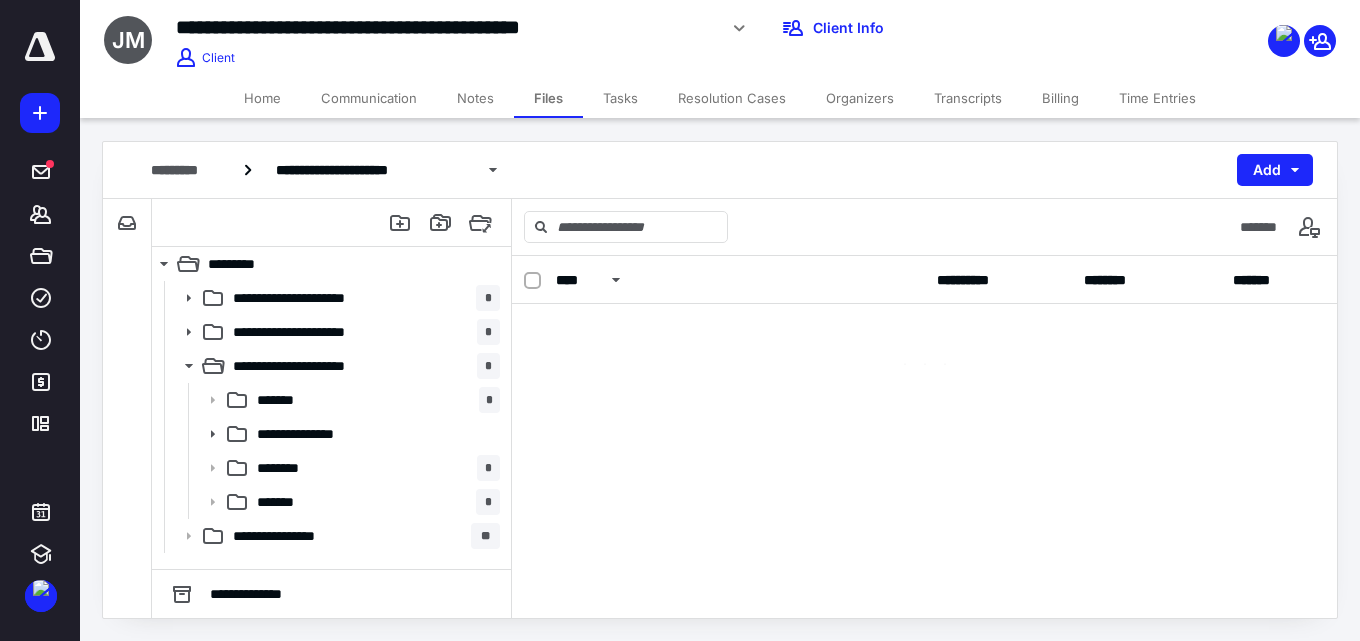 scroll, scrollTop: 0, scrollLeft: 0, axis: both 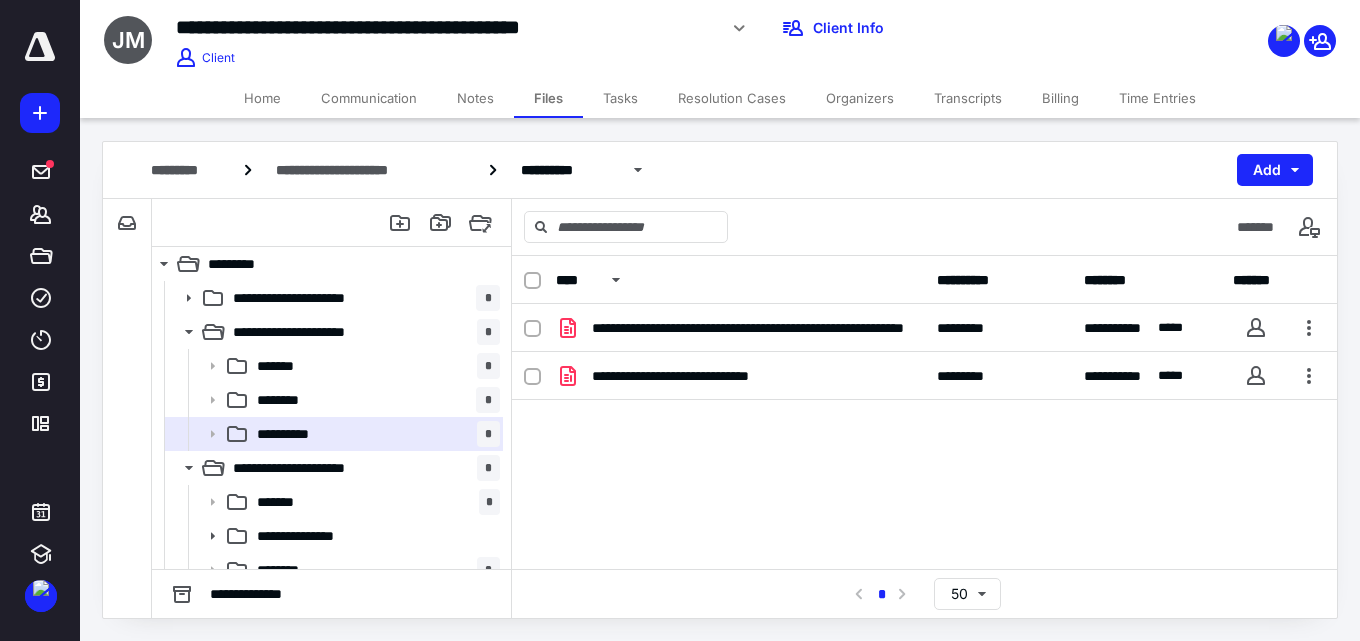 click on "**********" at bounding box center (924, 454) 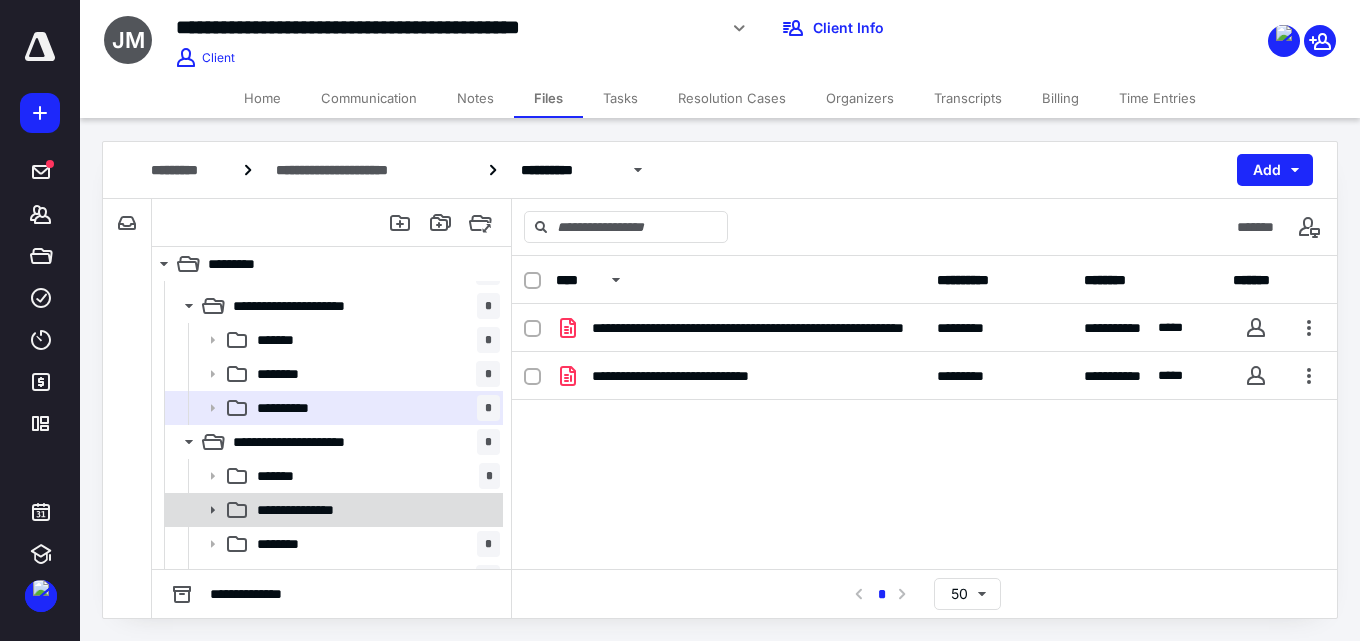 scroll, scrollTop: 0, scrollLeft: 0, axis: both 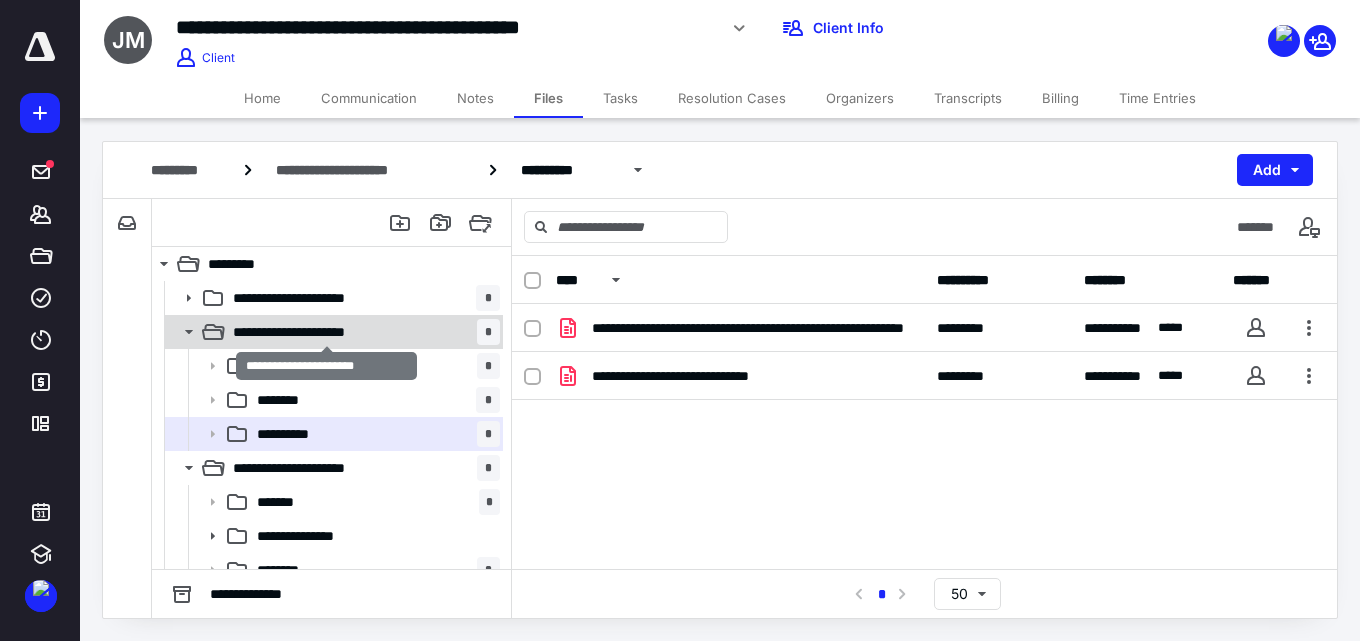 click on "**********" at bounding box center (326, 332) 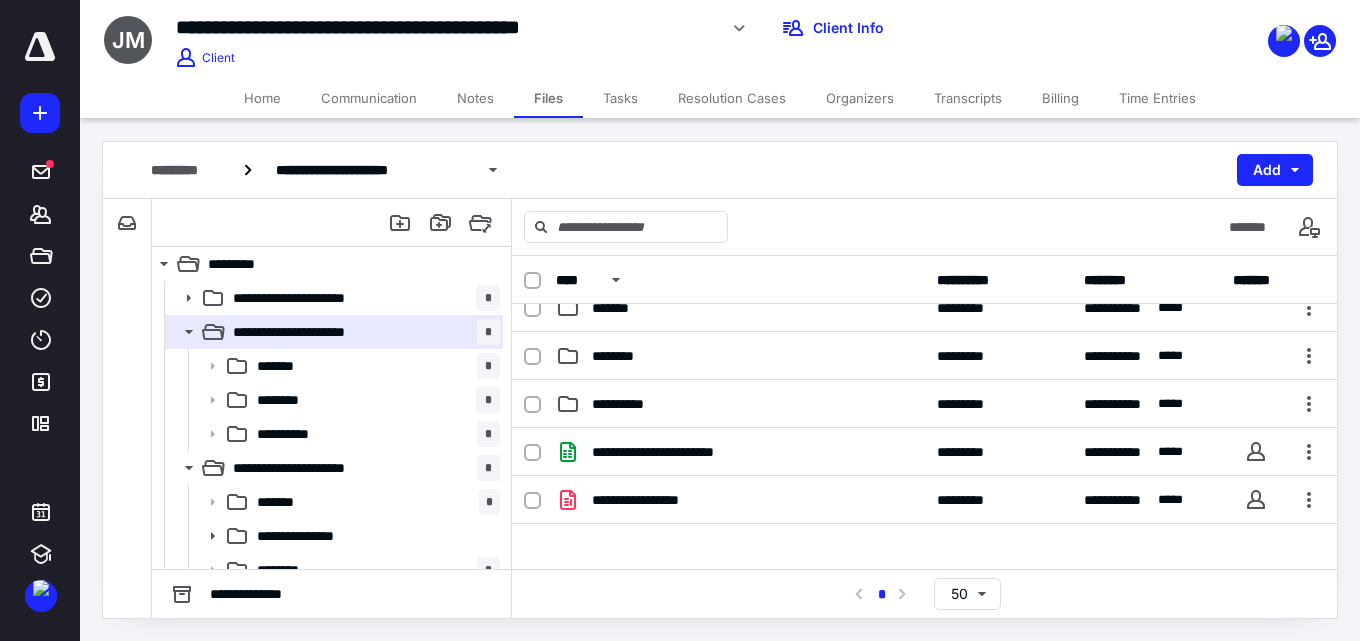 scroll, scrollTop: 0, scrollLeft: 0, axis: both 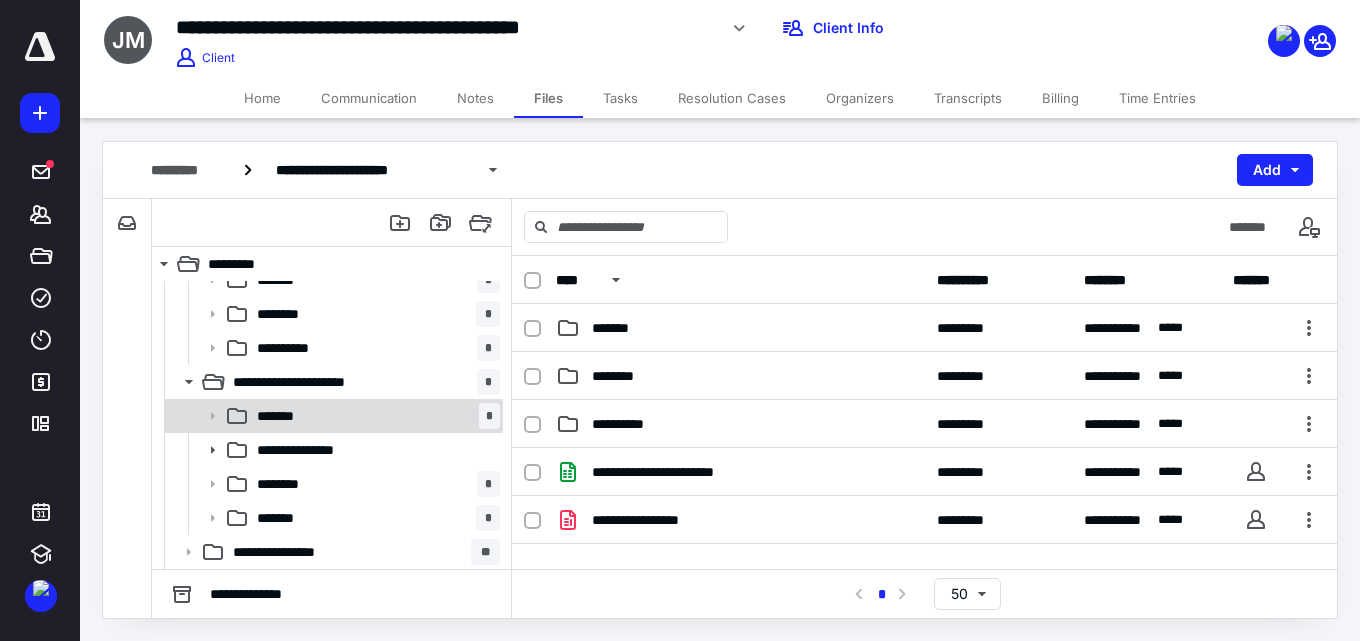 click on "******* *" at bounding box center [374, 416] 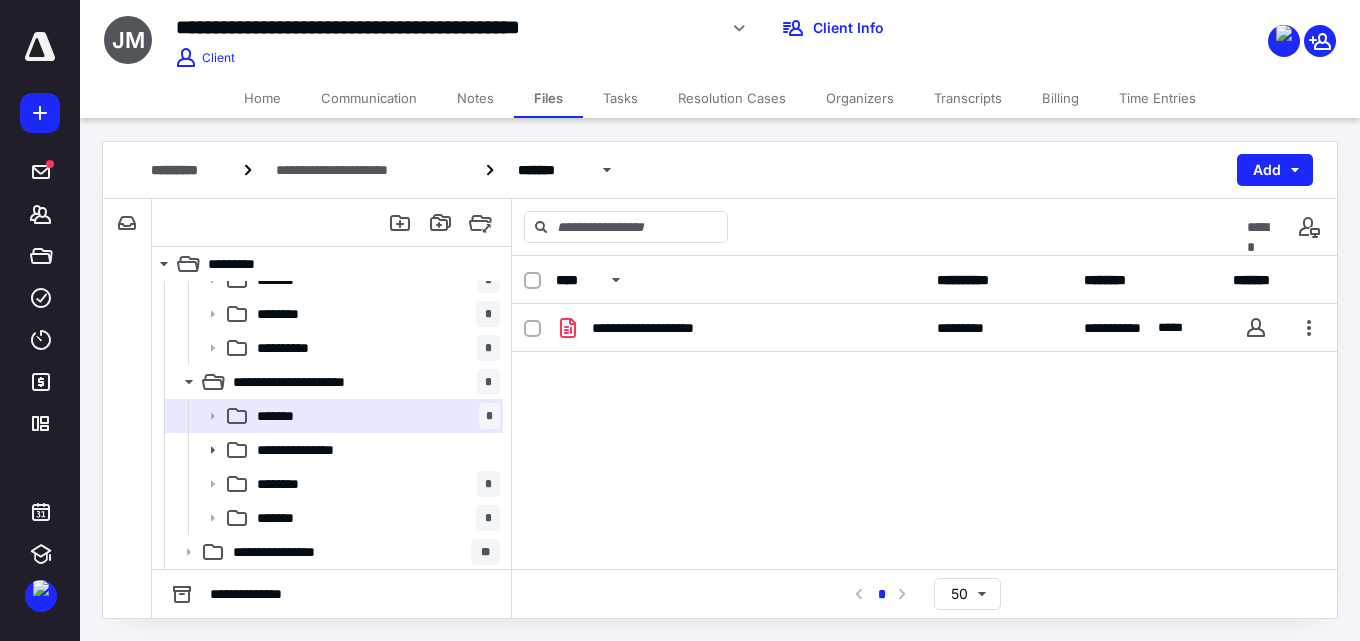 drag, startPoint x: 725, startPoint y: 412, endPoint x: 667, endPoint y: 397, distance: 59.908264 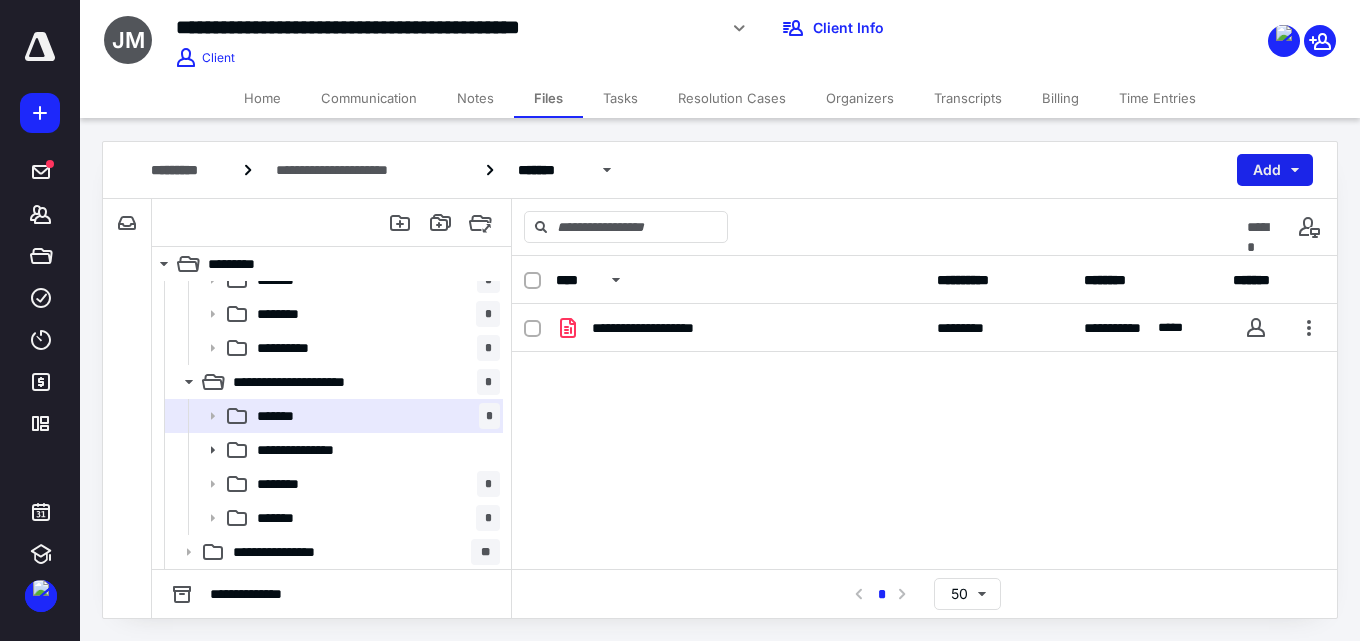 click on "Add" at bounding box center [1275, 170] 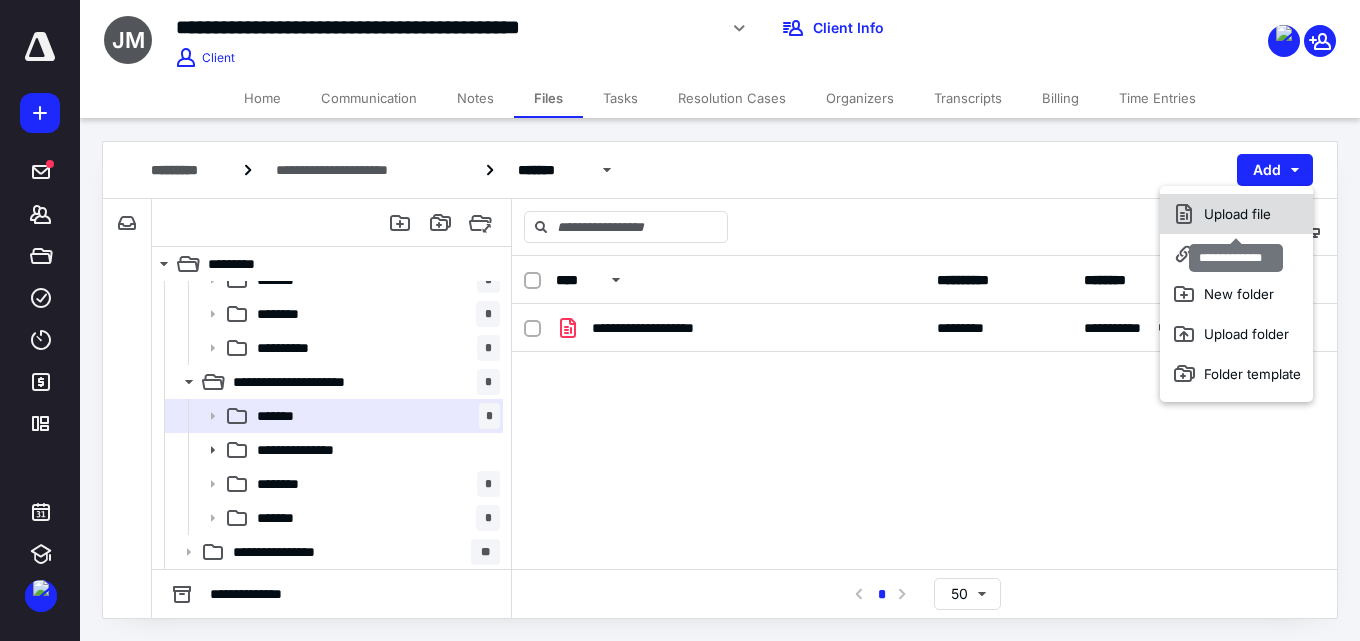 click on "Upload file" at bounding box center (1236, 214) 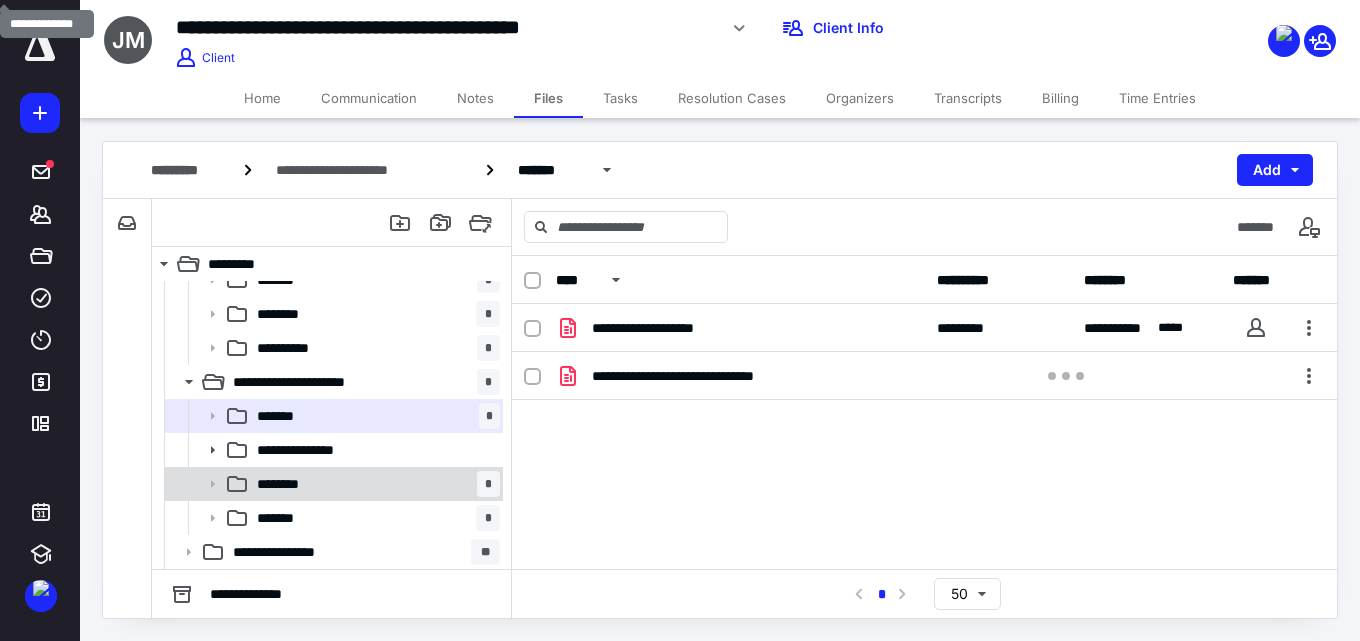 click on "******** *" at bounding box center [374, 484] 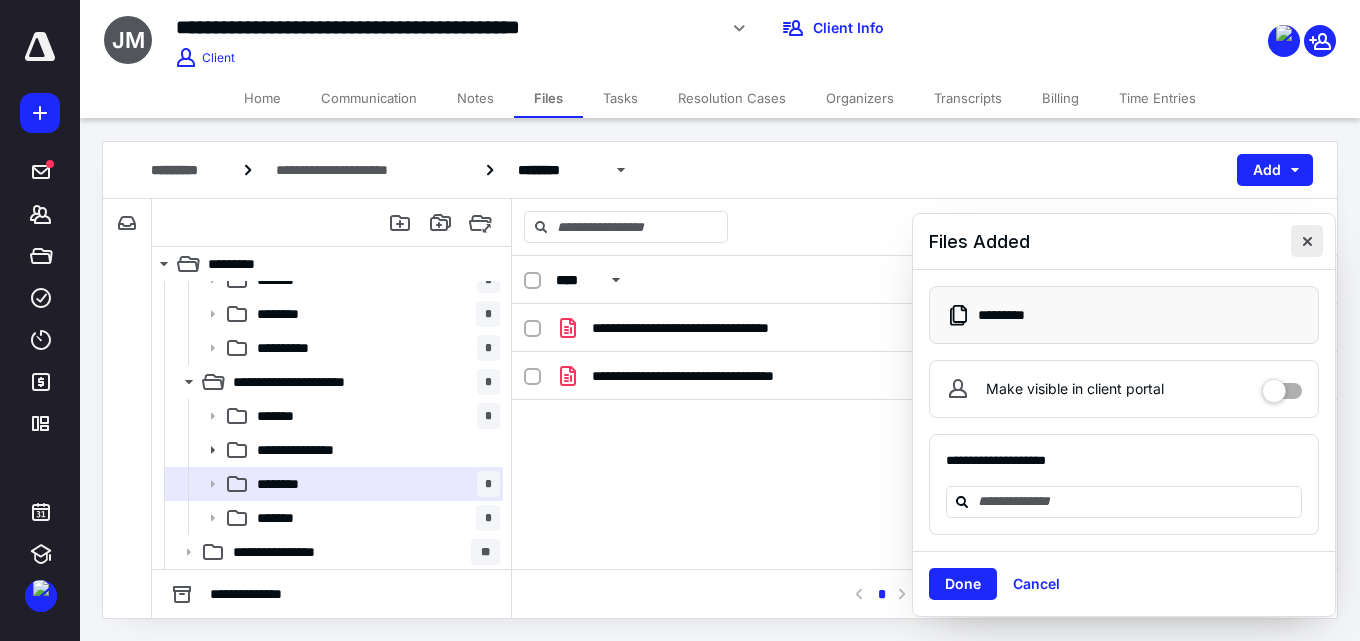 click at bounding box center [1307, 241] 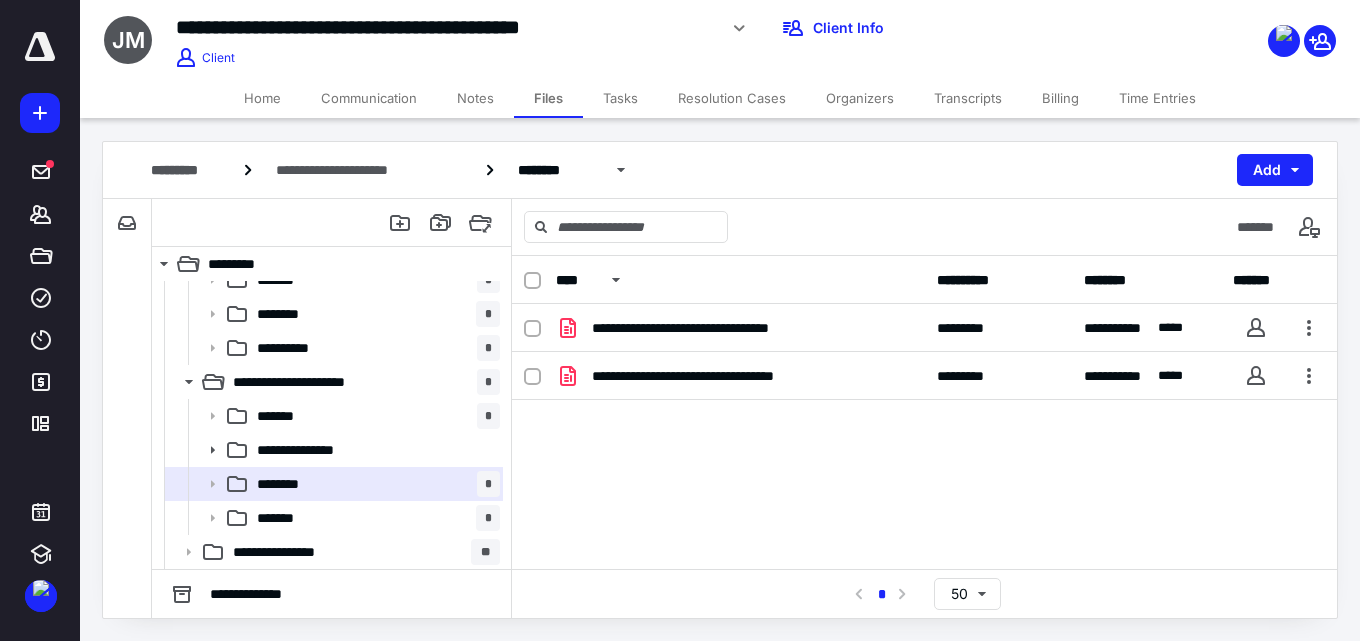 drag, startPoint x: 764, startPoint y: 430, endPoint x: 835, endPoint y: 431, distance: 71.00704 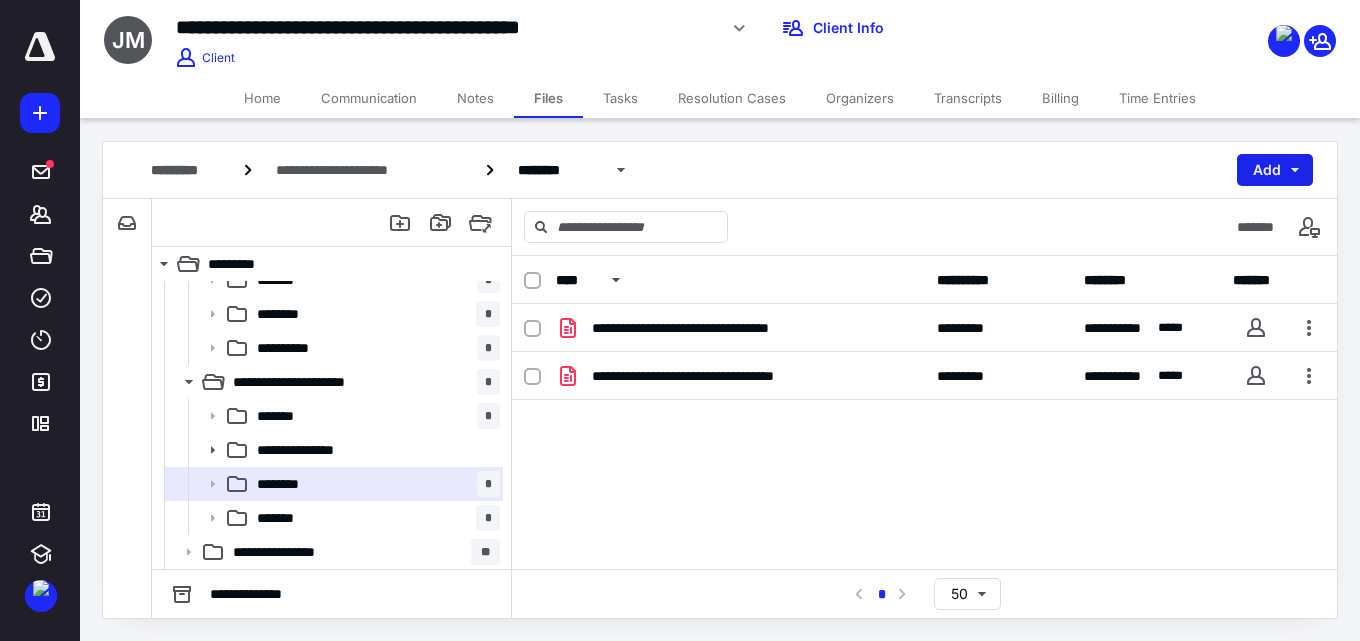 click on "Add" at bounding box center (1275, 170) 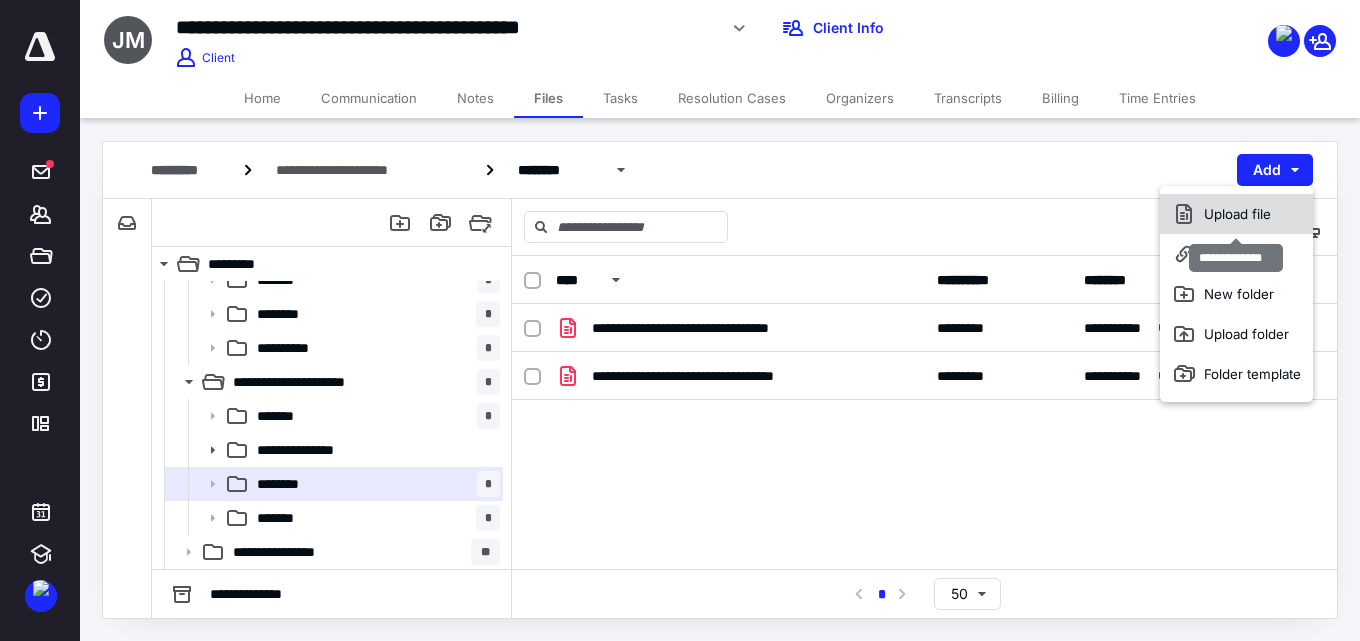 click on "Upload file" at bounding box center [1236, 214] 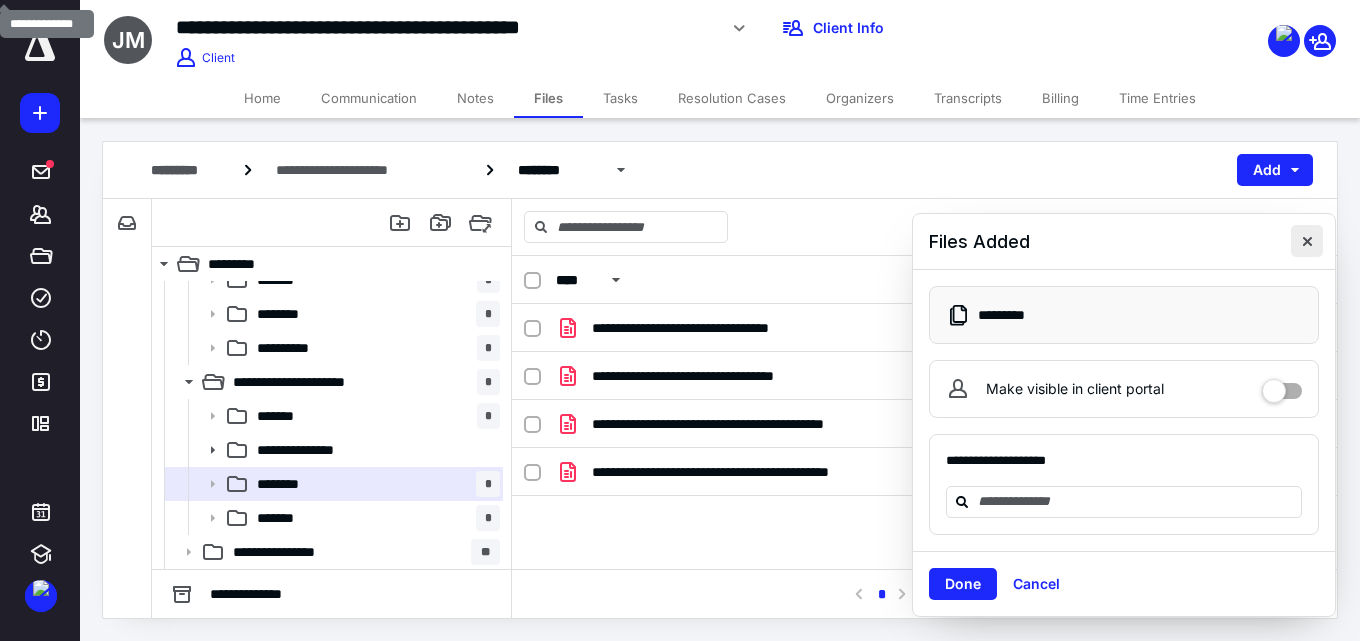 click at bounding box center (1307, 241) 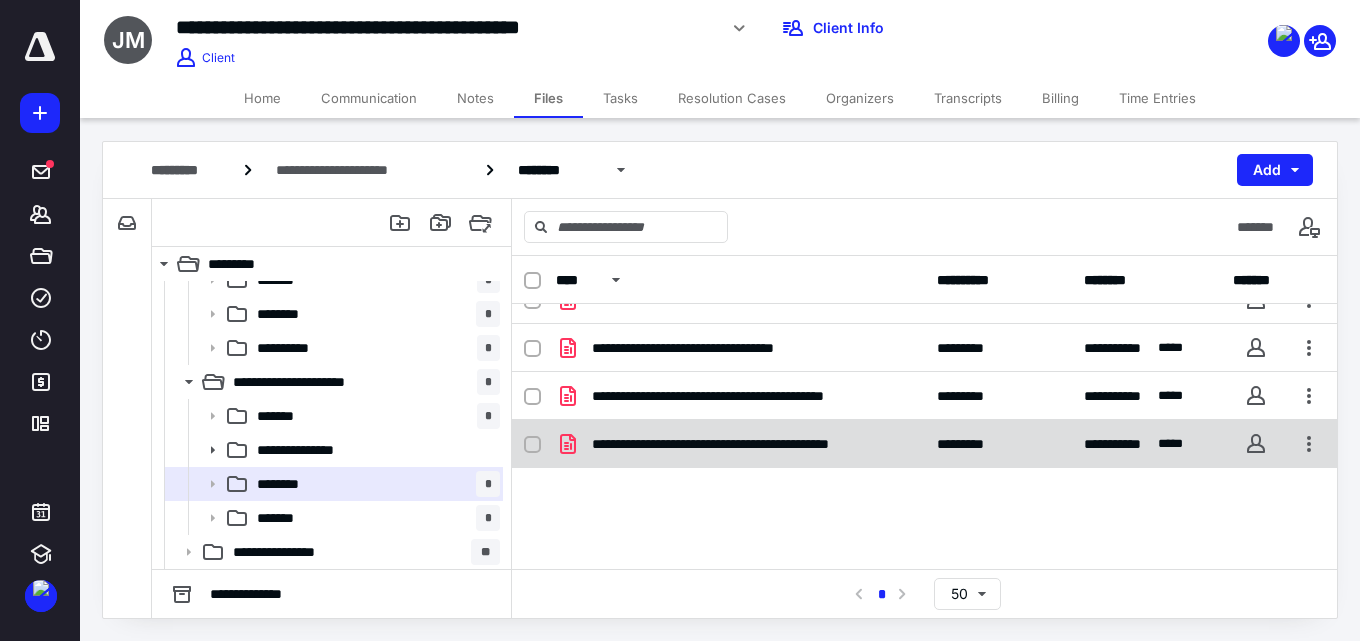 scroll, scrollTop: 35, scrollLeft: 0, axis: vertical 